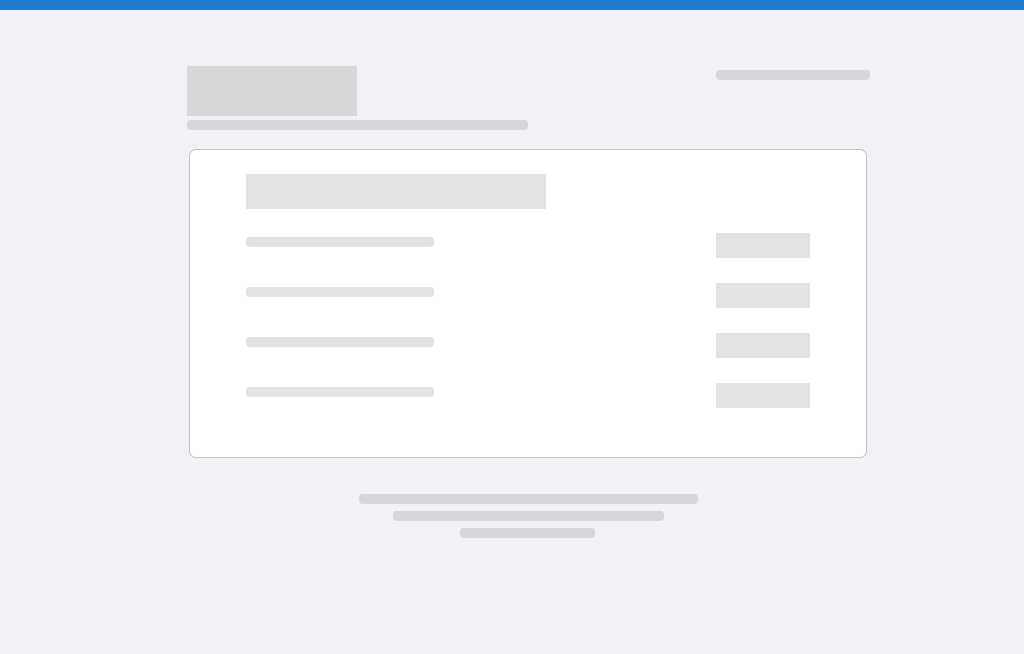 scroll, scrollTop: 0, scrollLeft: 0, axis: both 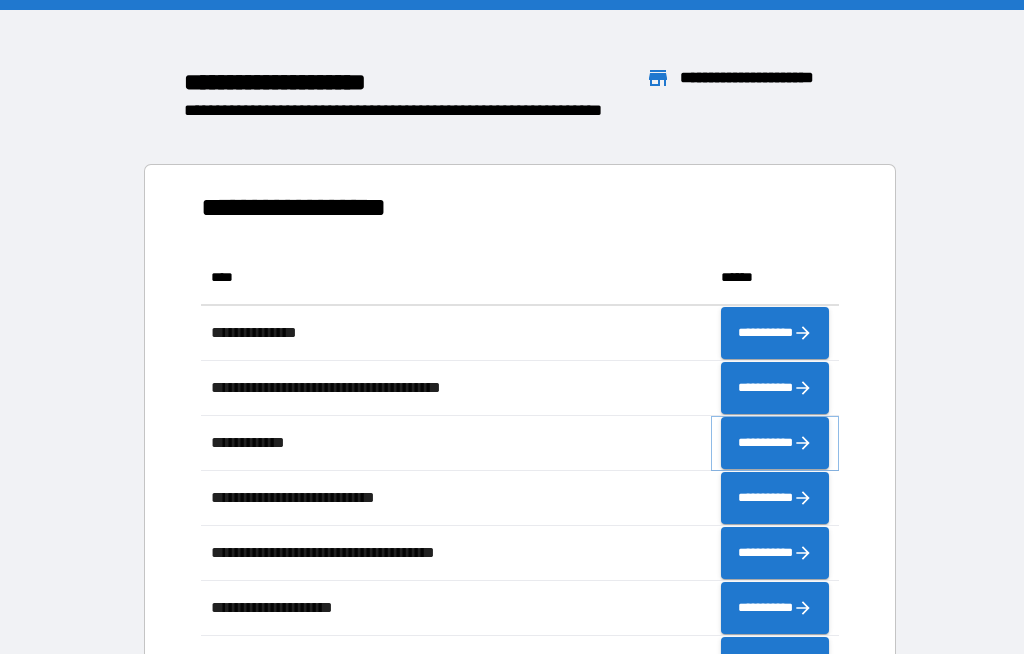 click on "**********" at bounding box center (775, 443) 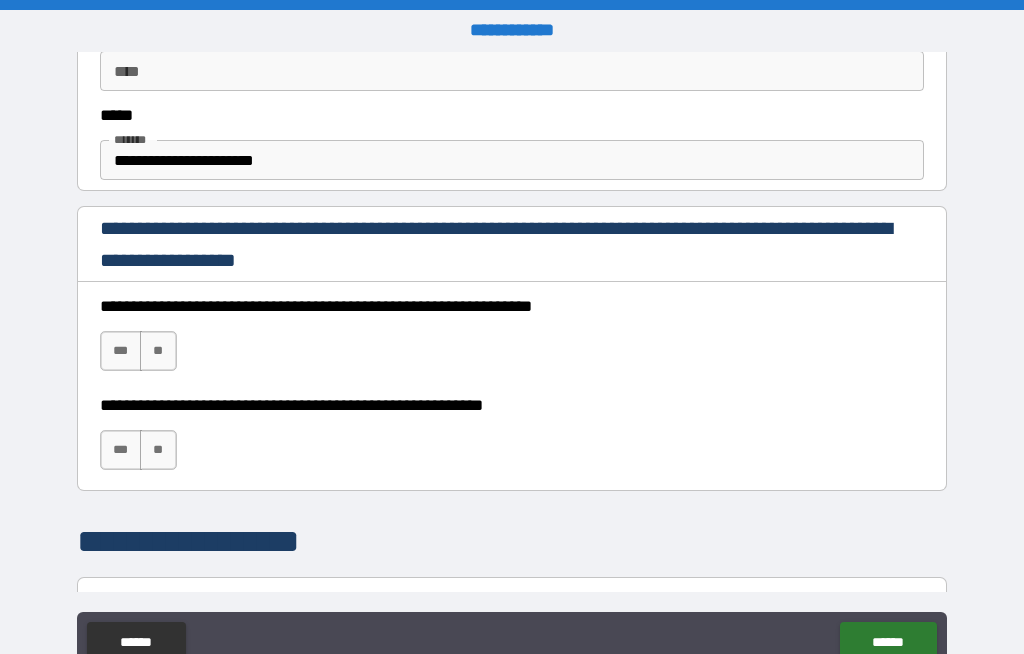 scroll, scrollTop: 1204, scrollLeft: 0, axis: vertical 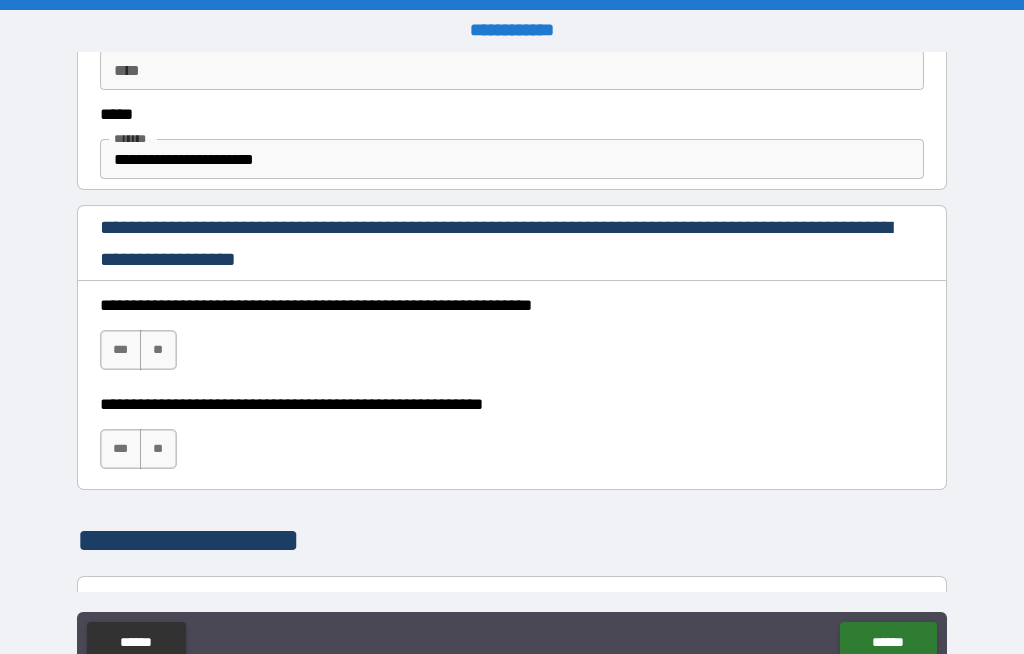 click on "***" at bounding box center [121, 350] 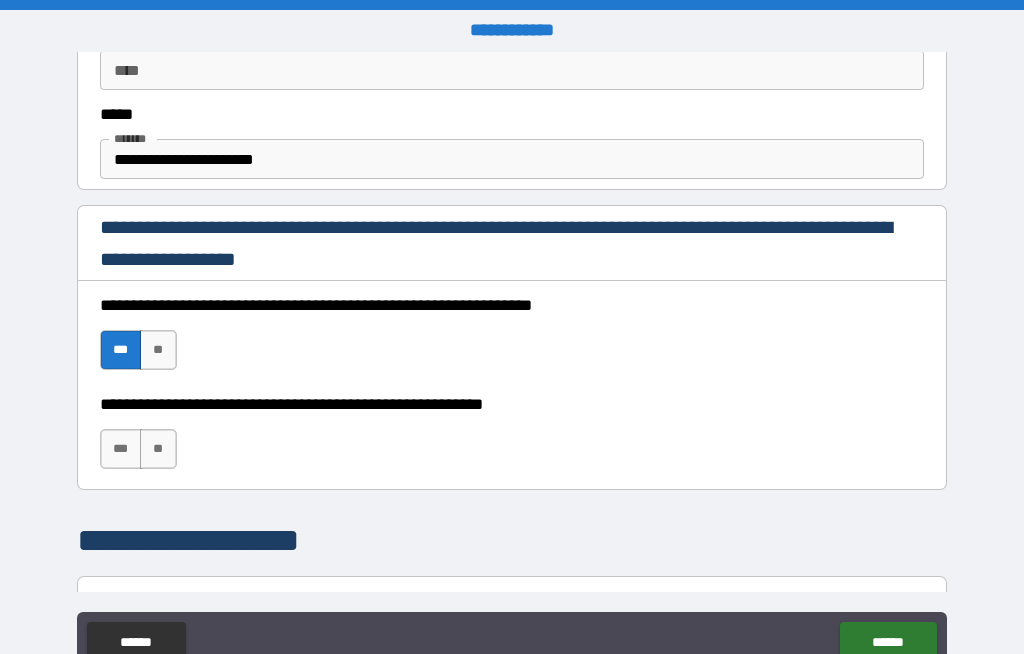 click on "***" at bounding box center (121, 449) 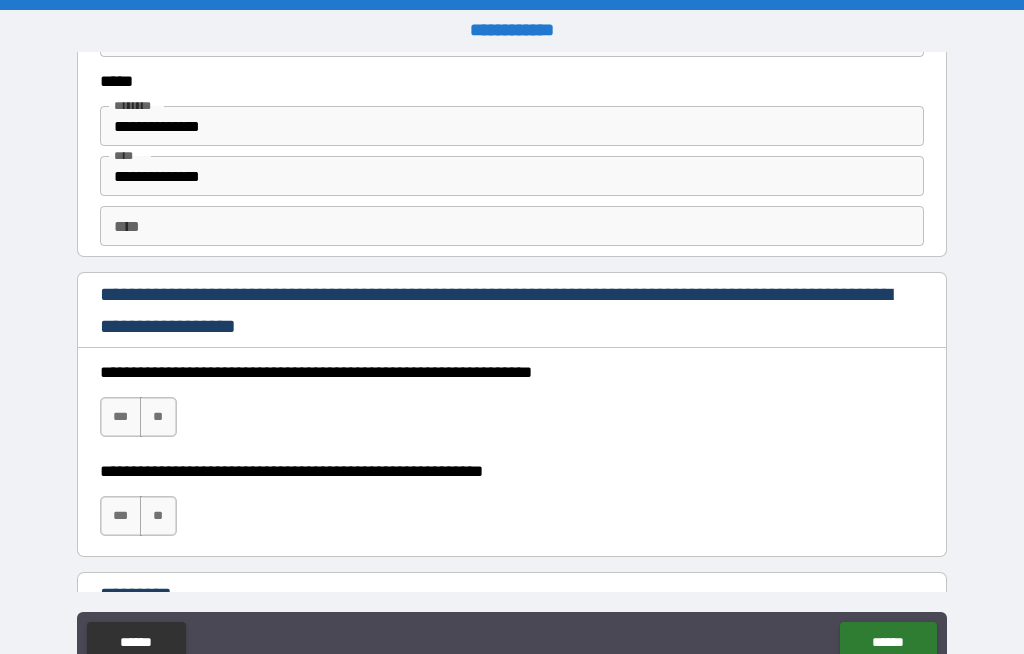 scroll, scrollTop: 2821, scrollLeft: 0, axis: vertical 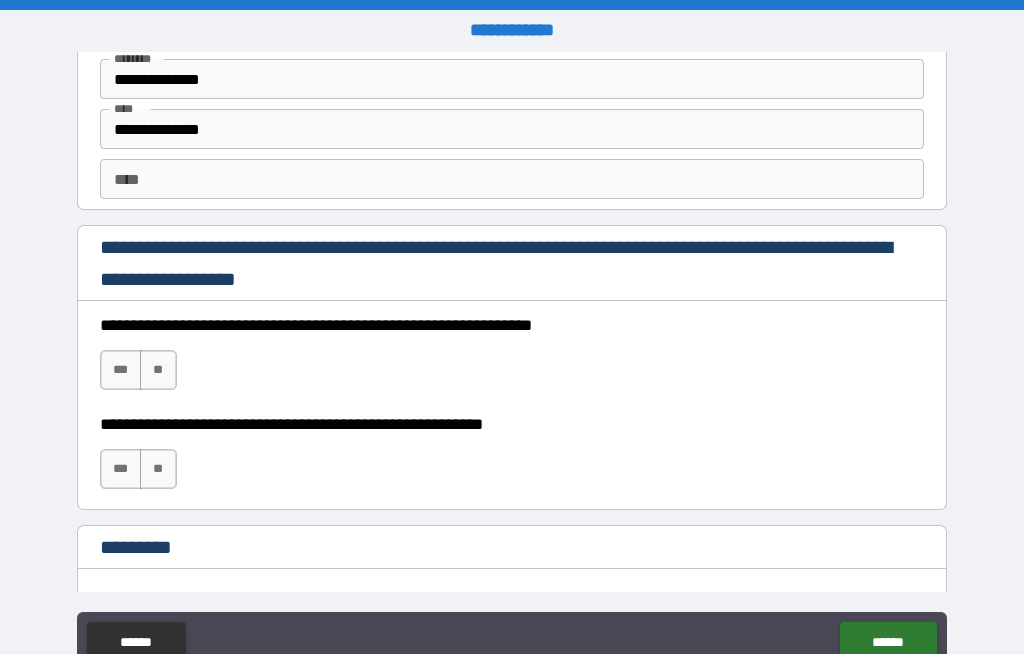 click on "***" at bounding box center [121, 370] 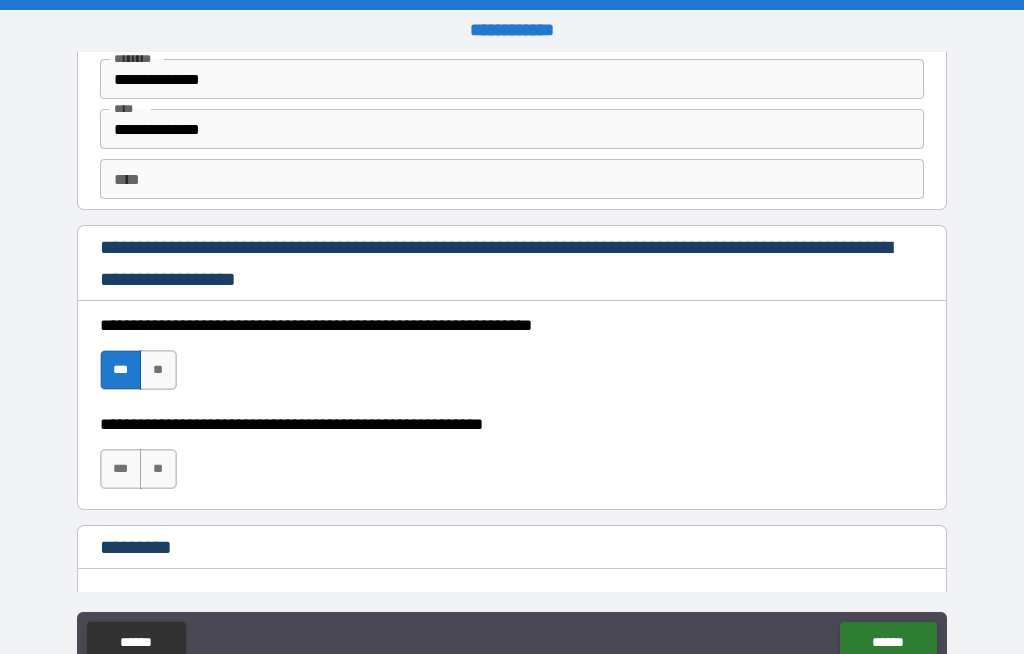 click on "***" at bounding box center (121, 469) 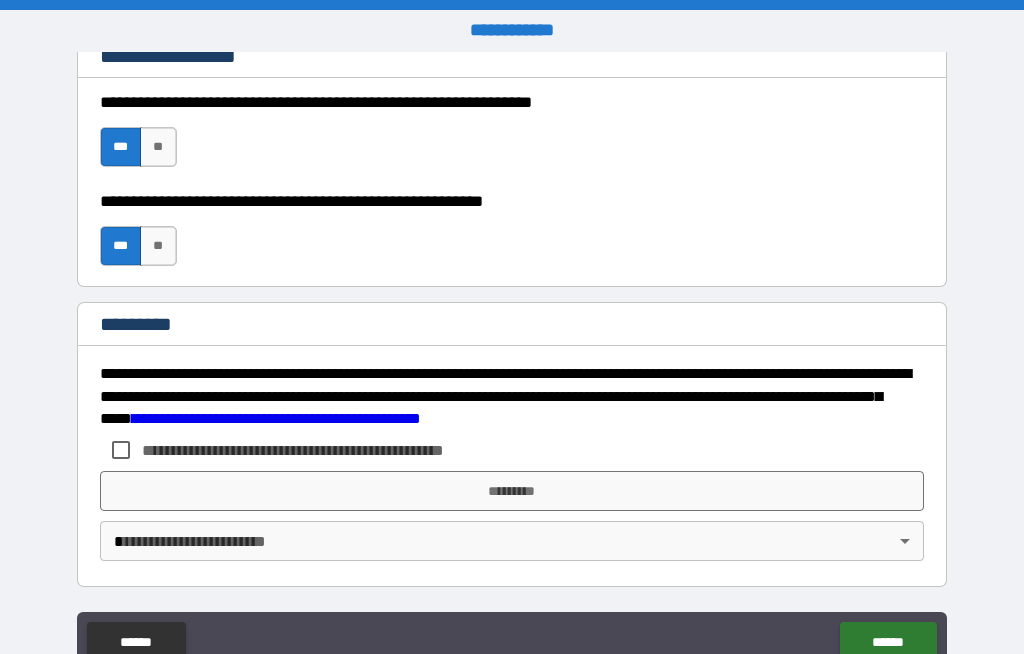 scroll, scrollTop: 3044, scrollLeft: 0, axis: vertical 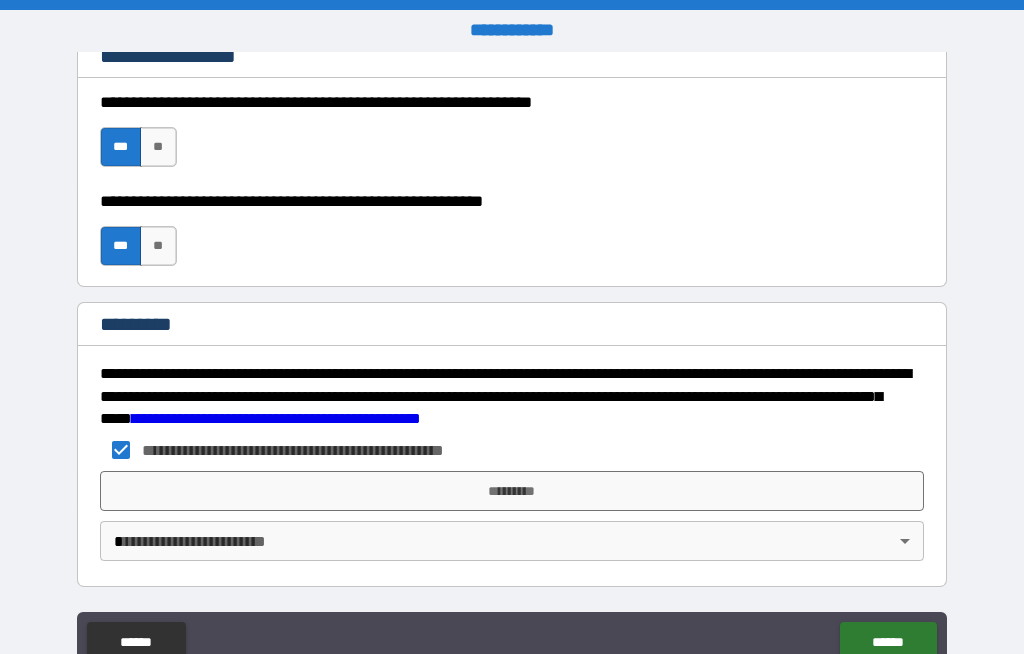 click on "*********" at bounding box center (512, 491) 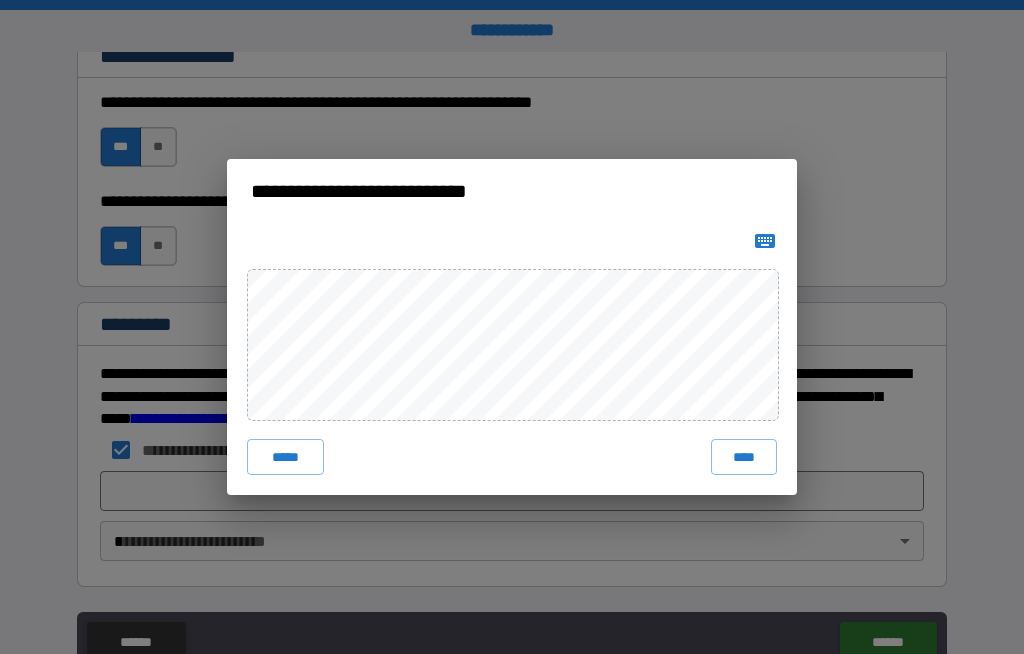 click on "****" at bounding box center [744, 457] 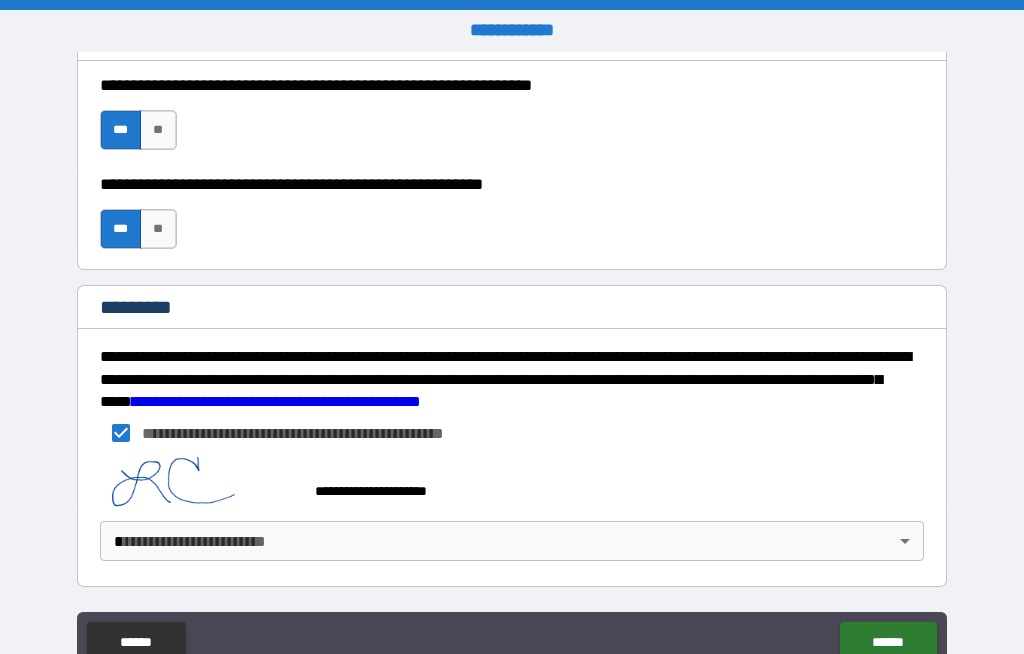 scroll, scrollTop: 3061, scrollLeft: 0, axis: vertical 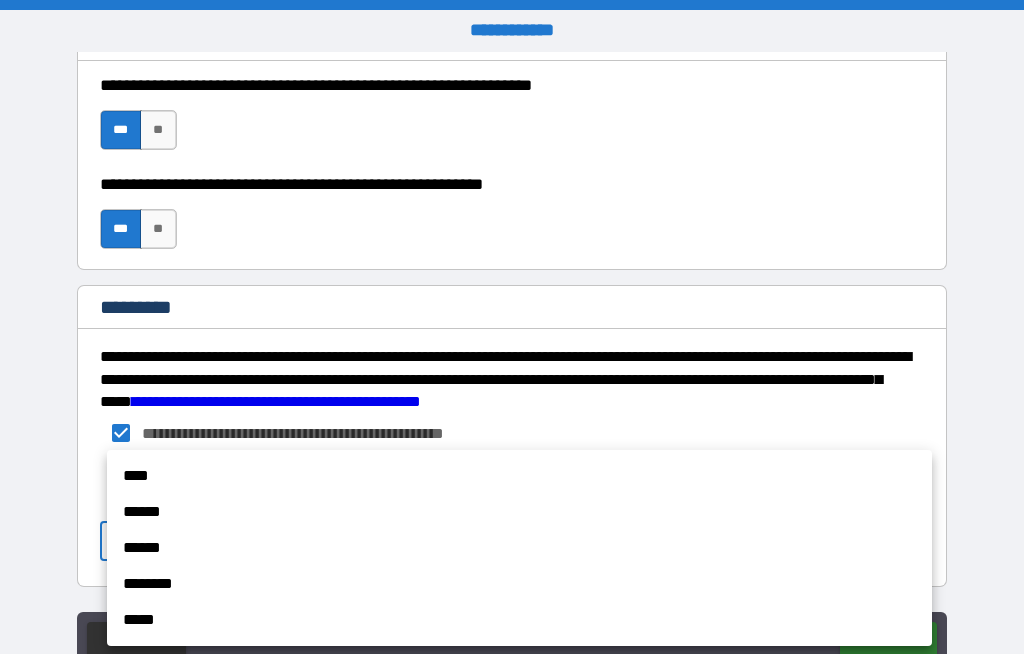 click on "******" at bounding box center [519, 512] 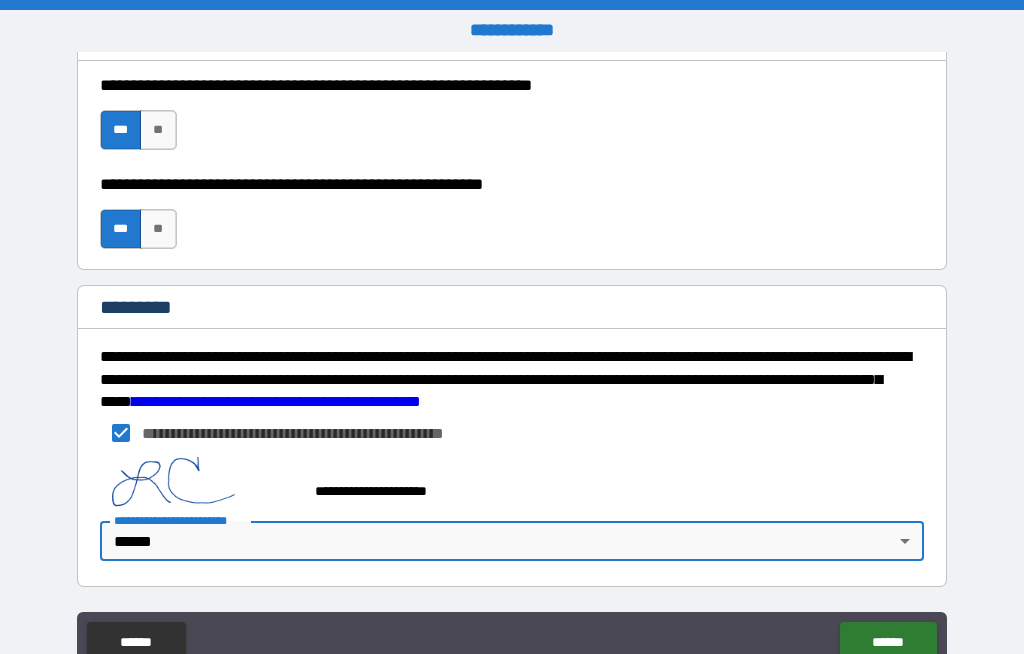scroll, scrollTop: 3061, scrollLeft: 0, axis: vertical 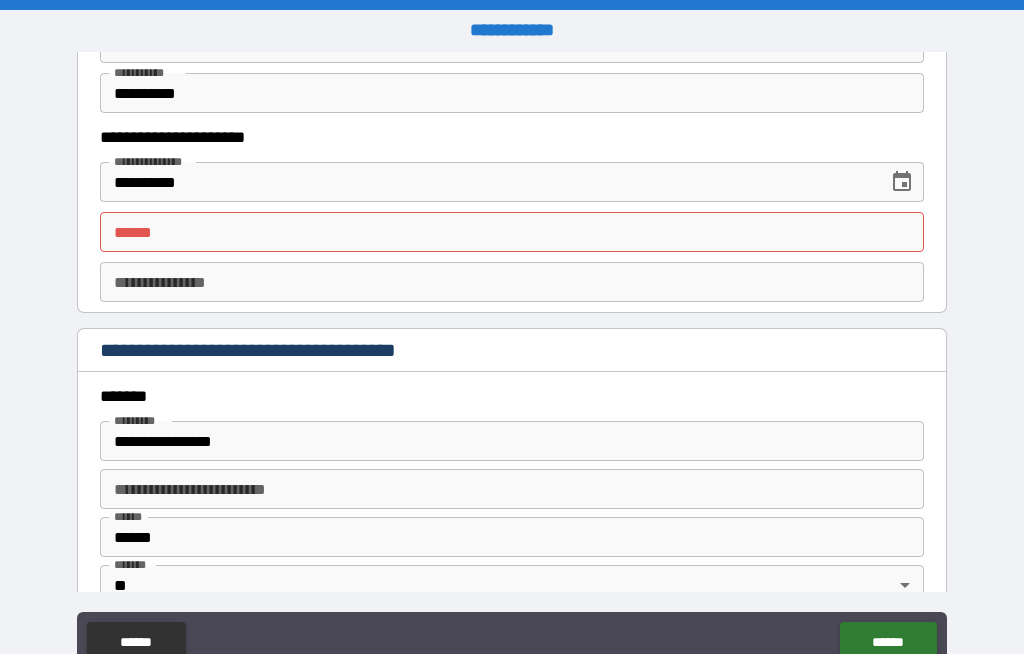 click on "****   *" at bounding box center (512, 232) 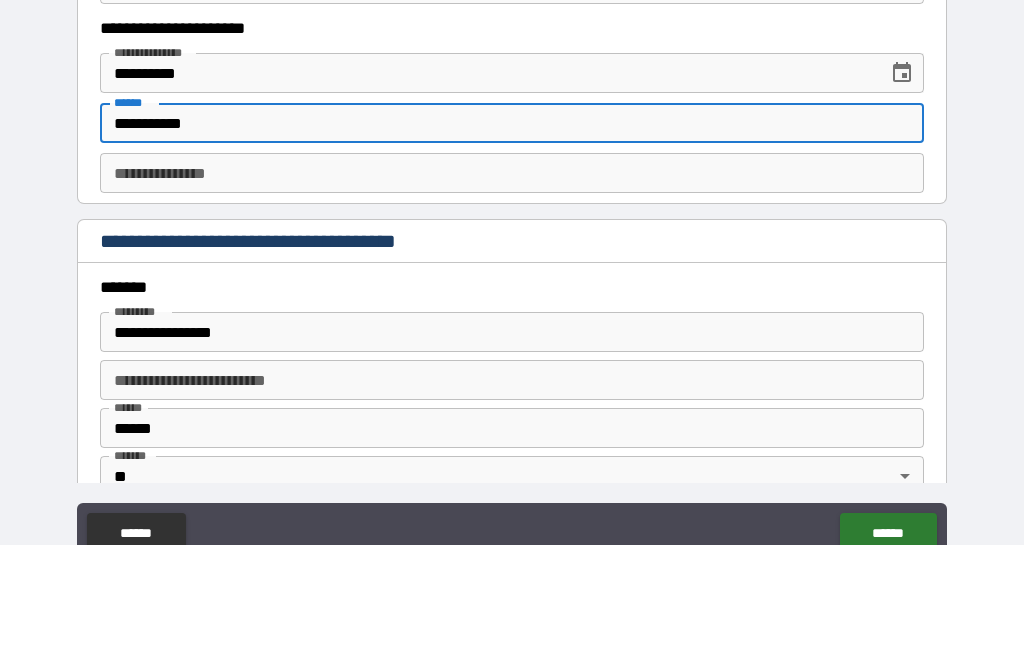 type on "**********" 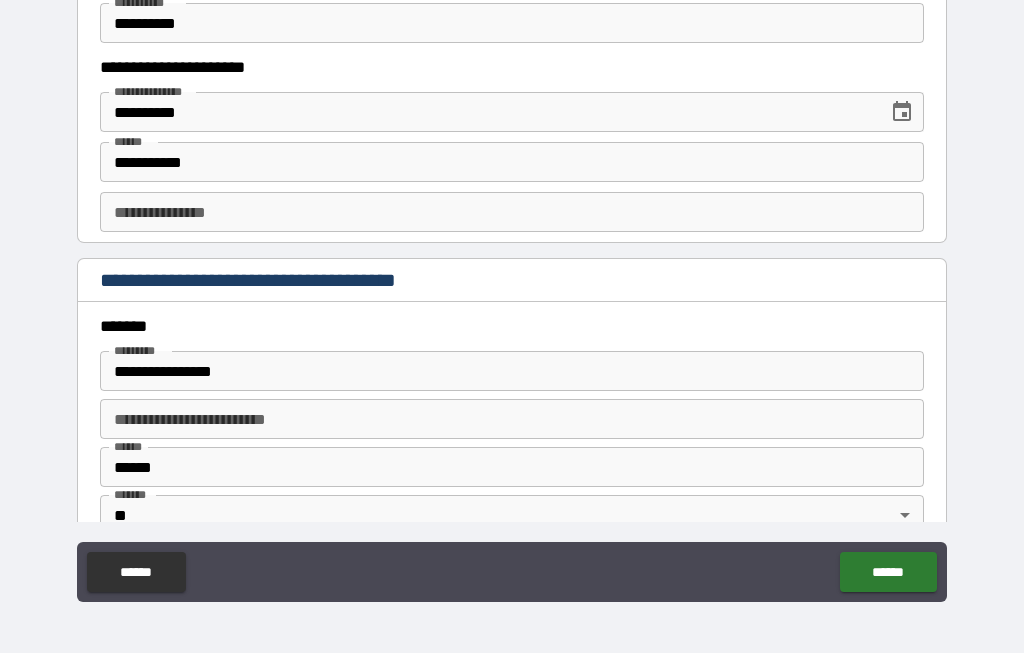 click on "******" at bounding box center [888, 573] 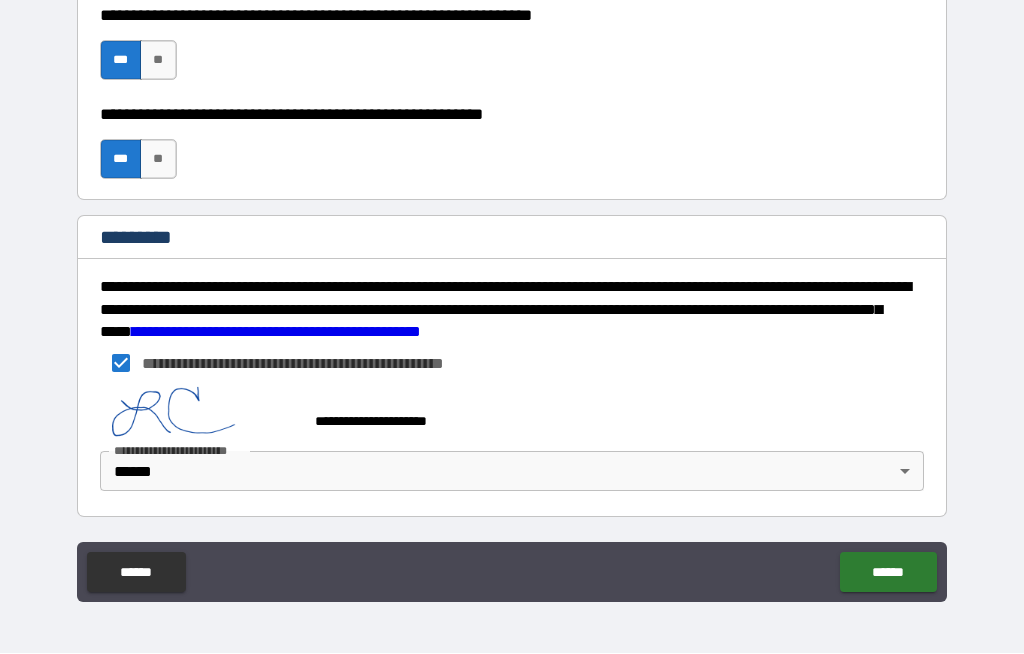 scroll, scrollTop: 3061, scrollLeft: 0, axis: vertical 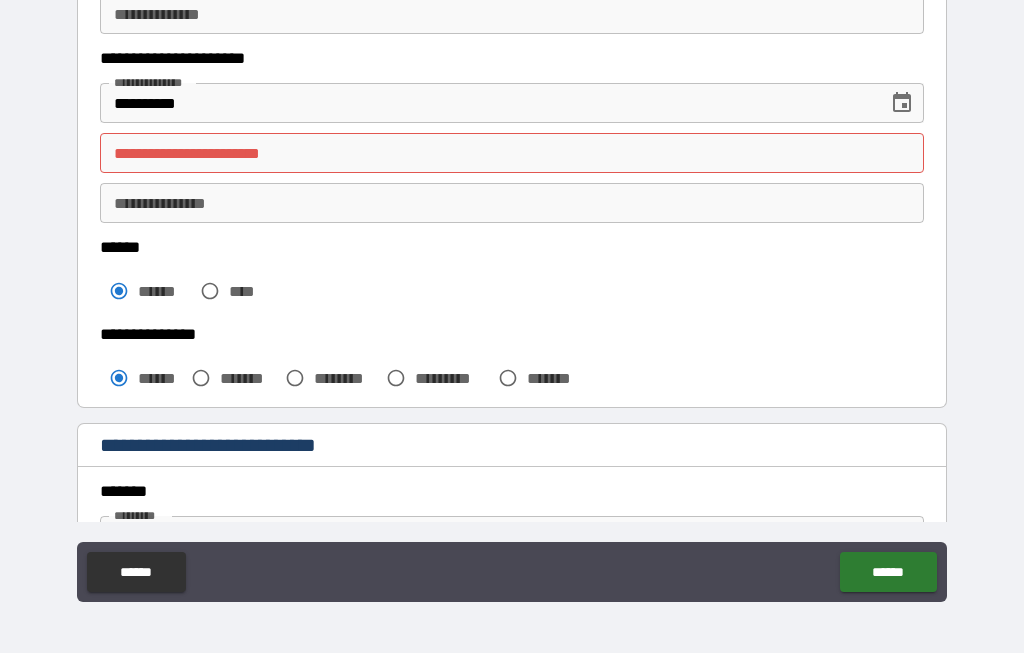 click on "**********" at bounding box center (512, 154) 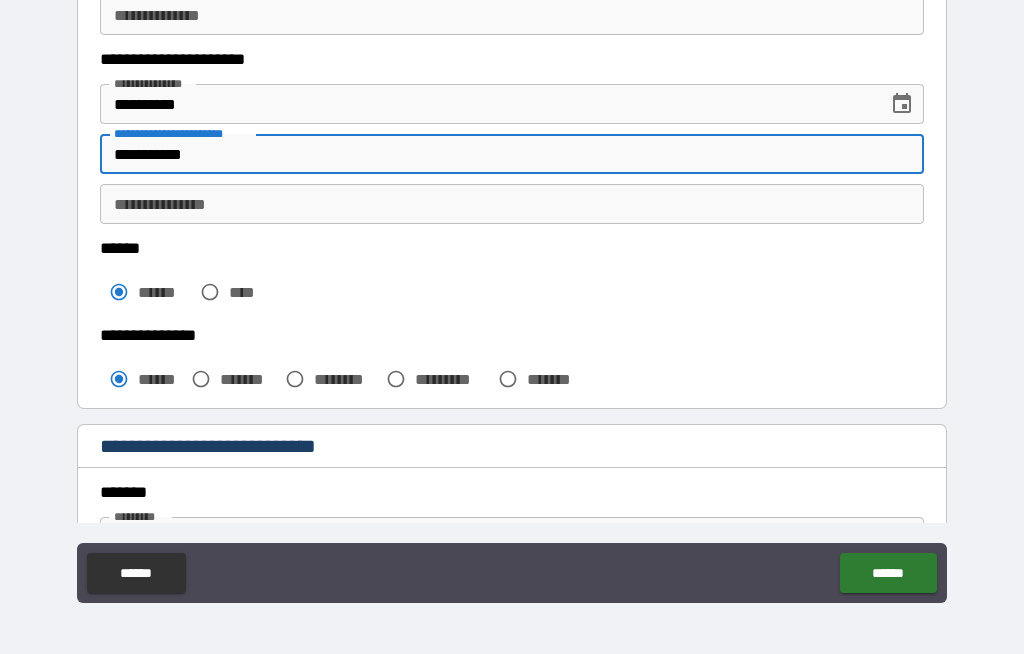 type on "**********" 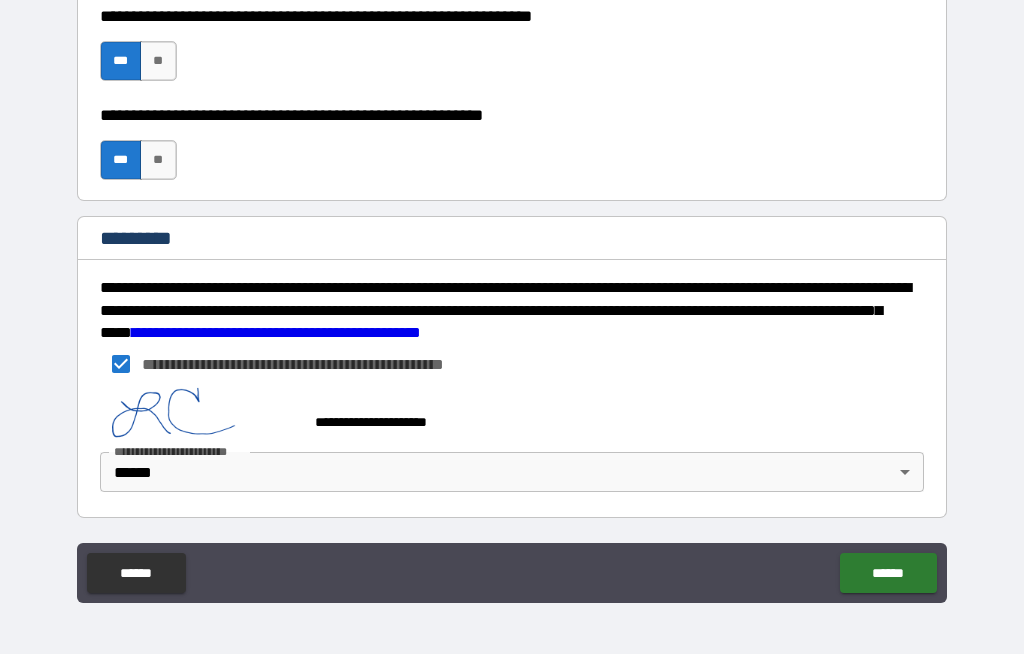 scroll, scrollTop: 3061, scrollLeft: 0, axis: vertical 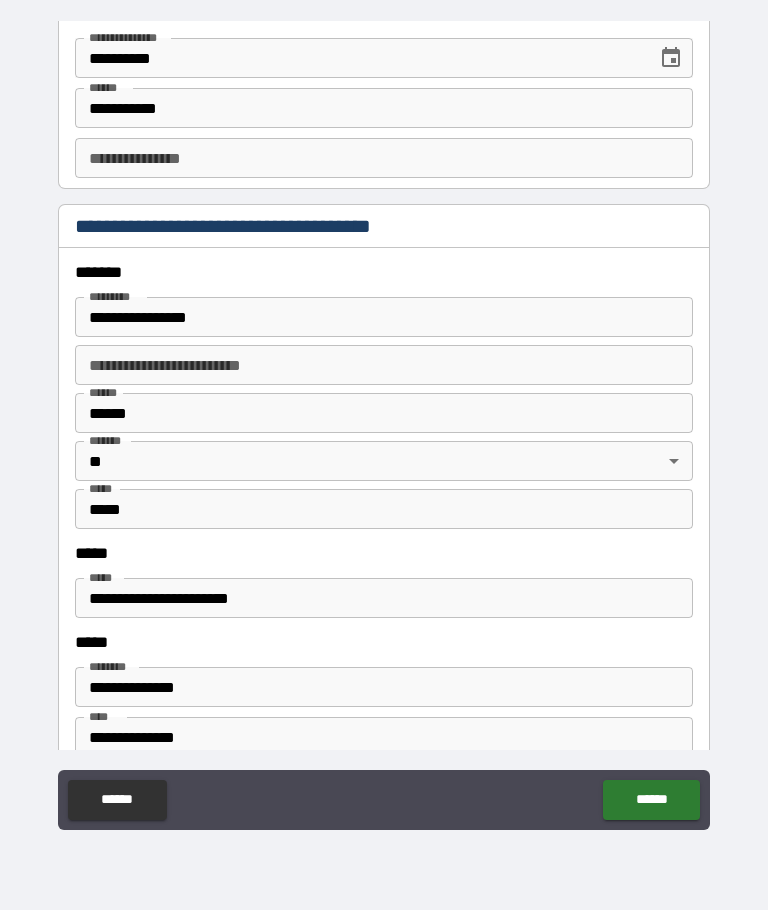 click on "**********" at bounding box center [384, 108] 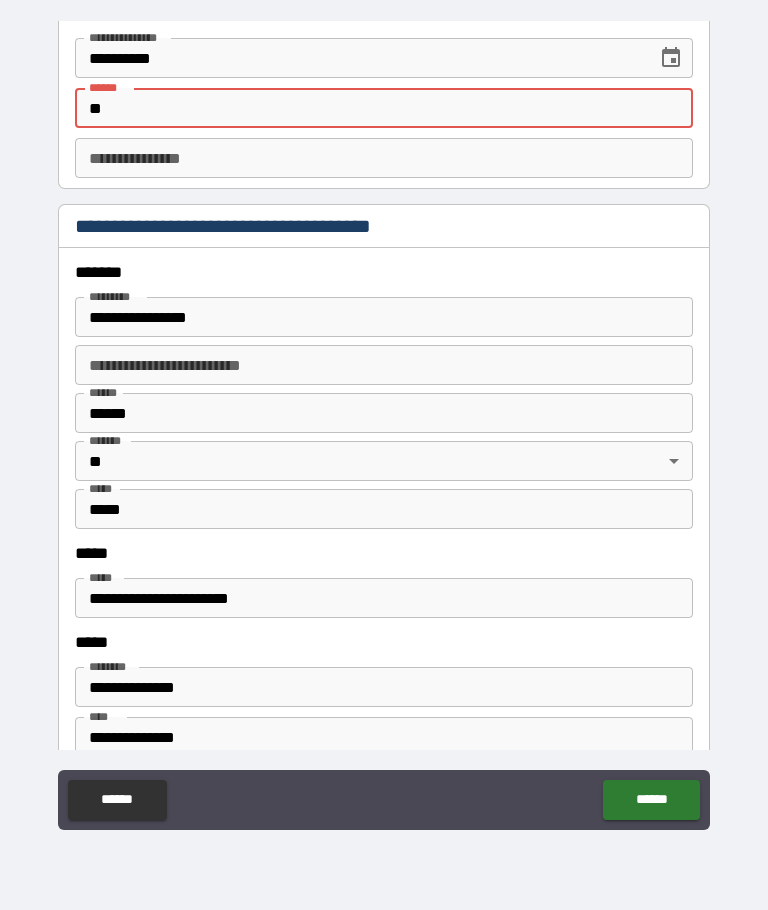 type on "*" 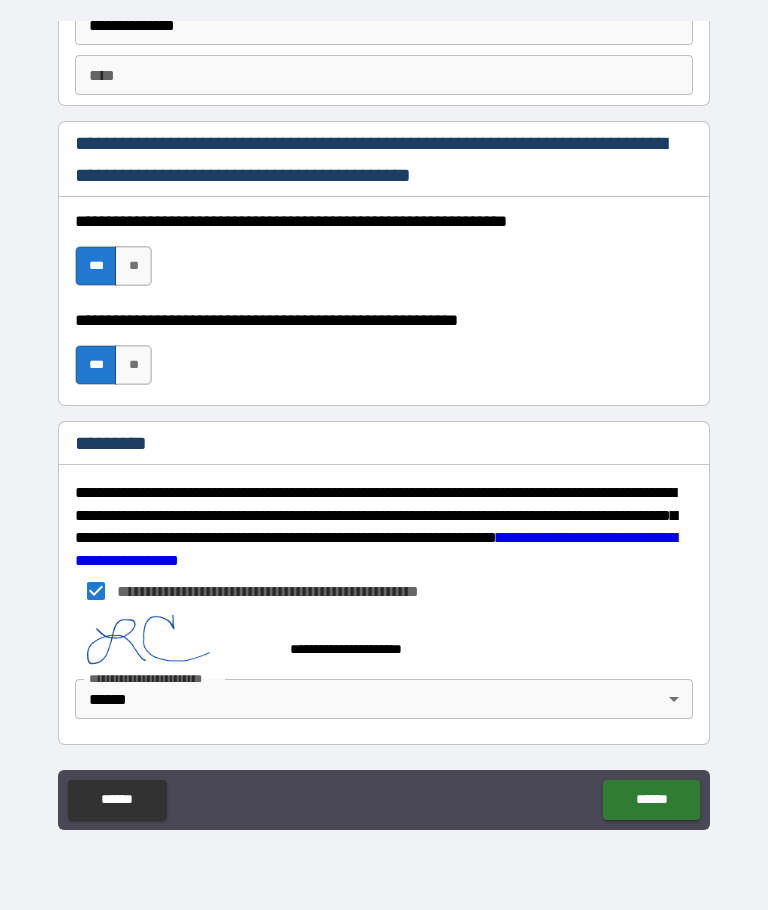 type on "**********" 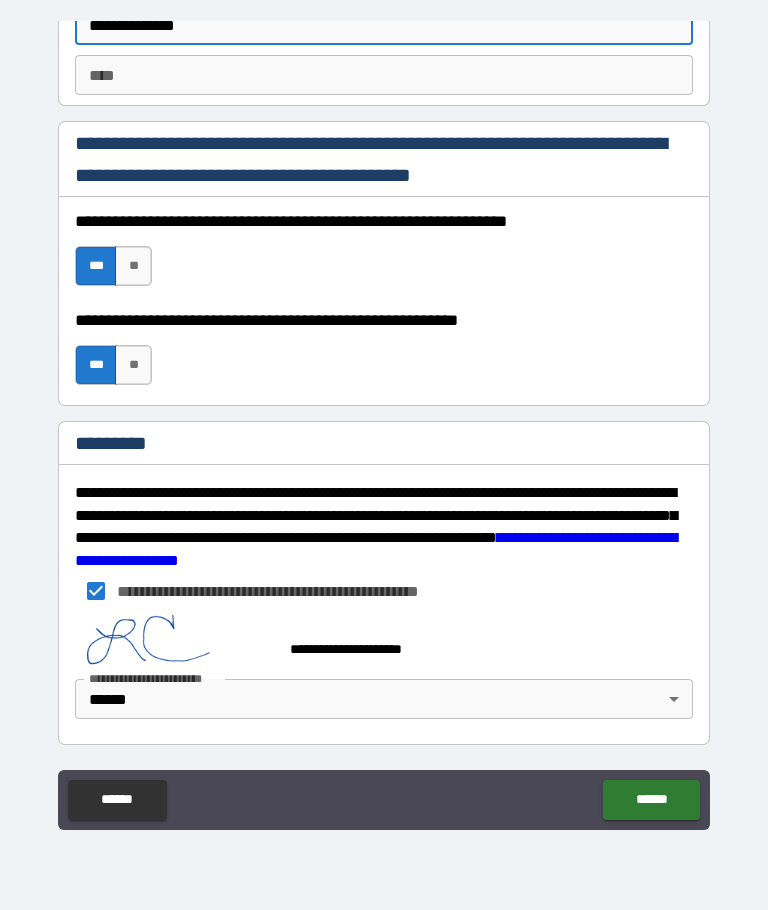 scroll, scrollTop: 2888, scrollLeft: 0, axis: vertical 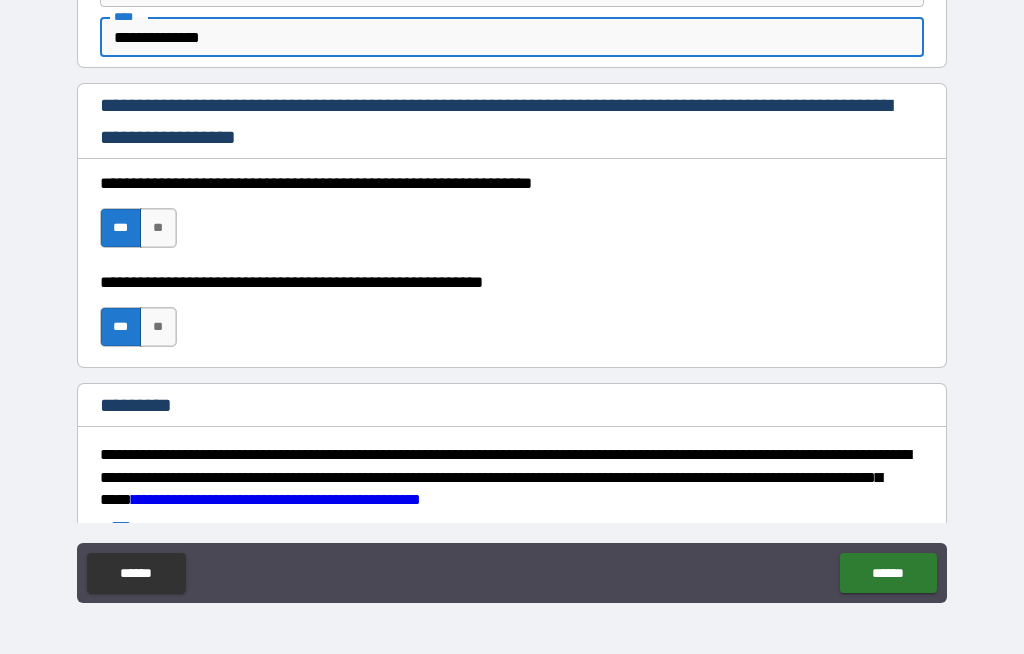 type on "**********" 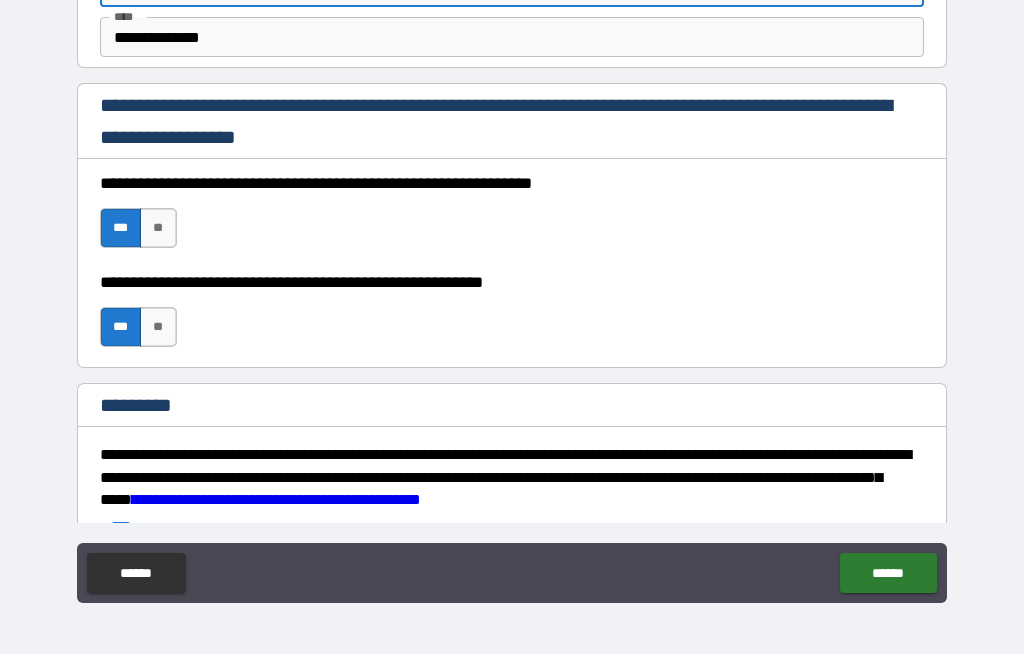 scroll, scrollTop: 0, scrollLeft: 0, axis: both 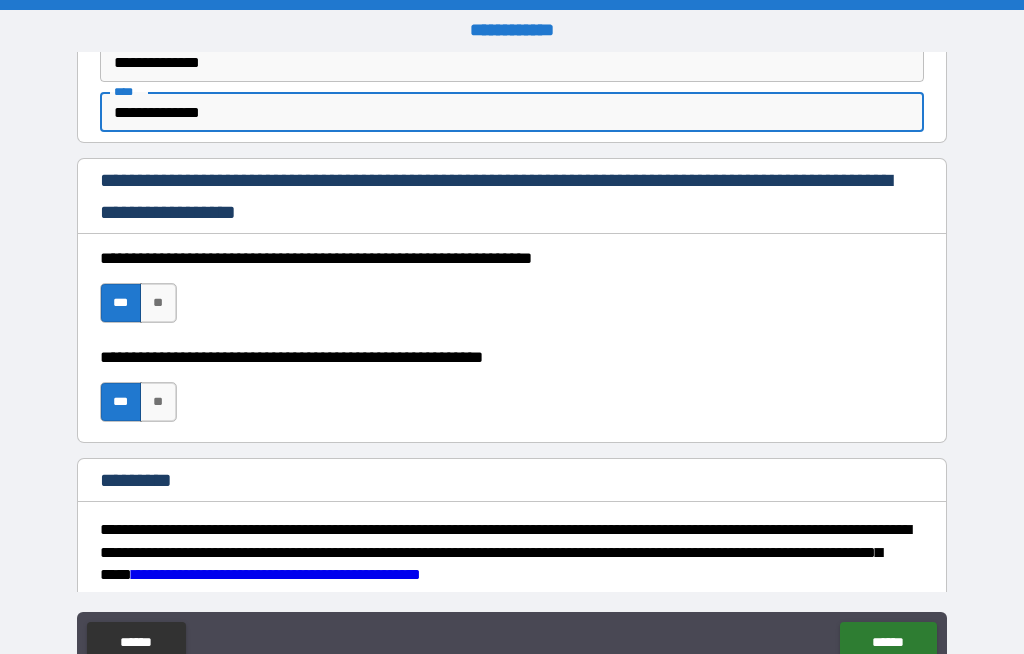 paste 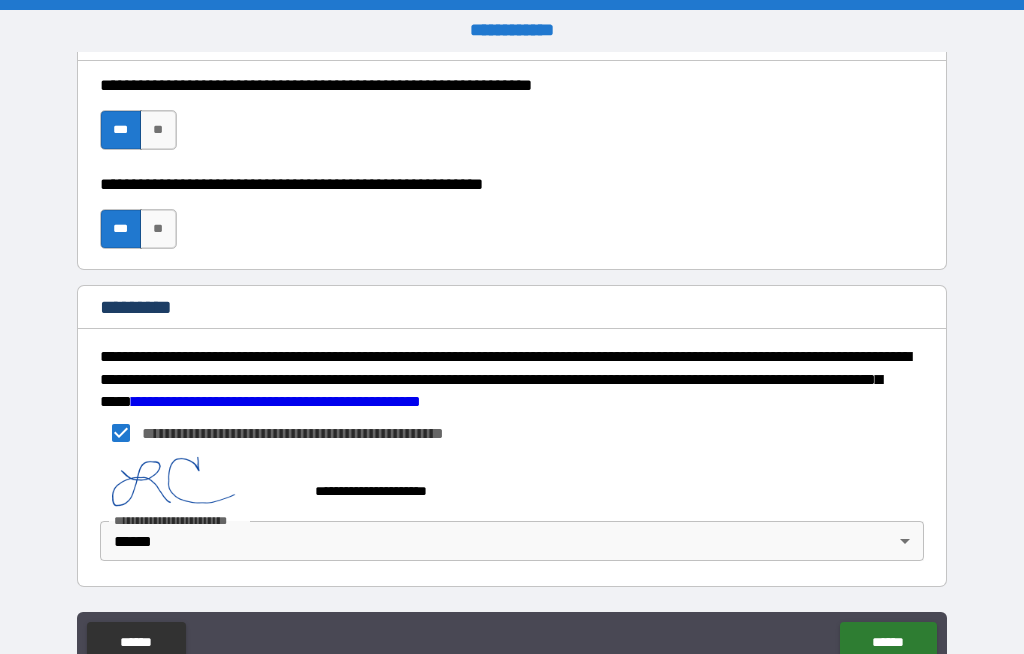 scroll, scrollTop: 3061, scrollLeft: 0, axis: vertical 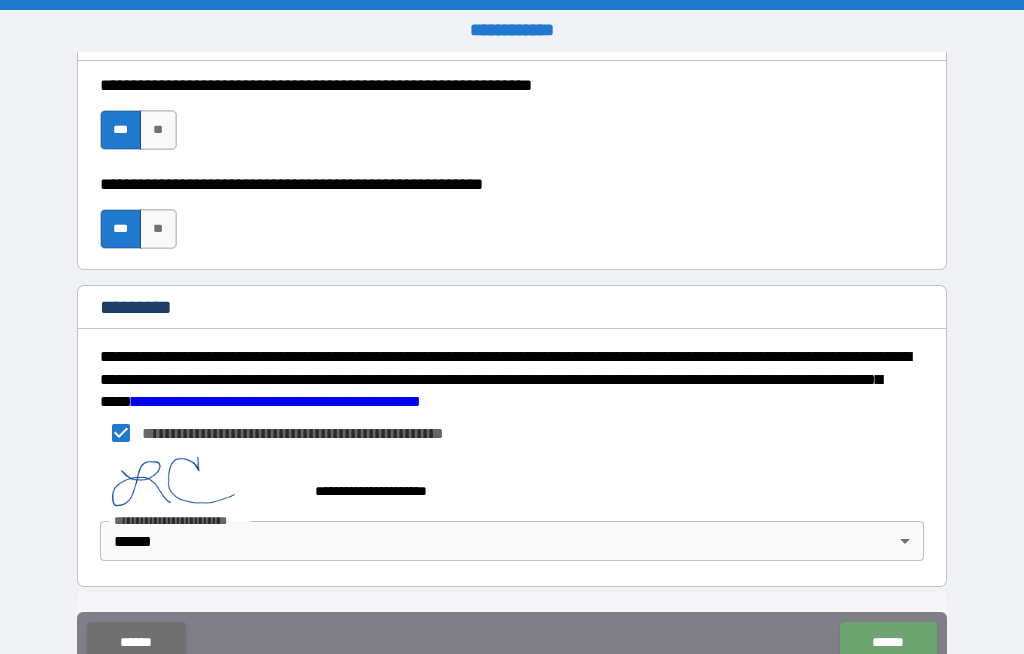 click on "******" at bounding box center [888, 642] 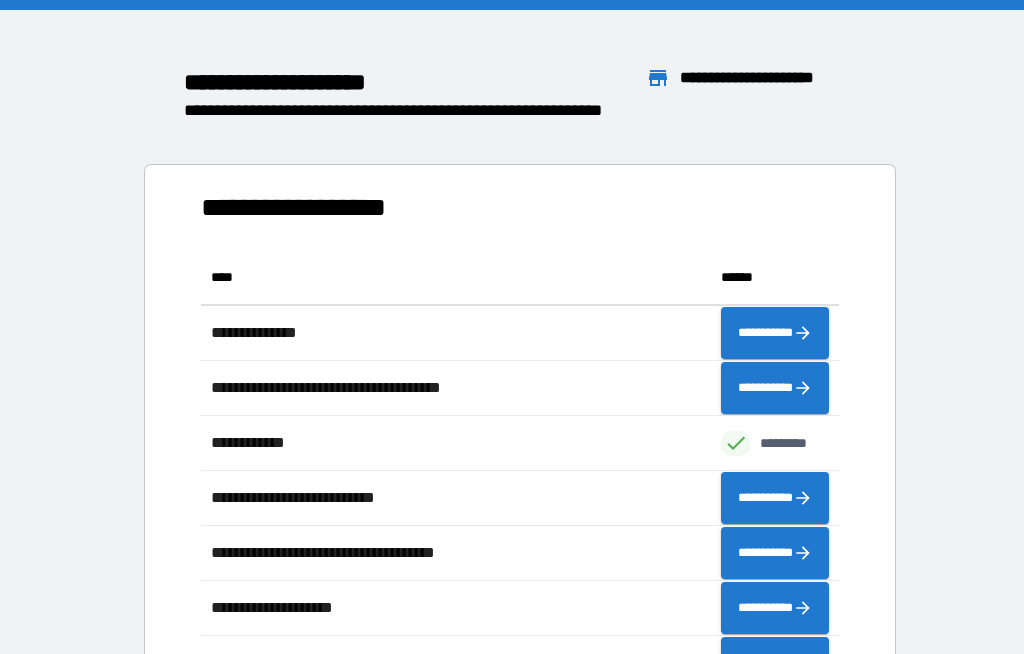 scroll, scrollTop: 441, scrollLeft: 638, axis: both 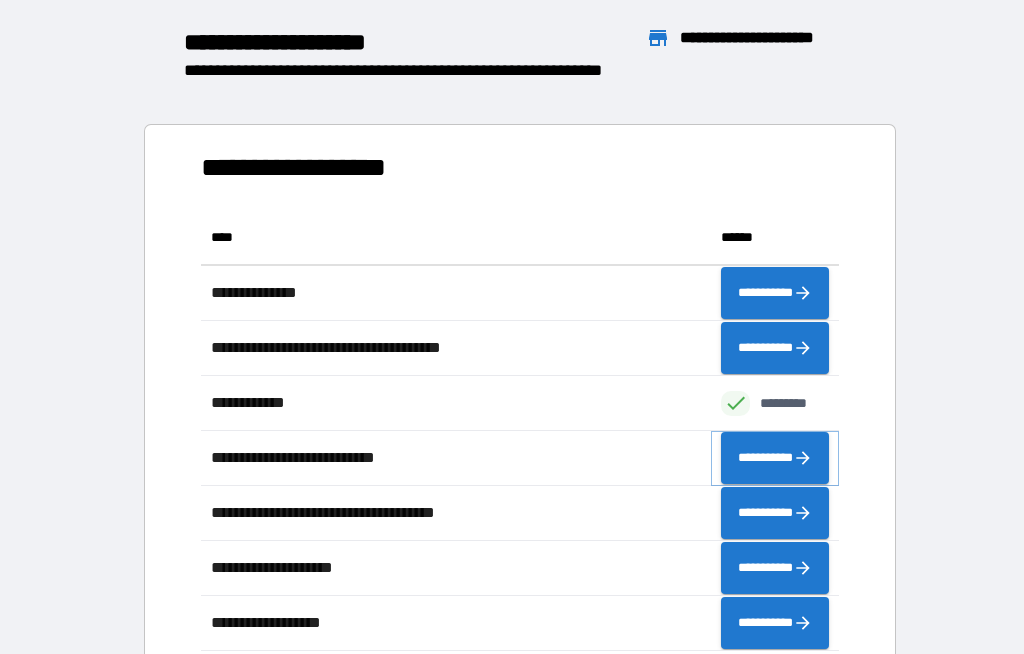 click 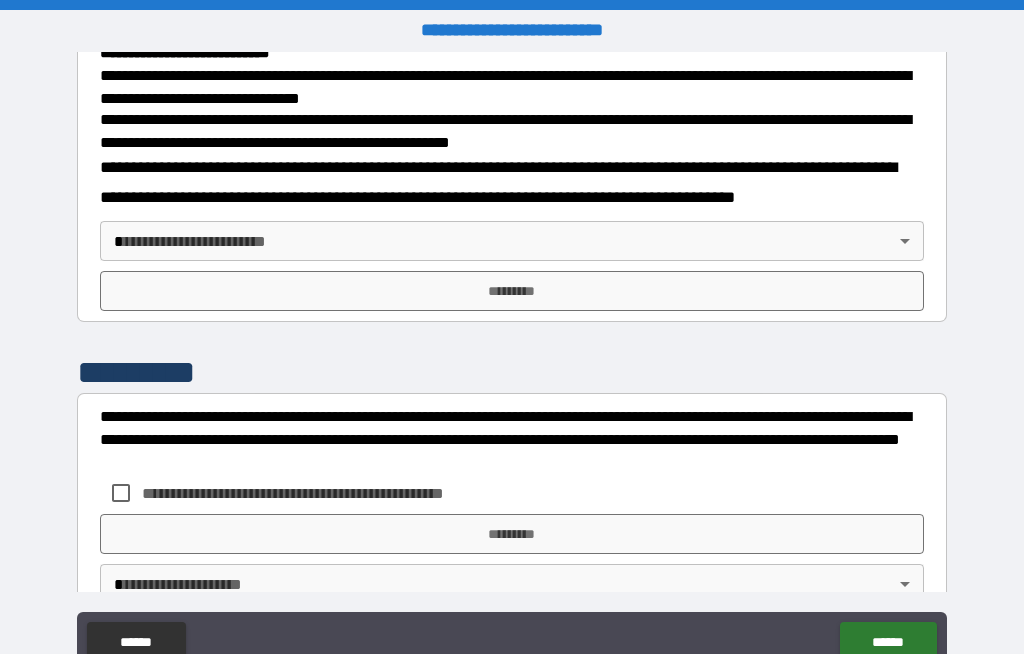 scroll, scrollTop: 694, scrollLeft: 0, axis: vertical 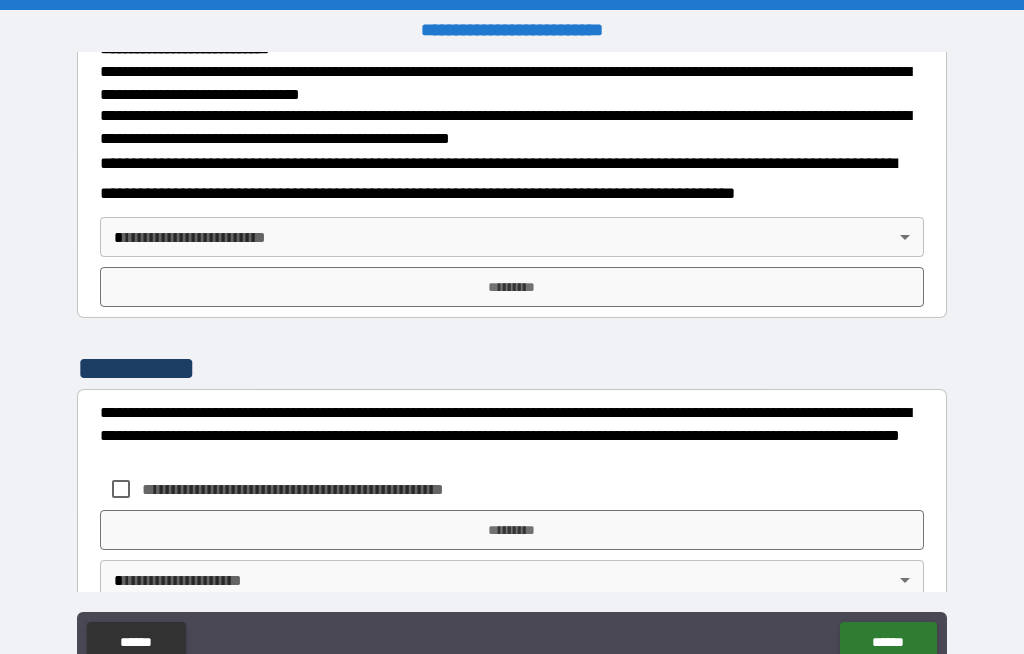 click on "**********" at bounding box center (512, 361) 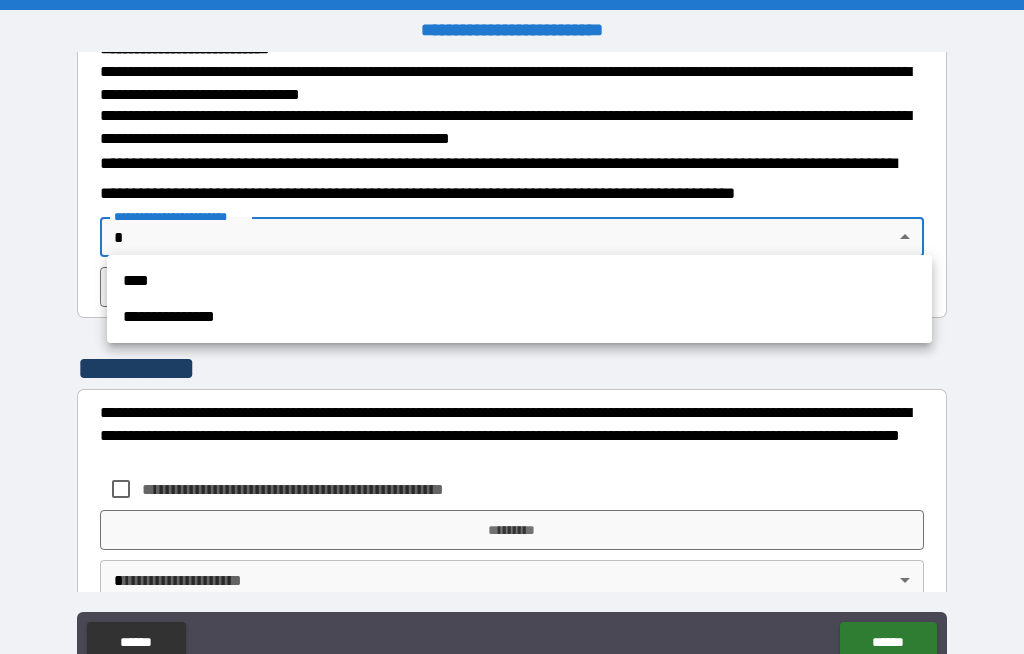 click on "**********" at bounding box center [519, 317] 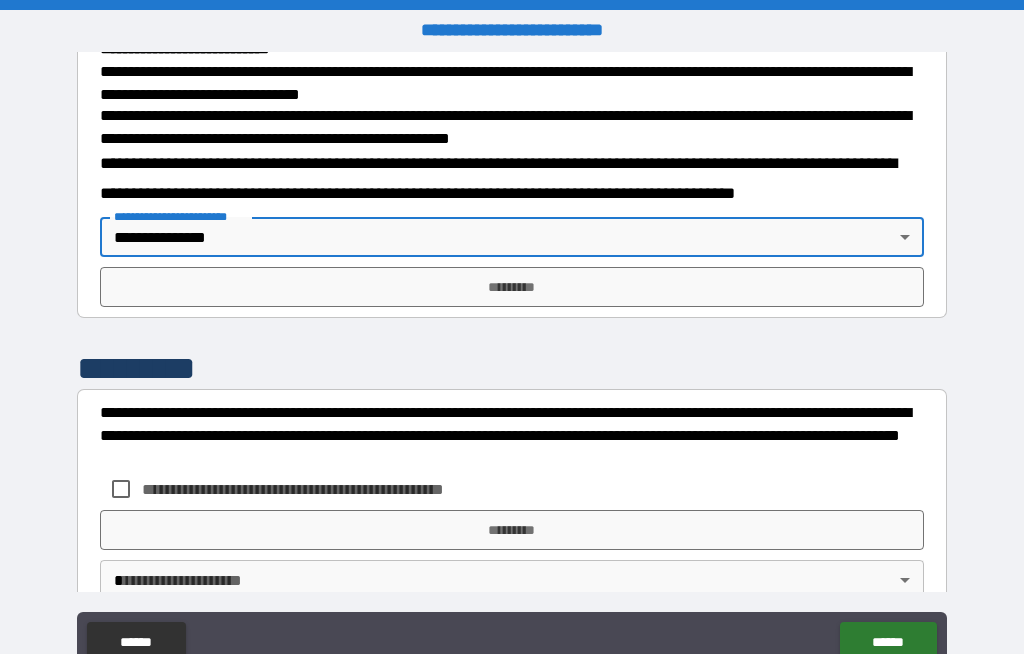 type on "**********" 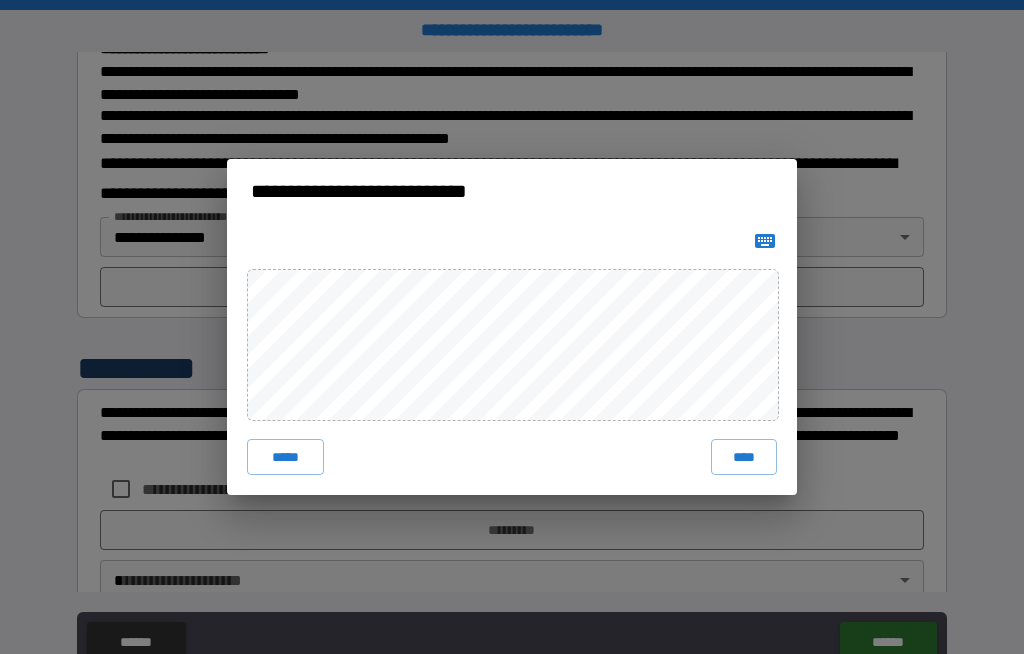 click on "****" at bounding box center [744, 457] 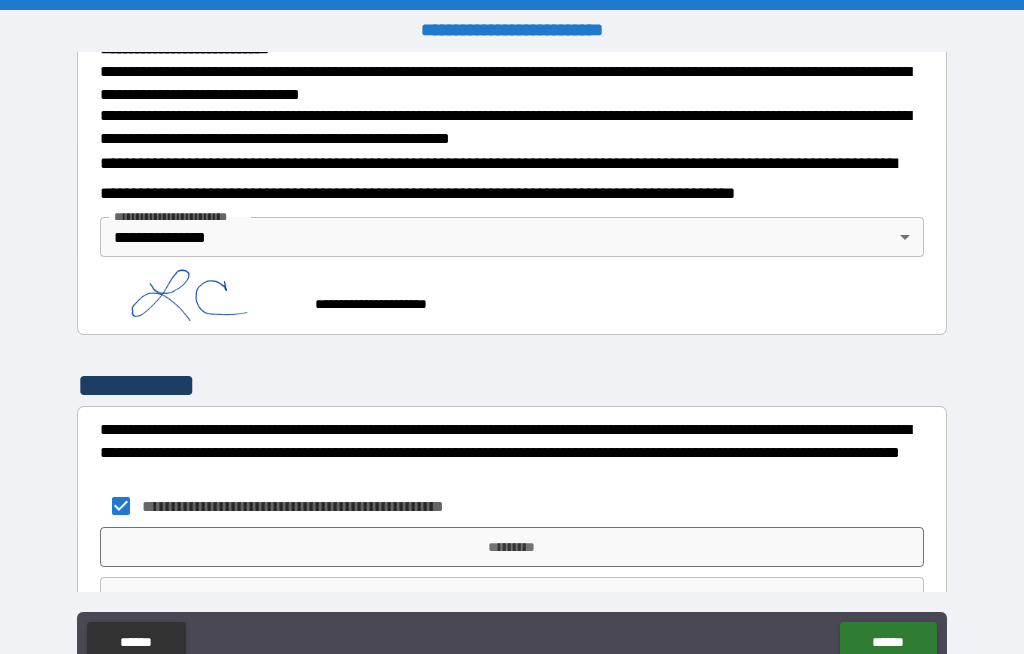 click on "*********" at bounding box center (512, 547) 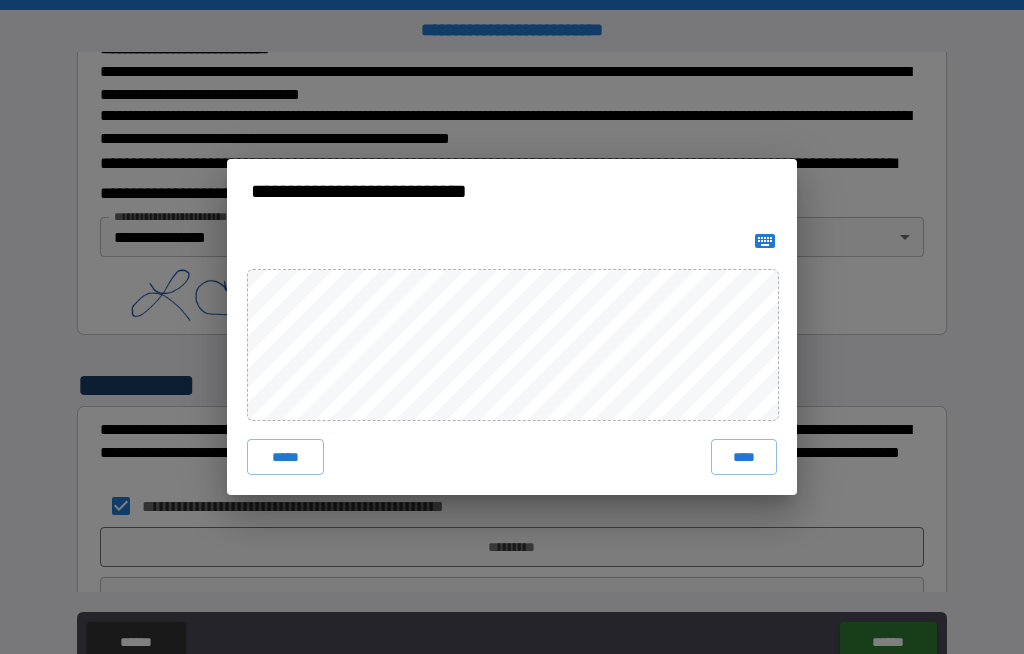 click on "****" at bounding box center (744, 457) 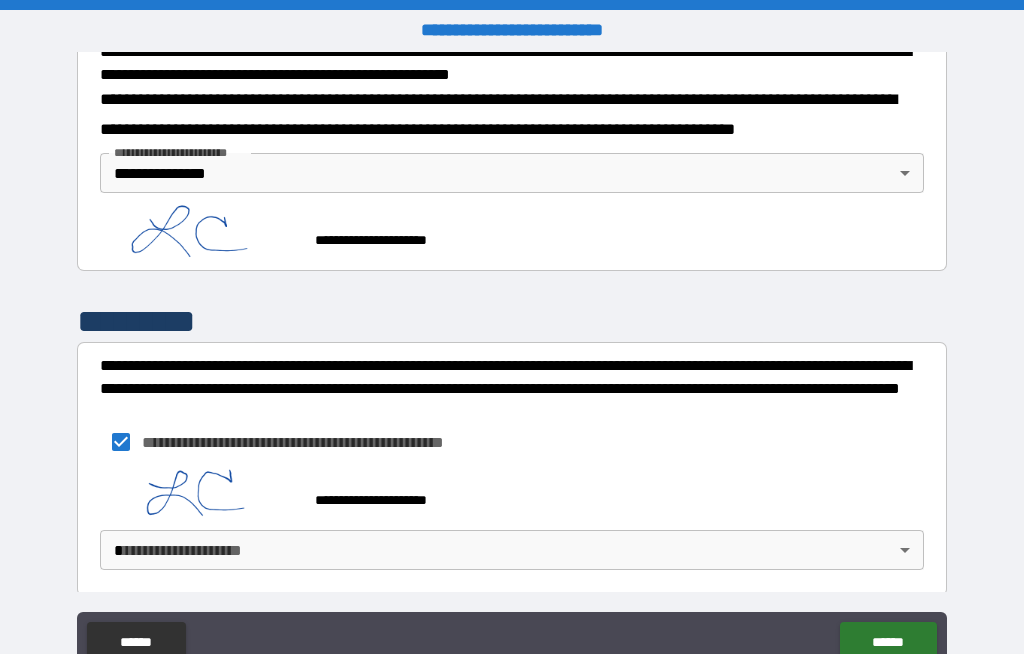 scroll, scrollTop: 757, scrollLeft: 0, axis: vertical 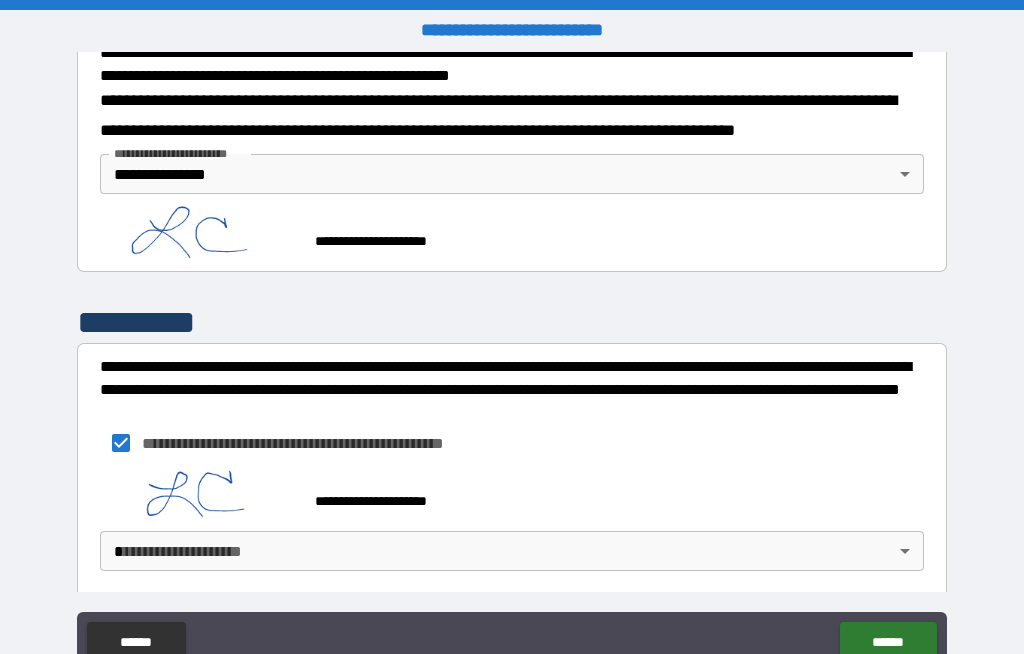 click on "**********" at bounding box center [512, 361] 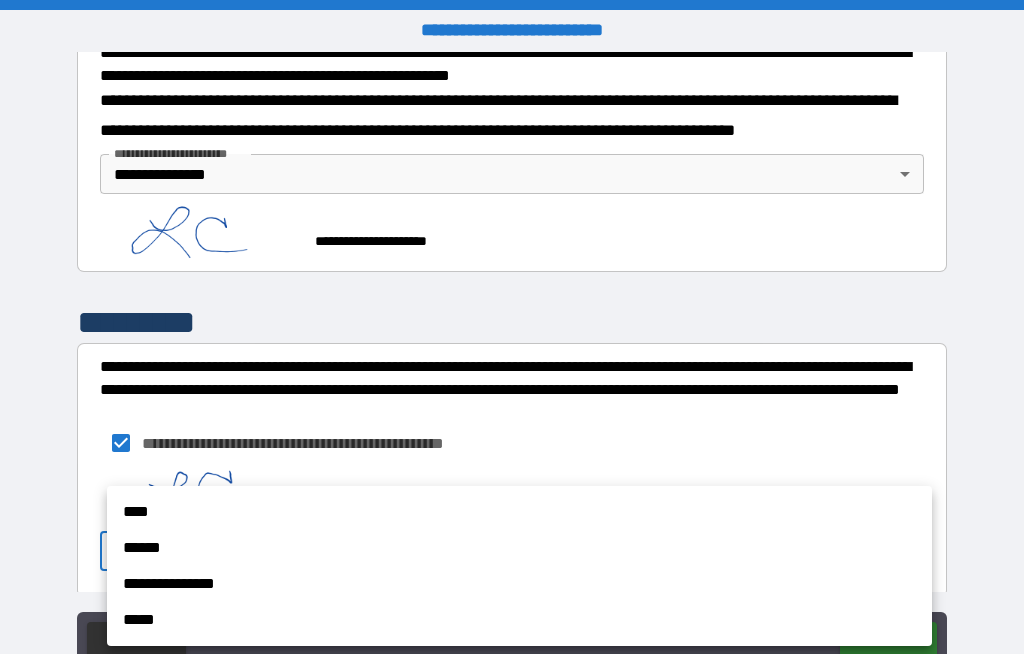 click on "**********" at bounding box center [519, 584] 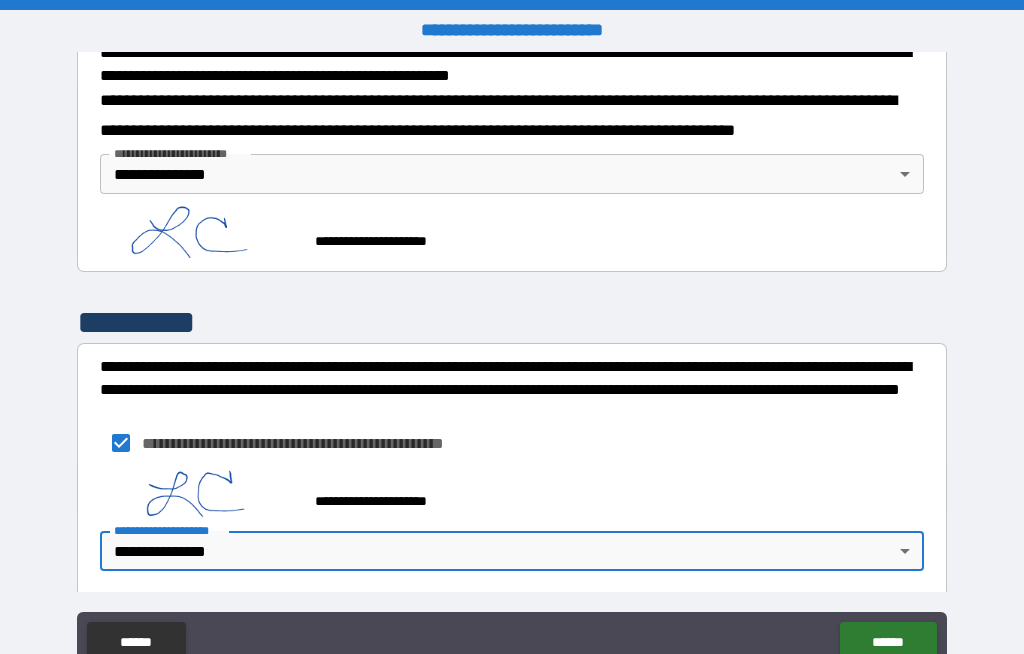 click on "******" at bounding box center (888, 642) 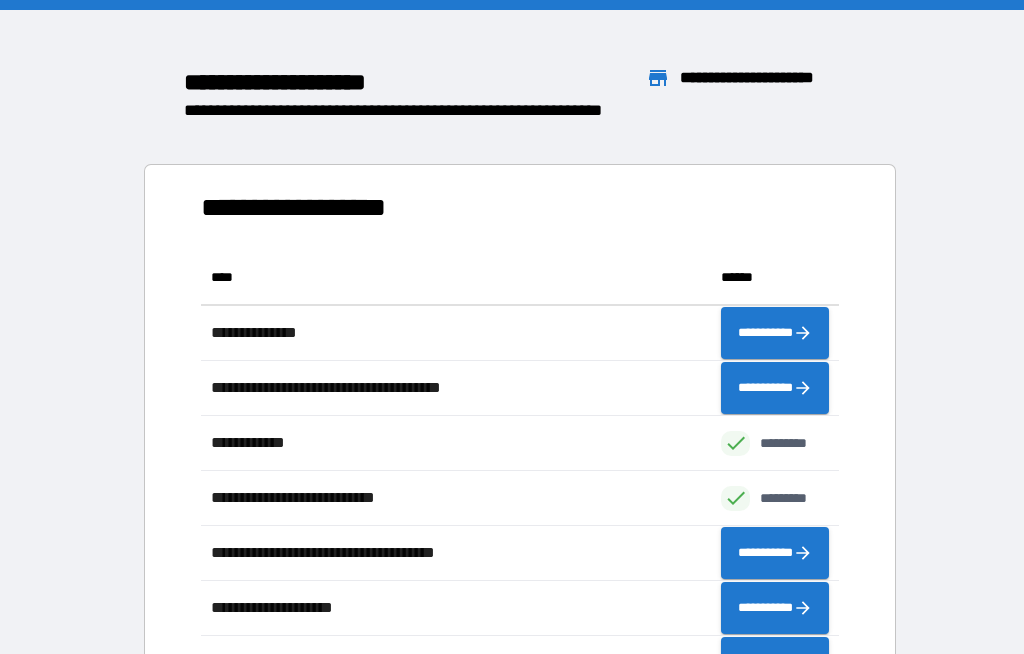 scroll, scrollTop: 1, scrollLeft: 1, axis: both 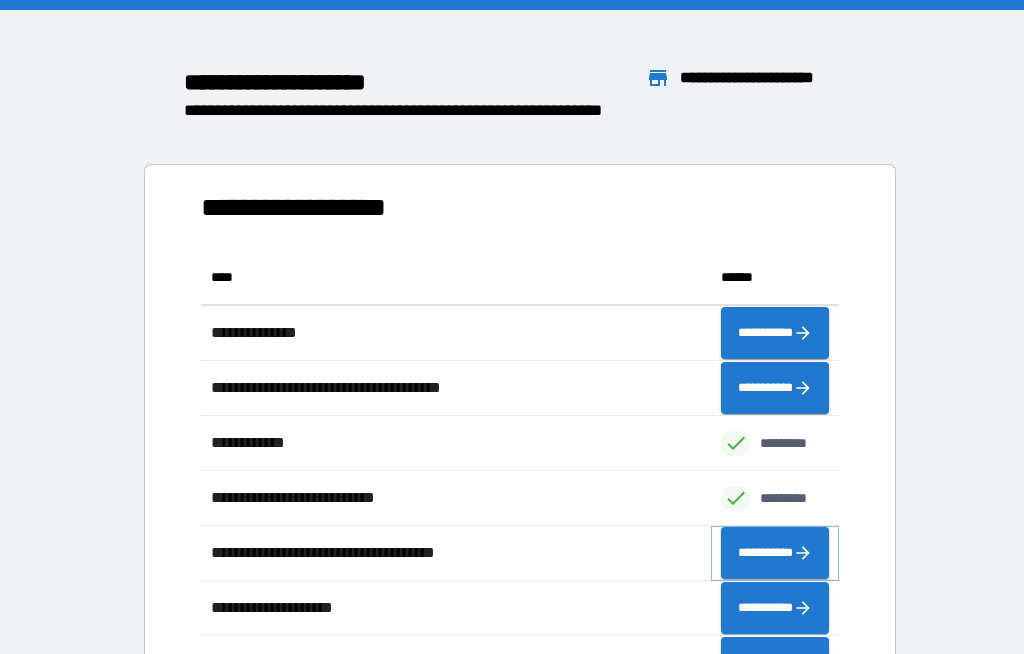 click 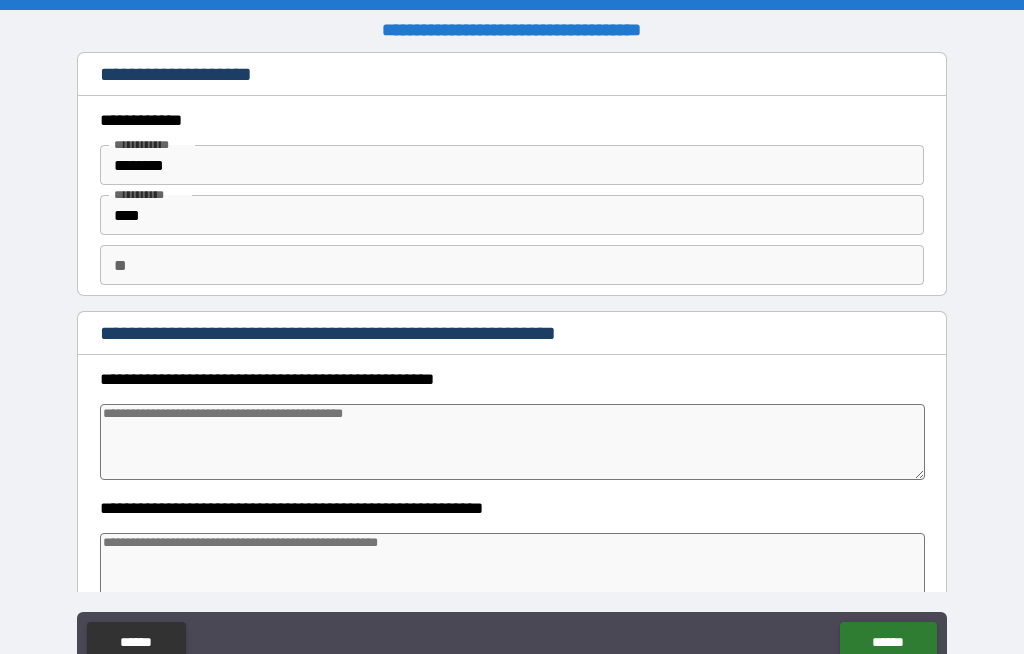 type on "*" 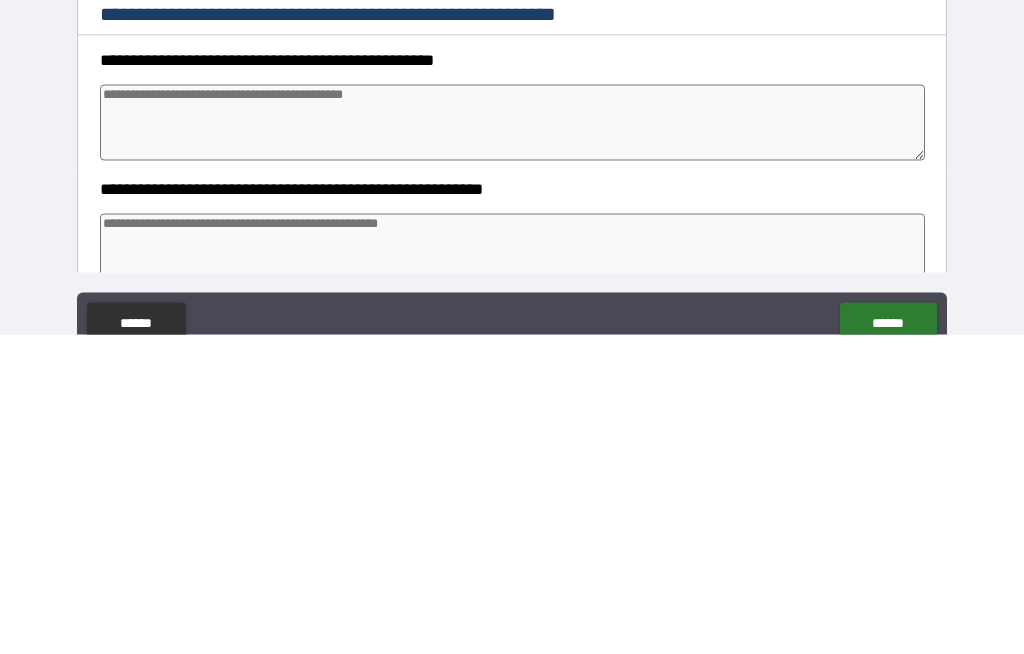 type on "*" 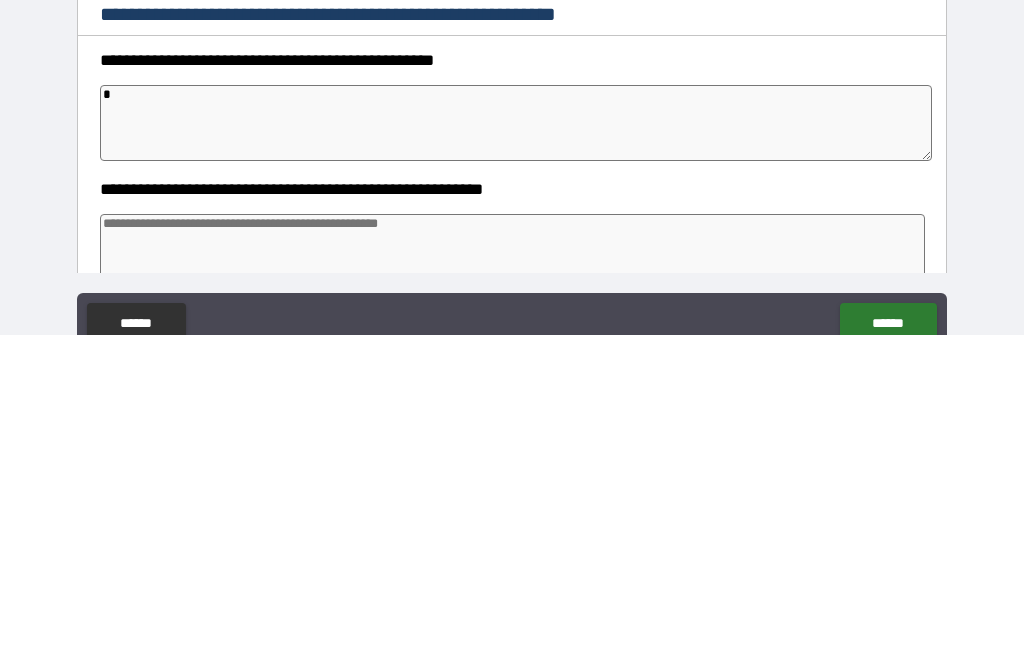type on "*" 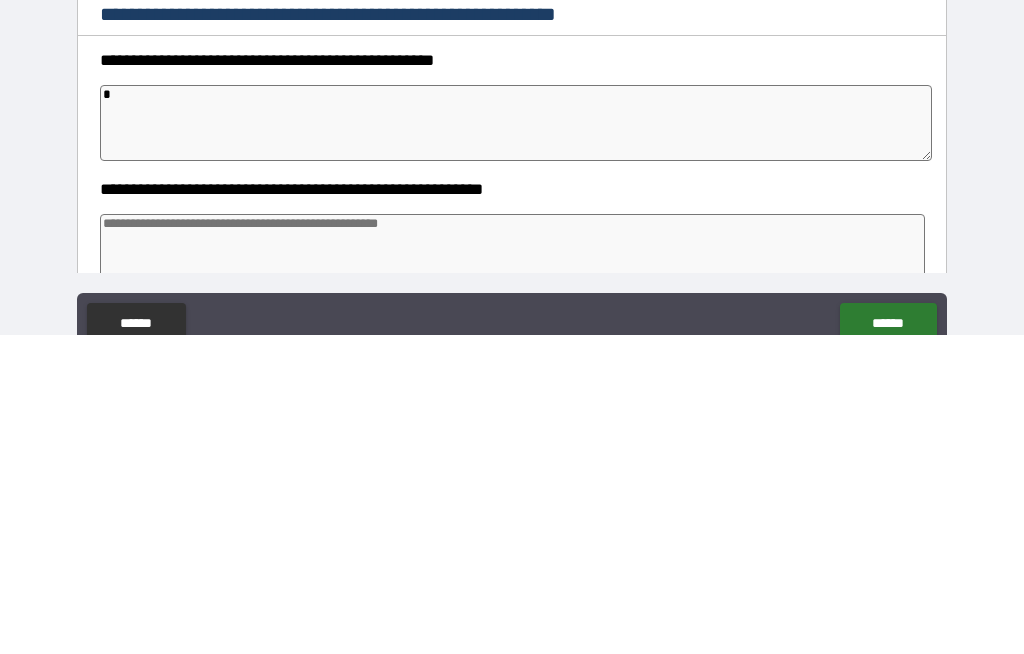 type on "*" 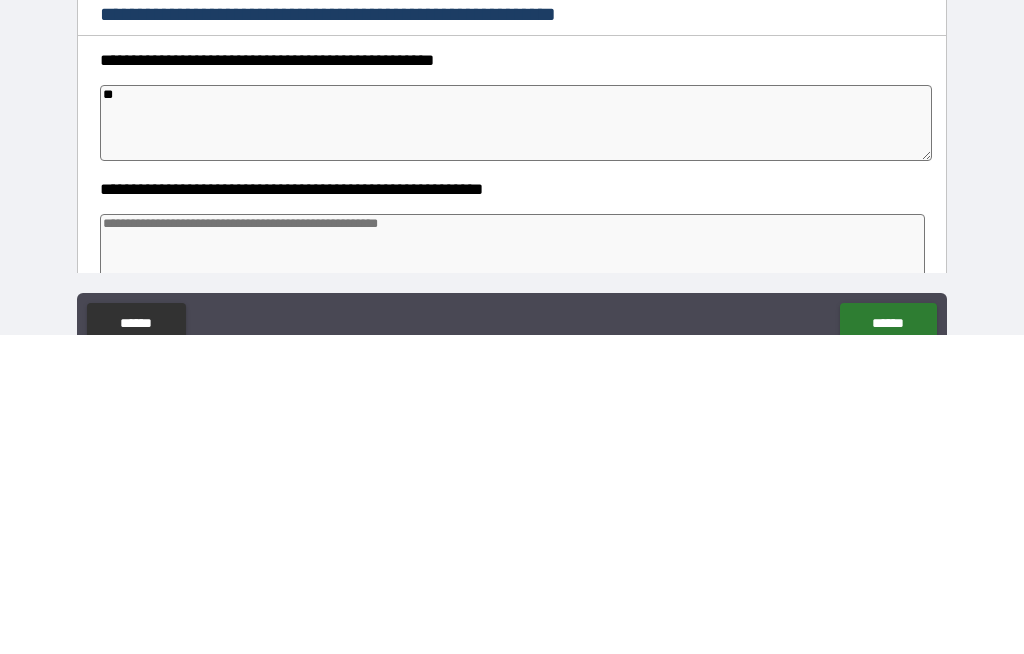 type on "*" 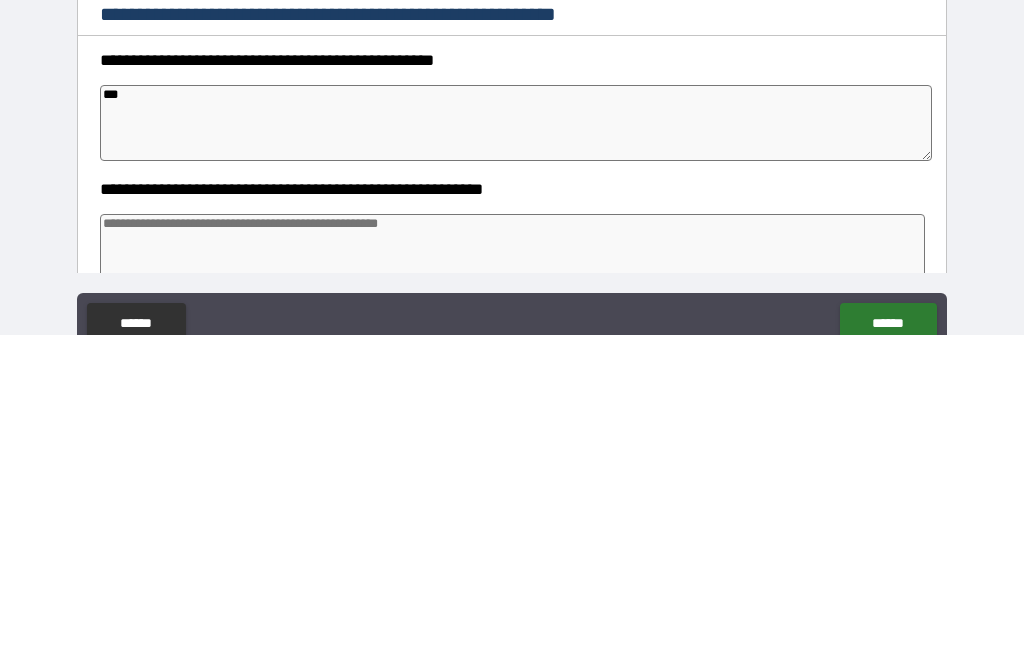 type on "*" 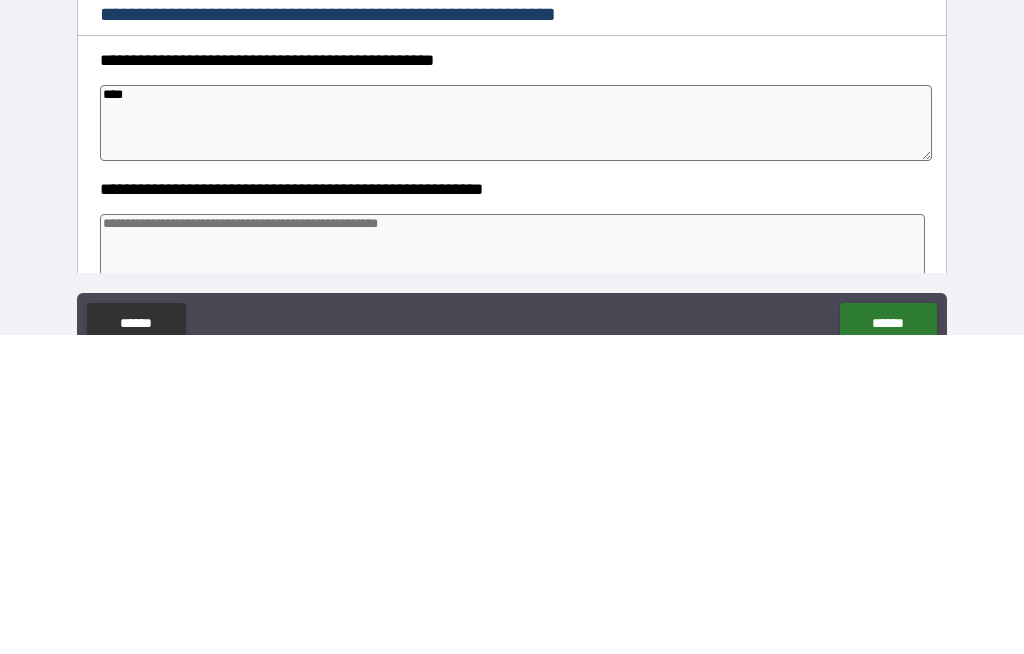 type on "*" 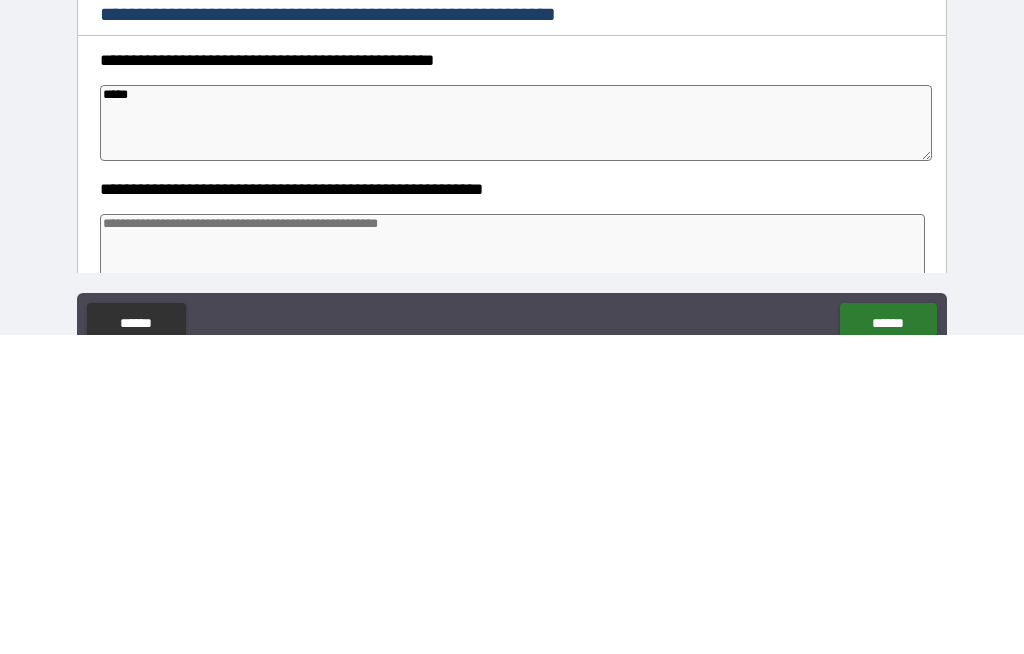 type on "*" 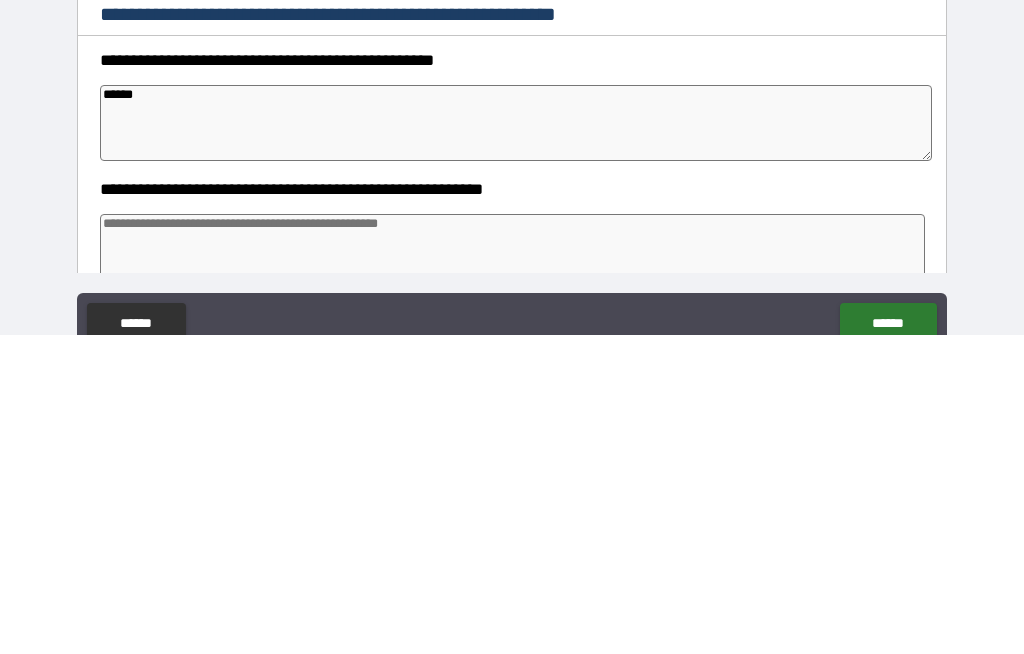 type on "*" 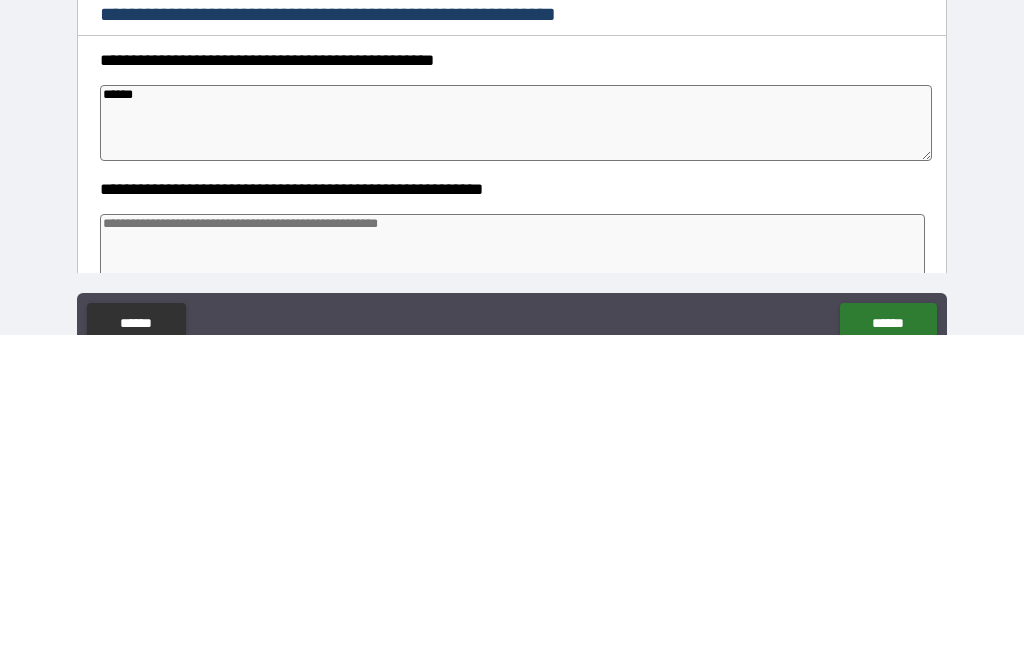type on "*******" 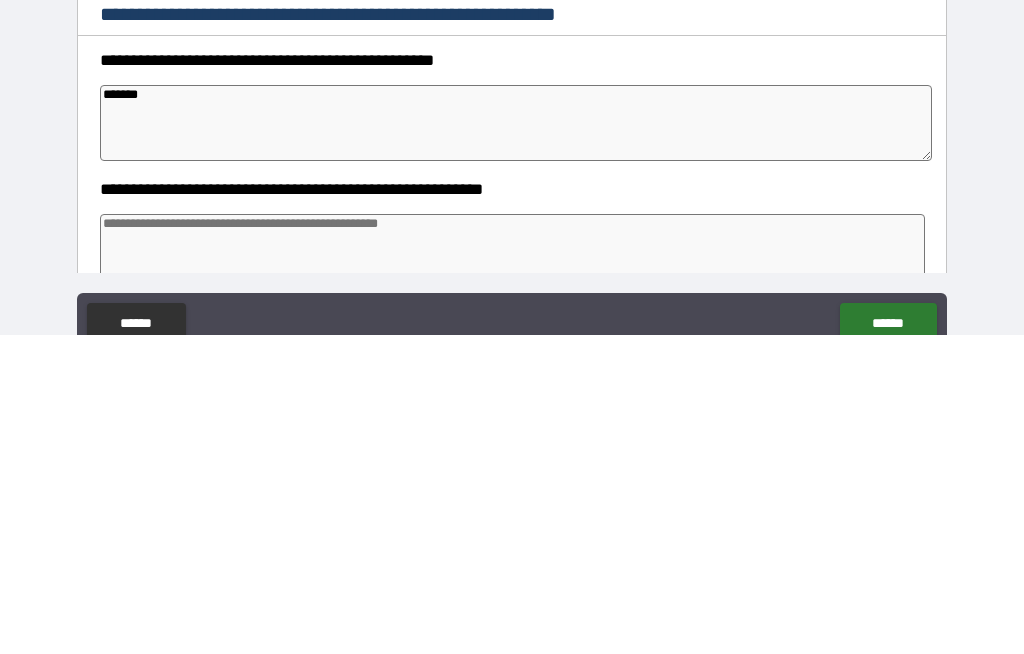 type on "*" 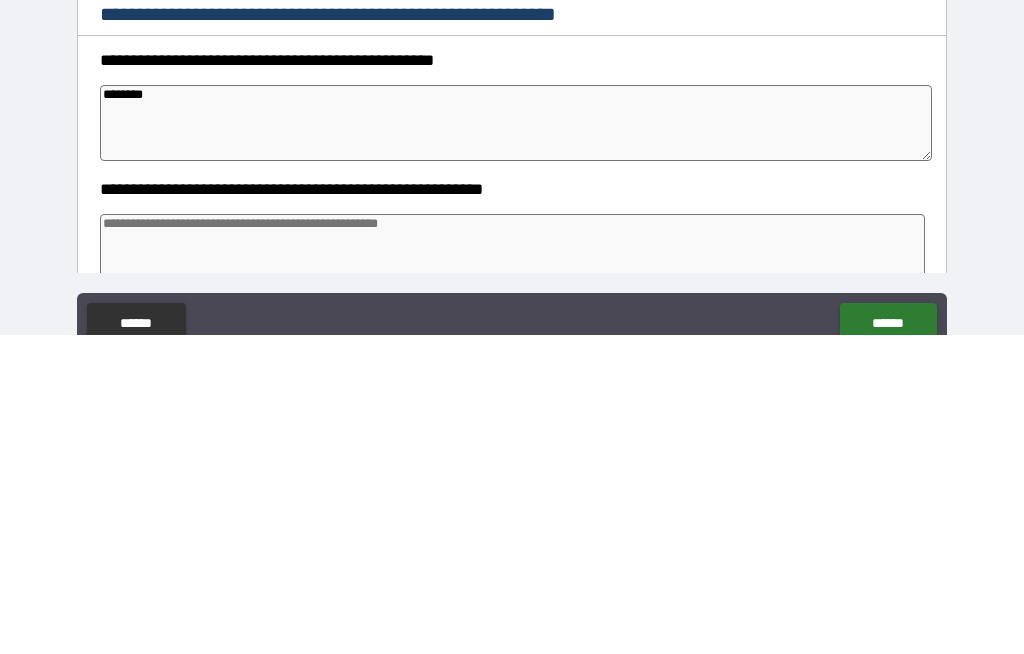 type on "*" 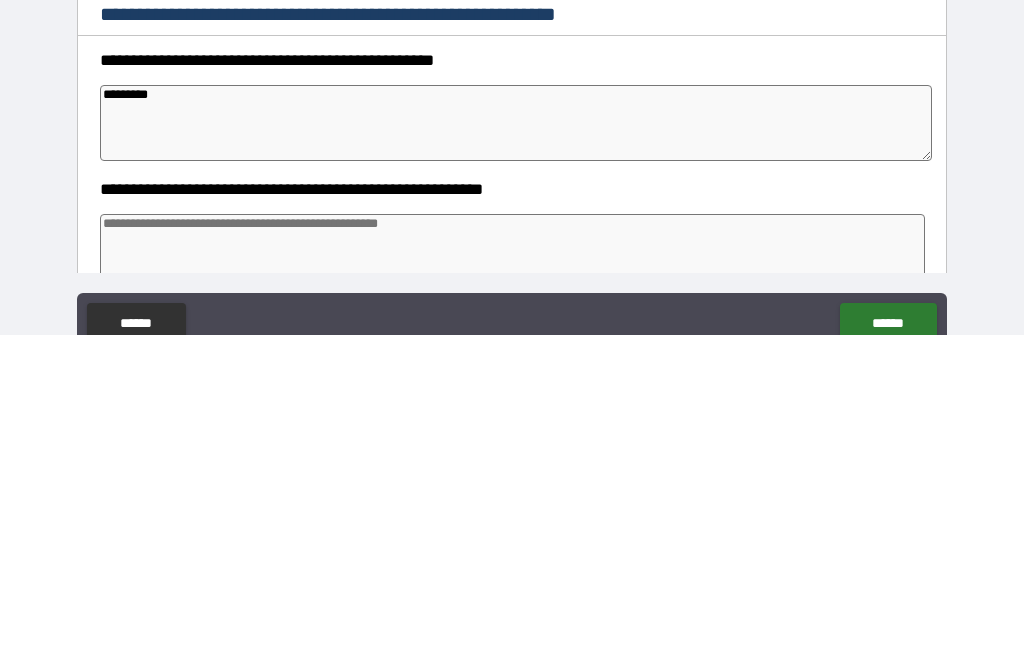type on "*" 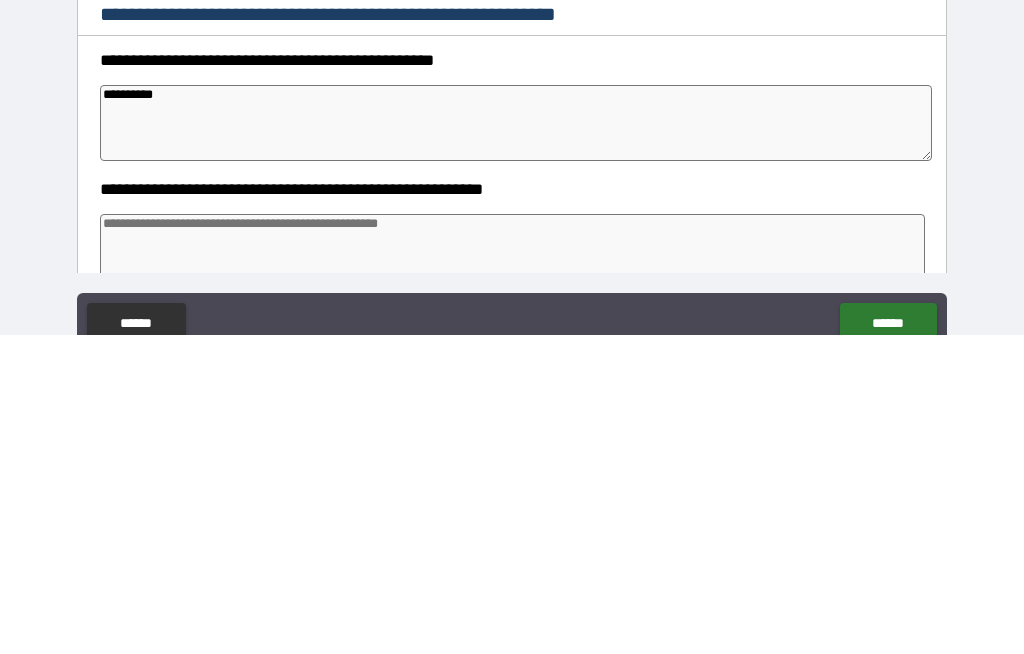 type on "*" 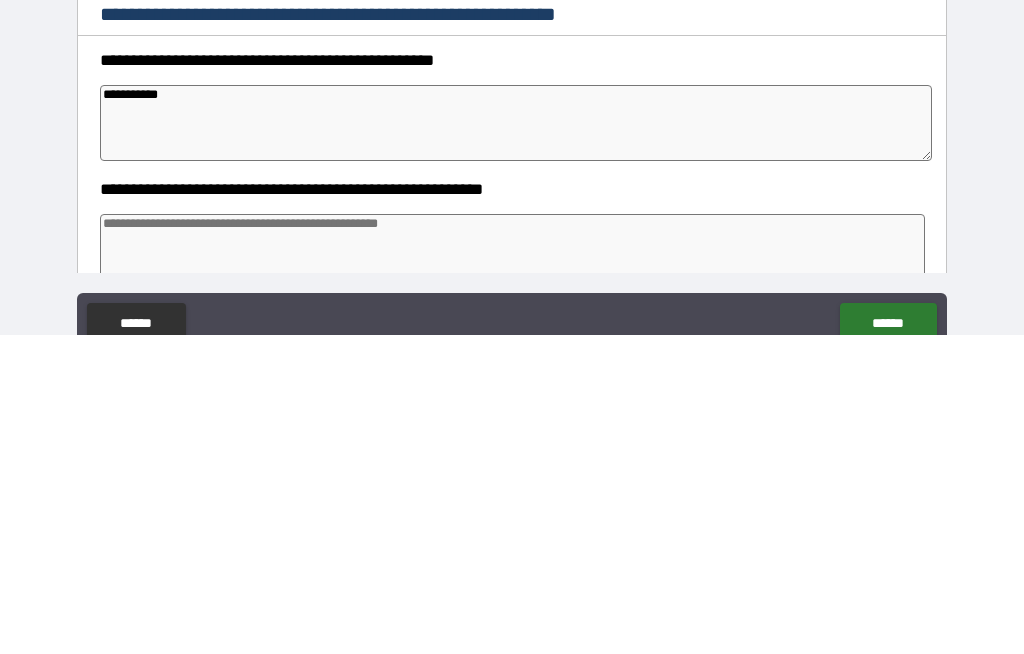 type on "*" 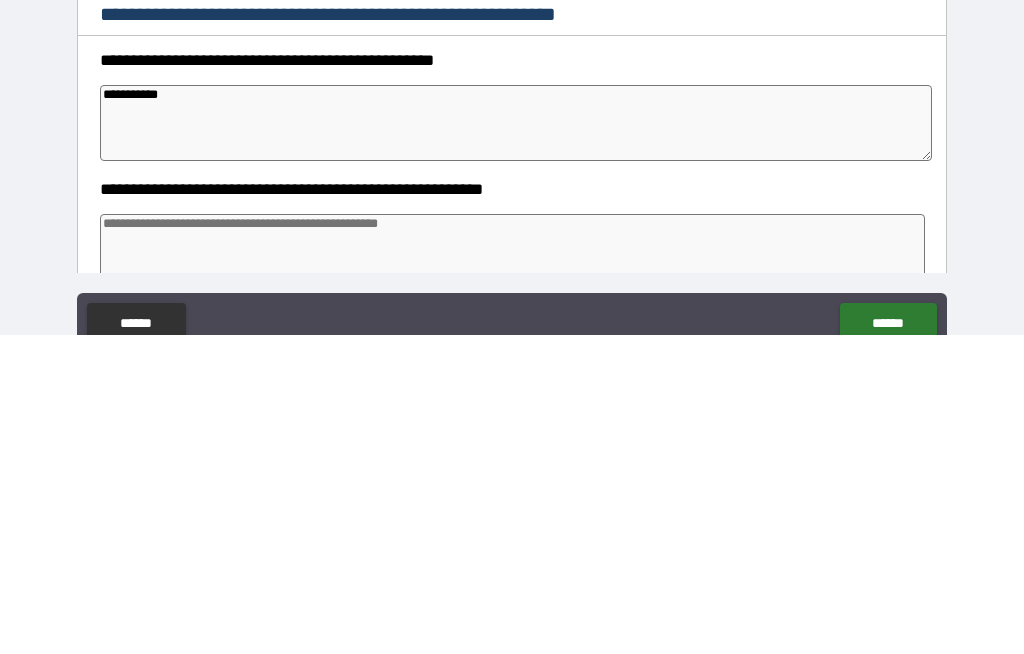 type on "**********" 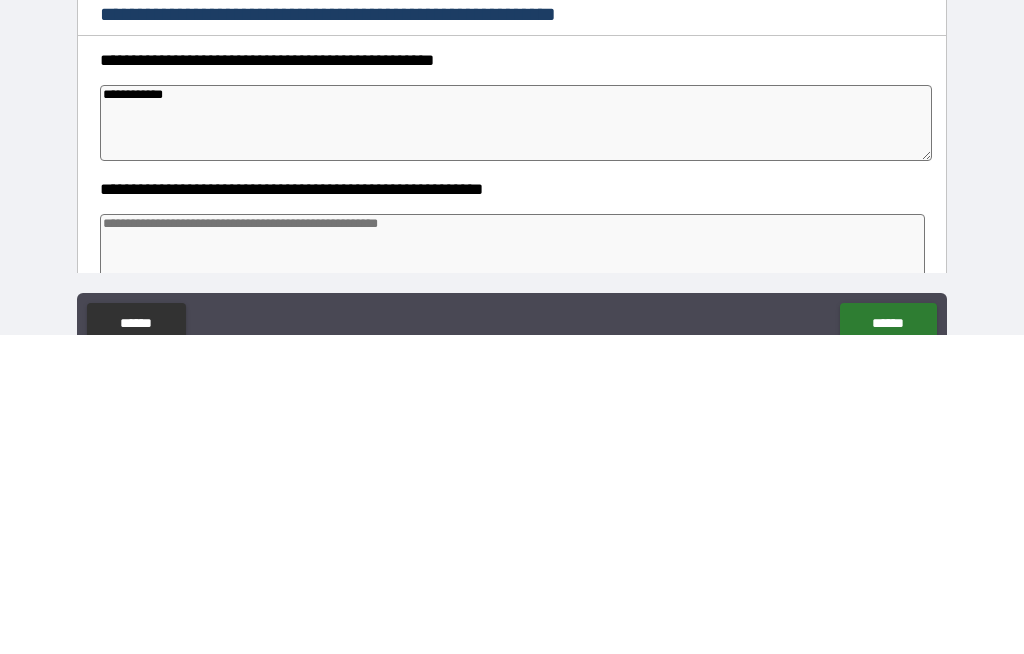 type on "*" 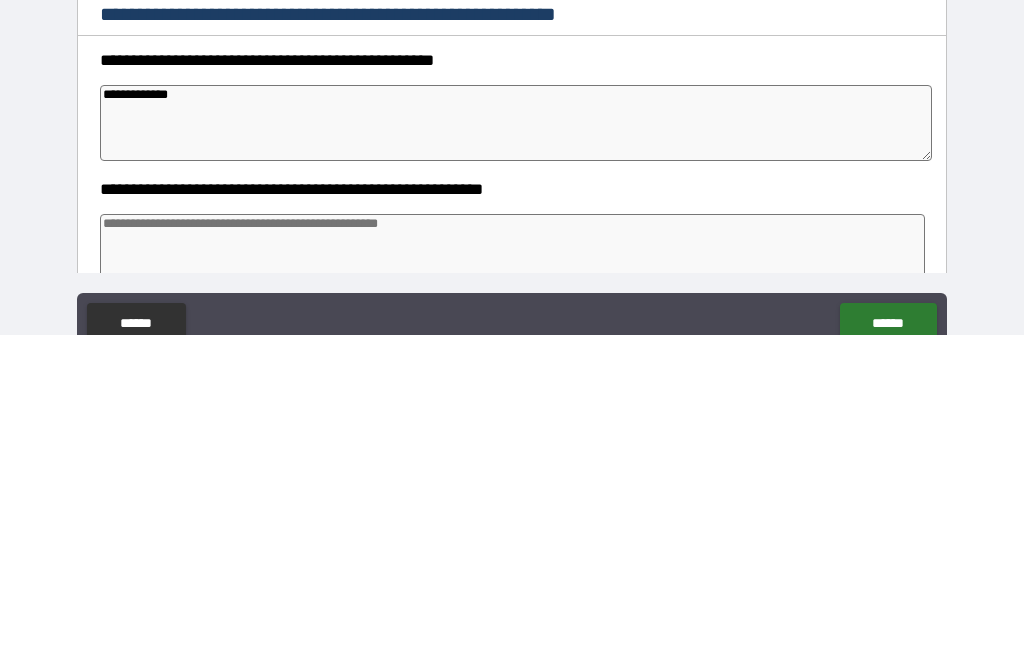 type on "*" 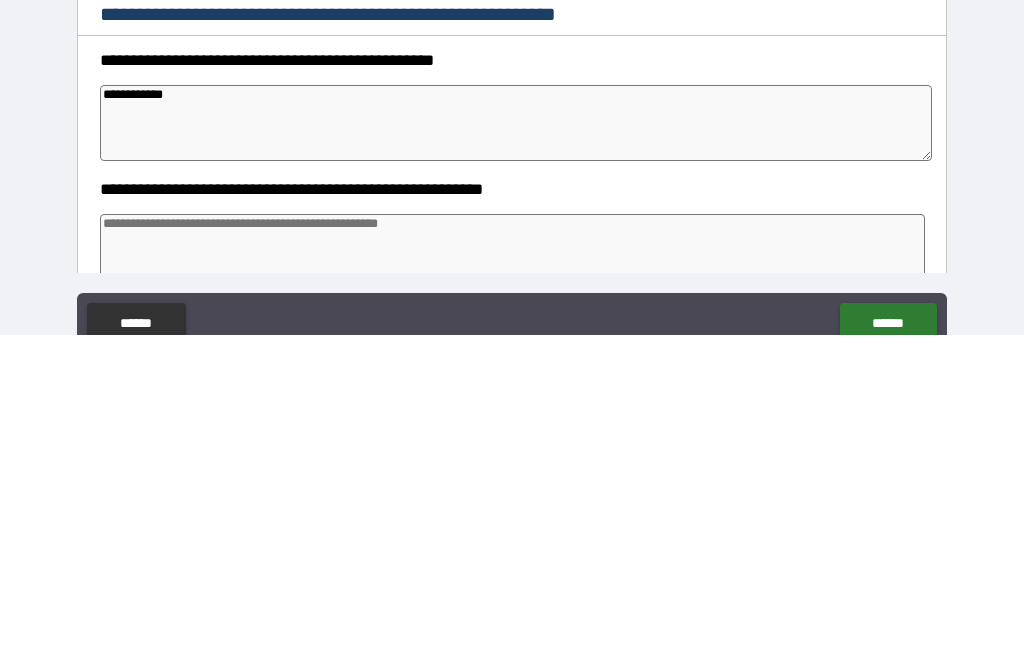 type on "*" 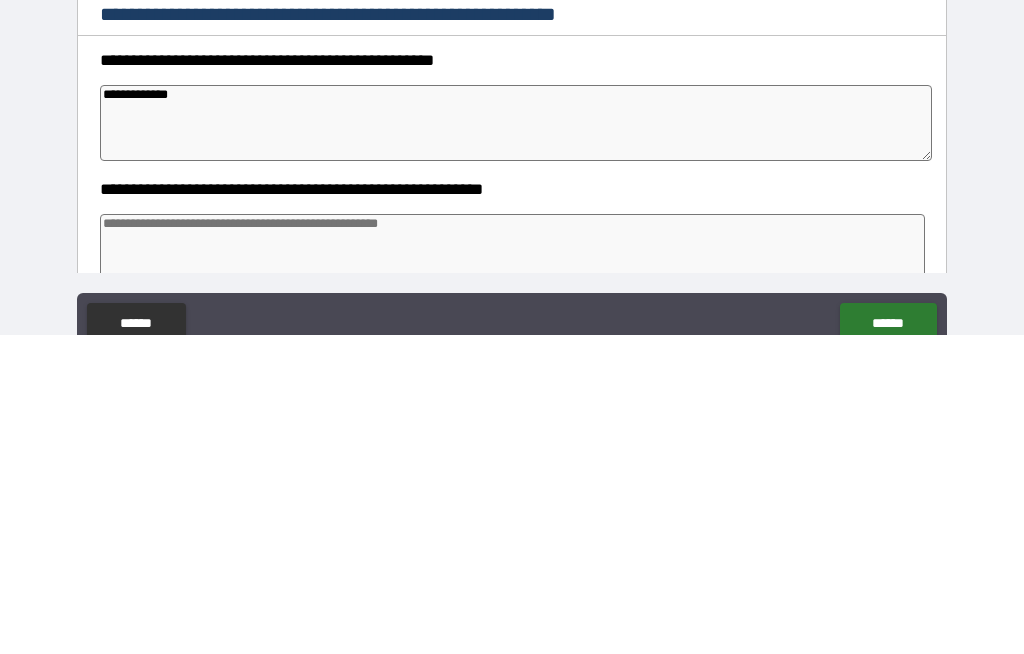 type on "*" 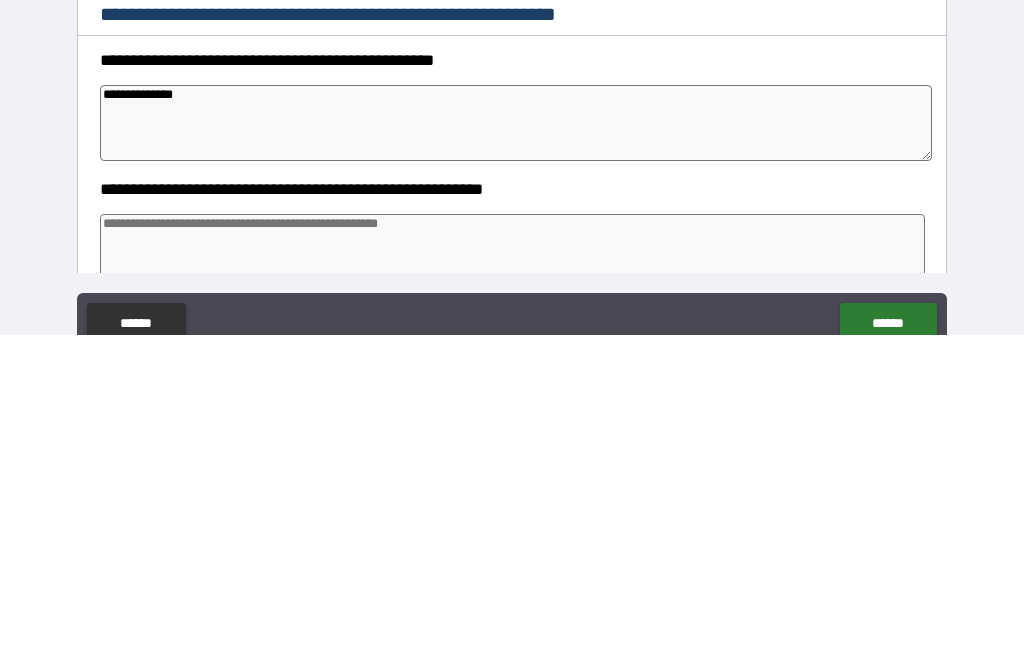 type on "*" 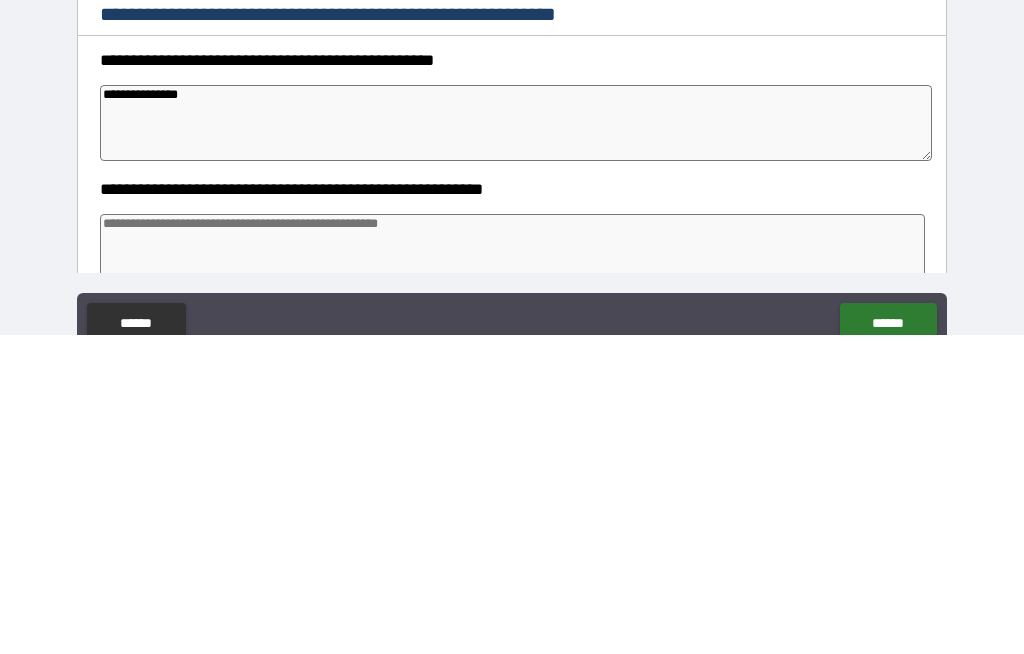type on "*" 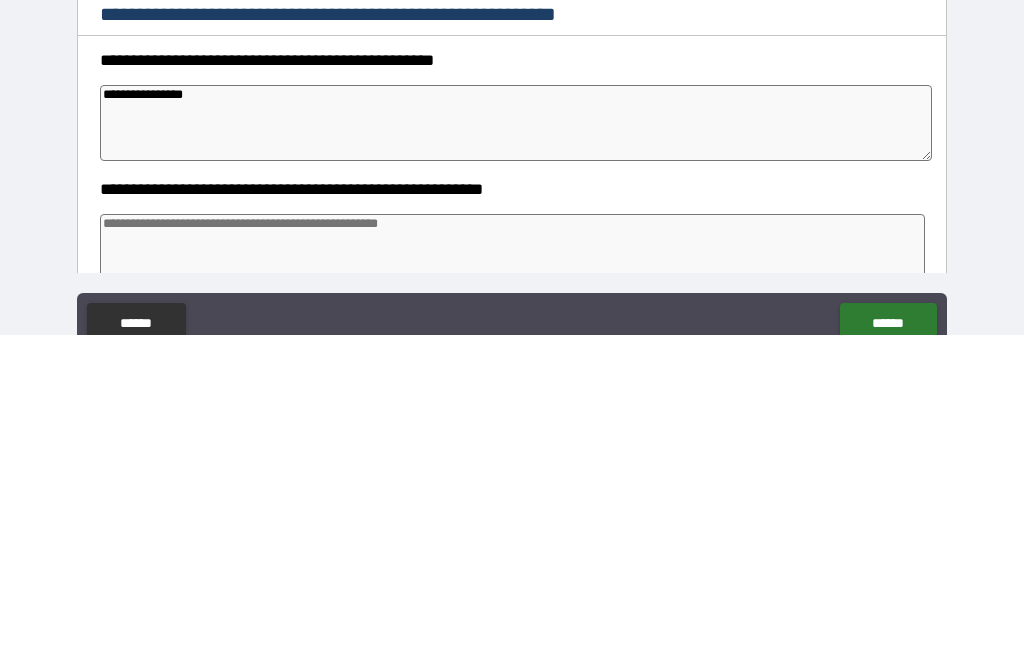 type on "*" 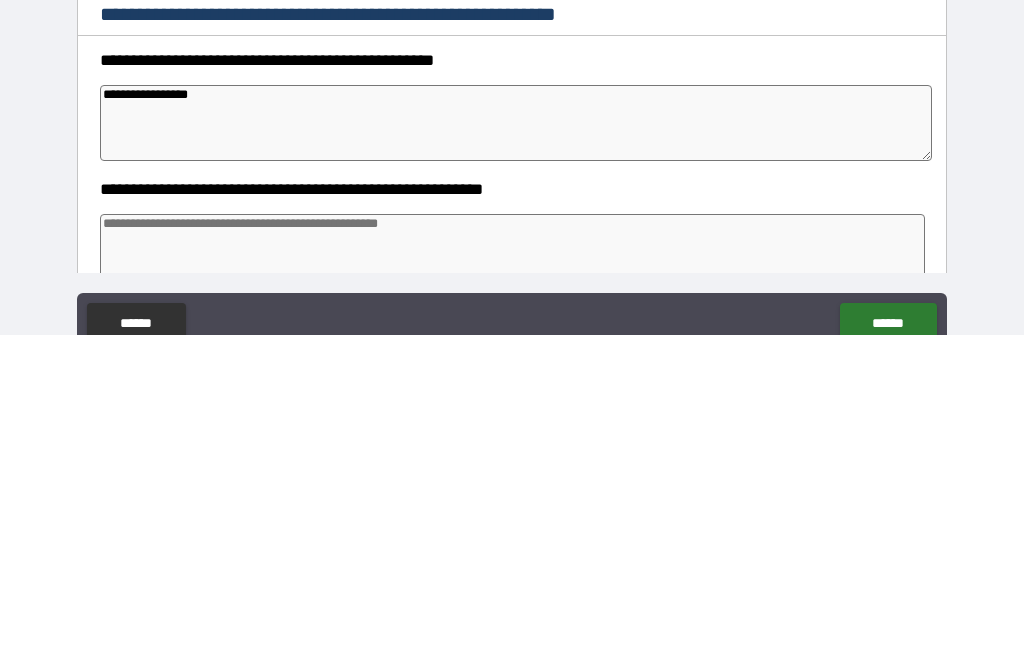 type on "*" 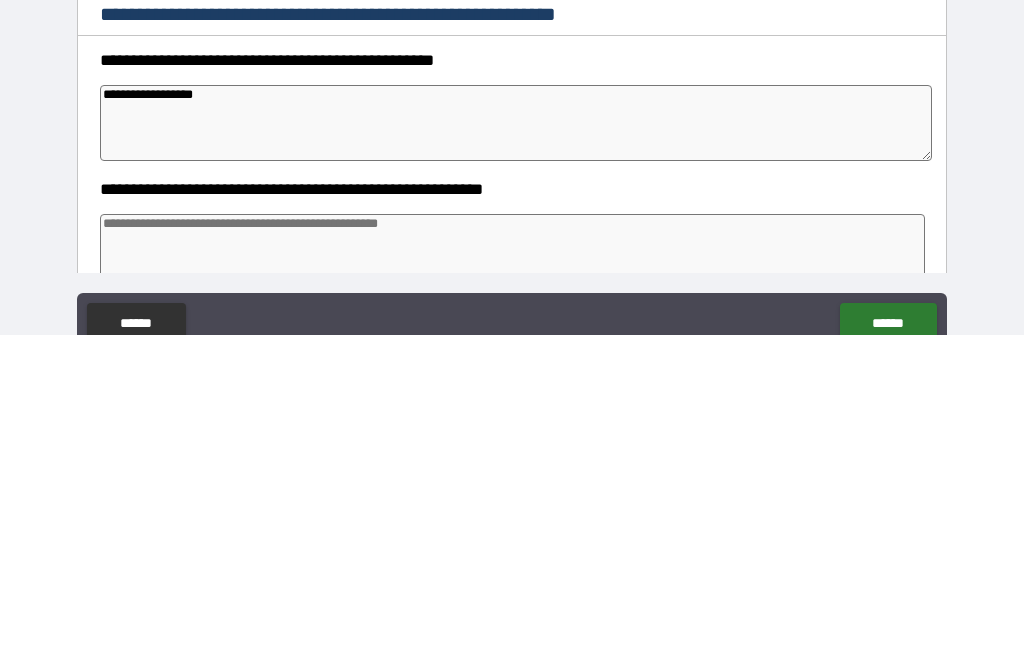 type on "*" 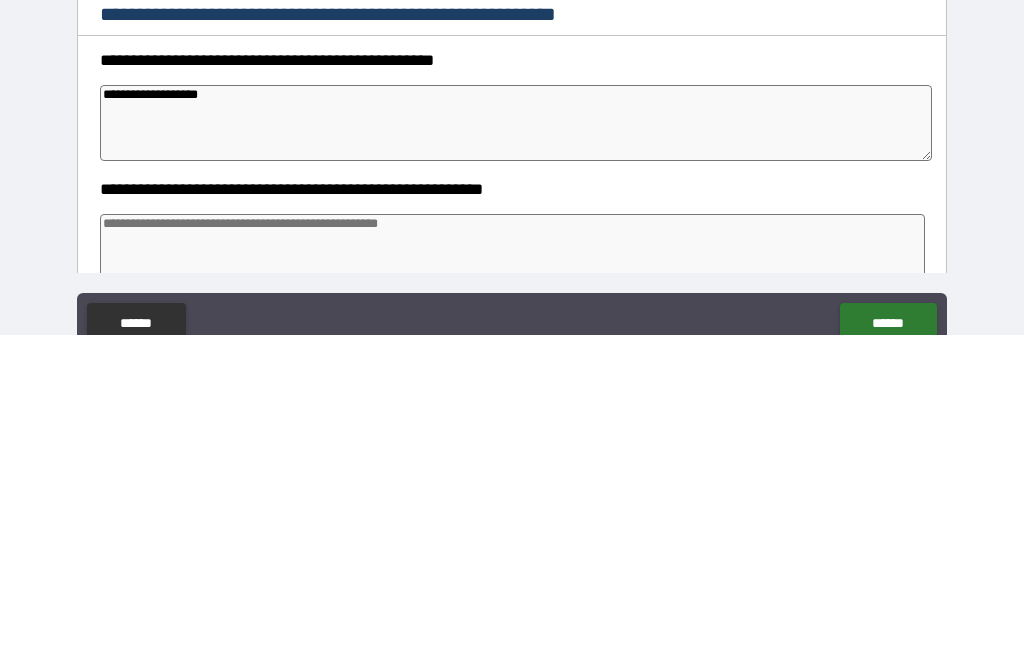 type on "*" 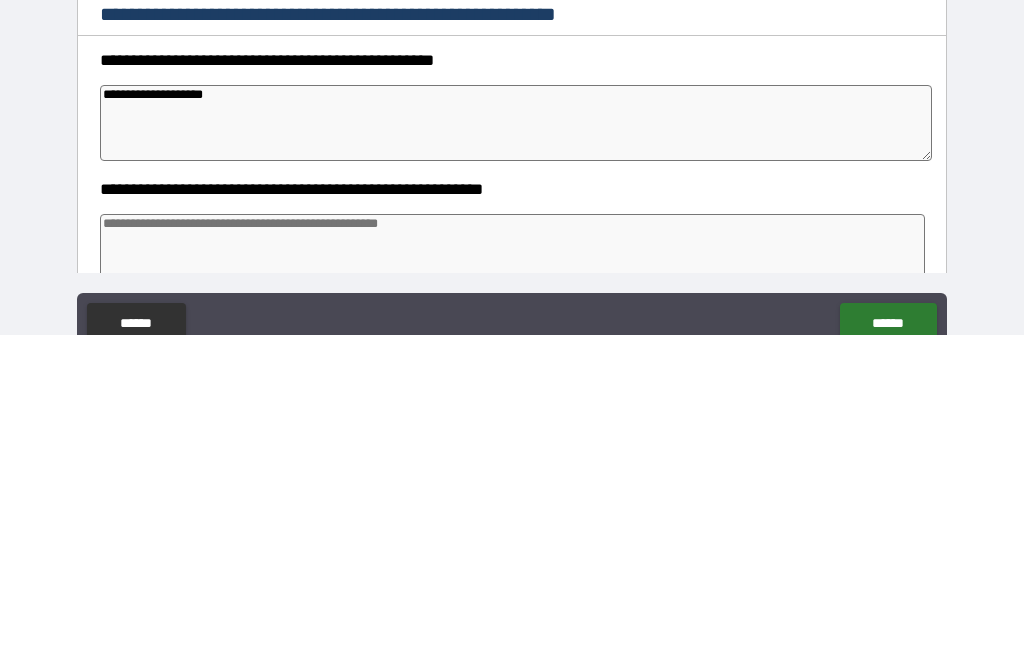 type on "*" 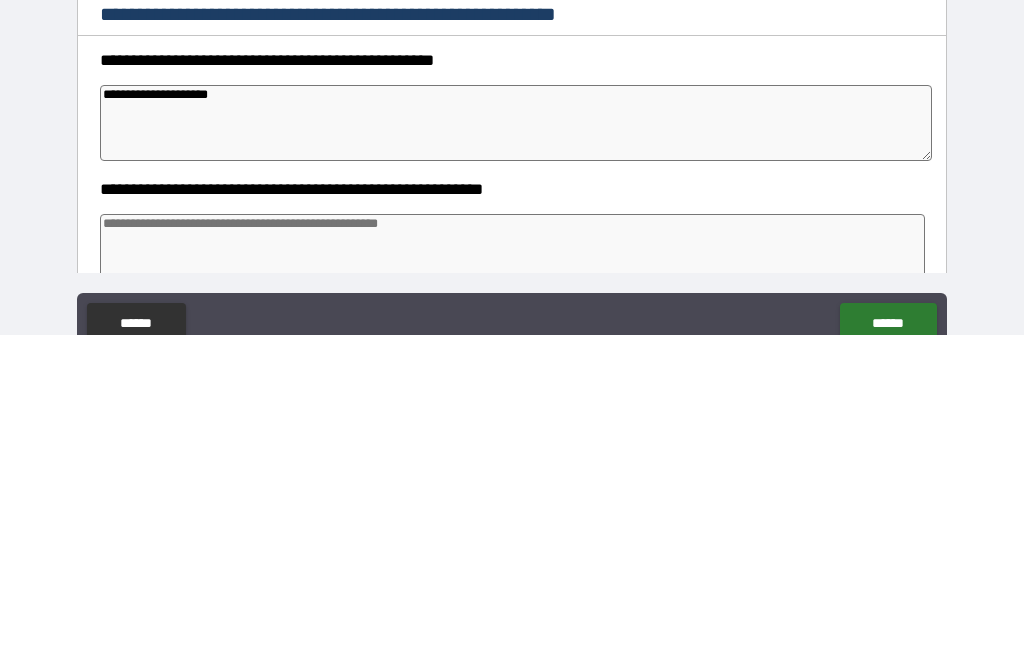 type on "*" 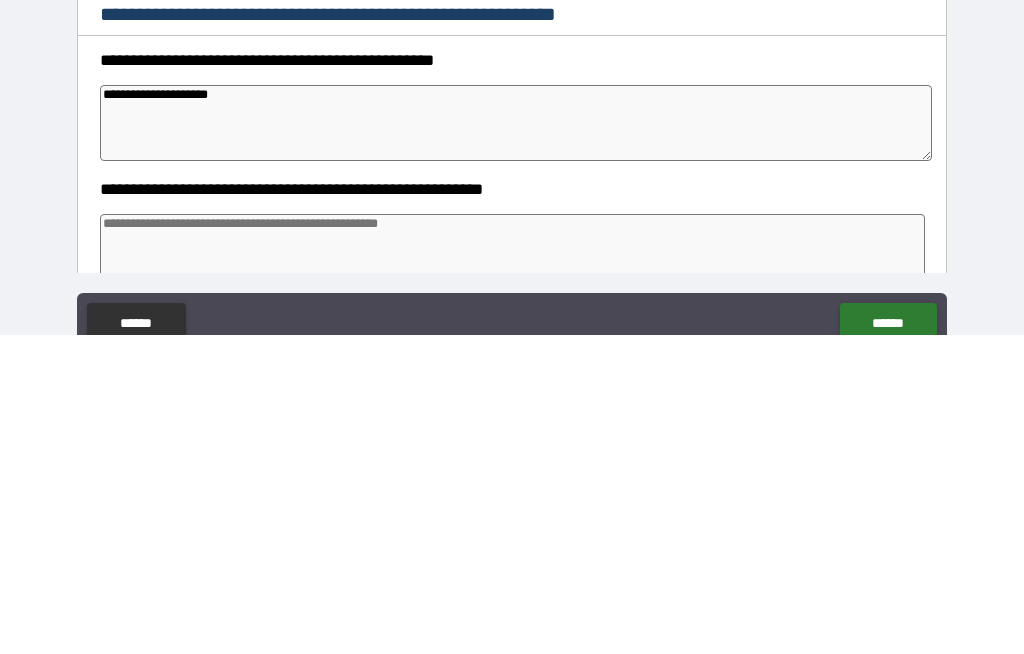 type on "**********" 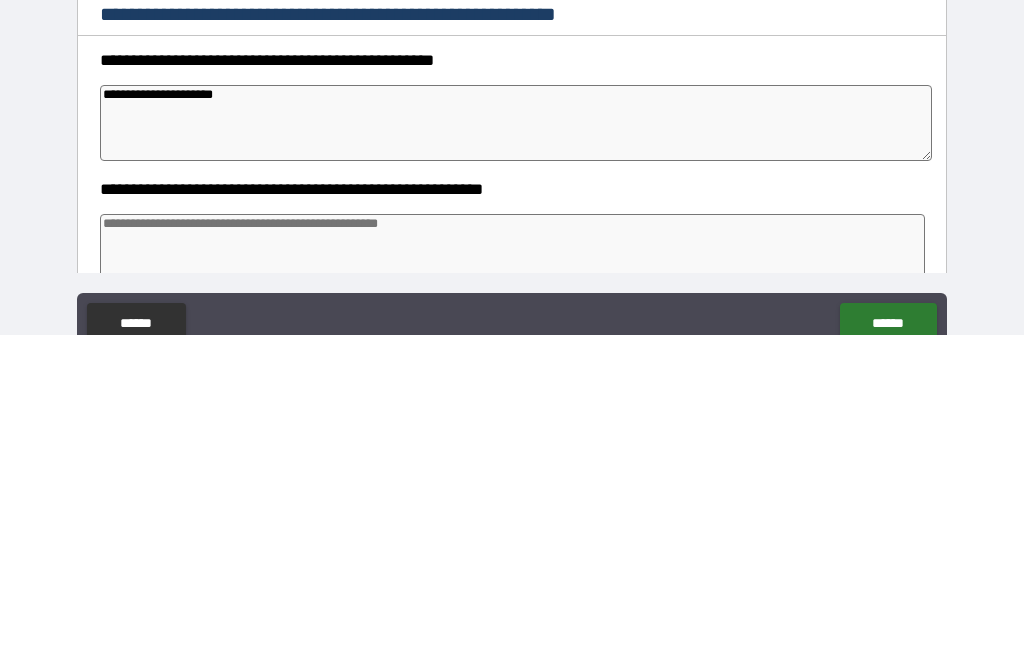 type on "*" 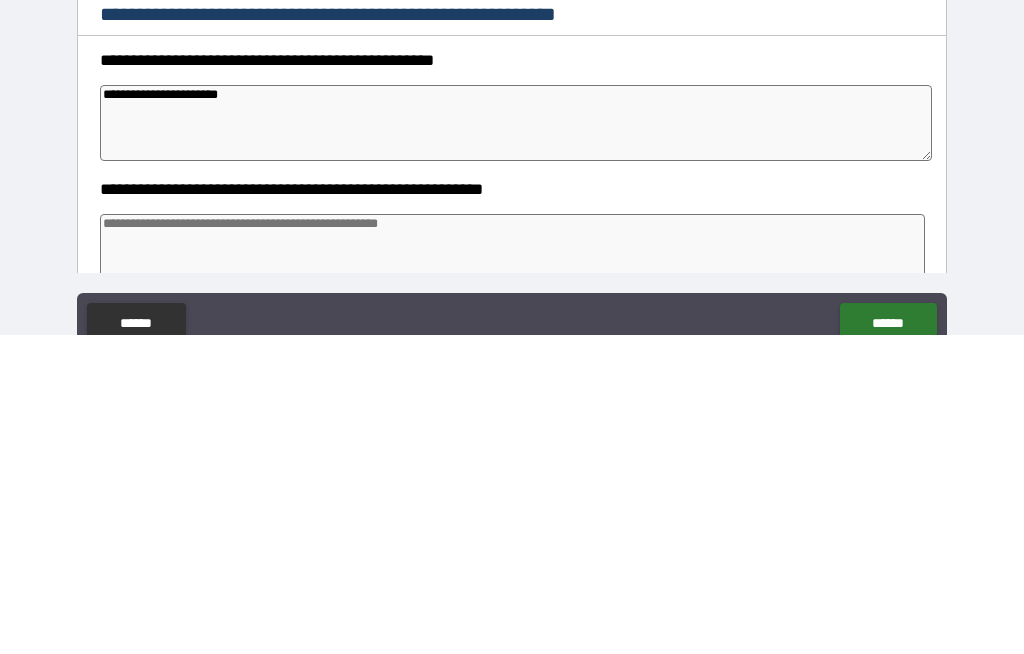 type on "*" 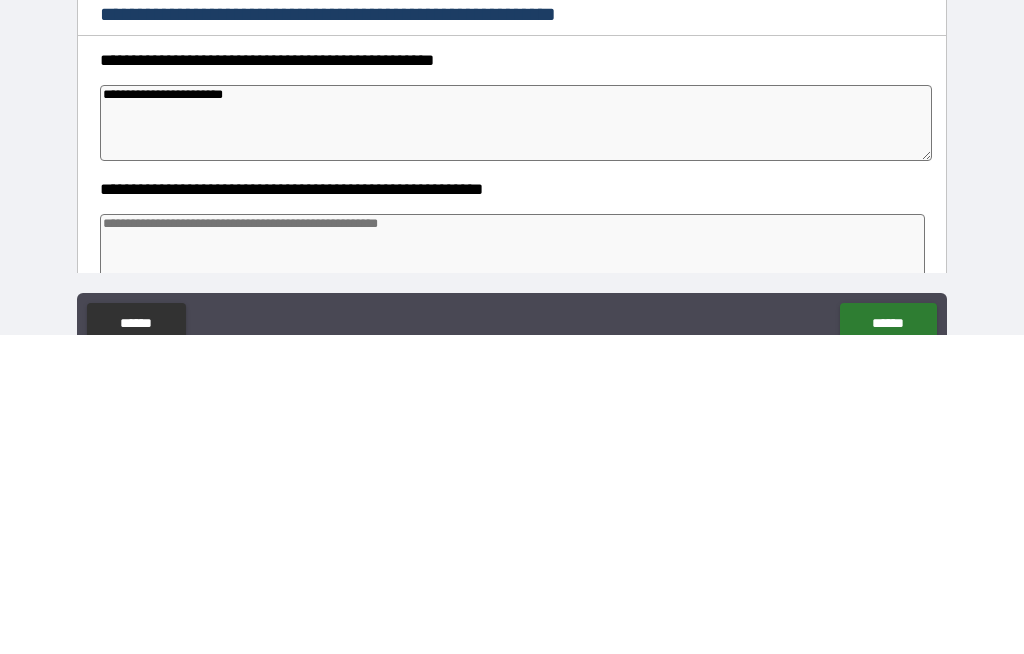type on "*" 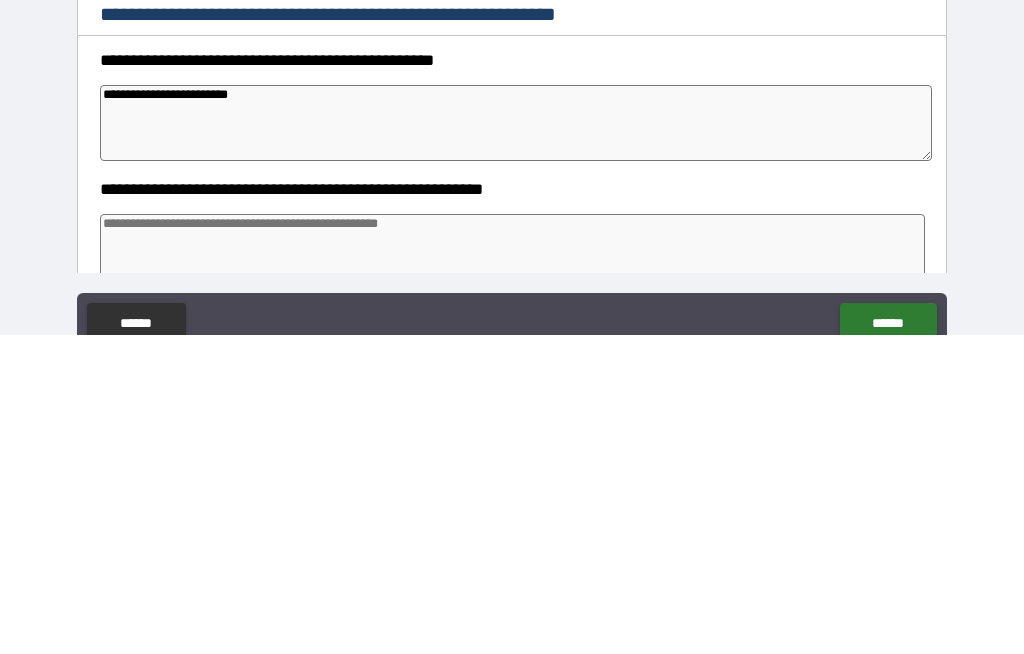type on "*" 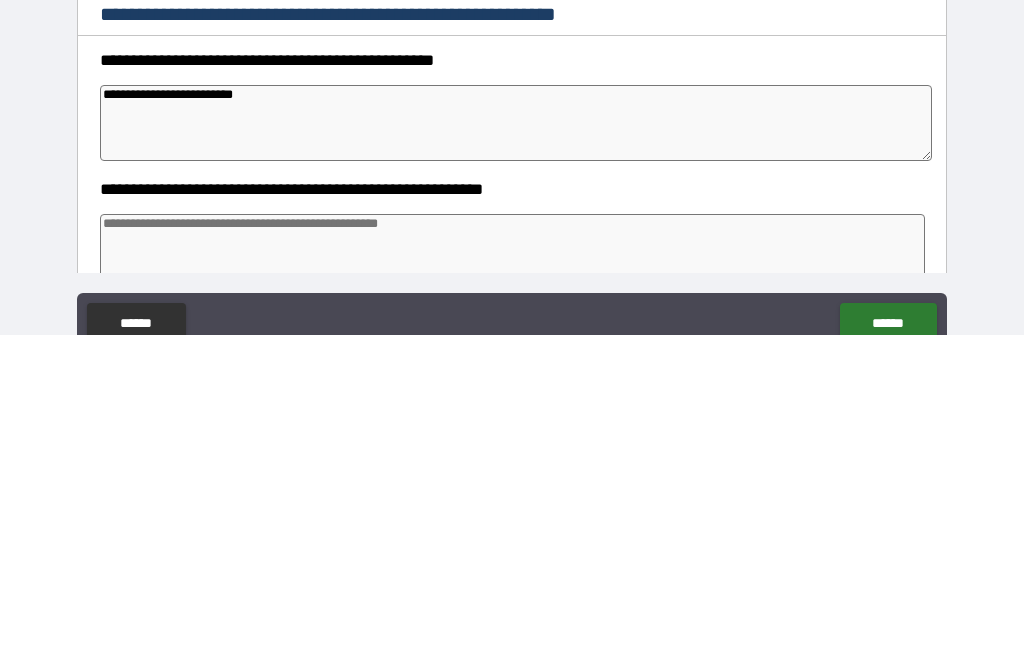 type on "*" 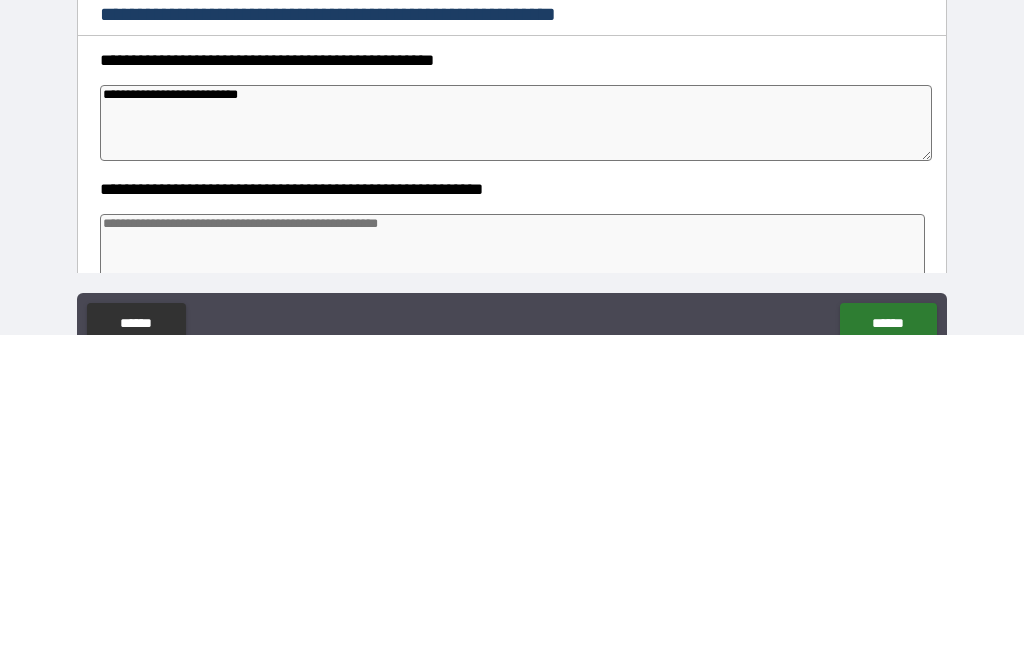 type on "*" 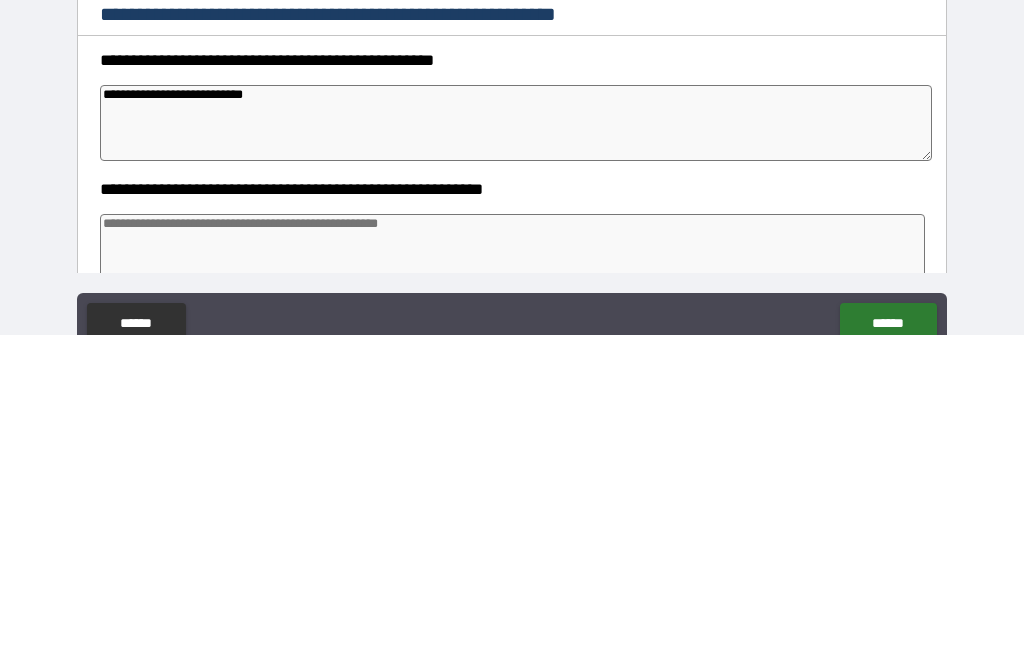 type on "*" 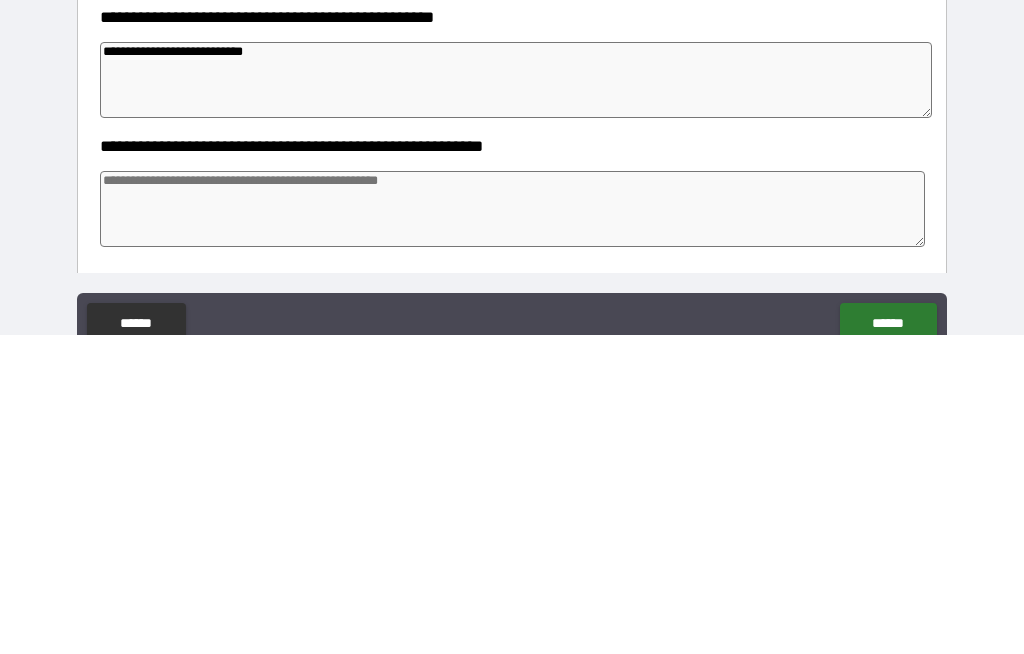 scroll, scrollTop: 44, scrollLeft: 0, axis: vertical 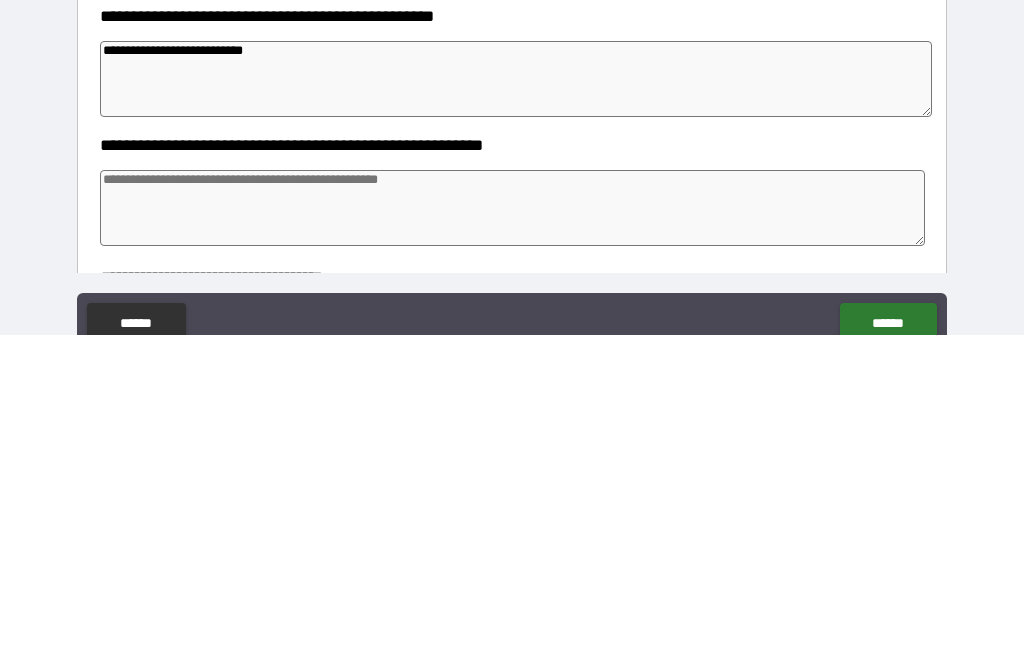 type on "**********" 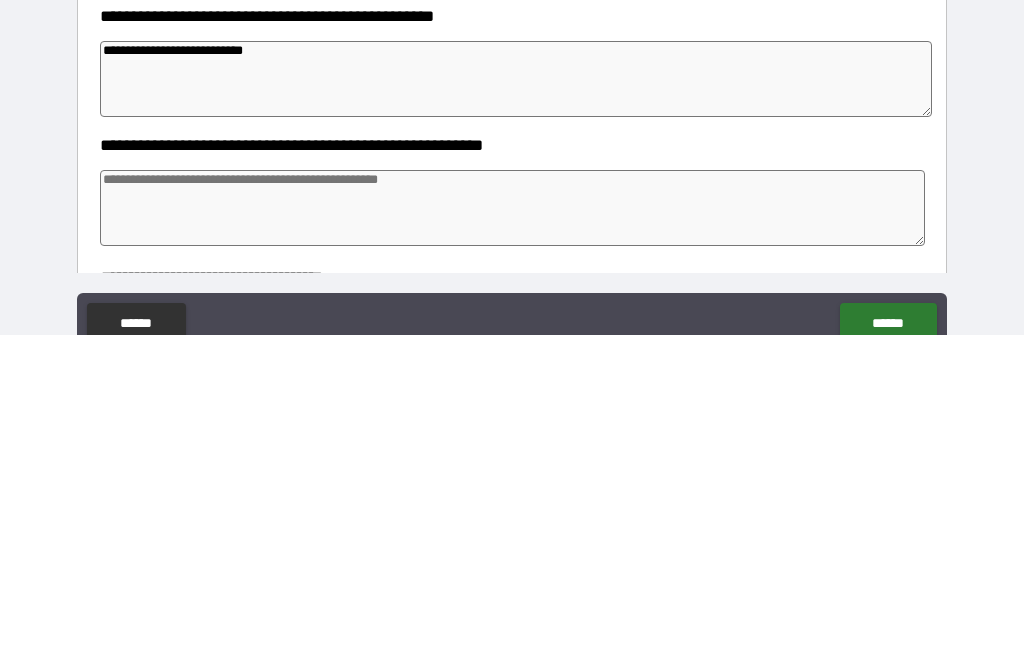 type on "*" 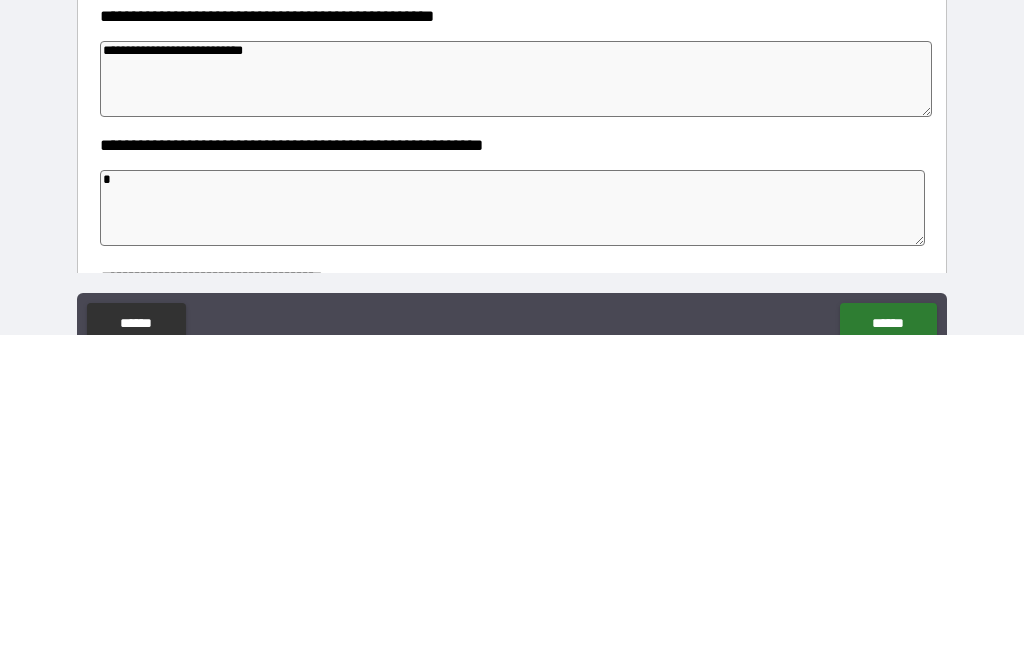 type on "*" 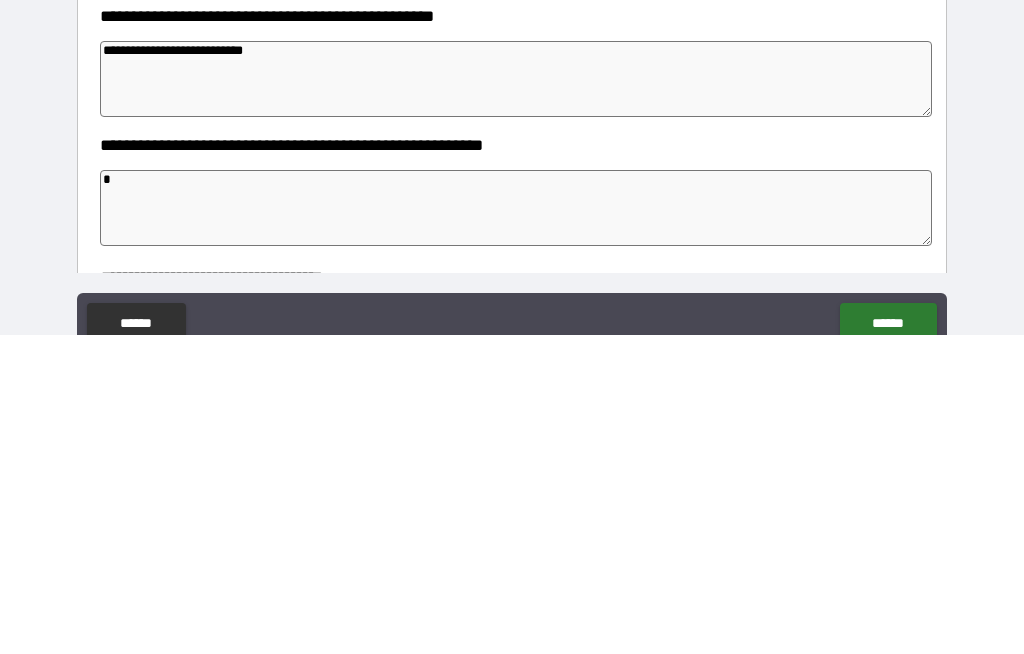 type on "*" 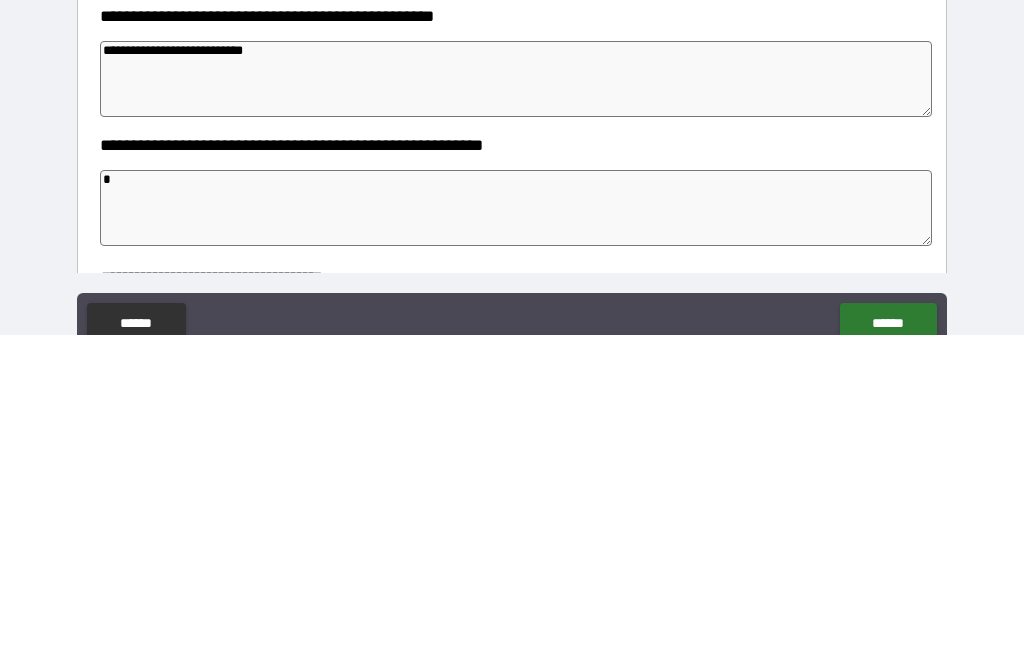 type on "*" 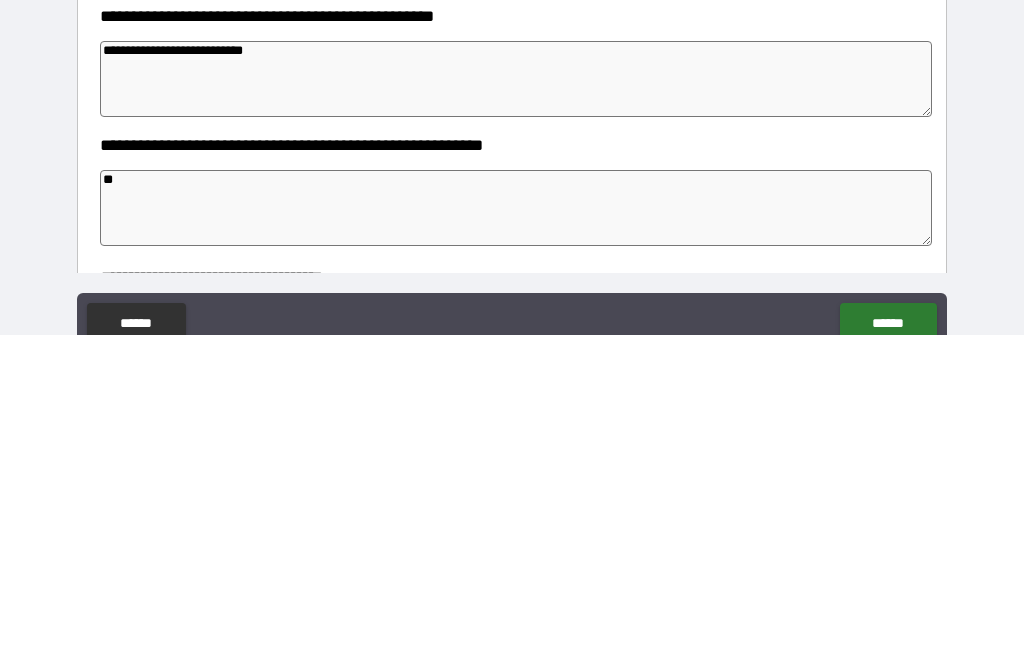 type on "*" 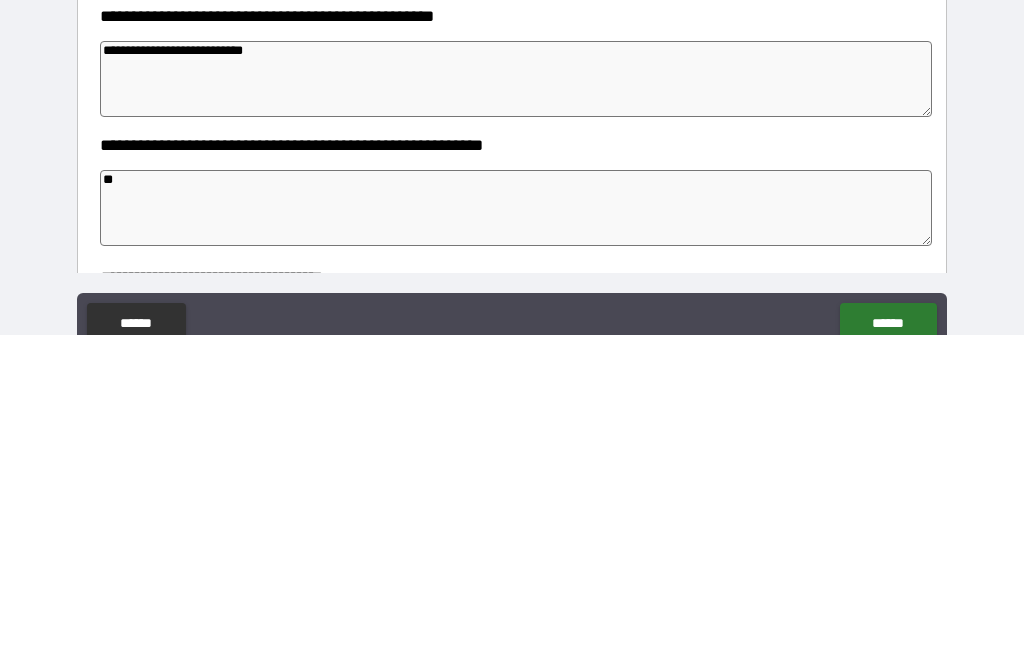 type on "***" 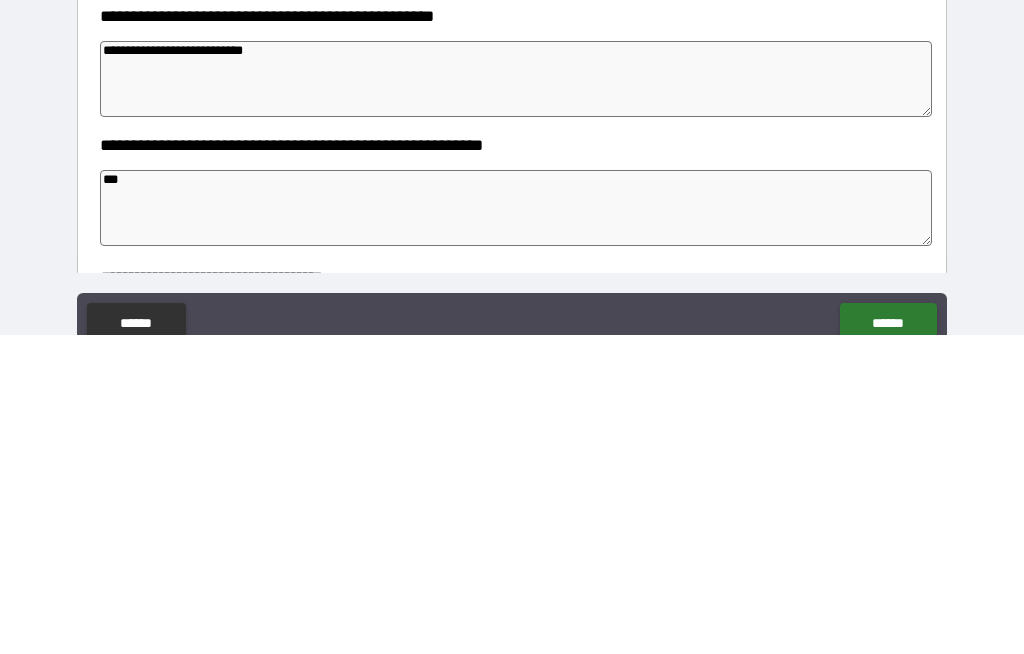 type on "*" 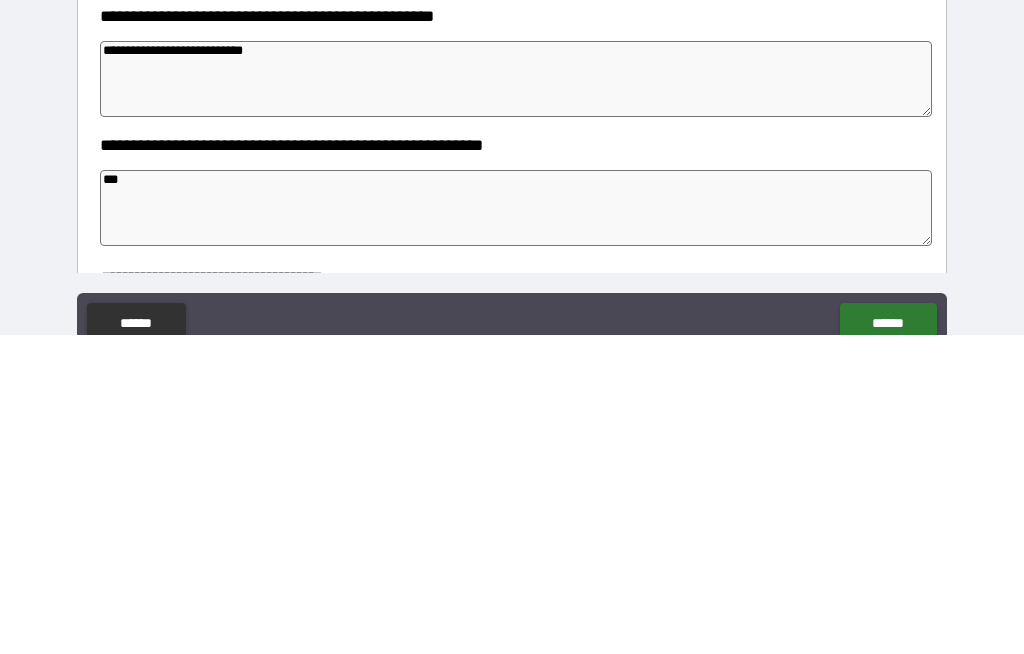type on "*" 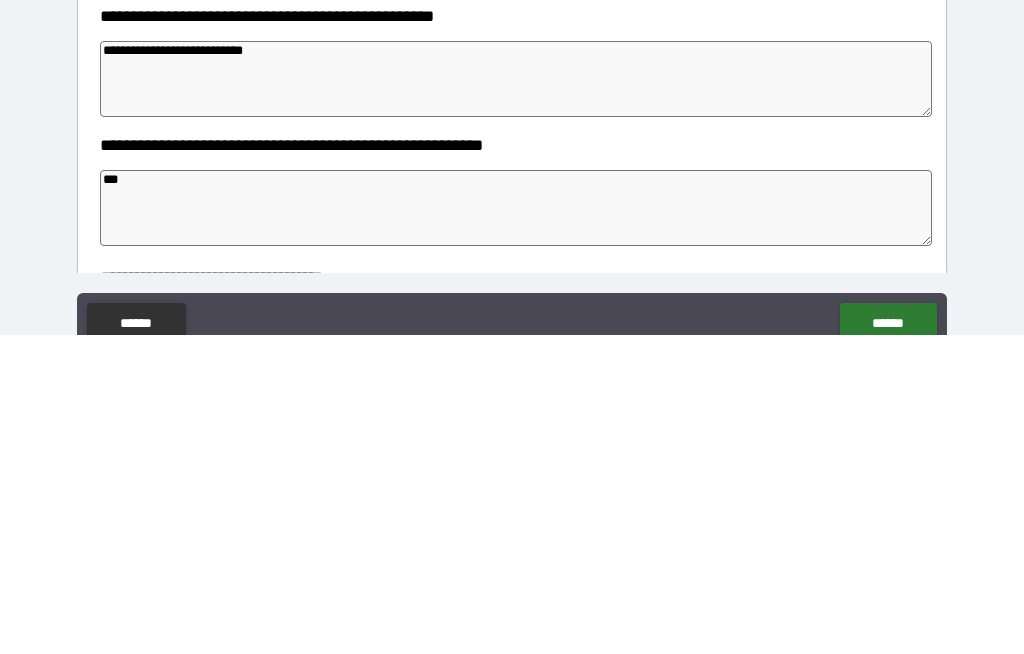 type on "*" 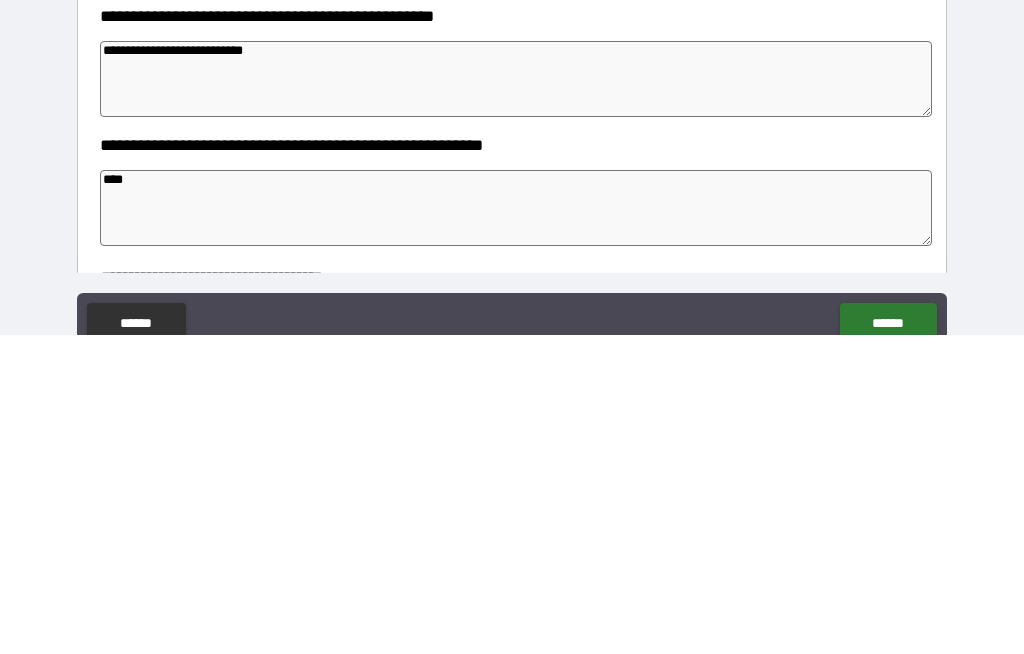 type on "*" 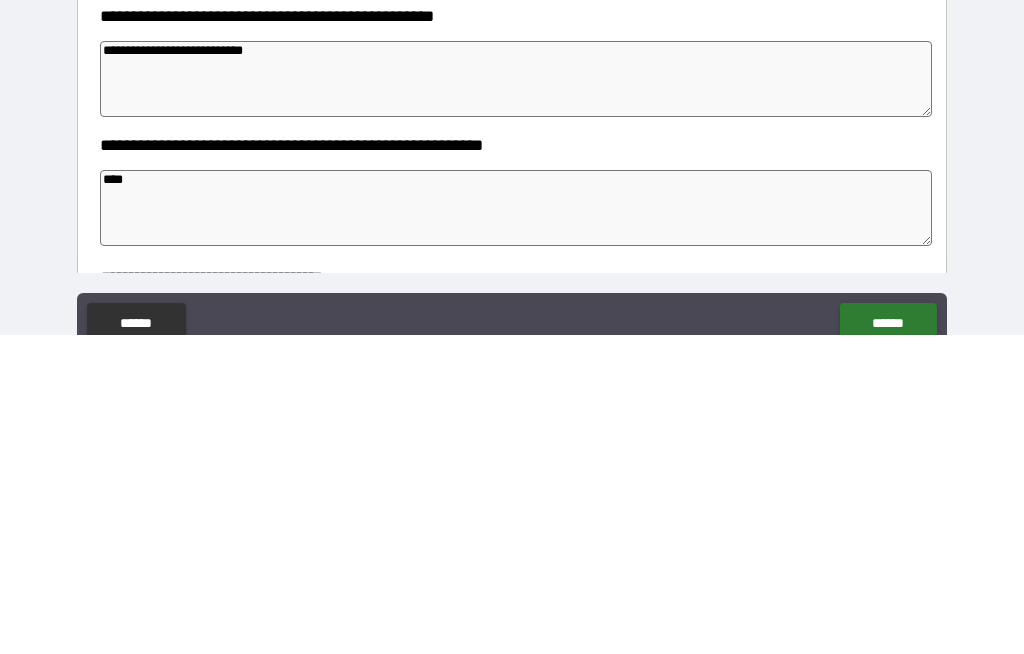 type on "*" 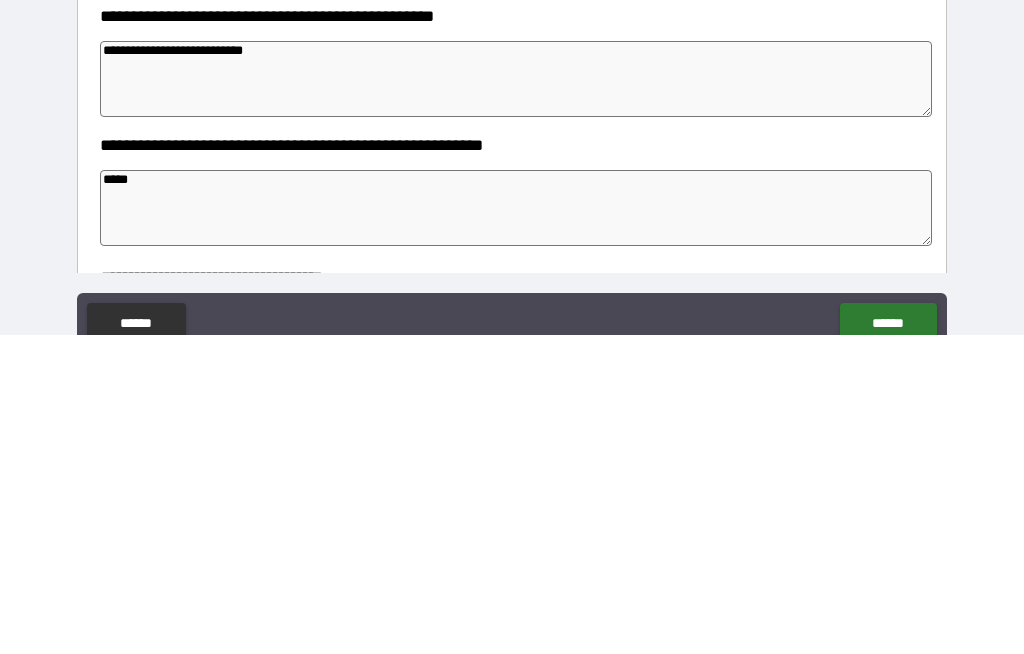 type on "*" 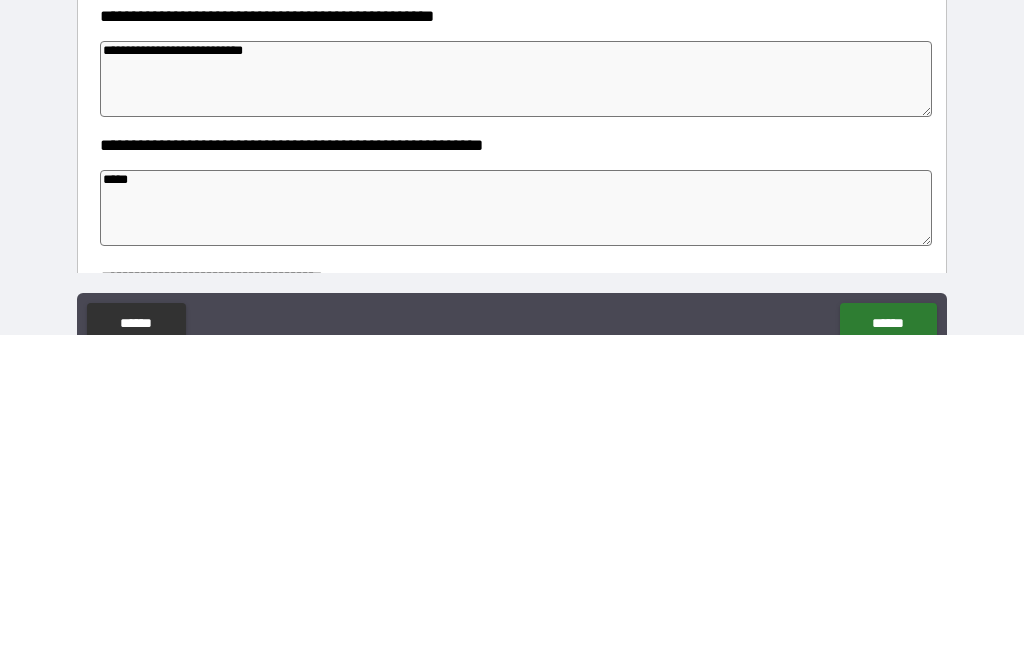 type on "*" 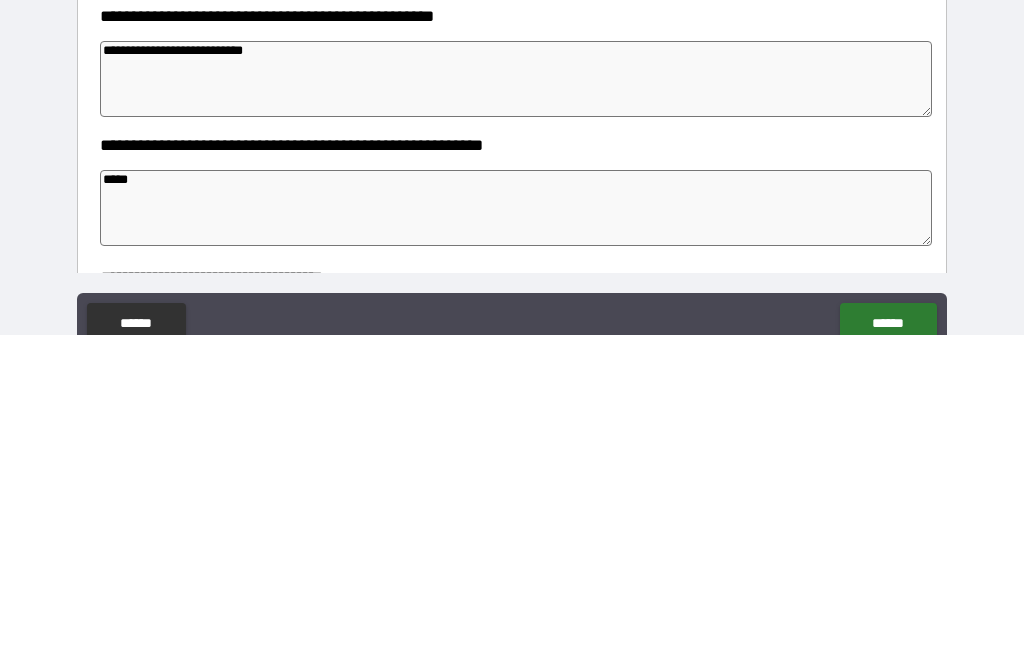 type on "*" 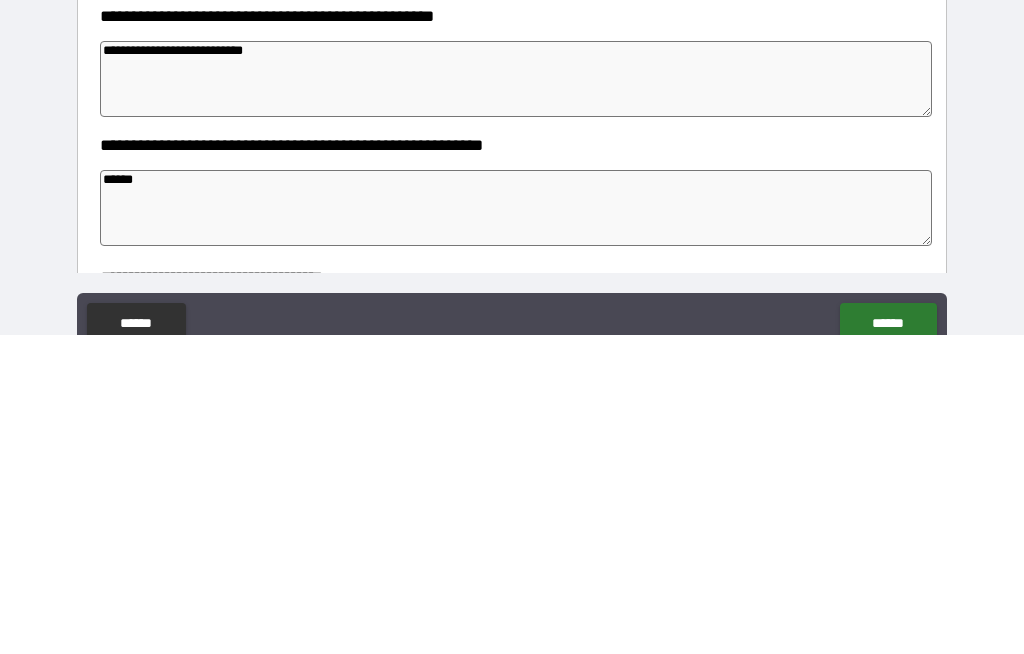 type on "*" 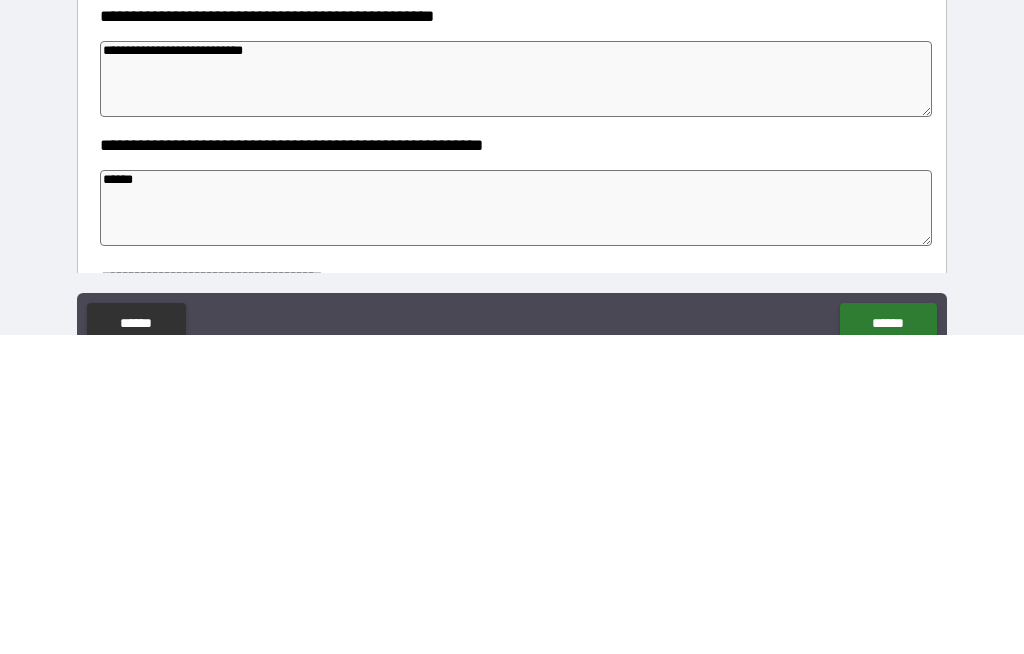 type on "*" 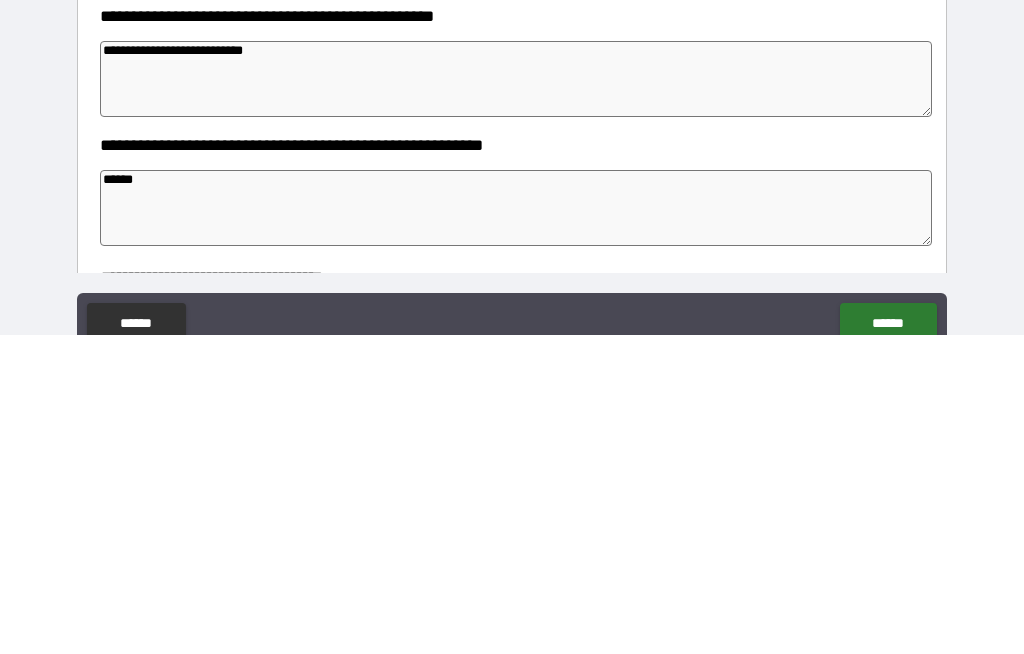 type on "*" 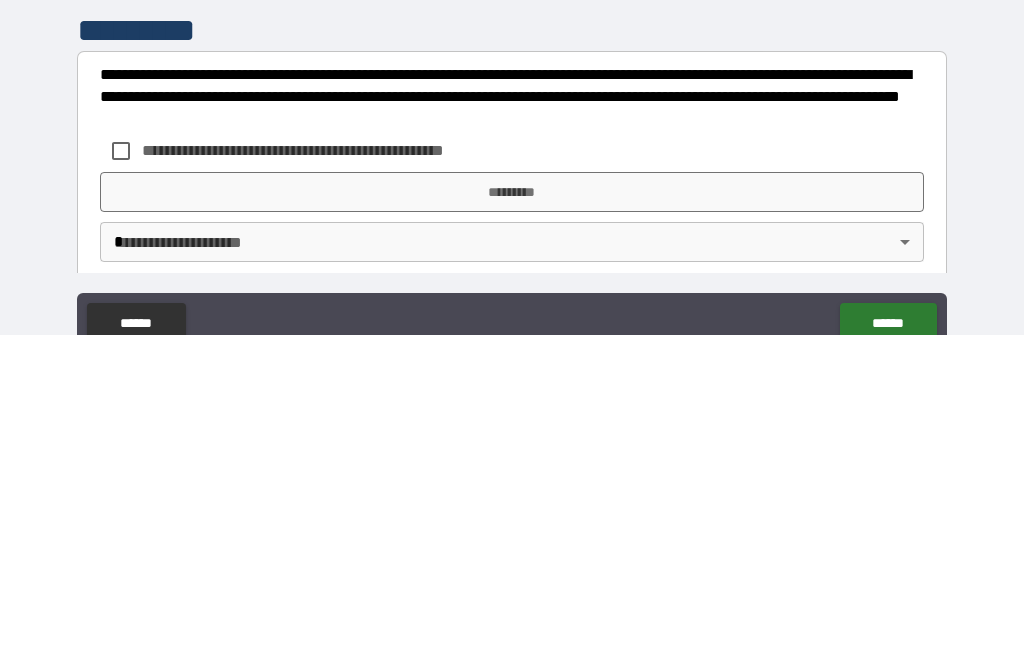 scroll, scrollTop: 516, scrollLeft: 0, axis: vertical 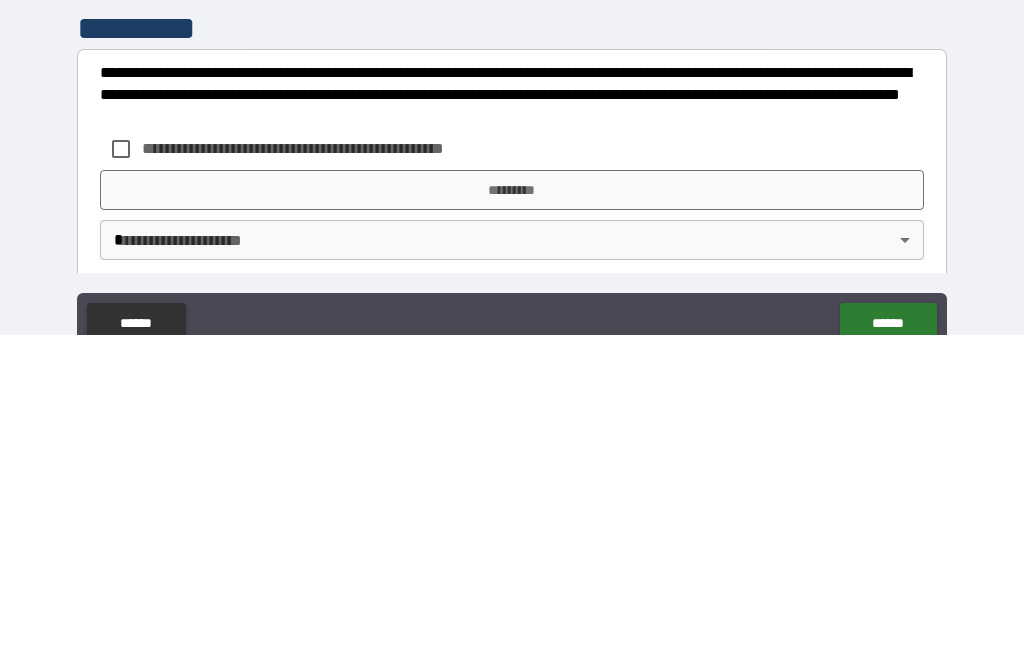 type on "******" 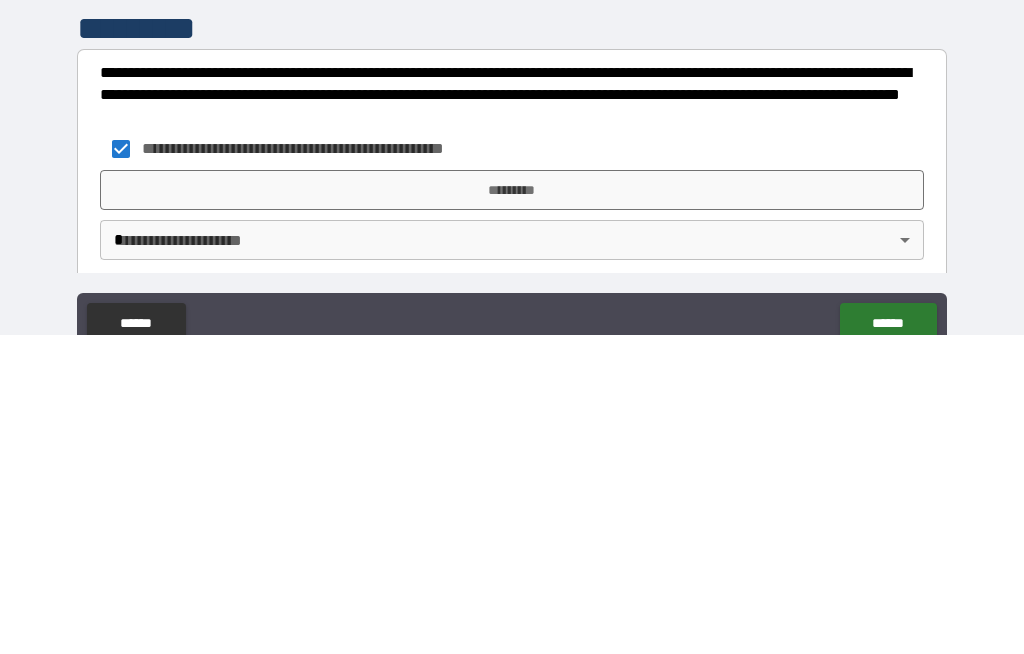 type on "*" 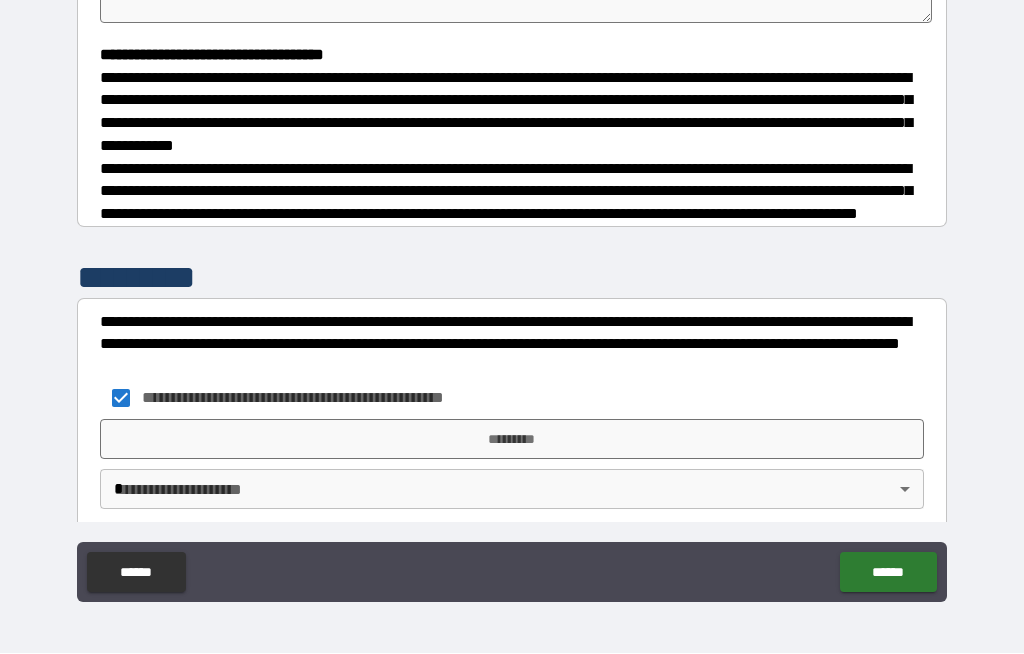 type on "*" 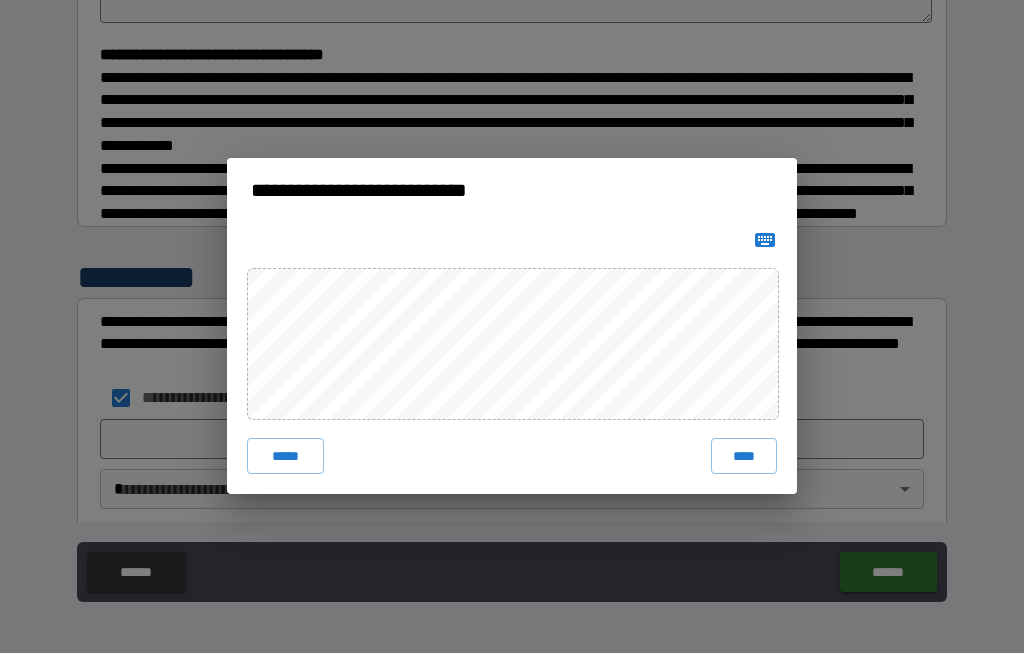 click on "****" at bounding box center [744, 457] 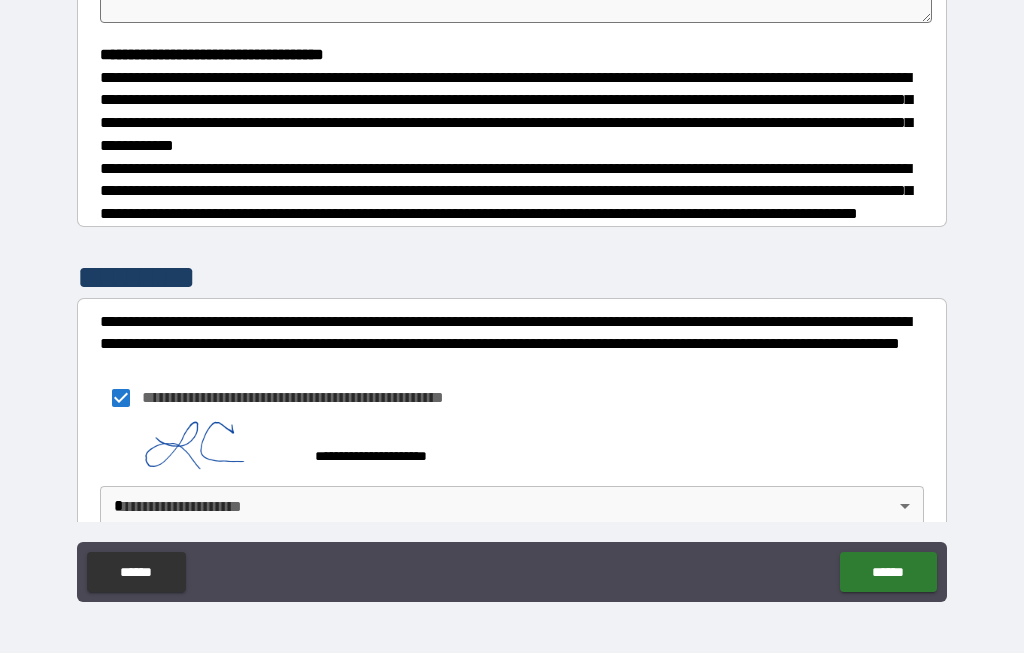 type on "*" 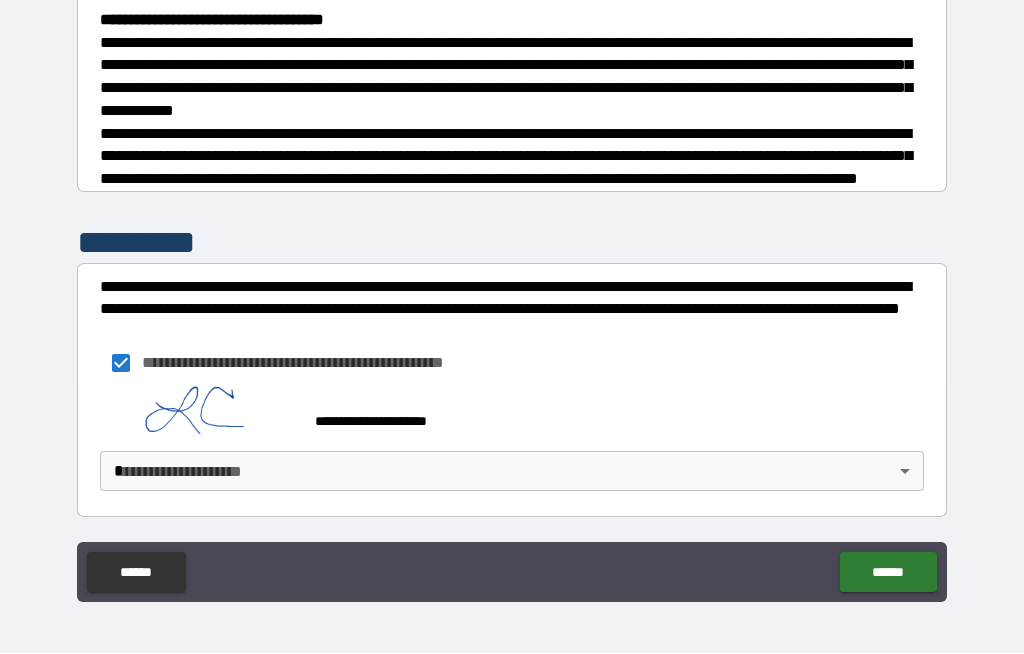 scroll, scrollTop: 567, scrollLeft: 0, axis: vertical 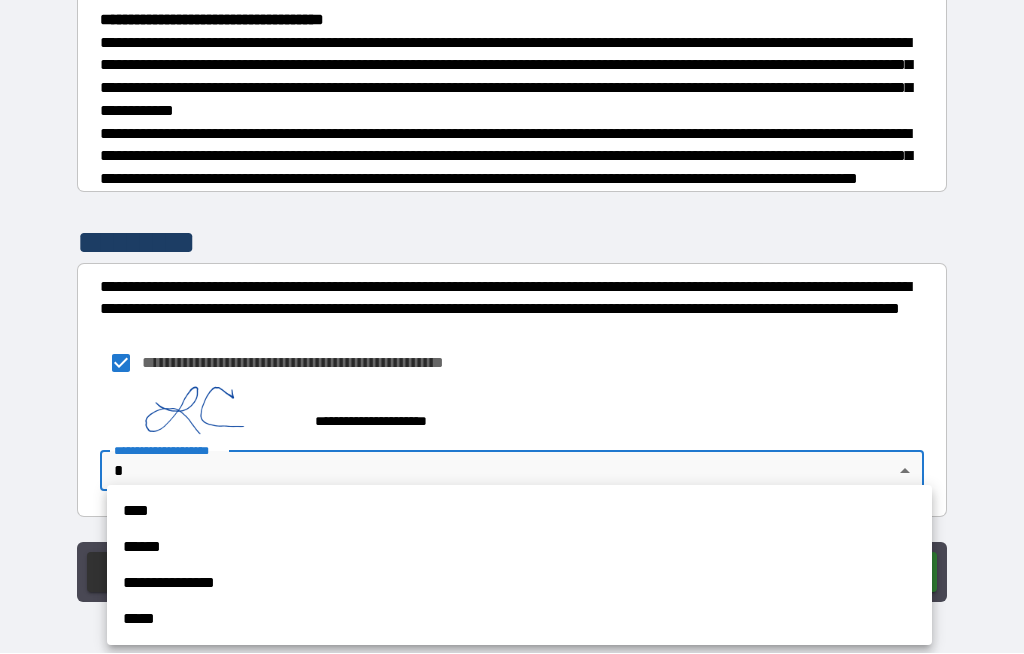 click on "**********" at bounding box center [519, 584] 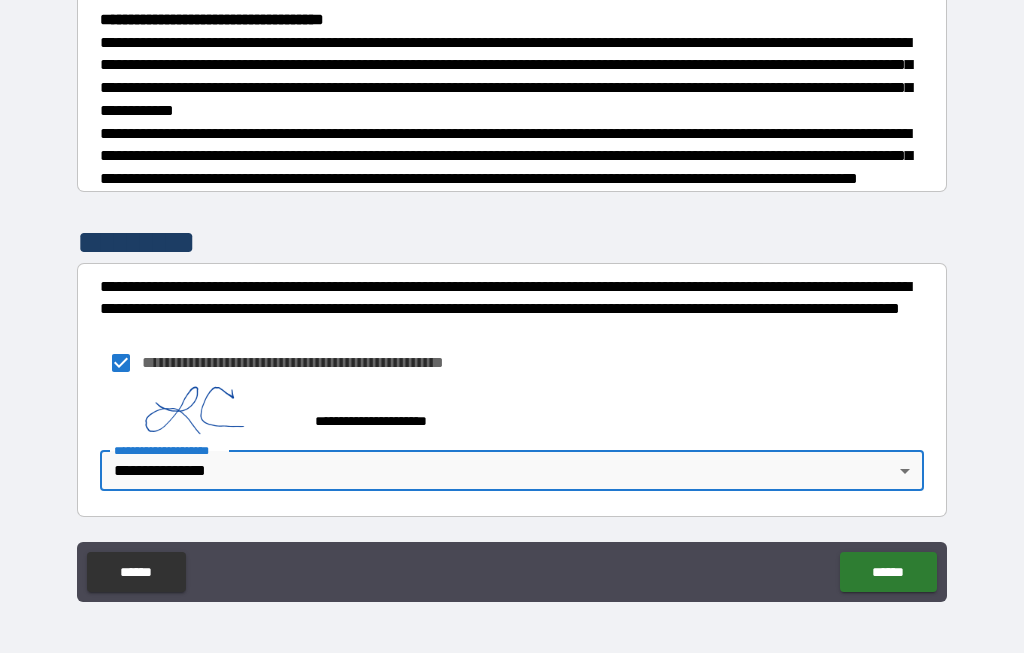 type on "*" 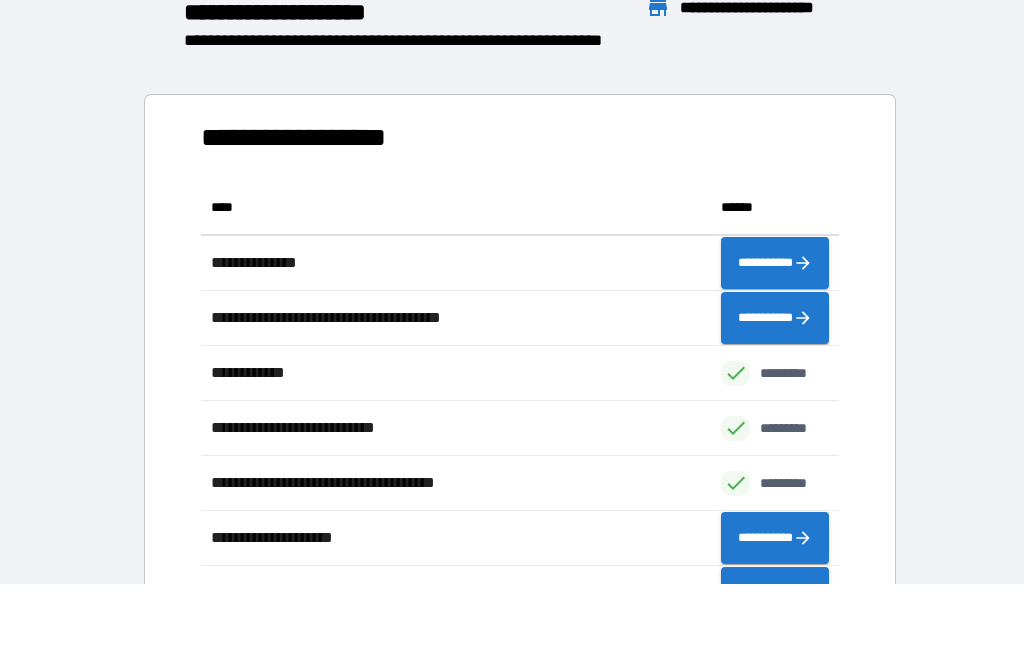 scroll, scrollTop: 441, scrollLeft: 638, axis: both 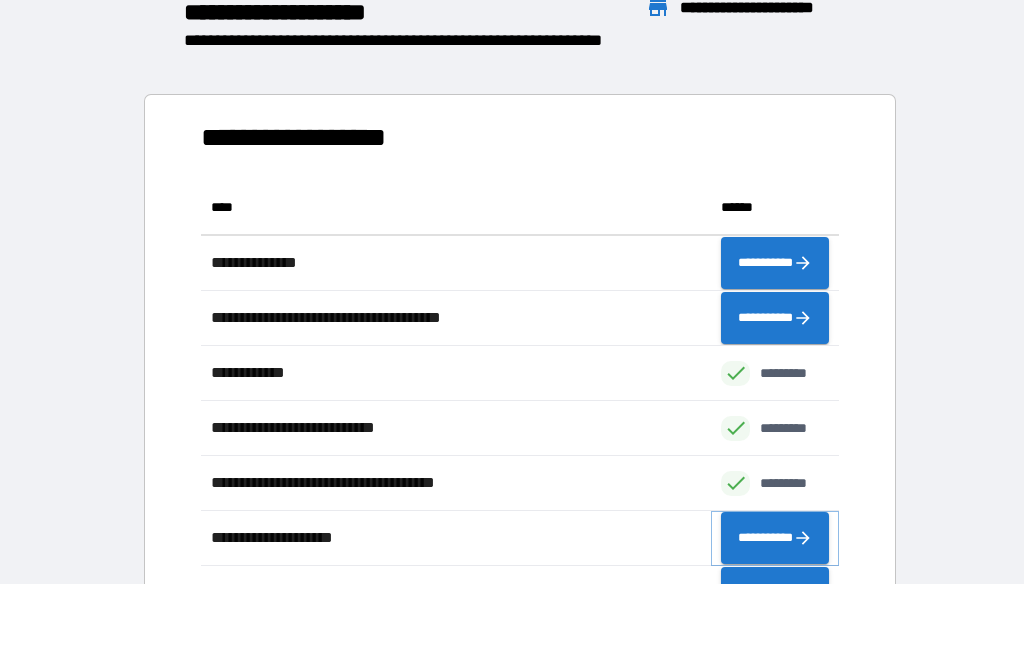 click on "**********" at bounding box center [775, 539] 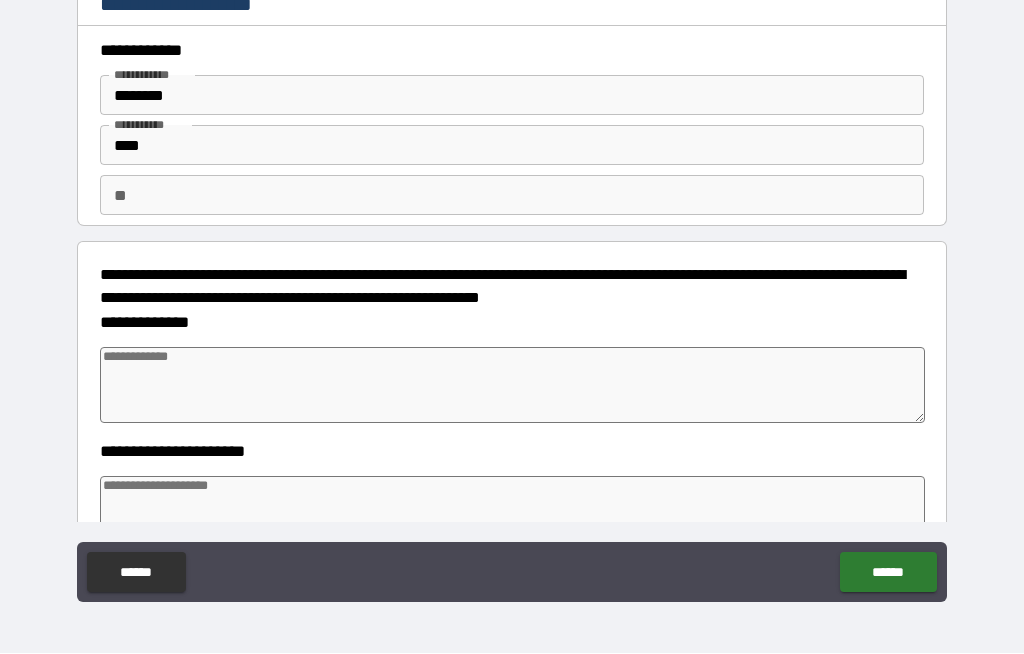 type 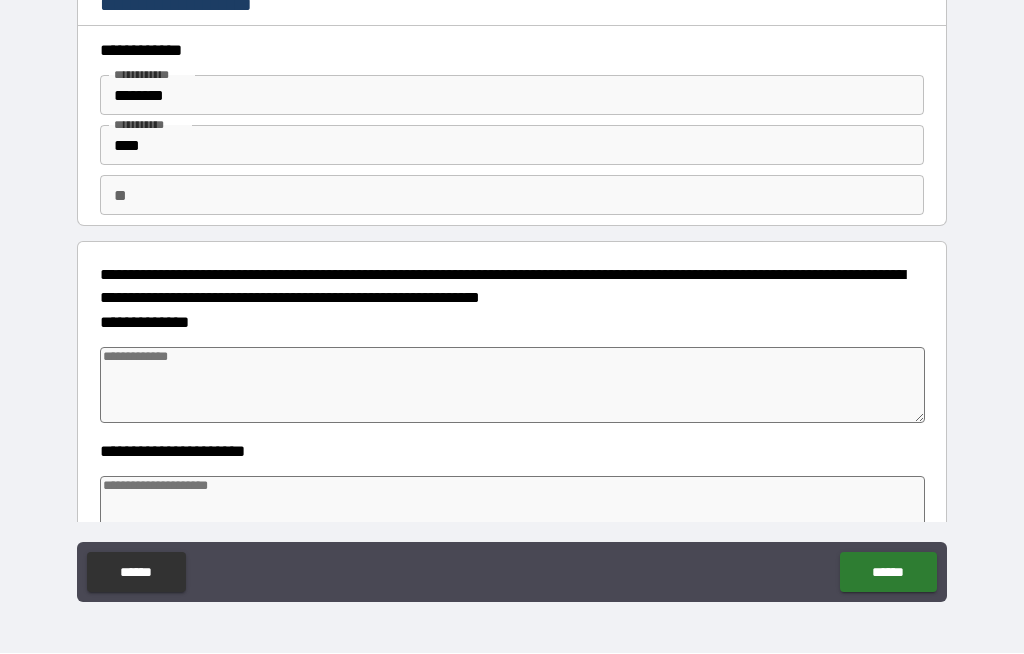 click at bounding box center (513, 386) 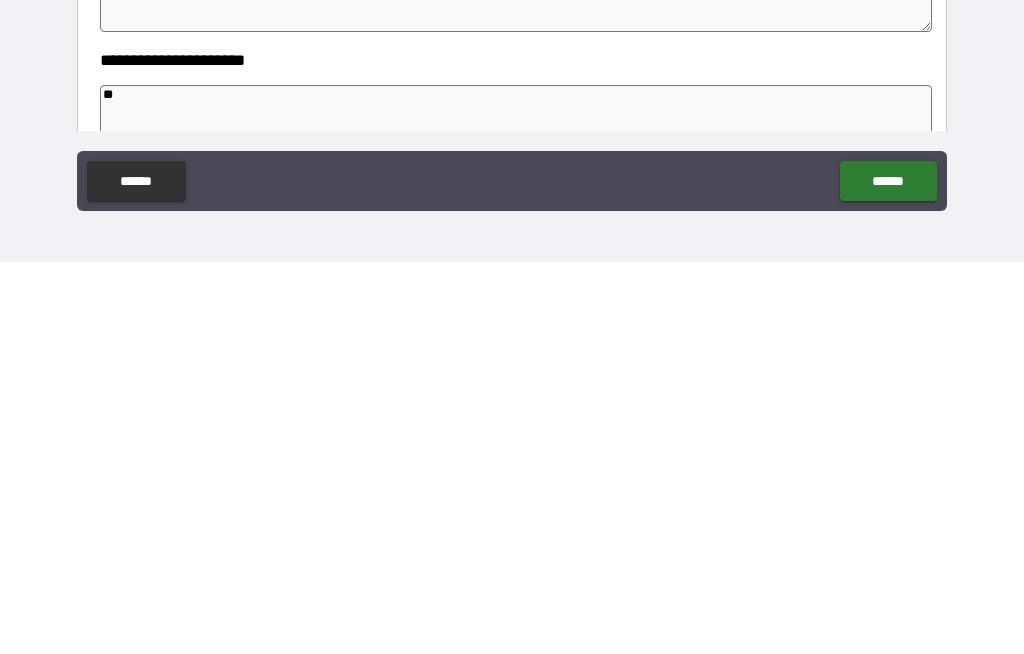 click on "******" at bounding box center [888, 573] 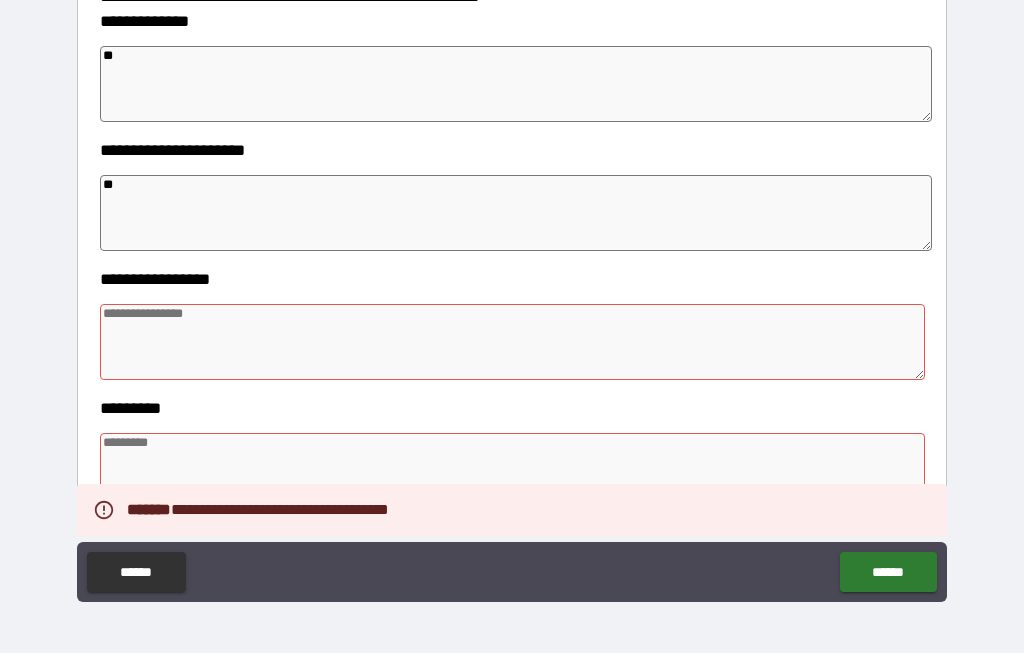 scroll, scrollTop: 313, scrollLeft: 0, axis: vertical 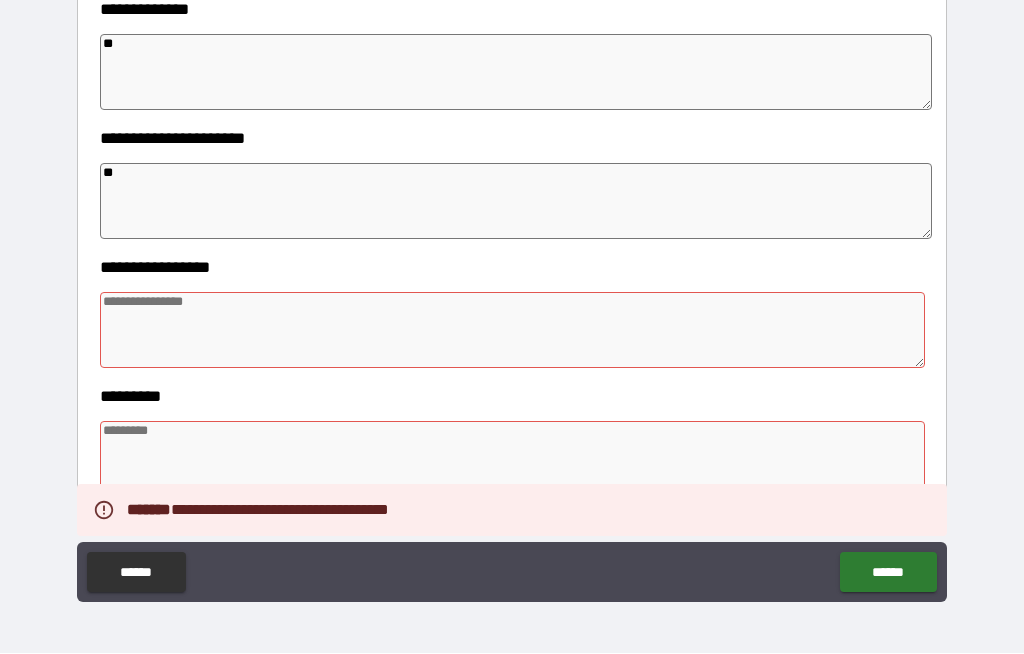 click at bounding box center [513, 331] 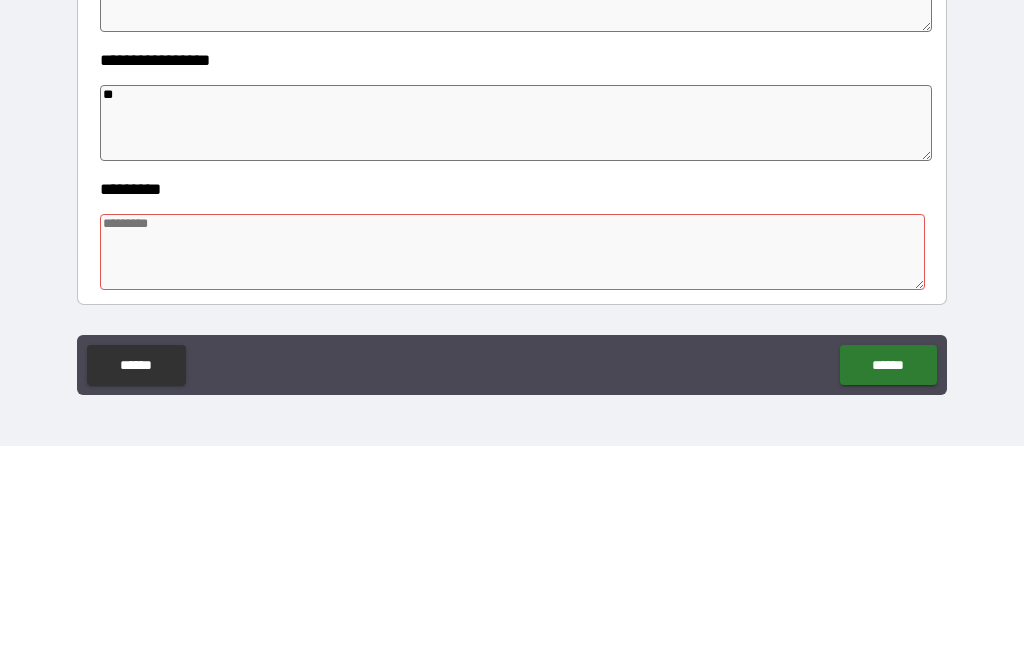 click at bounding box center [513, 460] 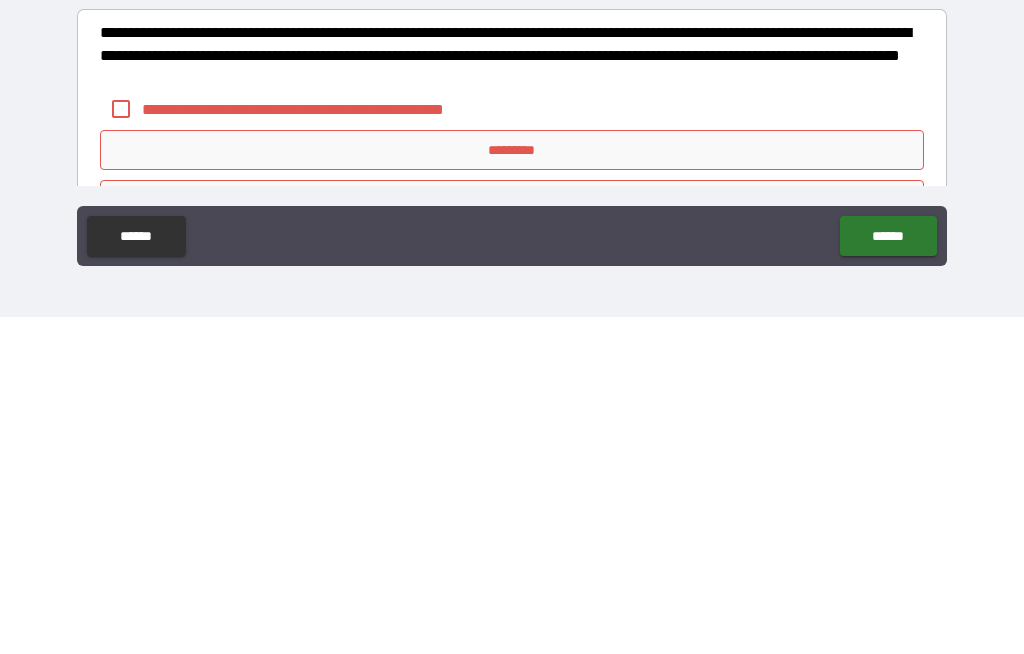scroll, scrollTop: 552, scrollLeft: 0, axis: vertical 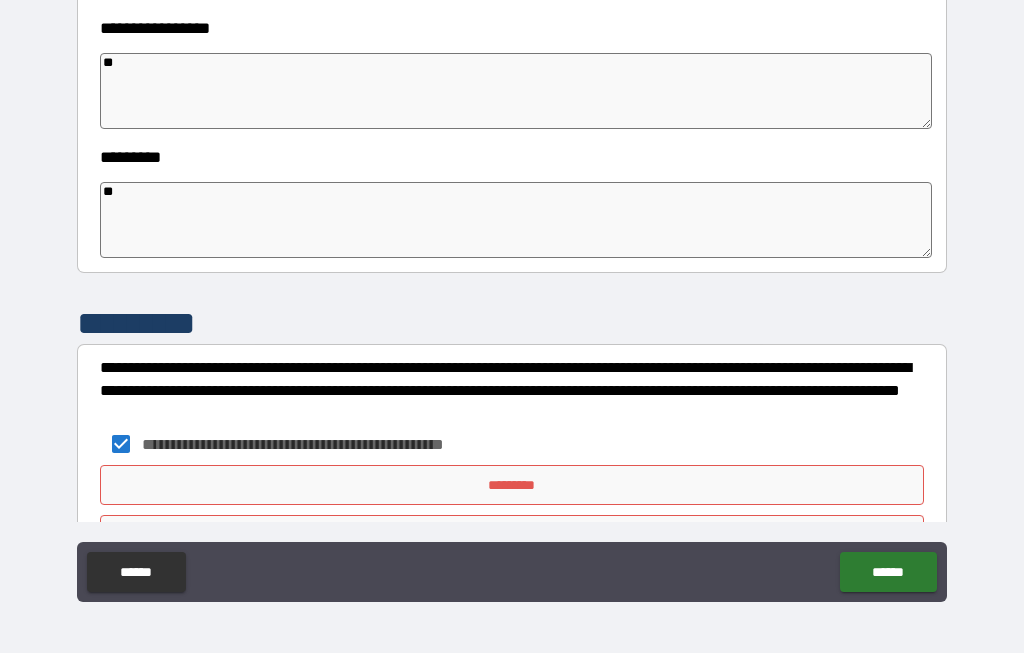 click on "*********" at bounding box center (512, 486) 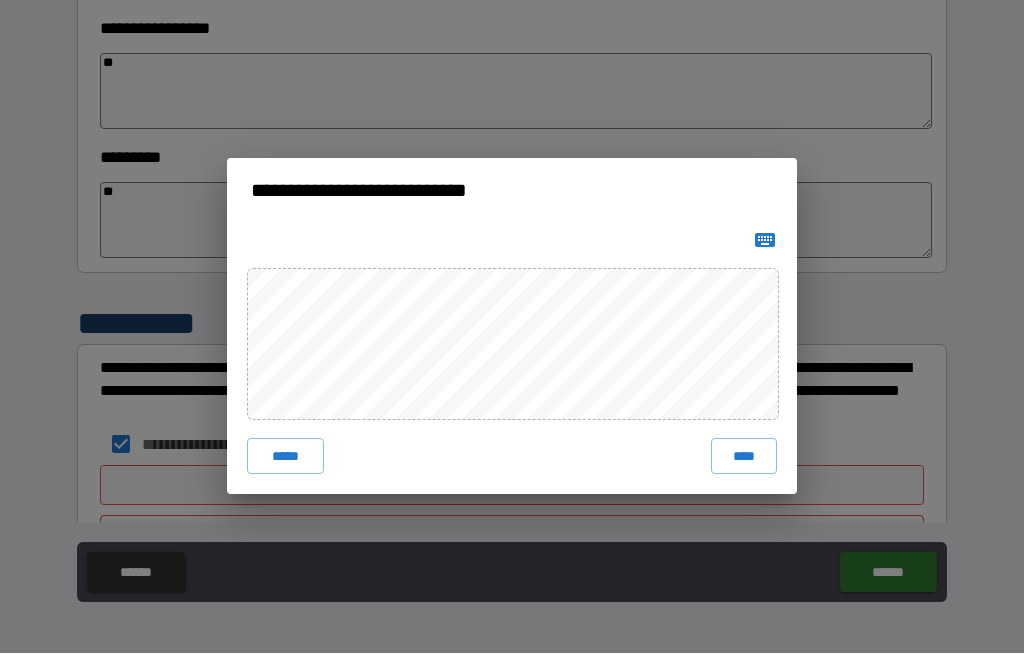 click on "****" at bounding box center (744, 457) 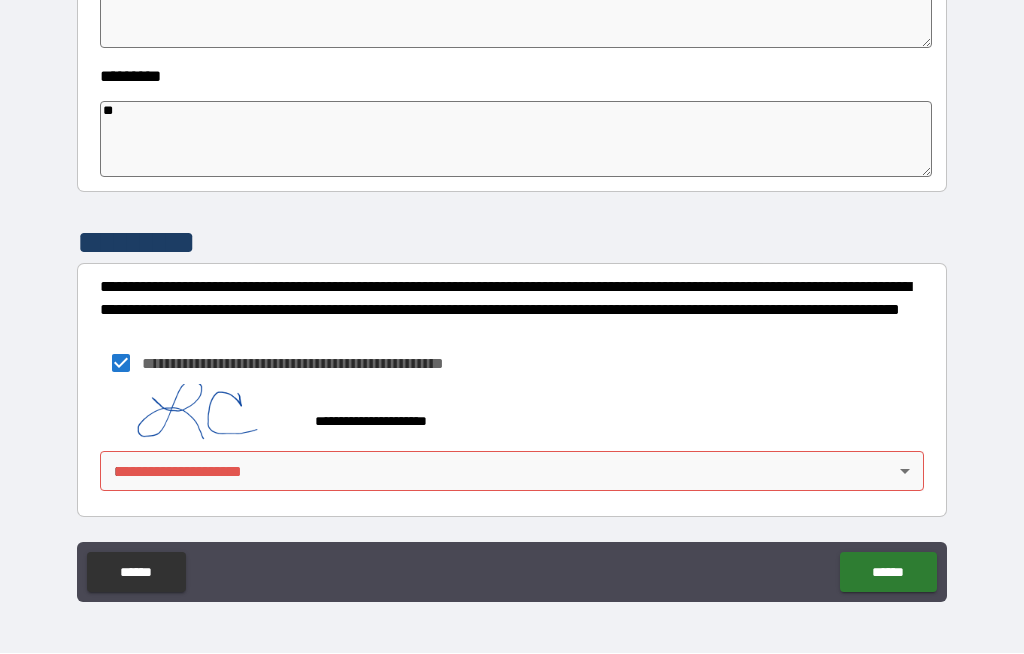 scroll, scrollTop: 633, scrollLeft: 0, axis: vertical 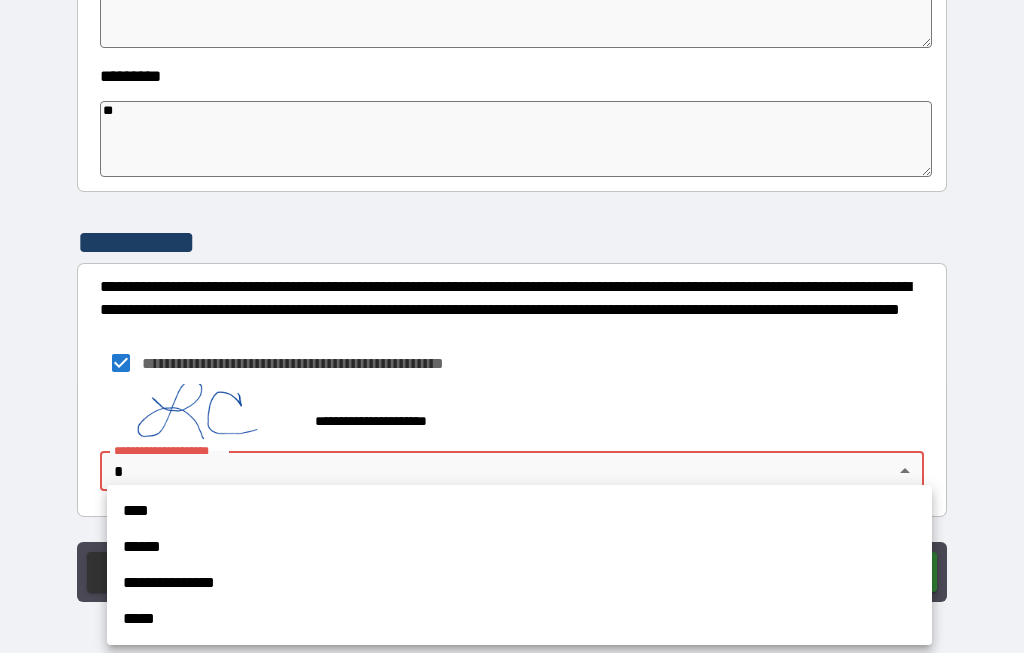 click on "**********" at bounding box center (519, 584) 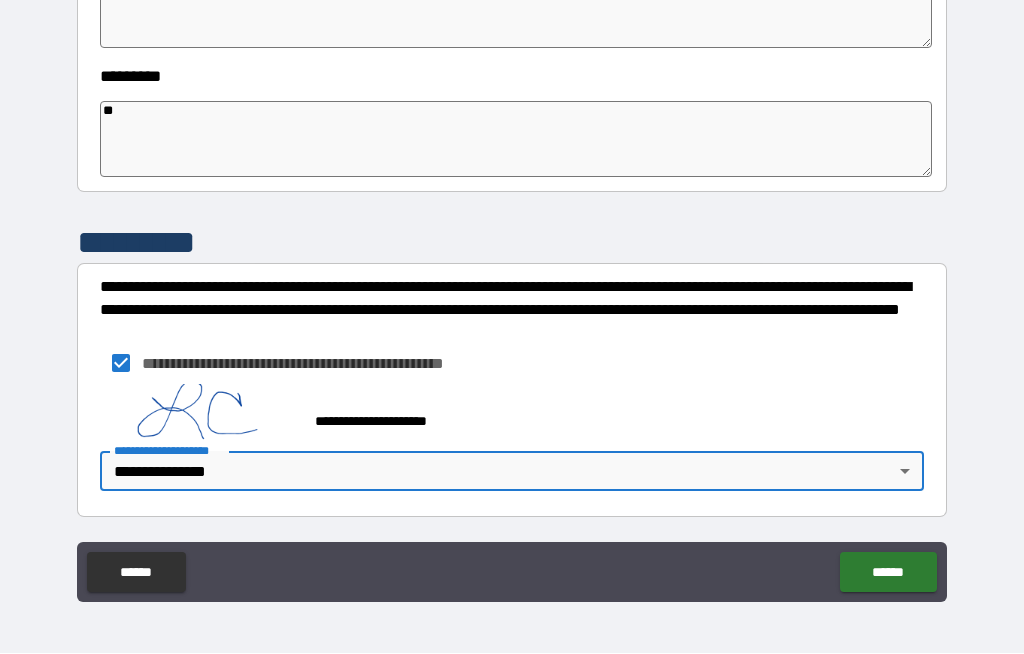 click on "******" at bounding box center [888, 573] 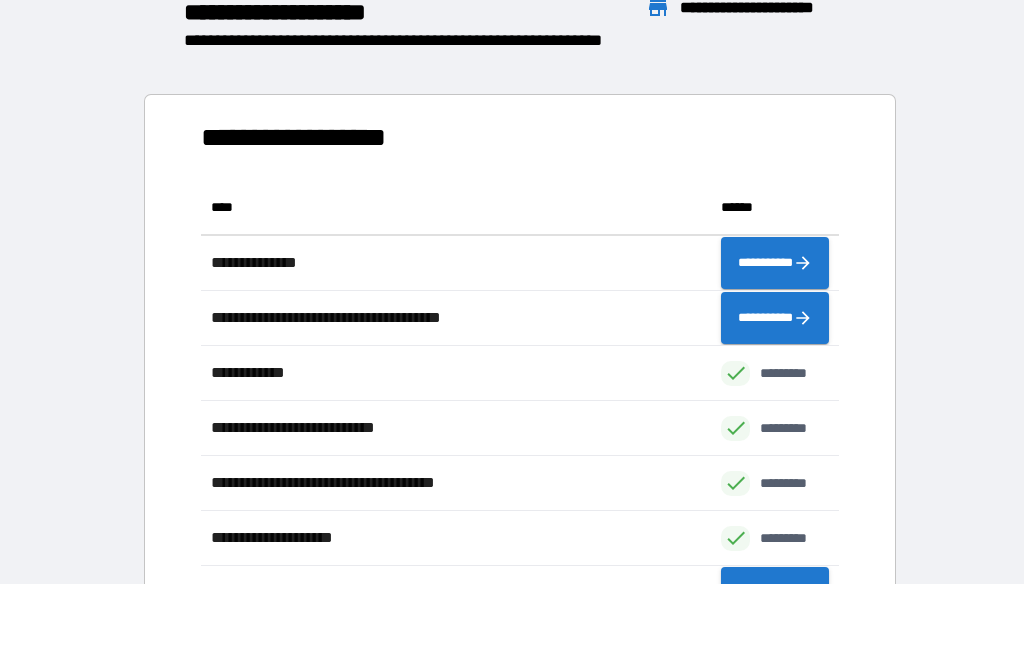 scroll, scrollTop: 1, scrollLeft: 1, axis: both 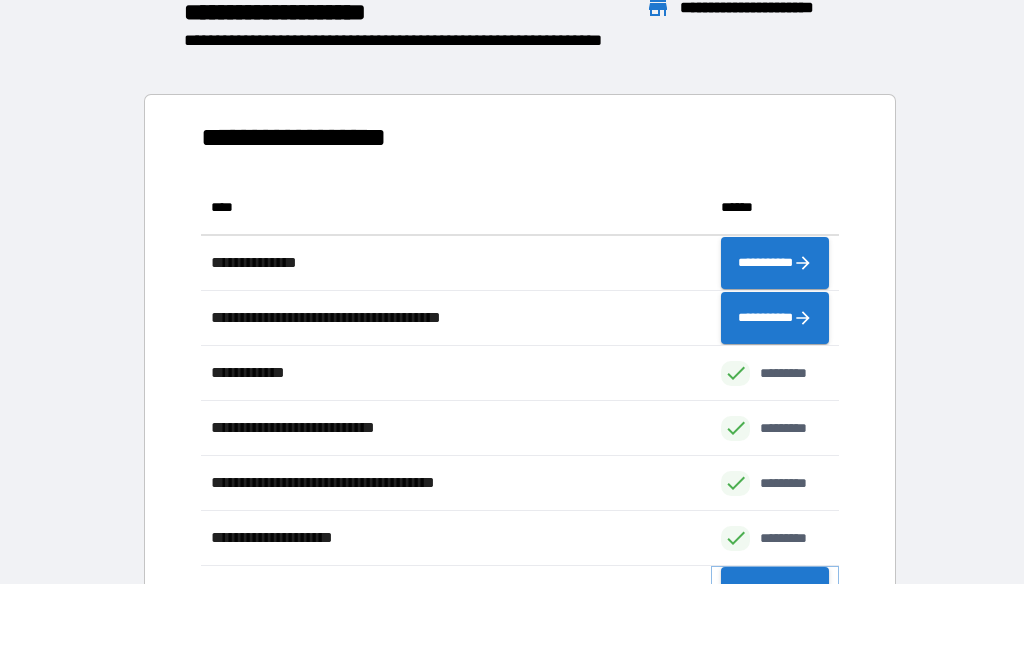click on "**********" at bounding box center [775, 594] 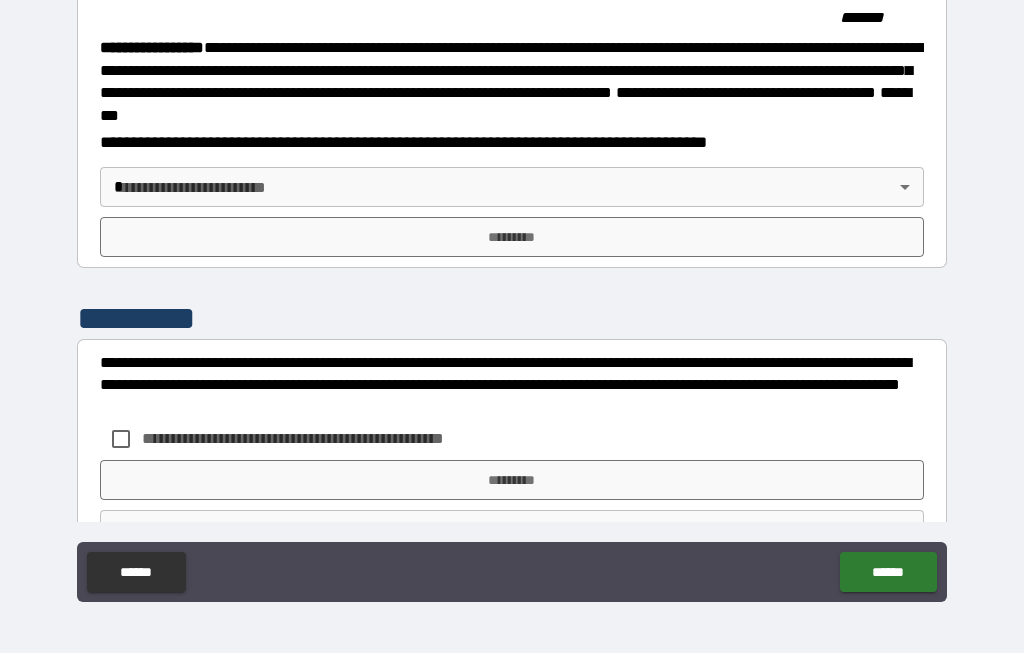 scroll, scrollTop: 2140, scrollLeft: 0, axis: vertical 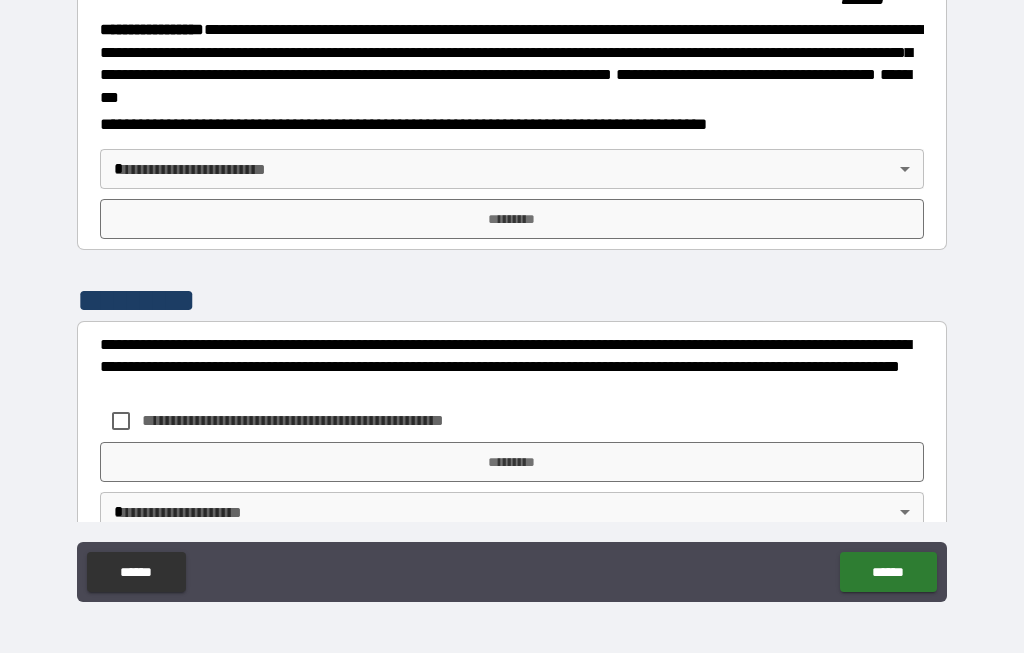click on "**********" at bounding box center (512, 292) 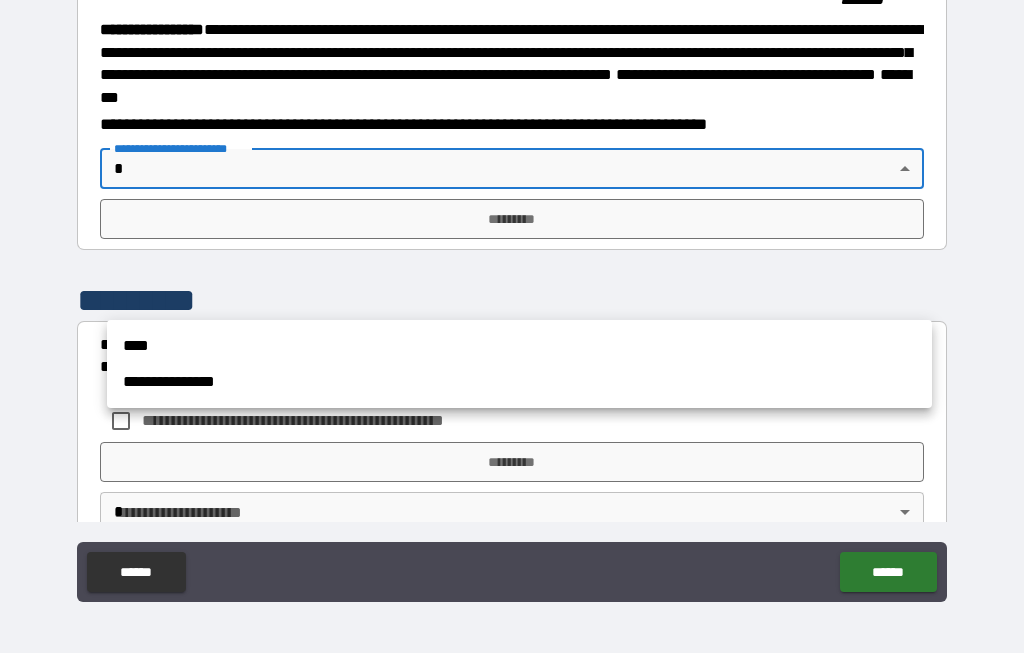 click on "**********" at bounding box center (519, 383) 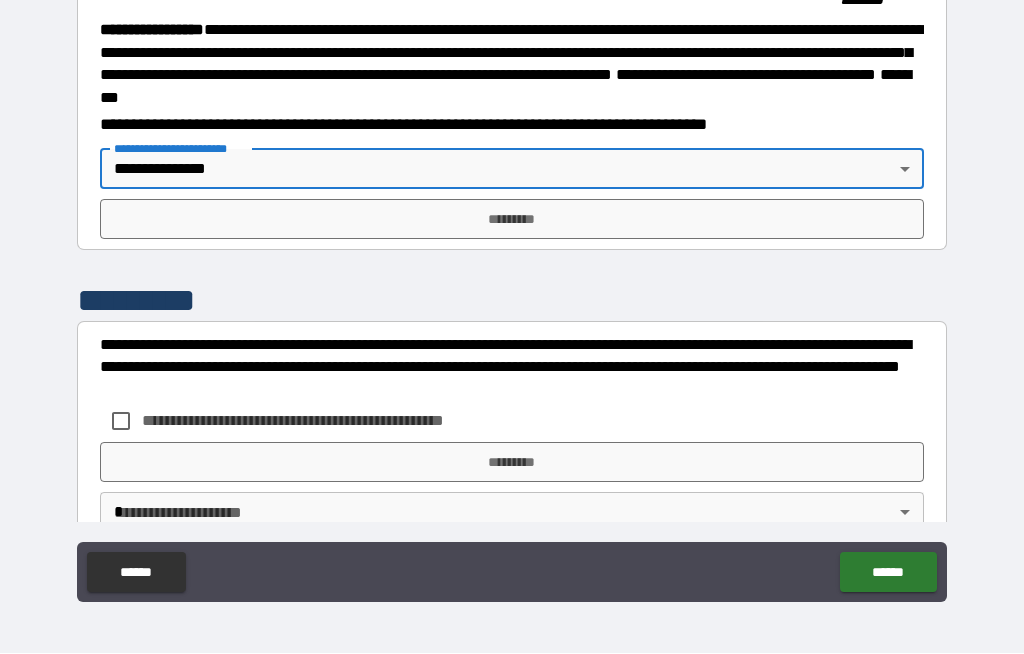 click on "*********" at bounding box center (512, 220) 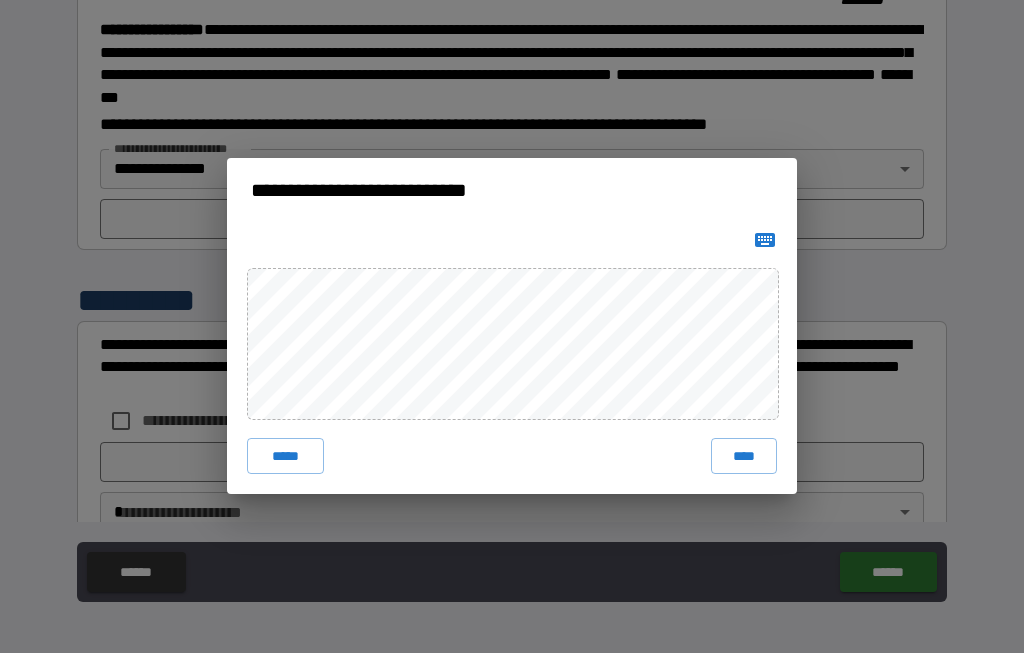click on "****" at bounding box center [744, 457] 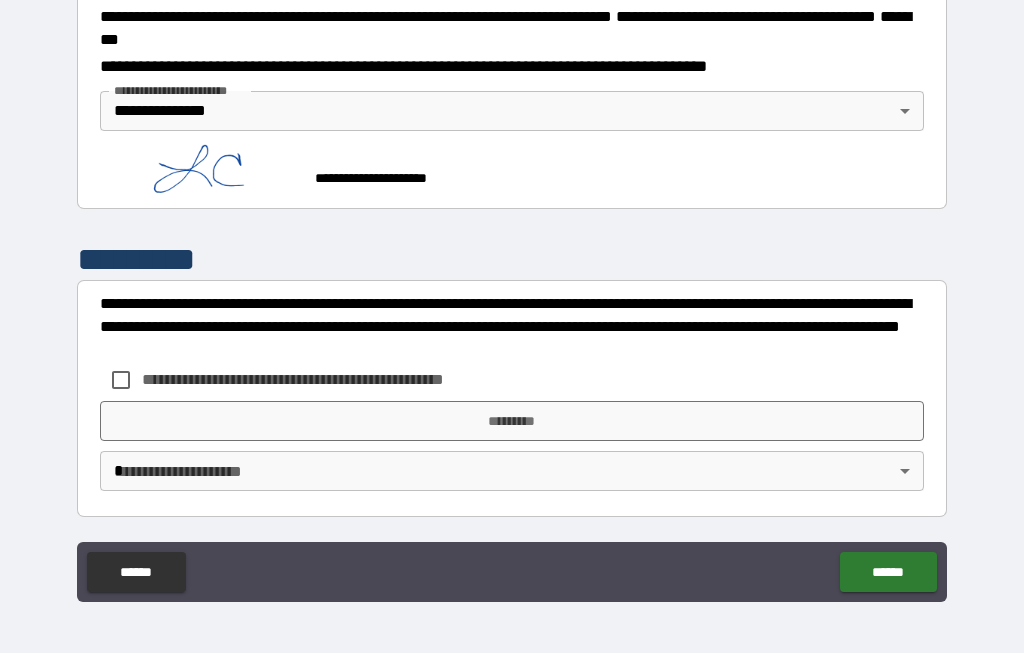 scroll, scrollTop: 2322, scrollLeft: 0, axis: vertical 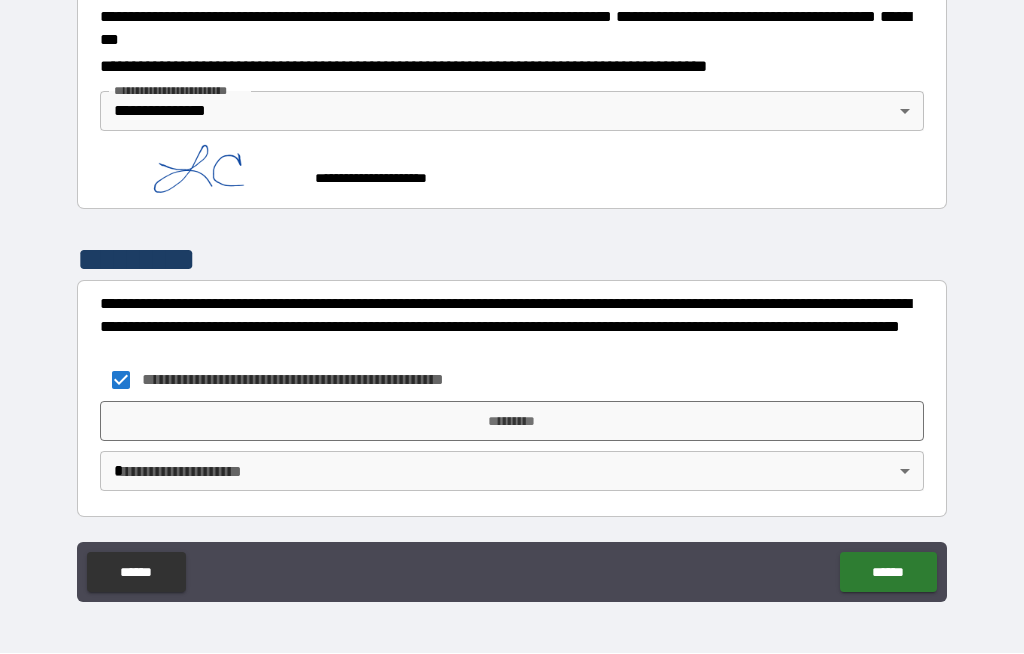 click on "*********" at bounding box center (512, 422) 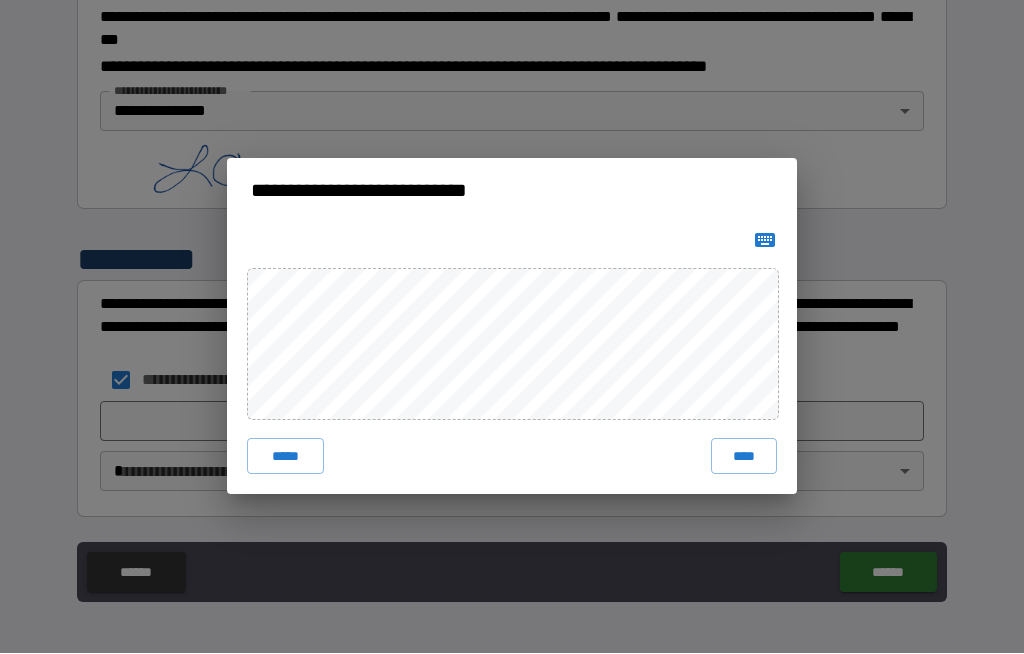 click on "****" at bounding box center (744, 457) 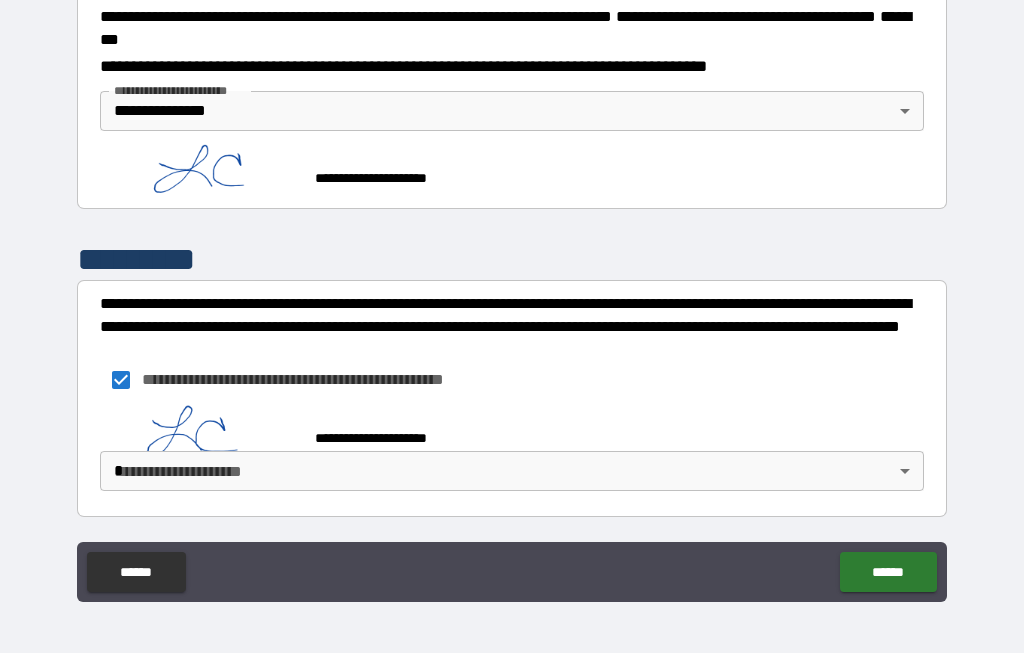 scroll, scrollTop: 2312, scrollLeft: 0, axis: vertical 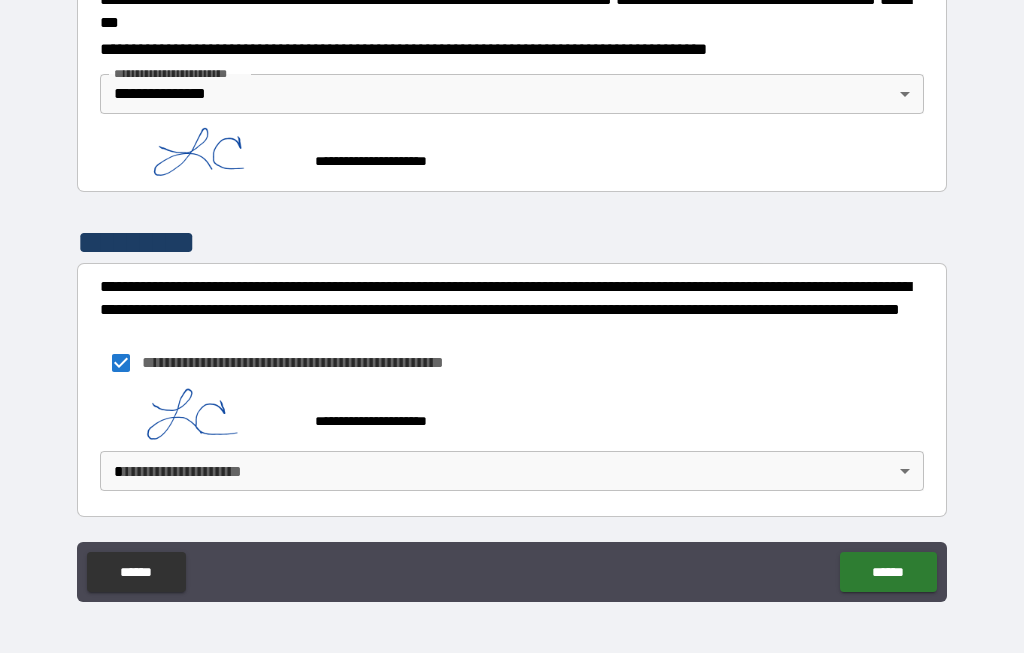 click on "**********" at bounding box center [512, 292] 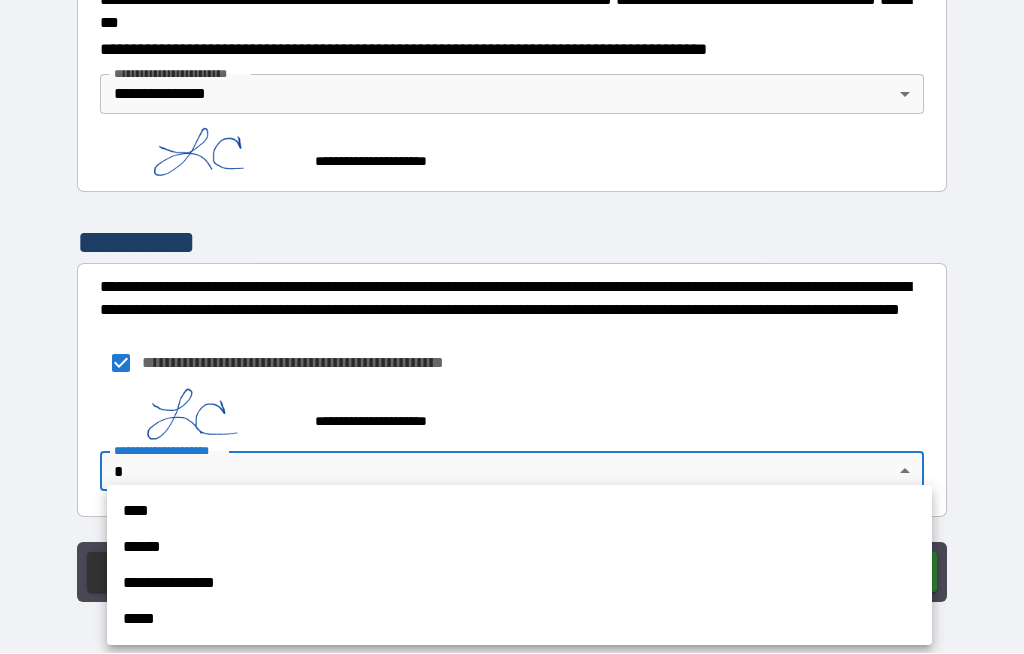click on "**********" at bounding box center [519, 584] 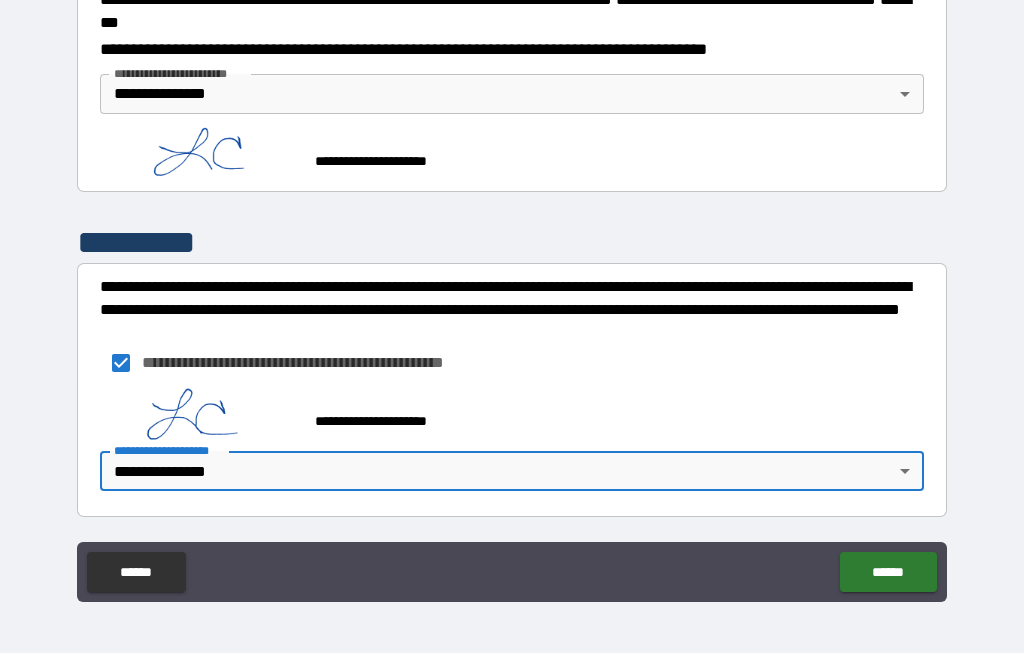 click on "******" at bounding box center [888, 573] 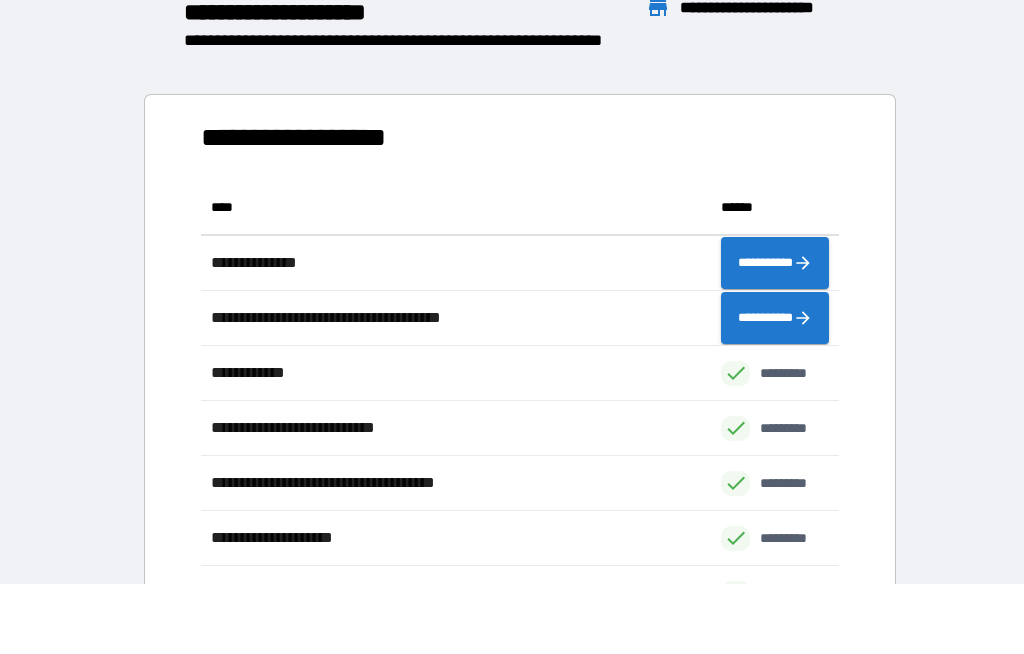 scroll, scrollTop: 1, scrollLeft: 1, axis: both 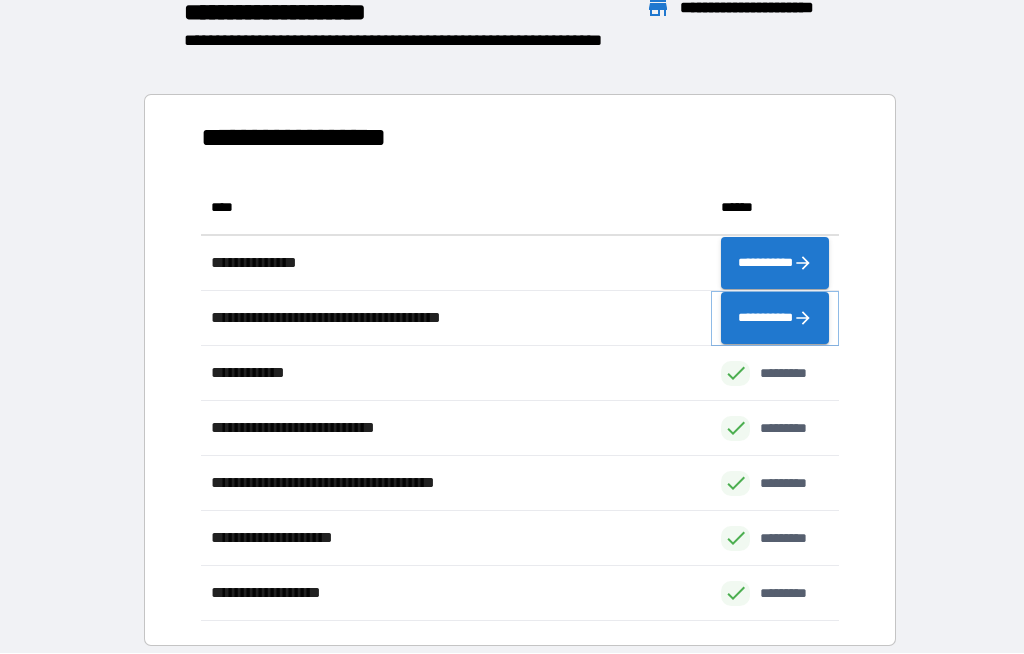 click on "**********" at bounding box center [775, 319] 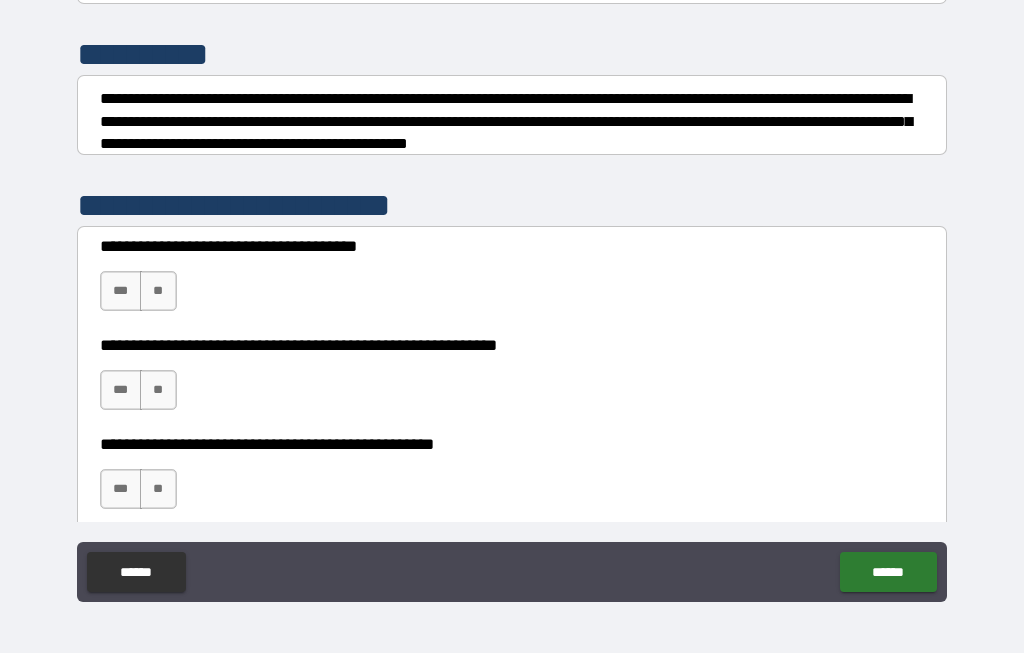 scroll, scrollTop: 224, scrollLeft: 0, axis: vertical 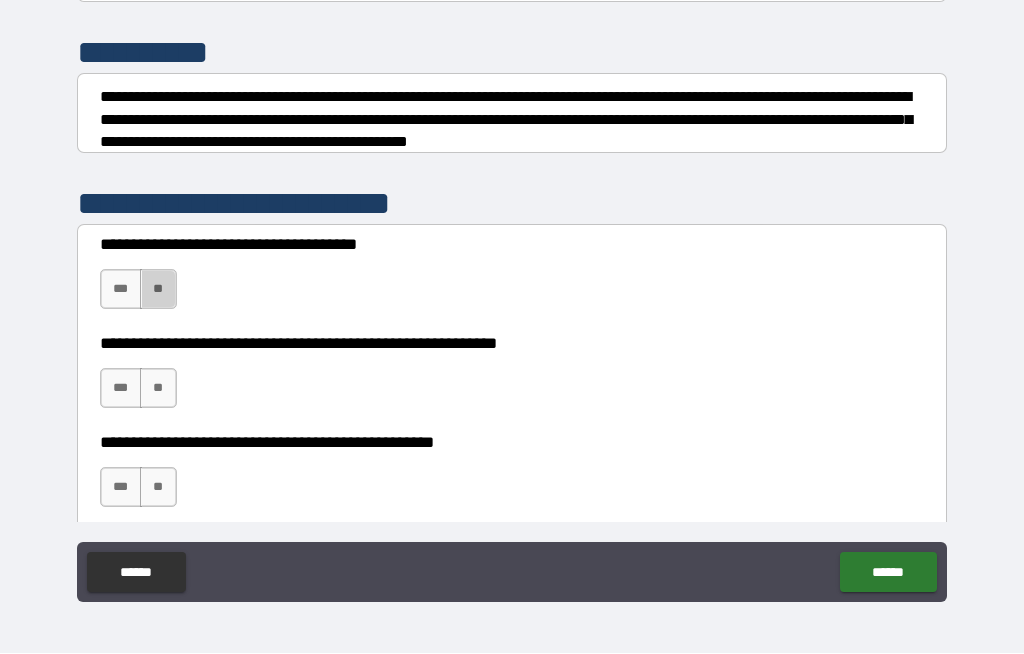 click on "**" at bounding box center [158, 290] 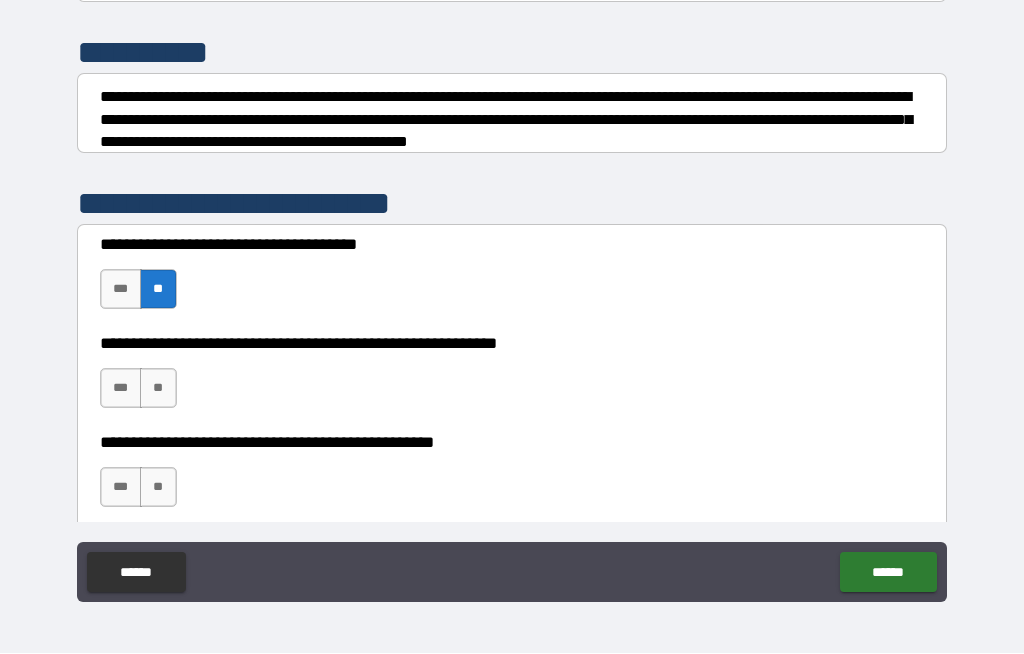 click on "**" at bounding box center [158, 389] 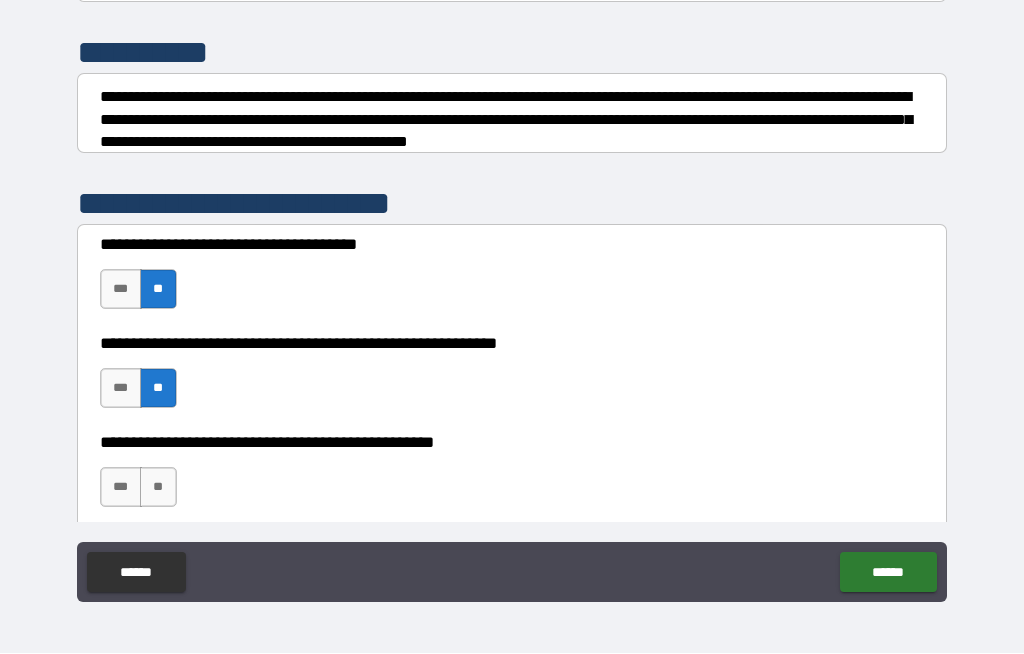 click on "**" at bounding box center (158, 488) 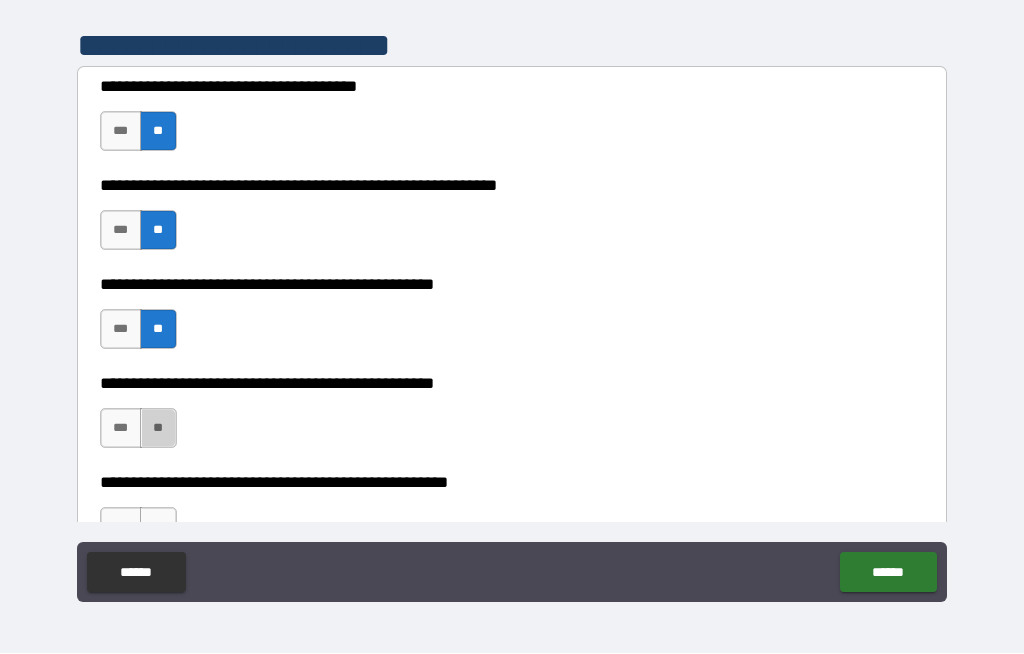 click on "**" at bounding box center (158, 429) 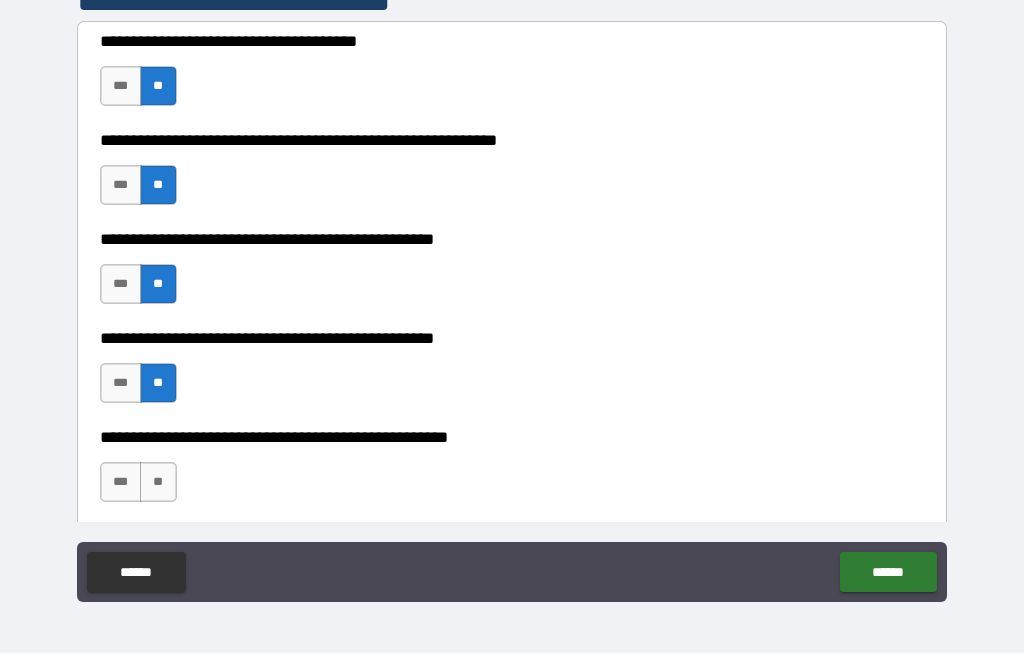 scroll, scrollTop: 428, scrollLeft: 0, axis: vertical 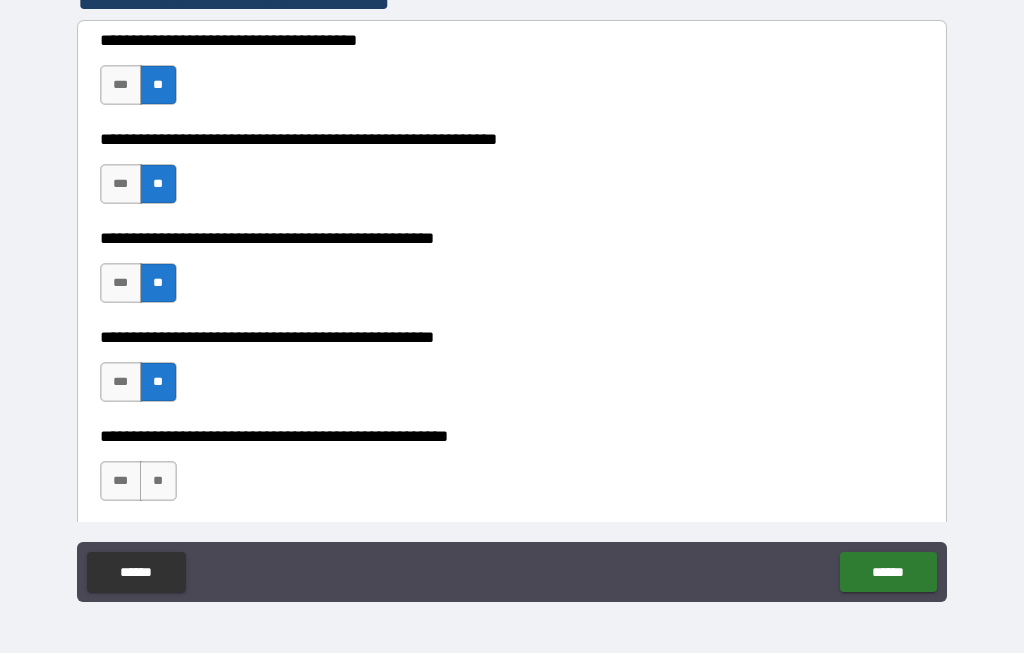 click on "**" at bounding box center (158, 482) 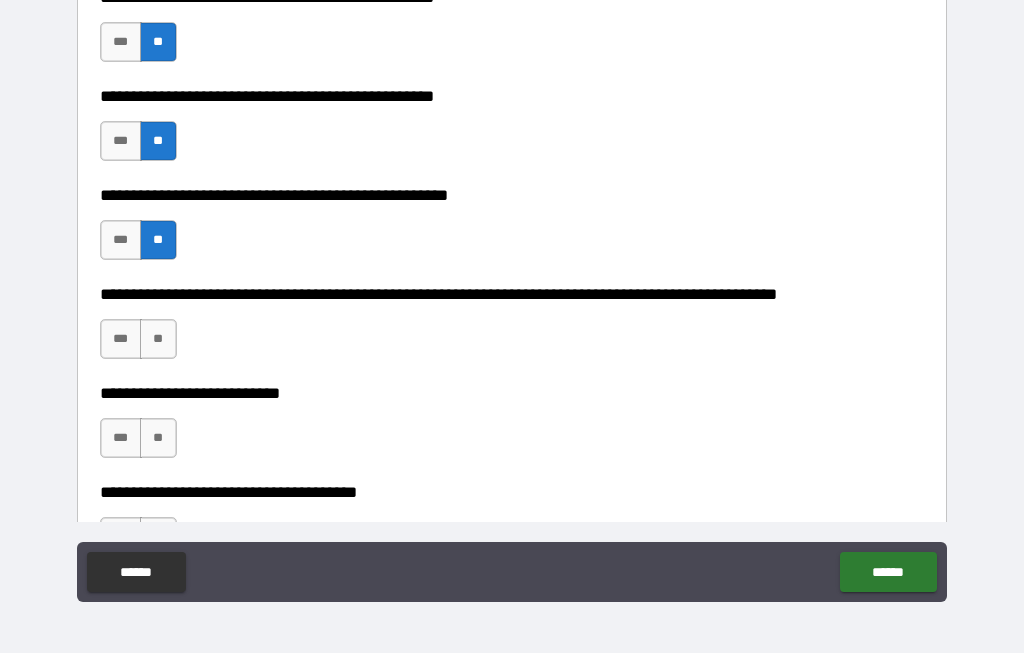 scroll, scrollTop: 690, scrollLeft: 0, axis: vertical 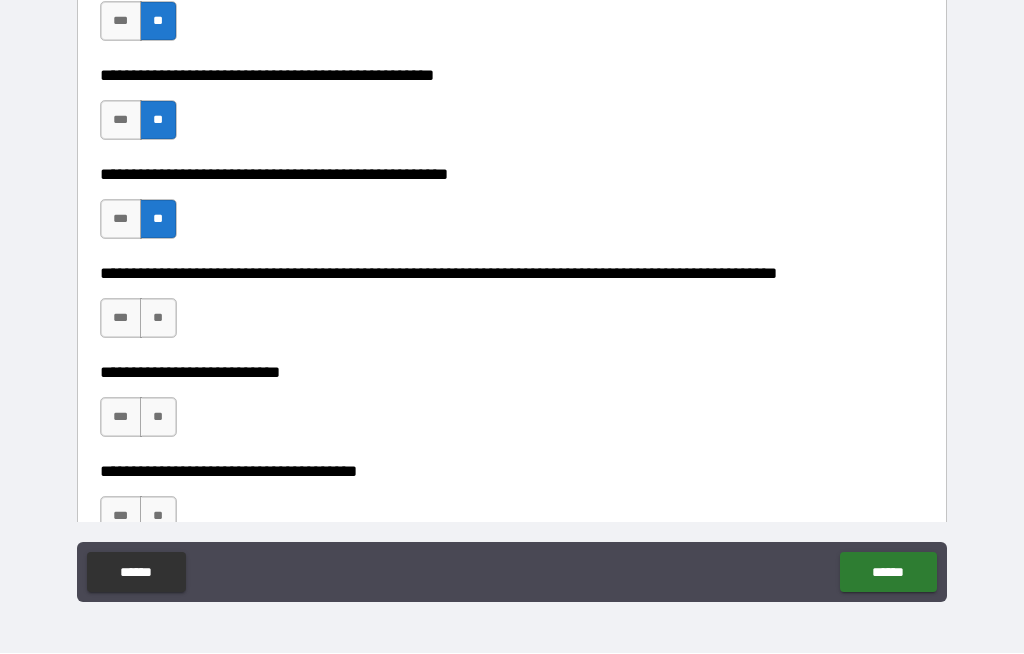 click on "**" at bounding box center (158, 319) 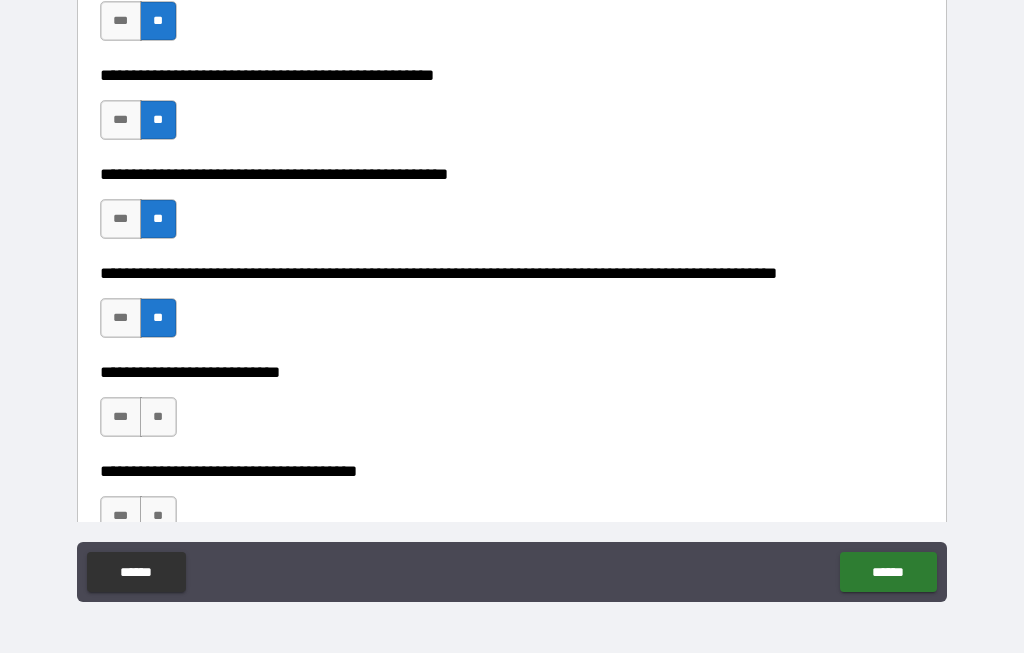 click on "**" at bounding box center [158, 418] 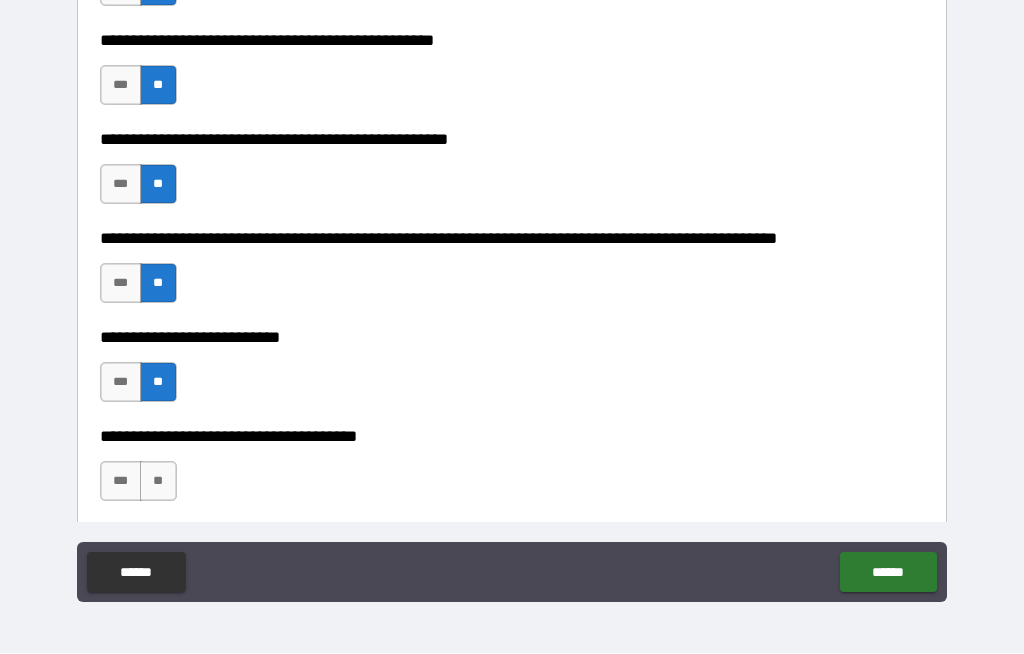 click on "**" at bounding box center [158, 482] 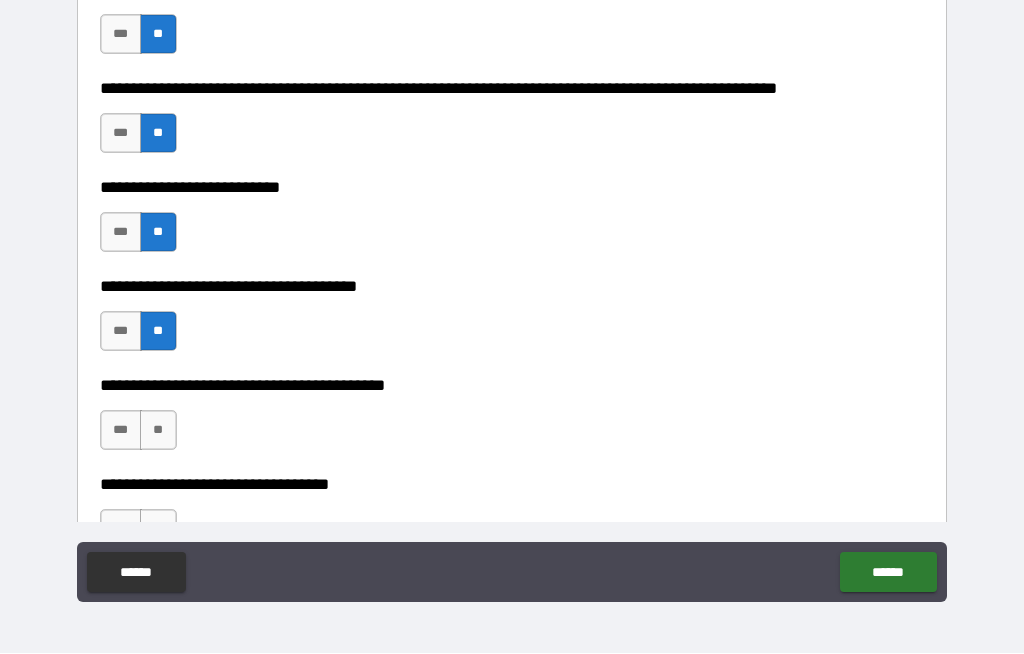 scroll, scrollTop: 877, scrollLeft: 0, axis: vertical 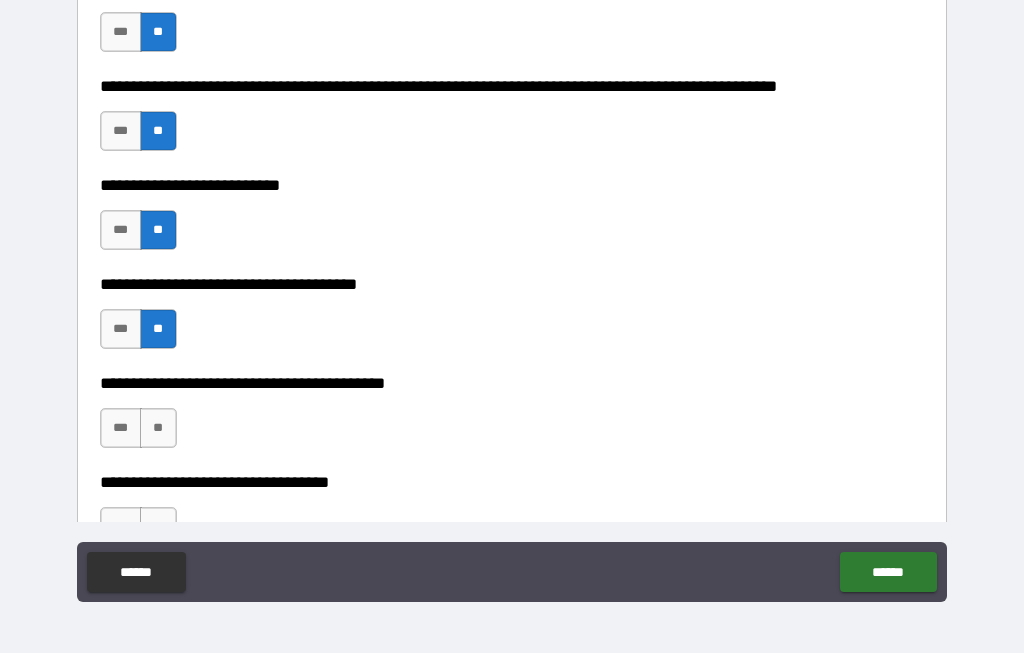 click on "**" at bounding box center (158, 429) 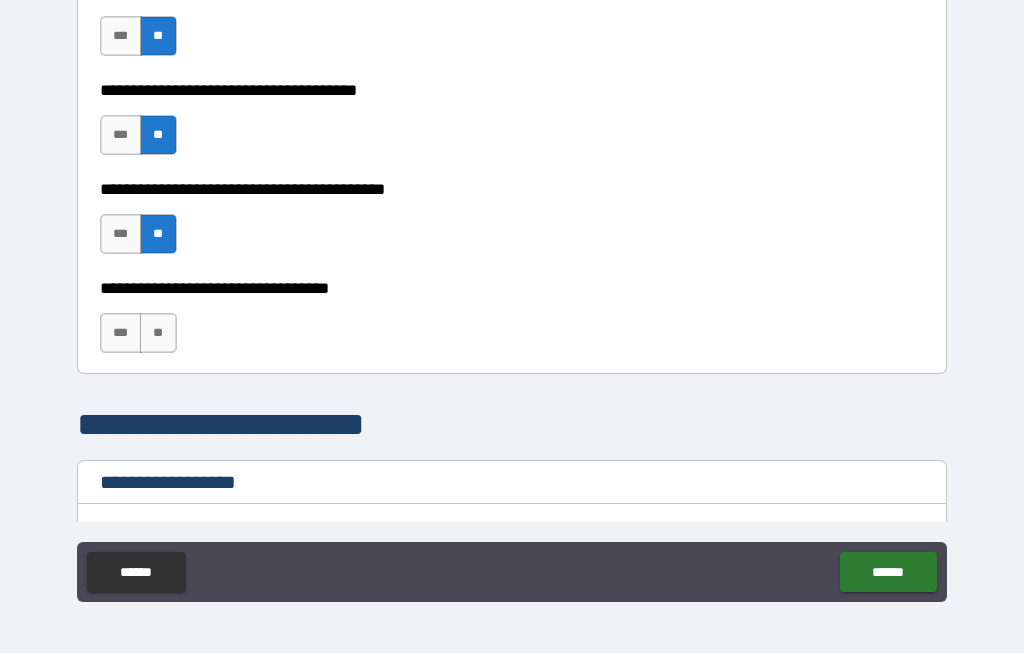 scroll, scrollTop: 1074, scrollLeft: 0, axis: vertical 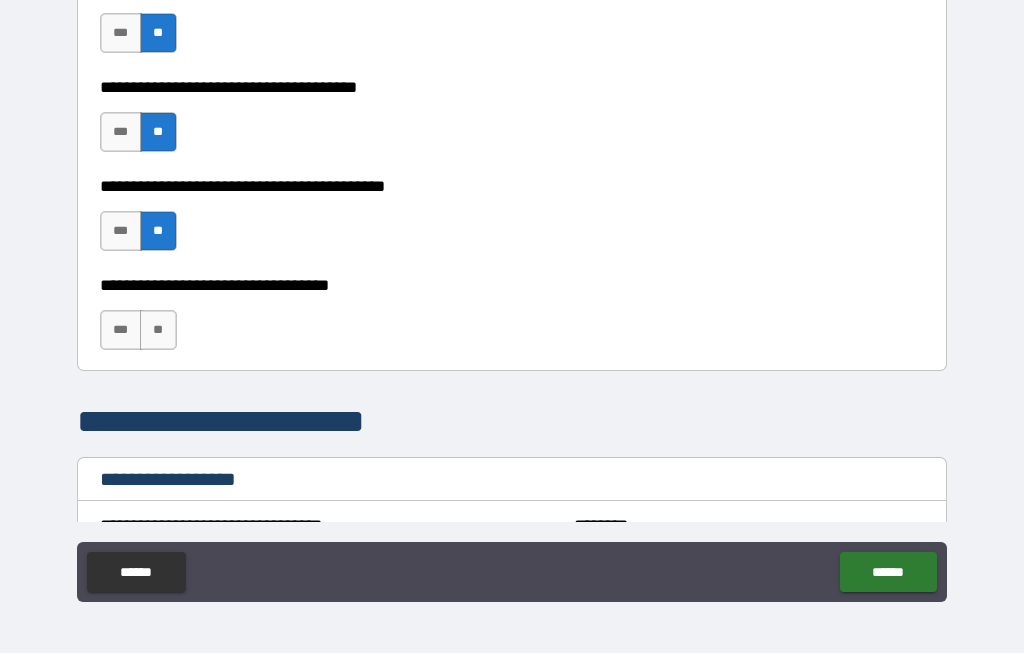 click on "**" at bounding box center (158, 331) 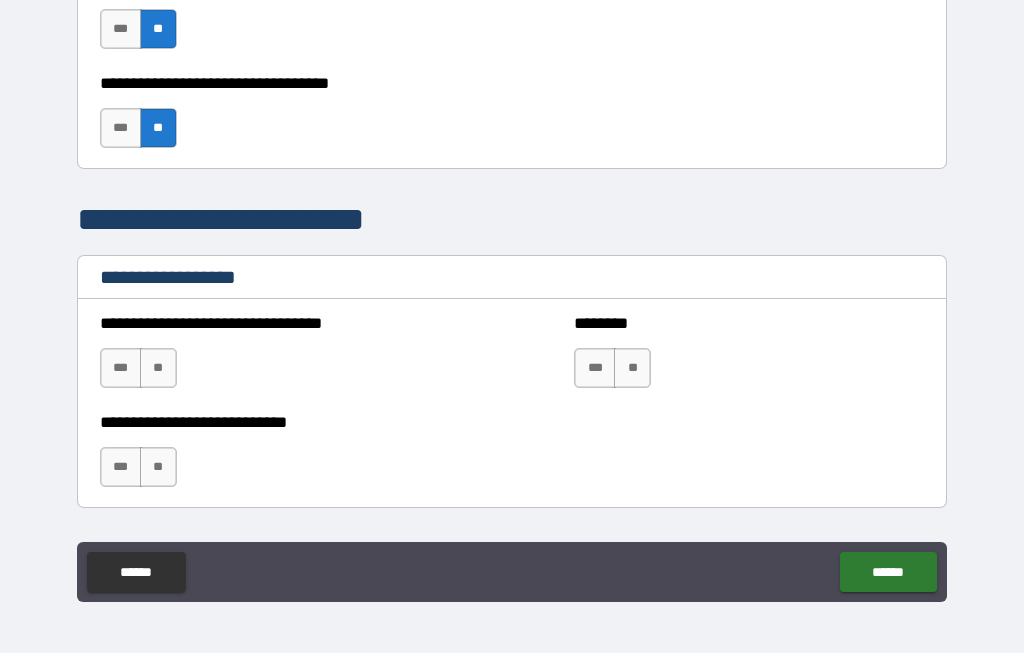 scroll, scrollTop: 1276, scrollLeft: 0, axis: vertical 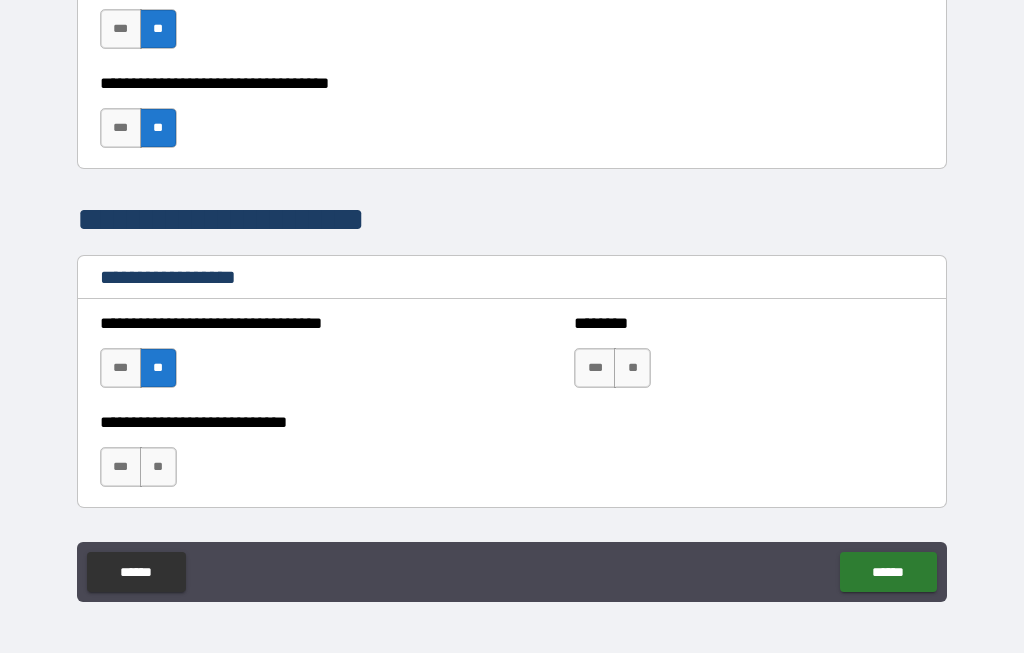 click on "**" at bounding box center [632, 369] 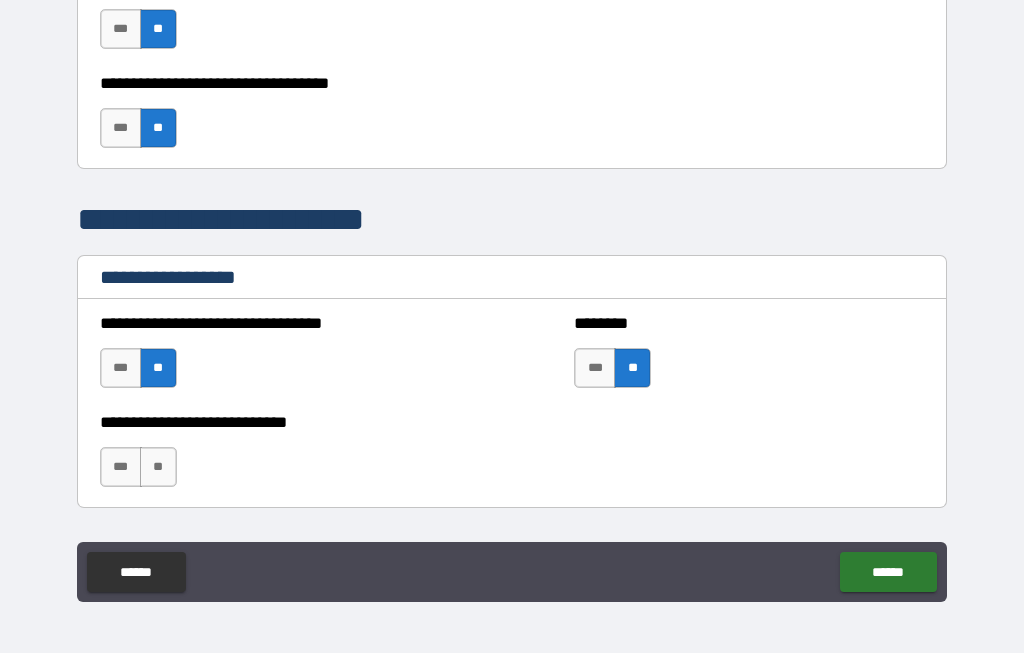 click on "**" at bounding box center (158, 468) 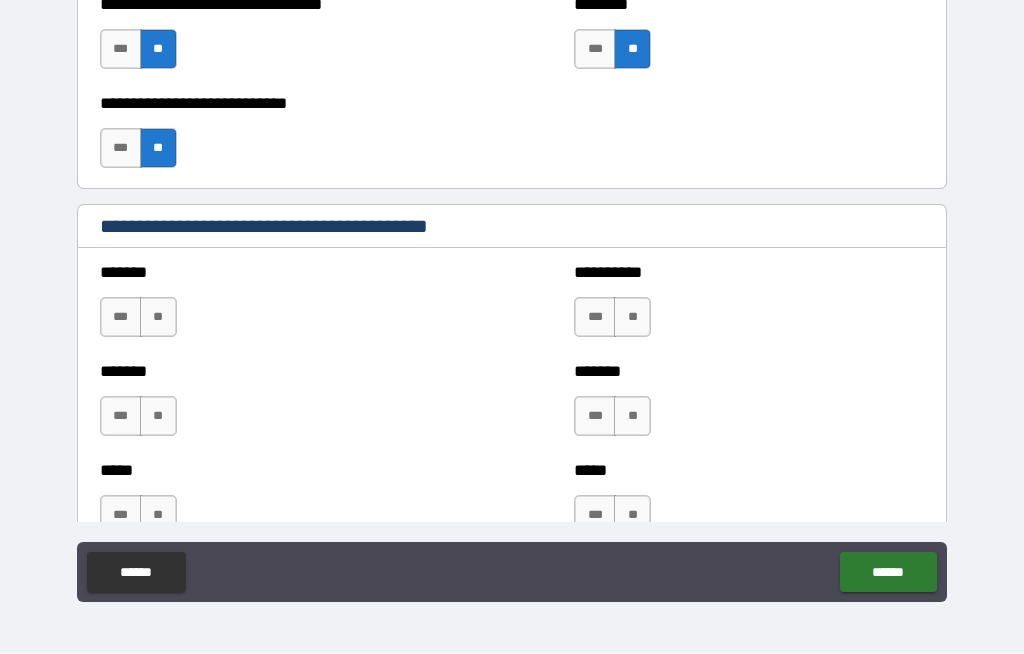 scroll, scrollTop: 1600, scrollLeft: 0, axis: vertical 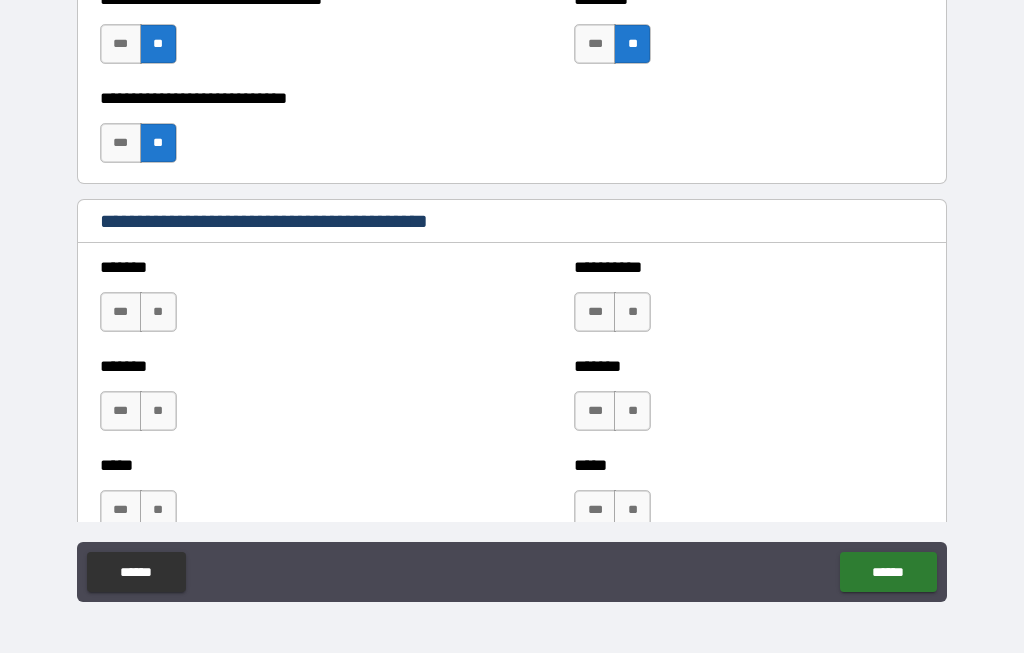 click on "**" at bounding box center [158, 313] 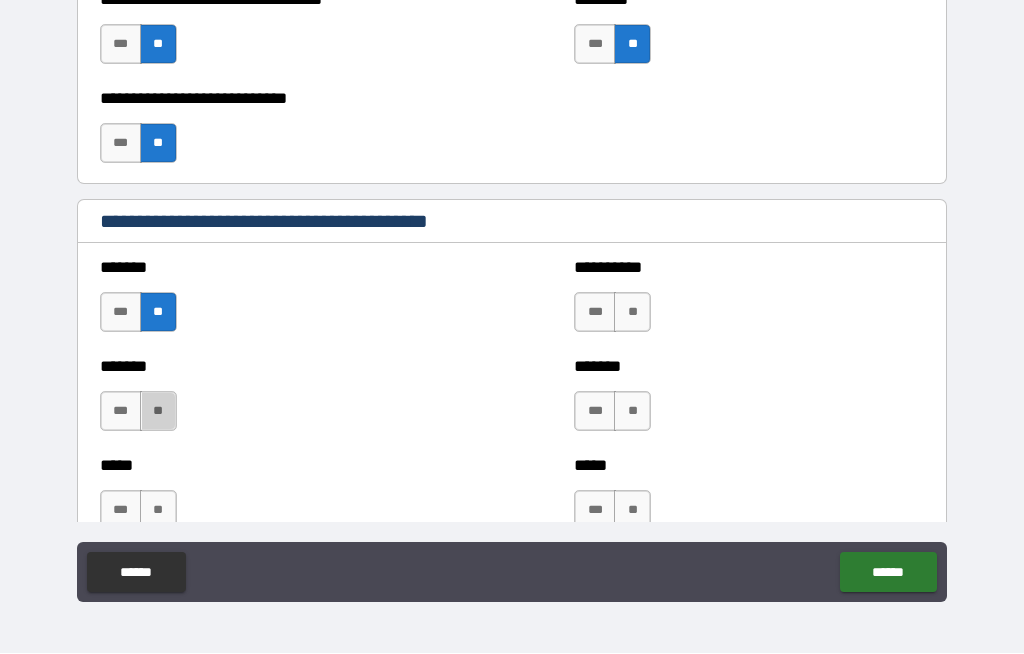 click on "**" at bounding box center [158, 412] 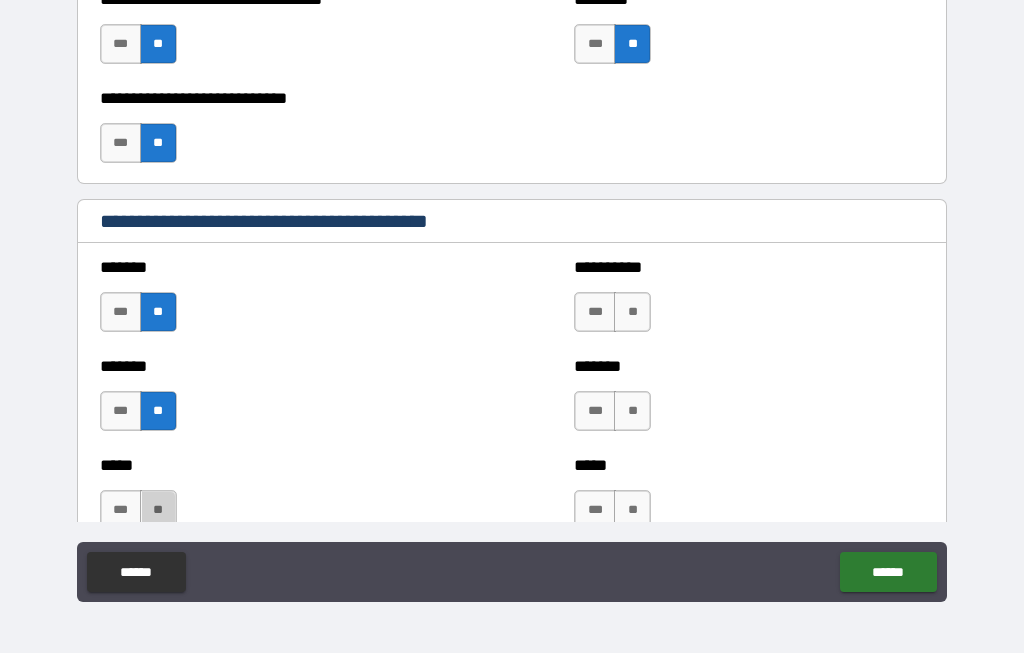 click on "**" at bounding box center (158, 511) 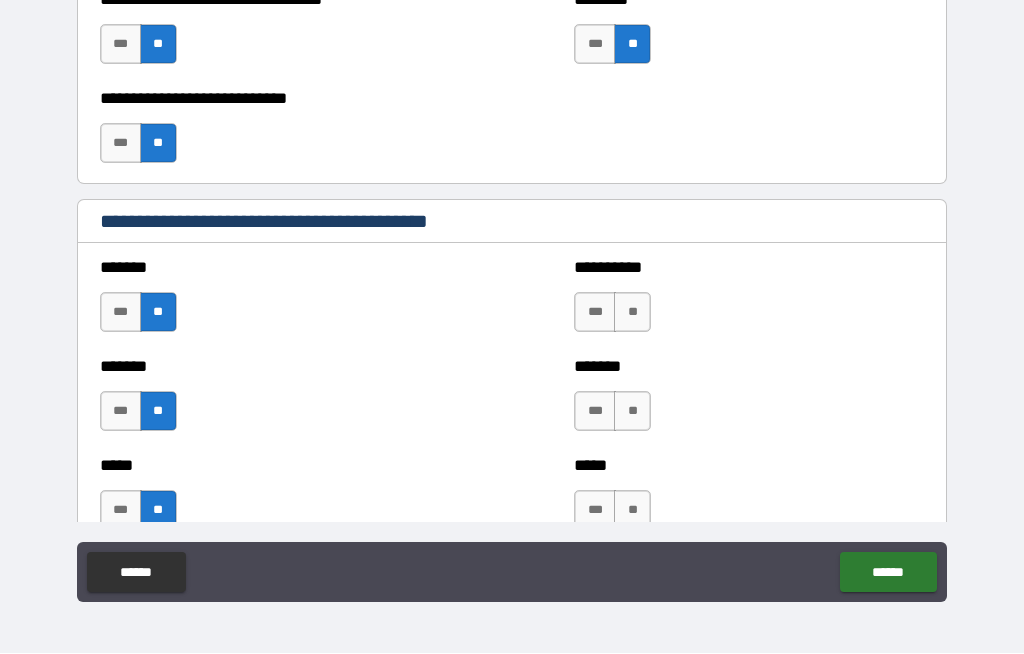 click on "**" at bounding box center [632, 313] 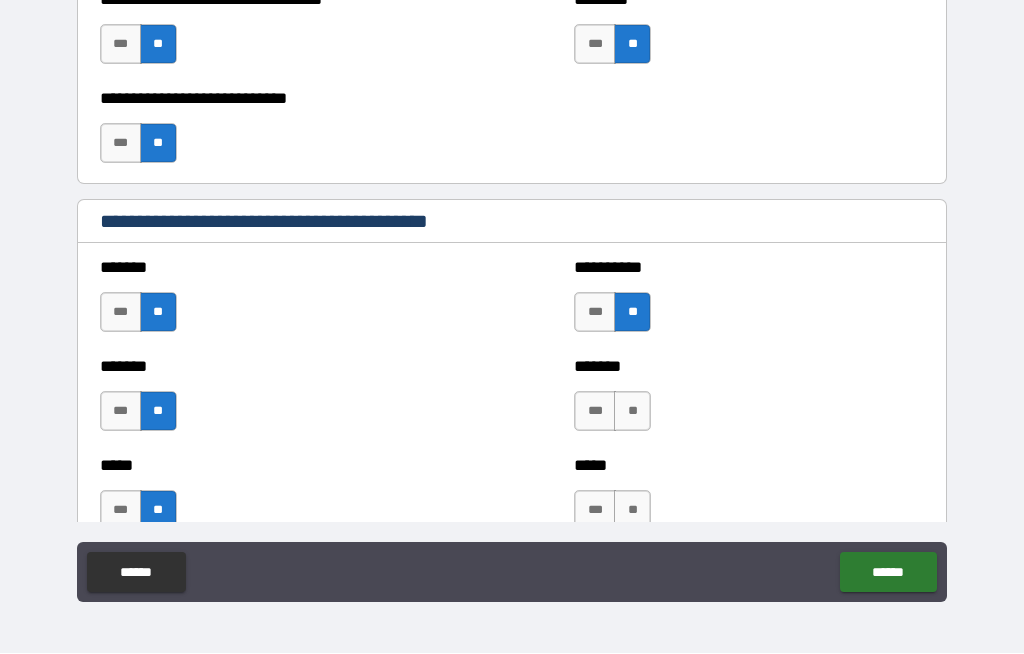 click on "**" at bounding box center (632, 412) 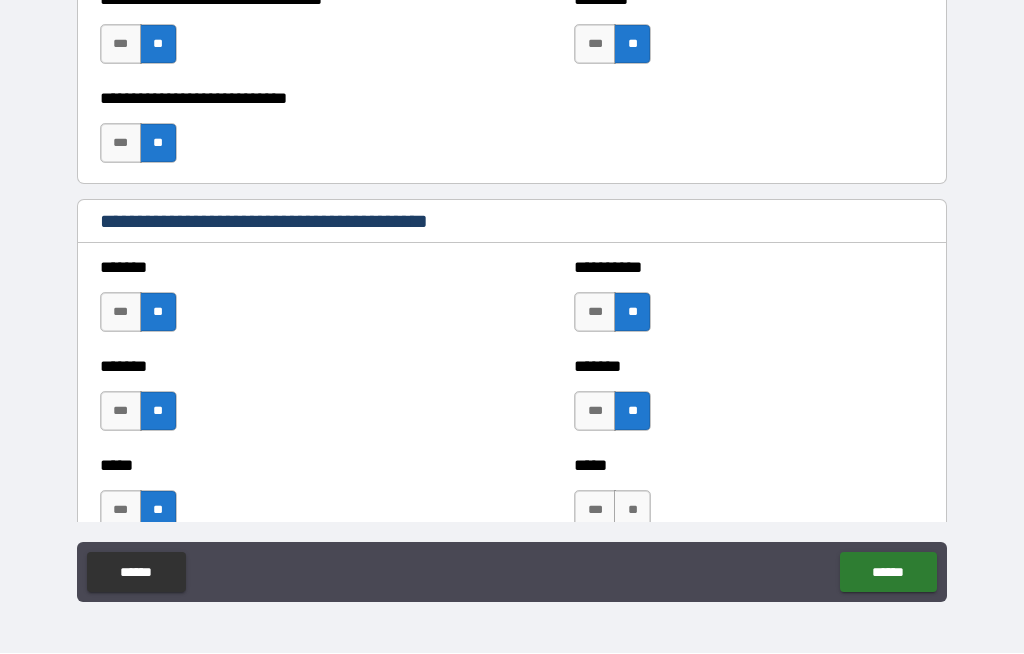 click on "**" at bounding box center (632, 511) 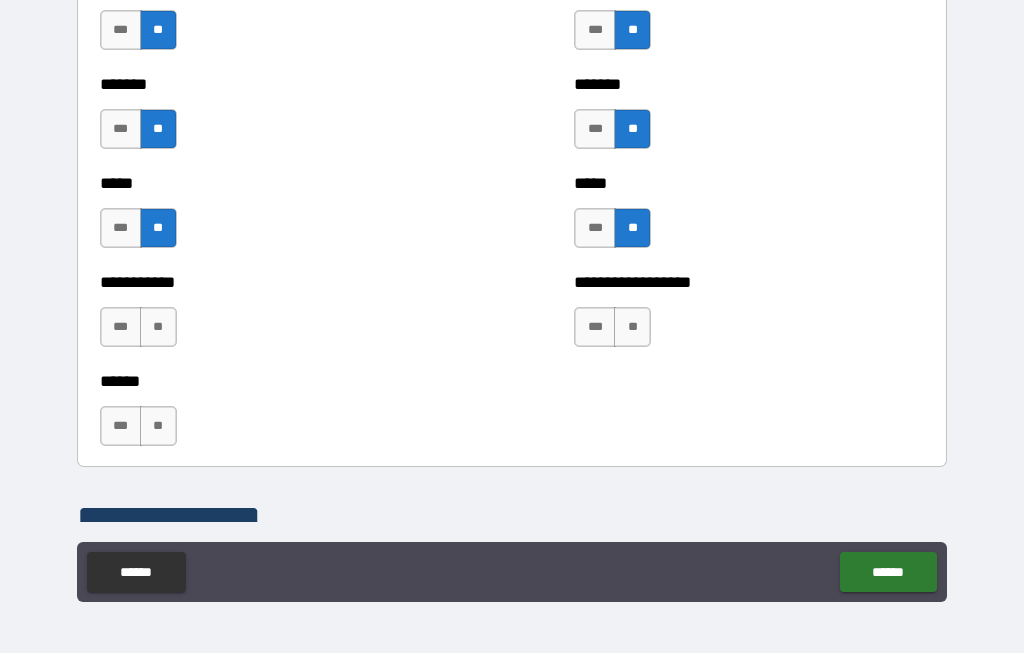 scroll, scrollTop: 1884, scrollLeft: 0, axis: vertical 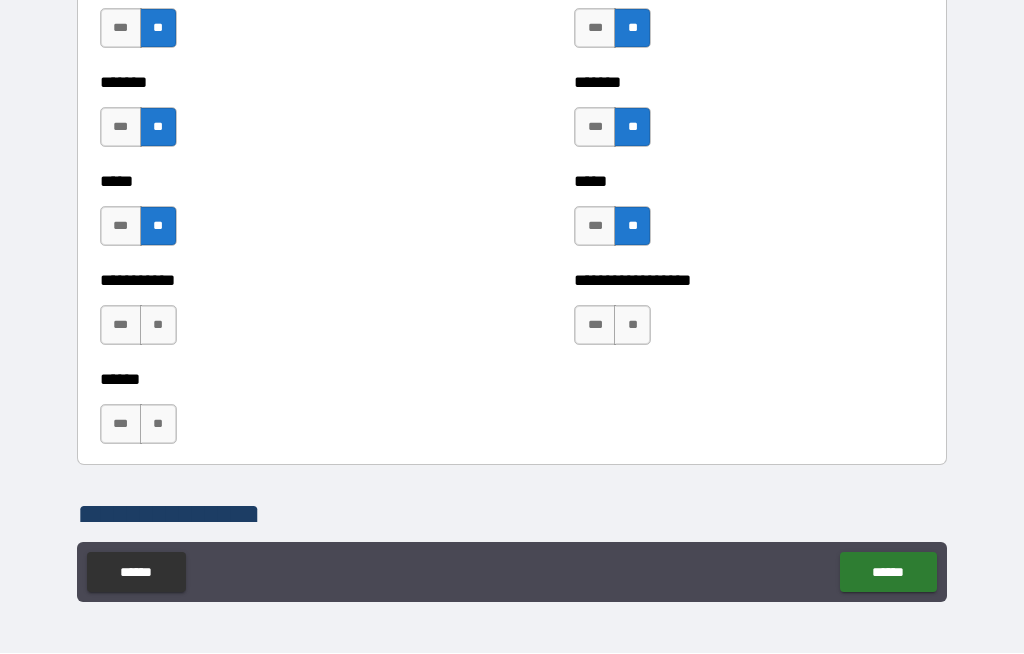 click on "**" at bounding box center [632, 326] 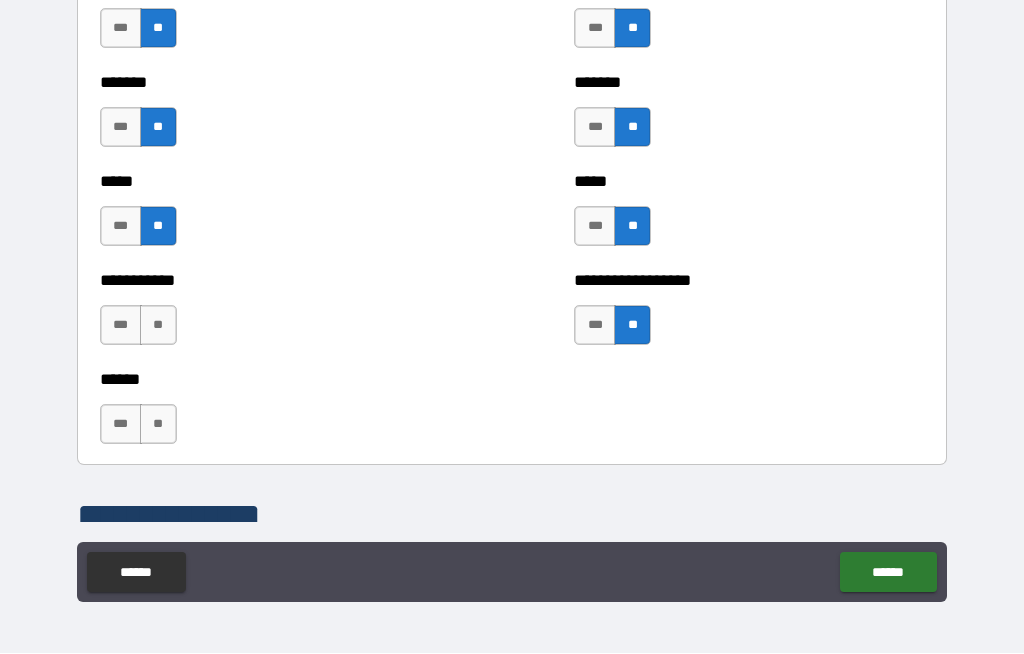 click on "**" at bounding box center (158, 326) 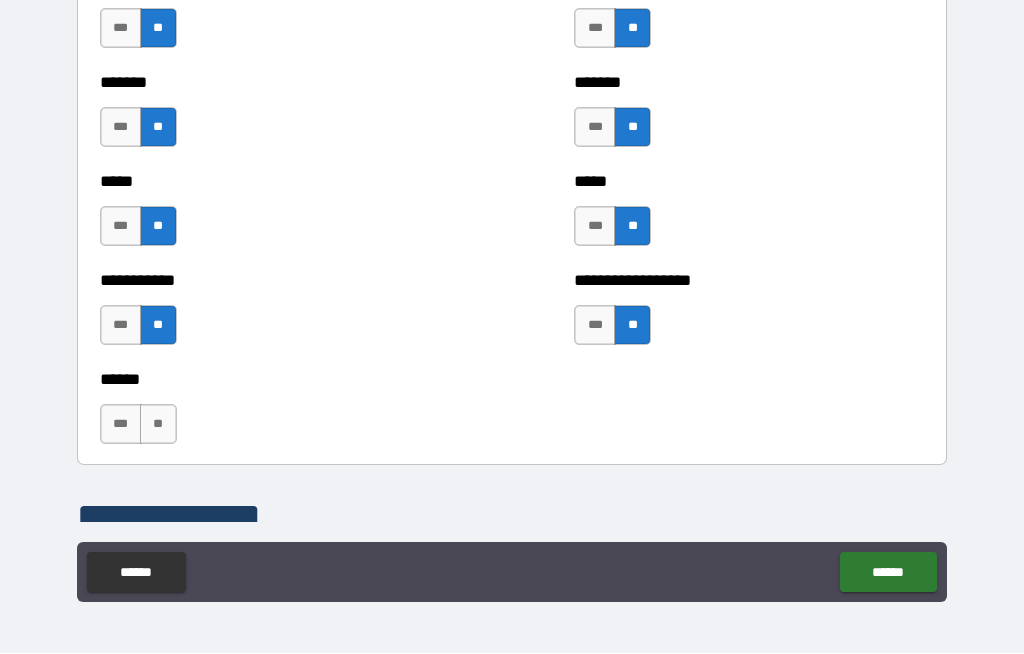 click on "**" at bounding box center [158, 425] 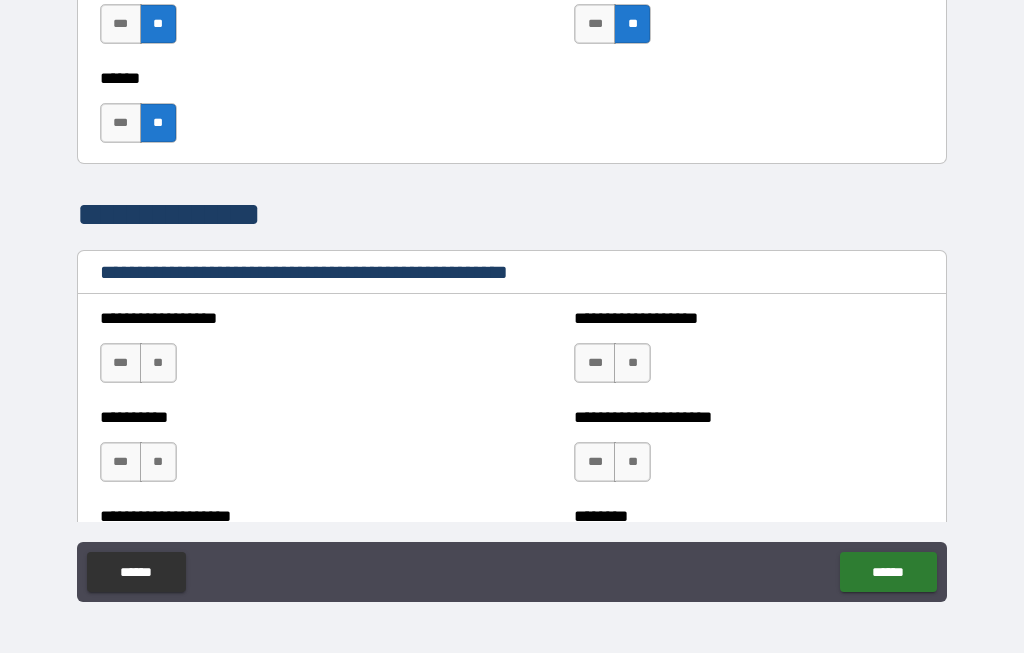 scroll, scrollTop: 2194, scrollLeft: 0, axis: vertical 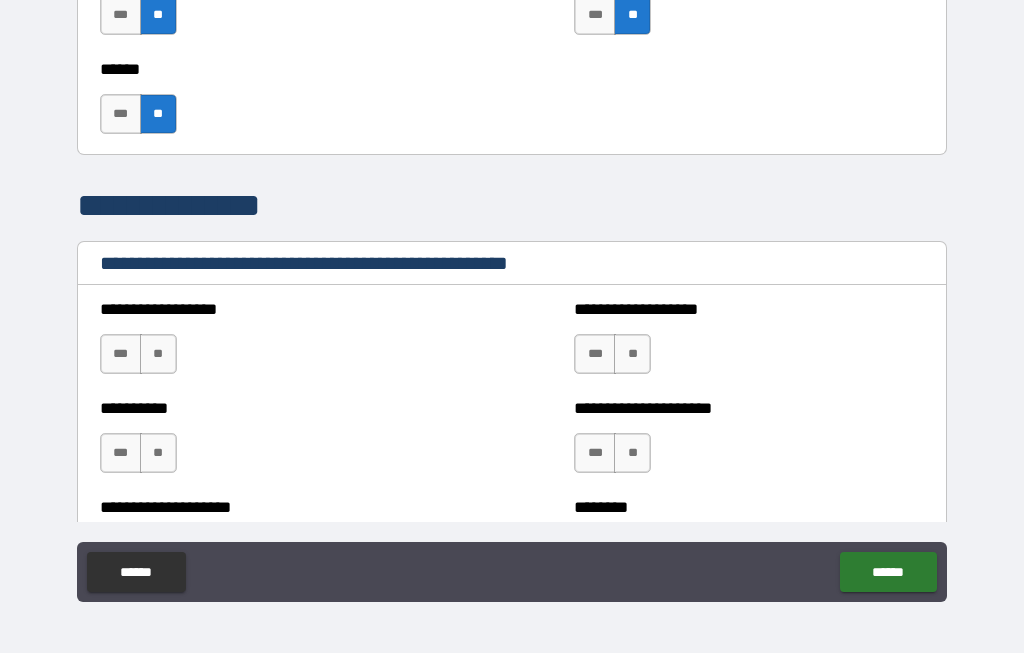 click on "**" at bounding box center (158, 355) 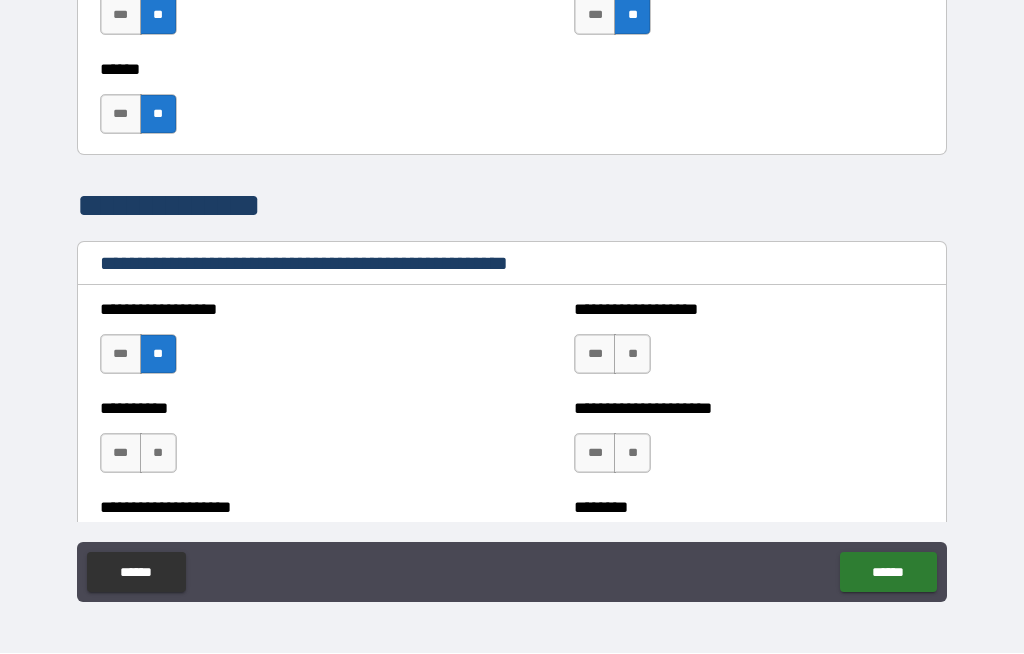 click on "**" at bounding box center [158, 454] 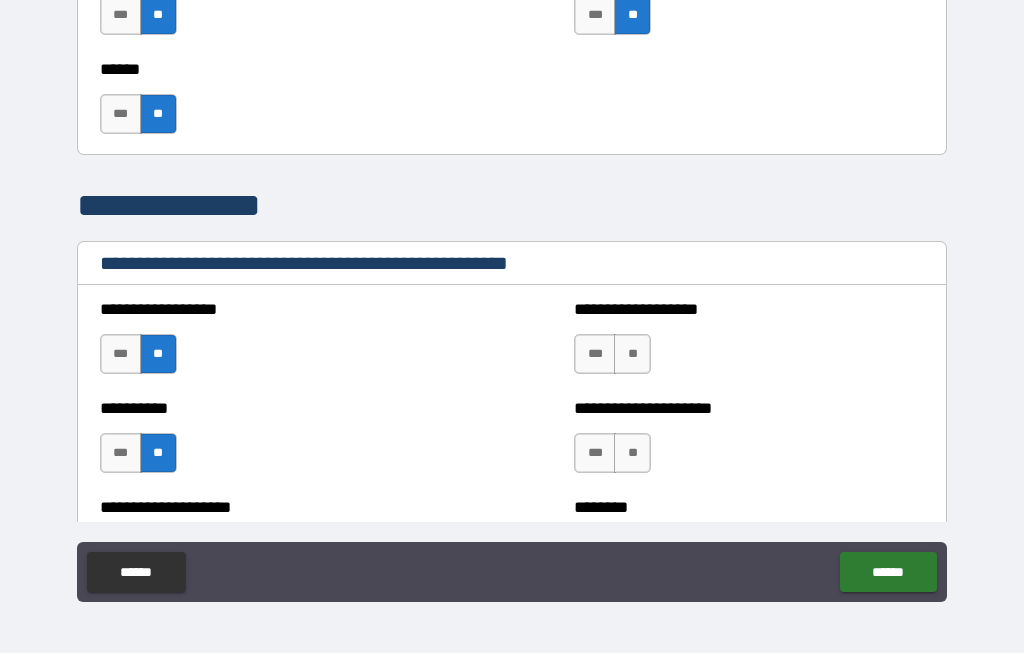 click on "**" at bounding box center (632, 355) 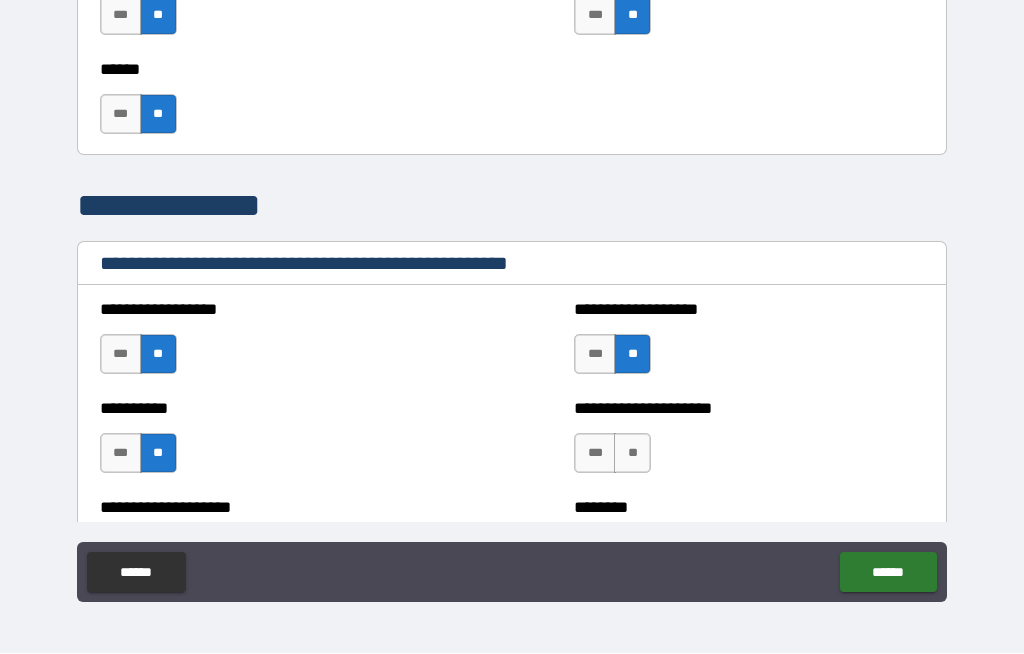 click on "**" at bounding box center (632, 454) 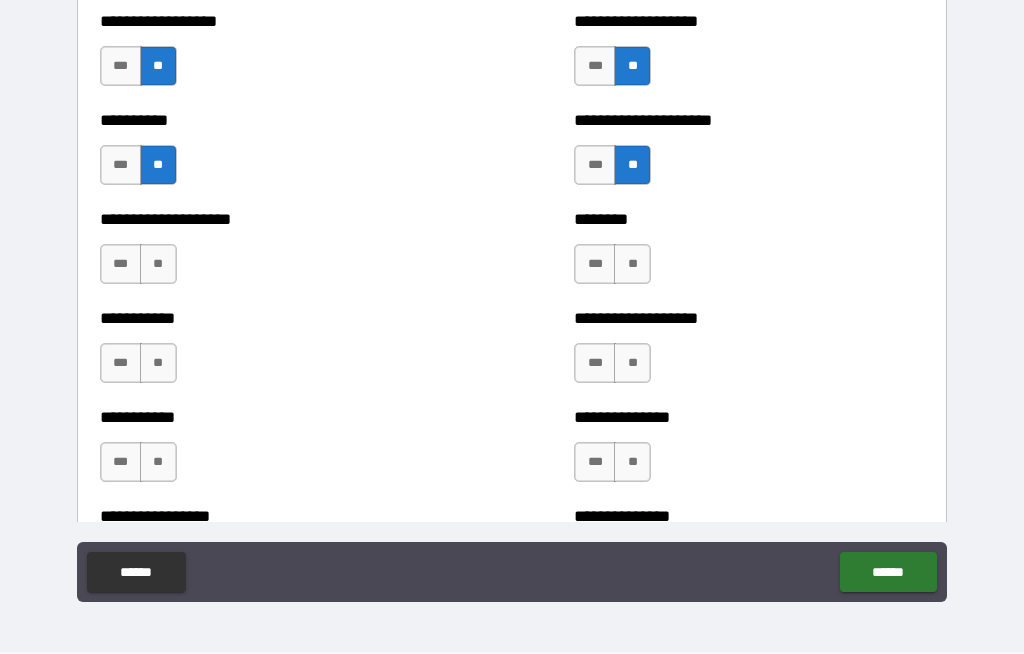 scroll, scrollTop: 2482, scrollLeft: 0, axis: vertical 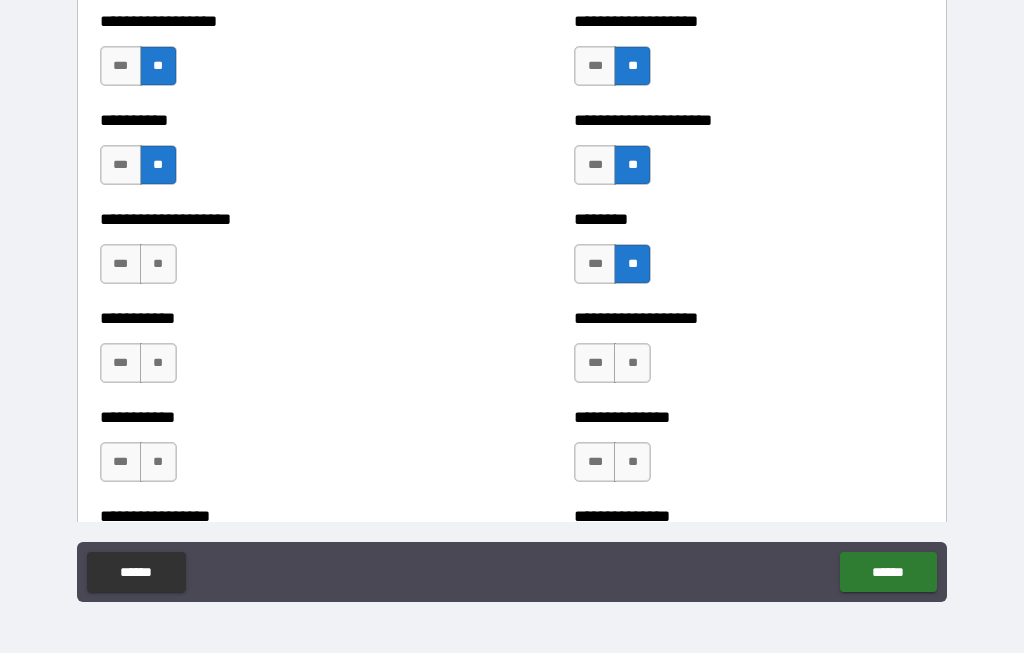 click on "**" at bounding box center [632, 364] 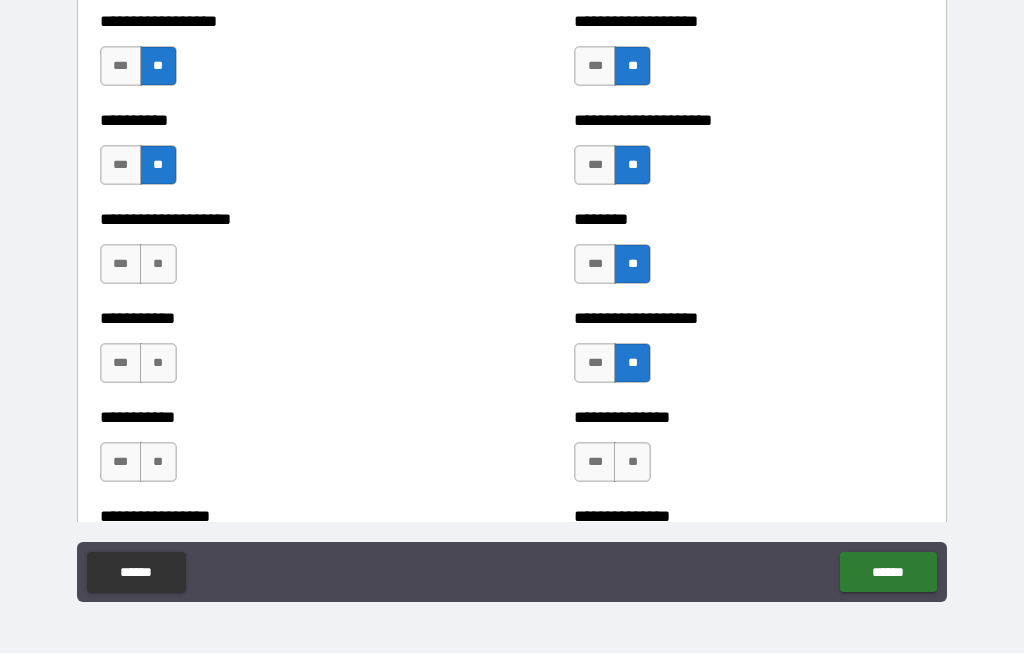 click on "**" at bounding box center (632, 463) 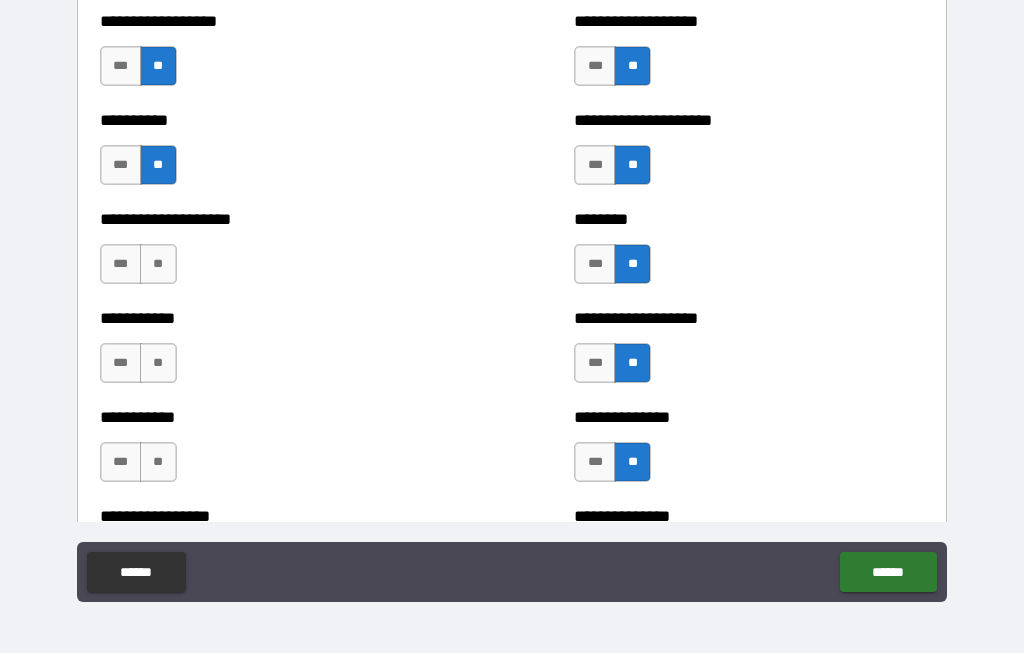 click on "**" at bounding box center [158, 463] 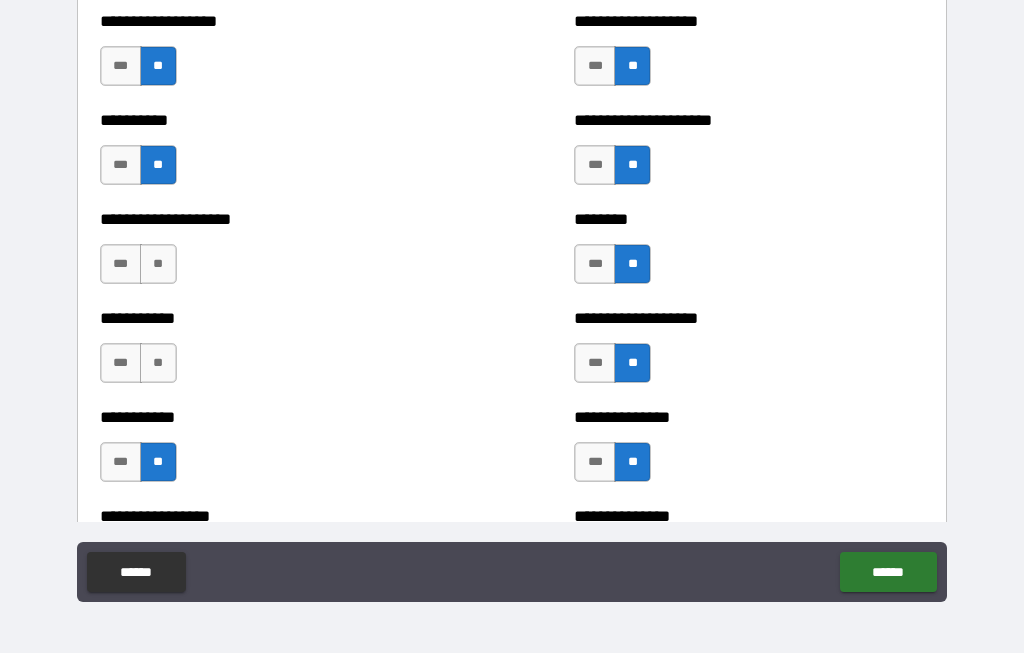 click on "**" at bounding box center (158, 364) 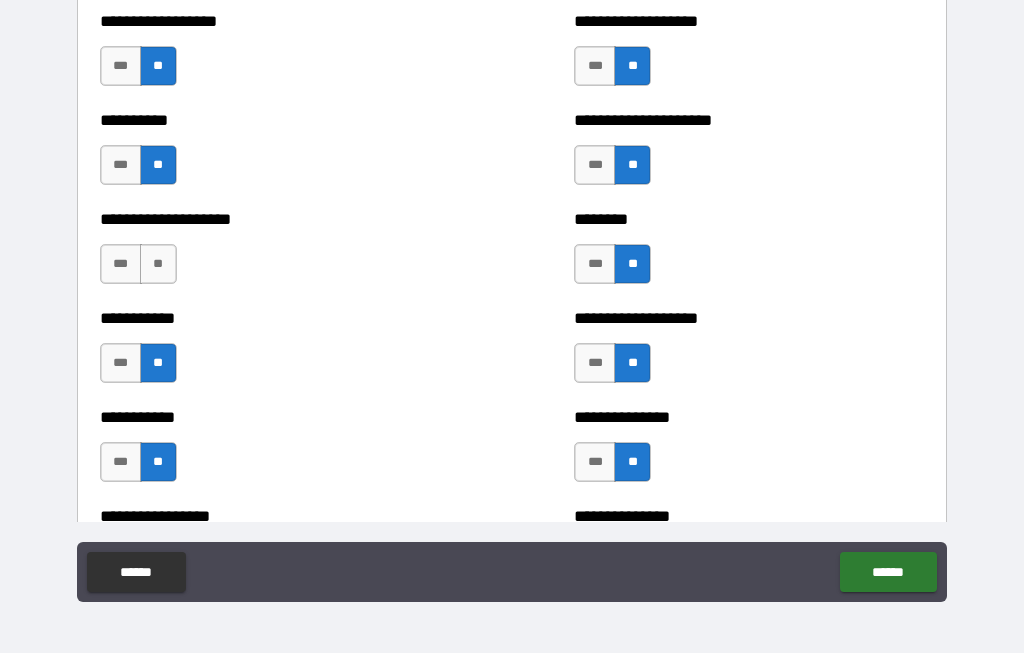 click on "**" at bounding box center (158, 265) 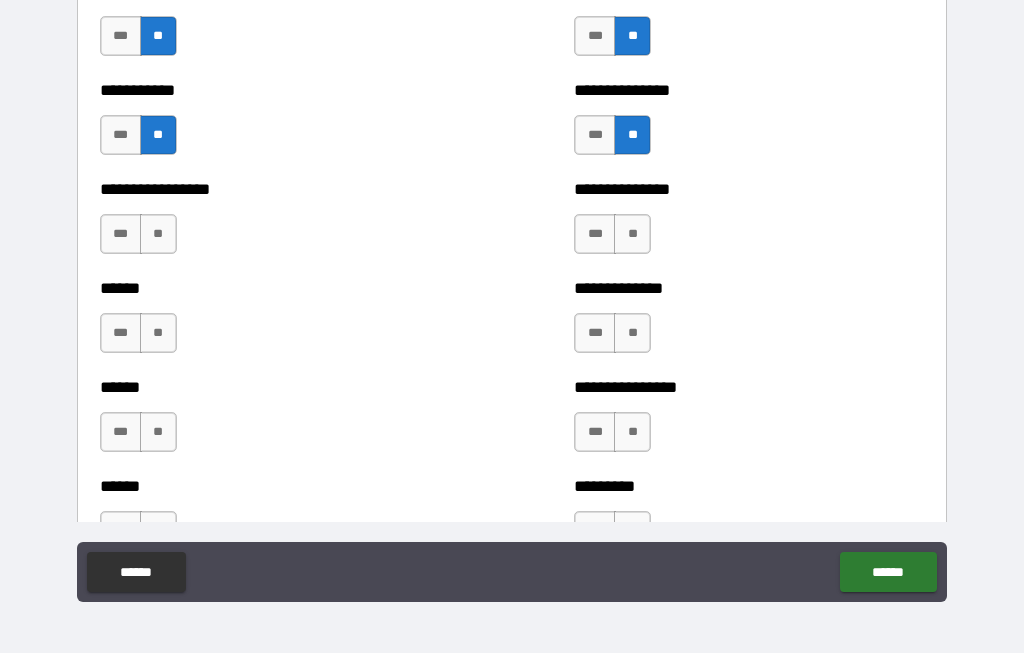 scroll, scrollTop: 2819, scrollLeft: 0, axis: vertical 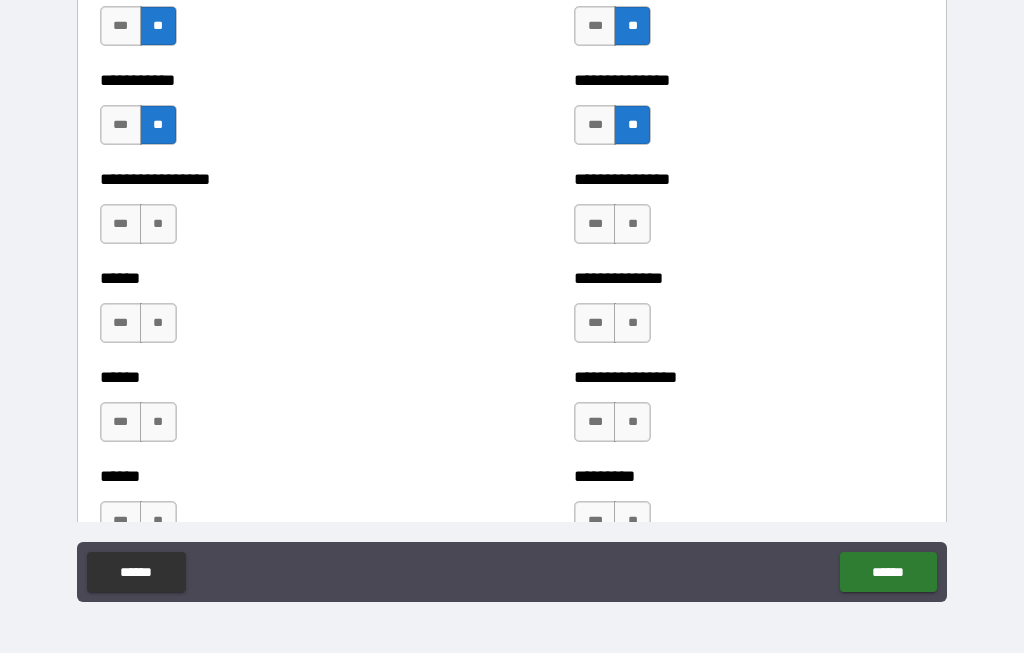 click on "**" at bounding box center [632, 225] 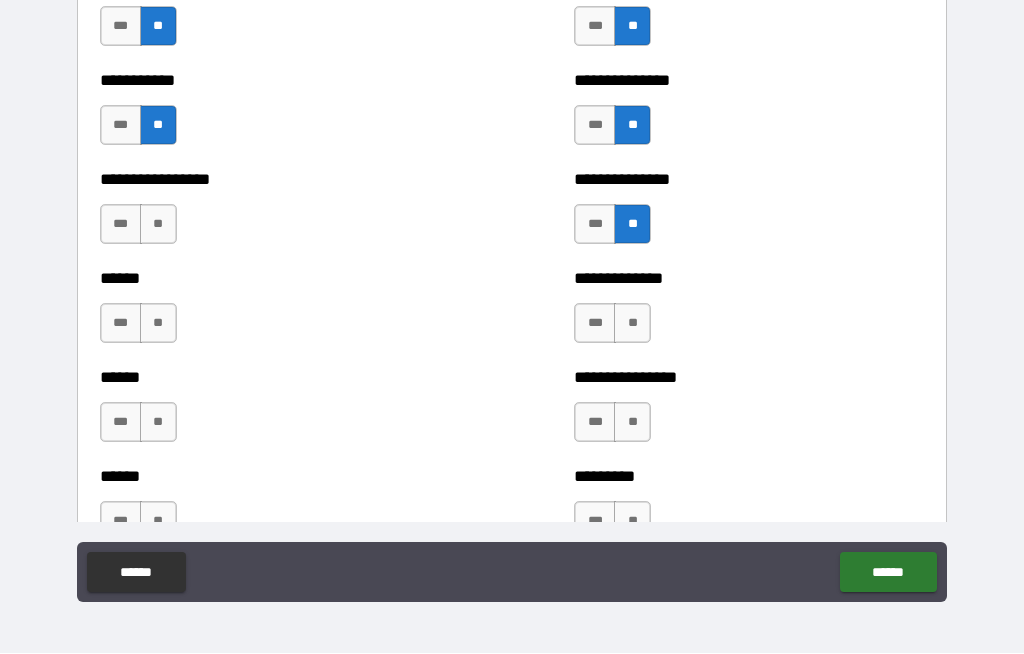 click on "**" at bounding box center [632, 324] 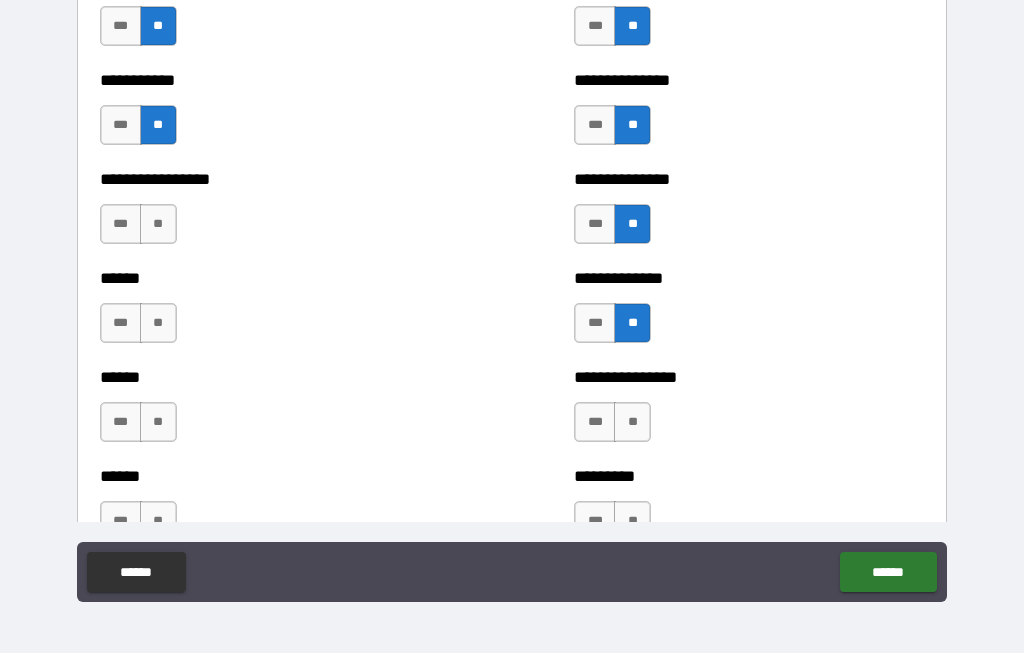 click on "**" at bounding box center [632, 423] 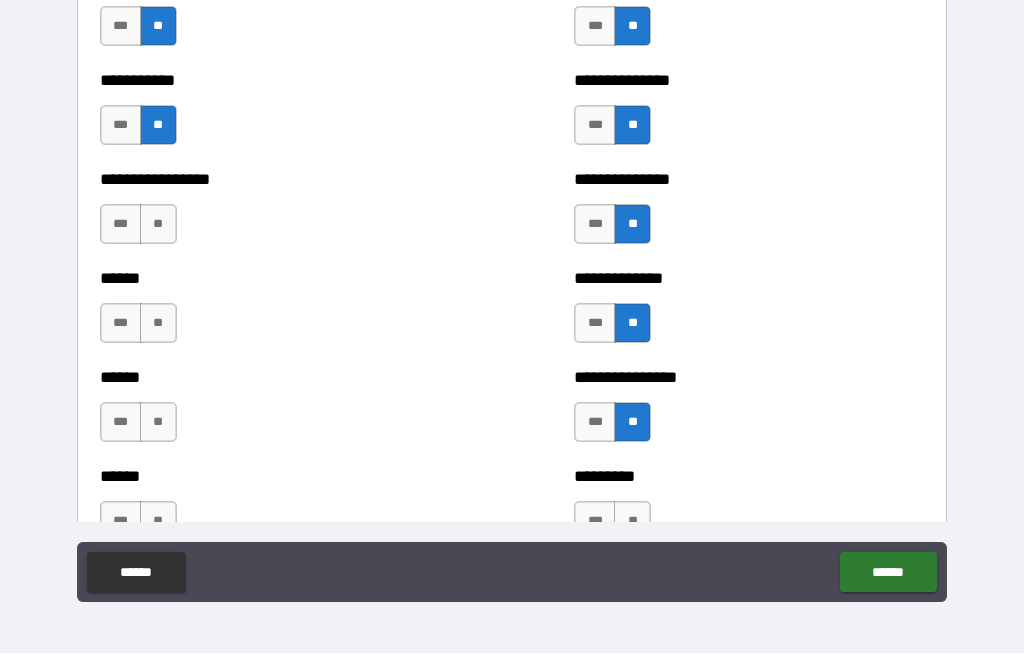 click on "**" at bounding box center [632, 522] 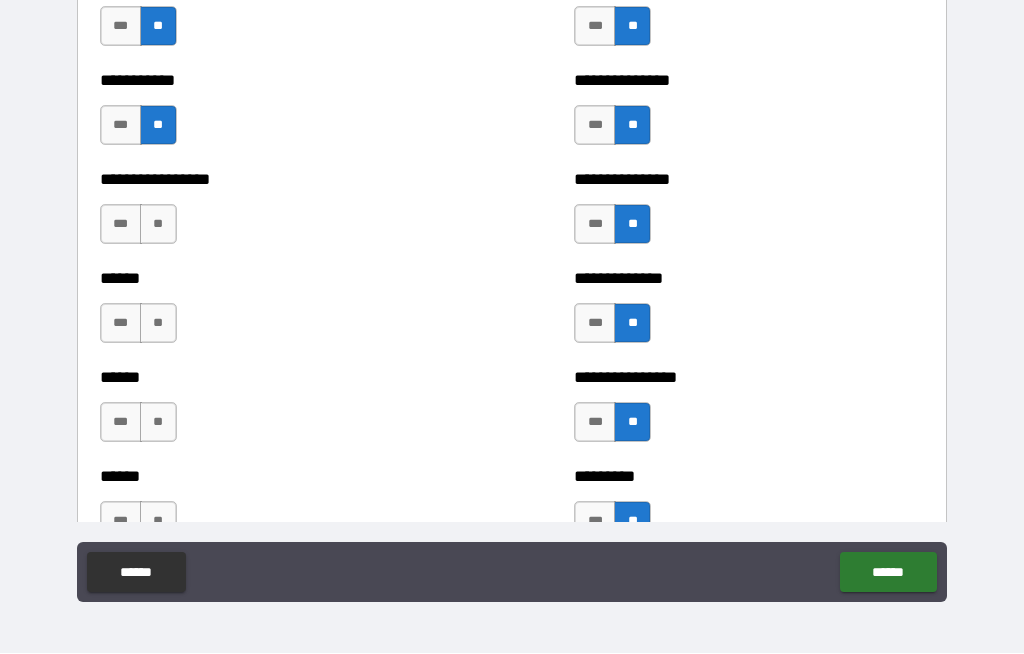 click on "**" at bounding box center (158, 522) 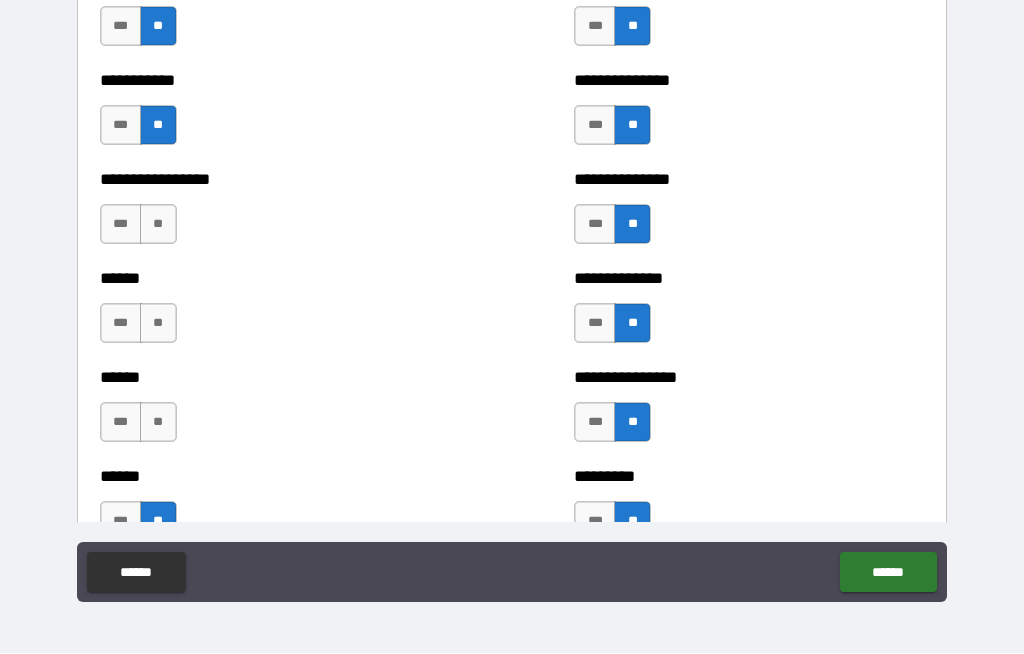 click on "**" at bounding box center [158, 423] 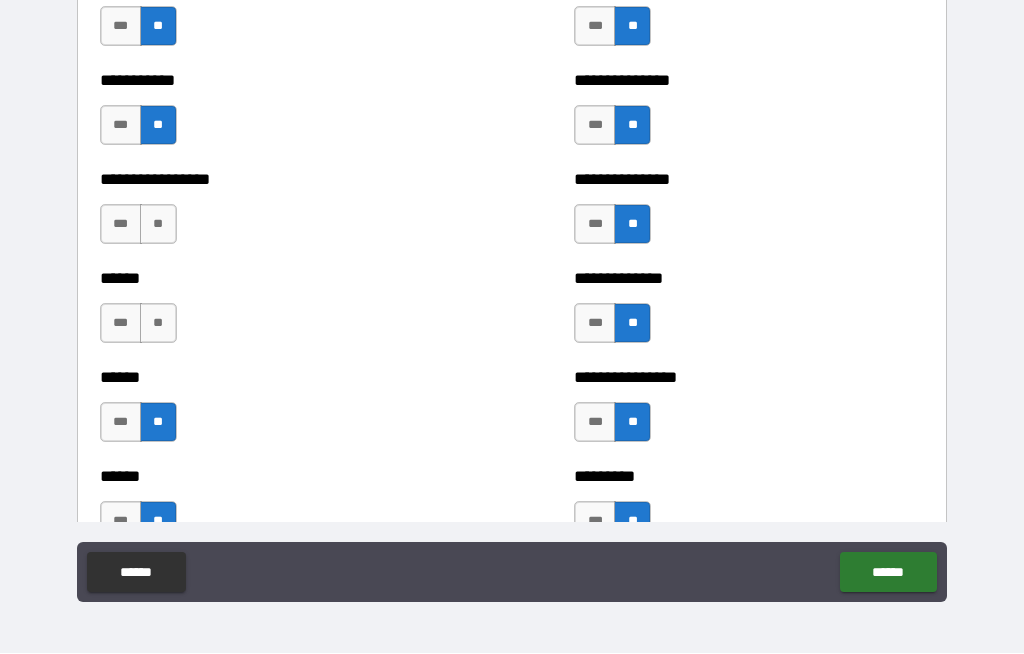 click on "****** *** **" at bounding box center (275, 314) 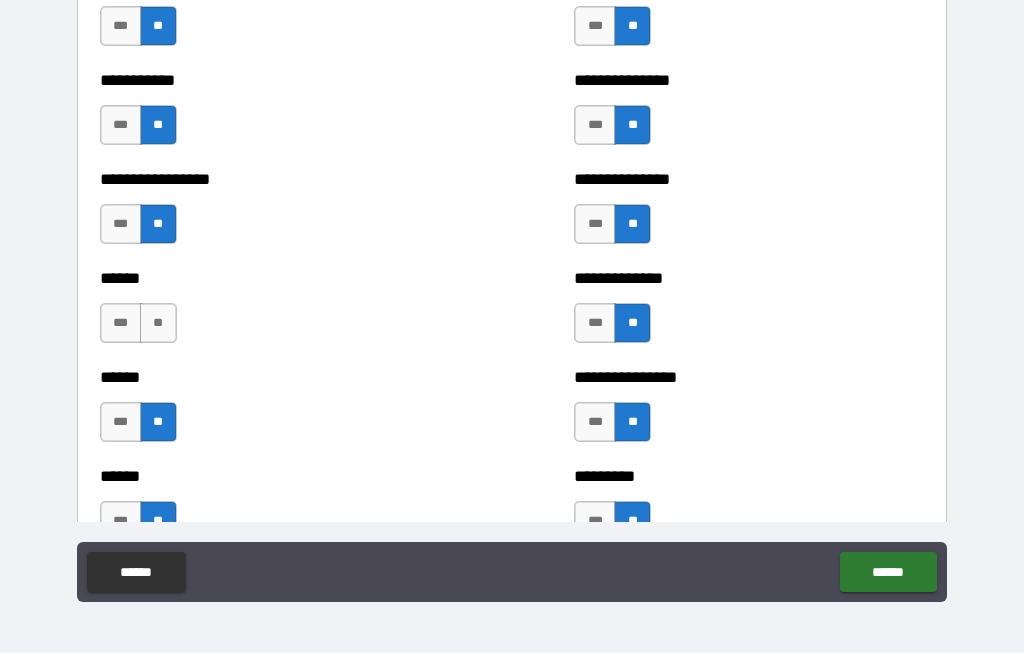 click on "**" at bounding box center (158, 324) 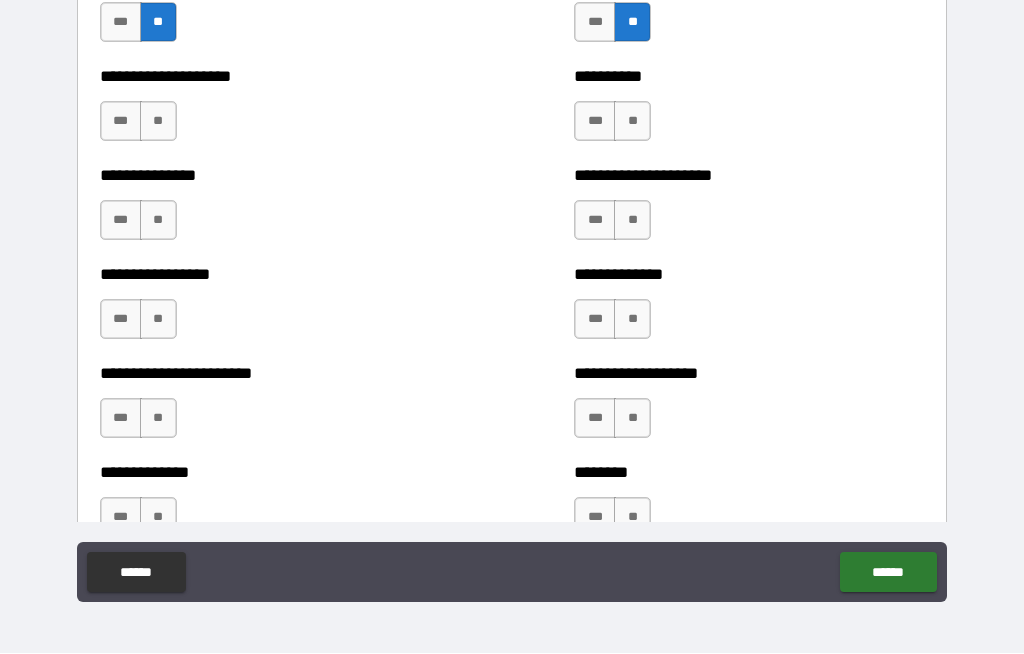 scroll, scrollTop: 3320, scrollLeft: 0, axis: vertical 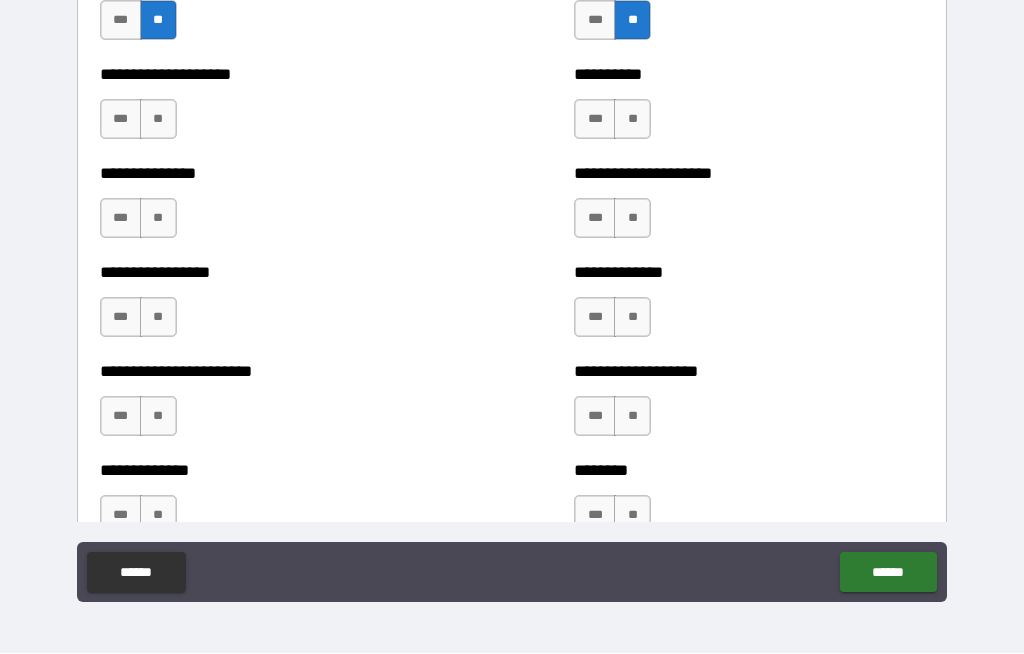 click on "**" at bounding box center (632, 120) 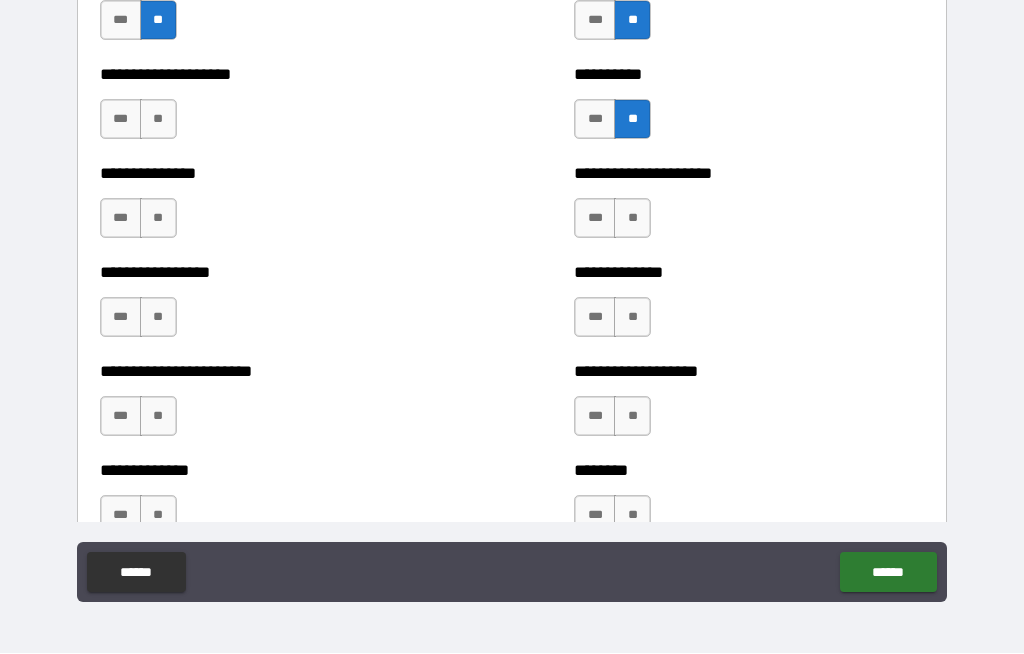 click on "**" at bounding box center (632, 219) 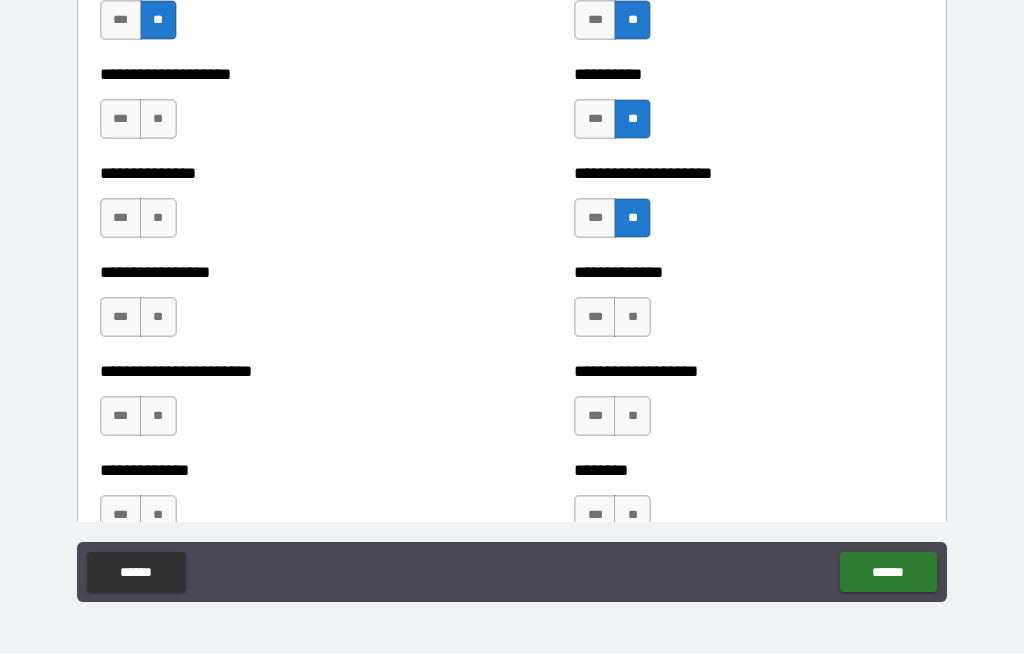 click on "**" at bounding box center (632, 318) 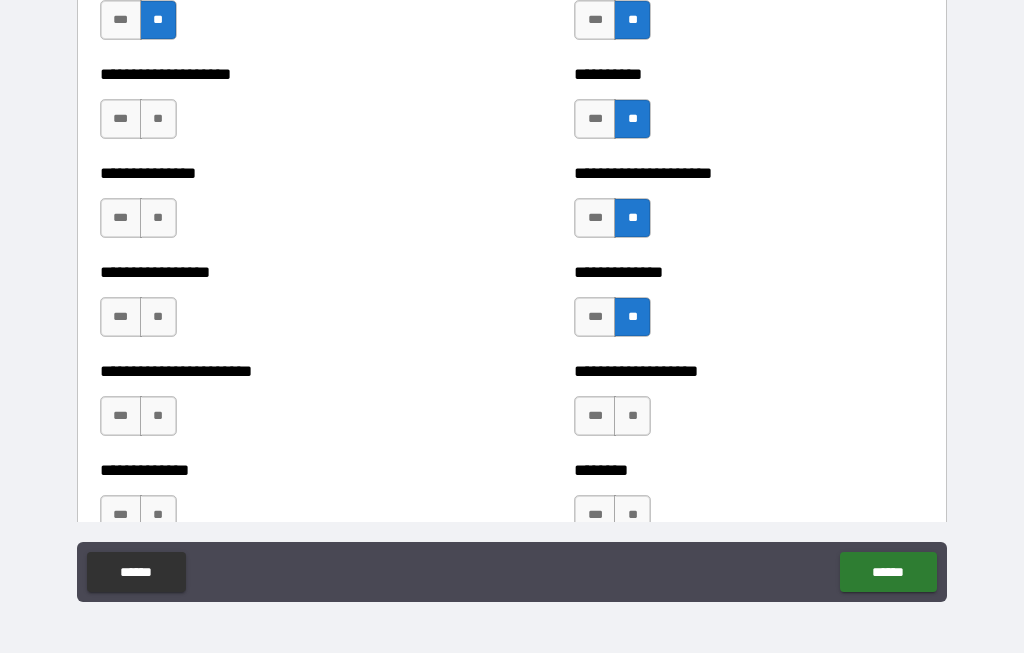 click on "**" at bounding box center [632, 417] 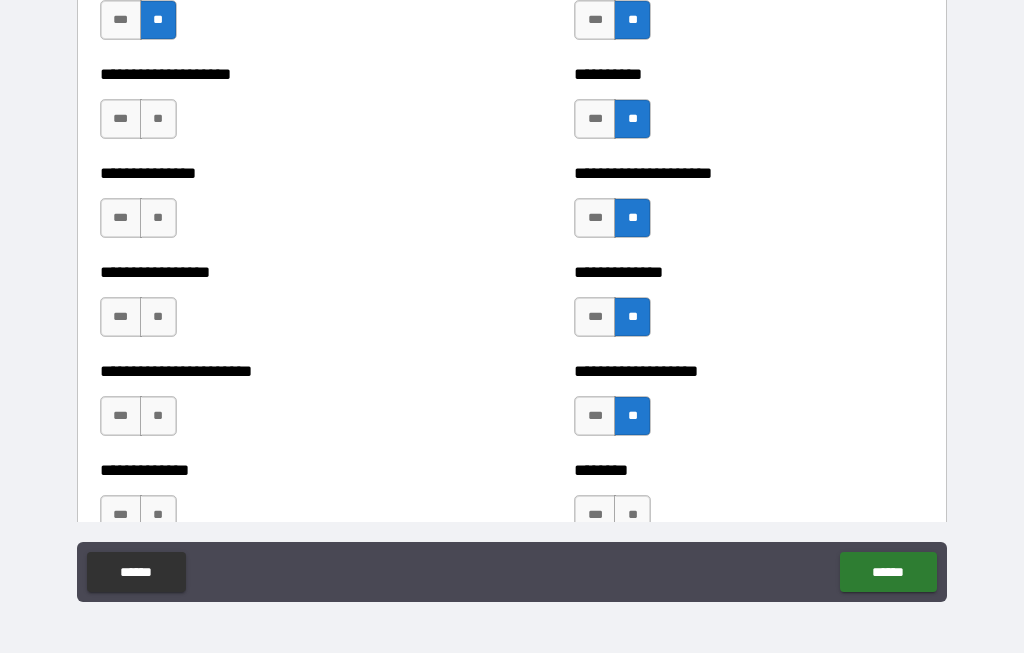 click on "*** **" at bounding box center (615, 521) 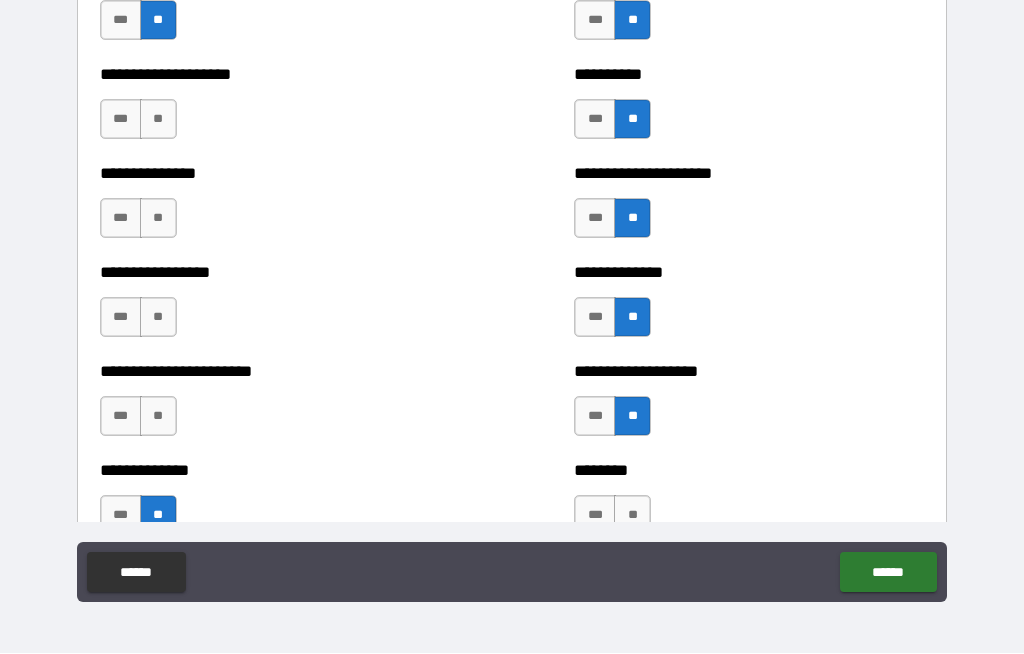 click on "**" at bounding box center [158, 417] 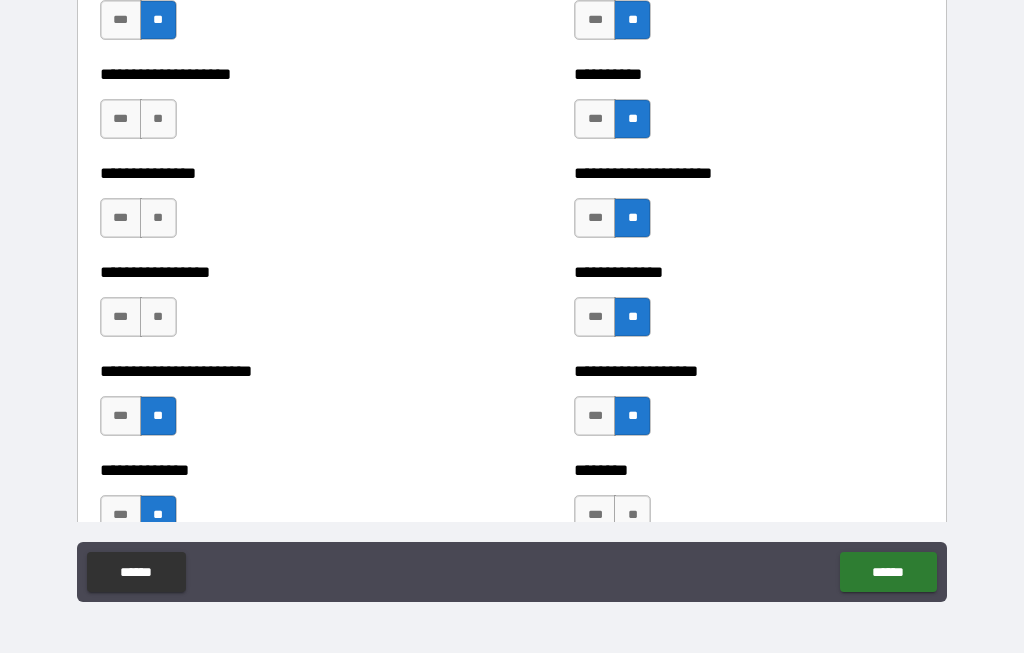 click on "**" at bounding box center [158, 318] 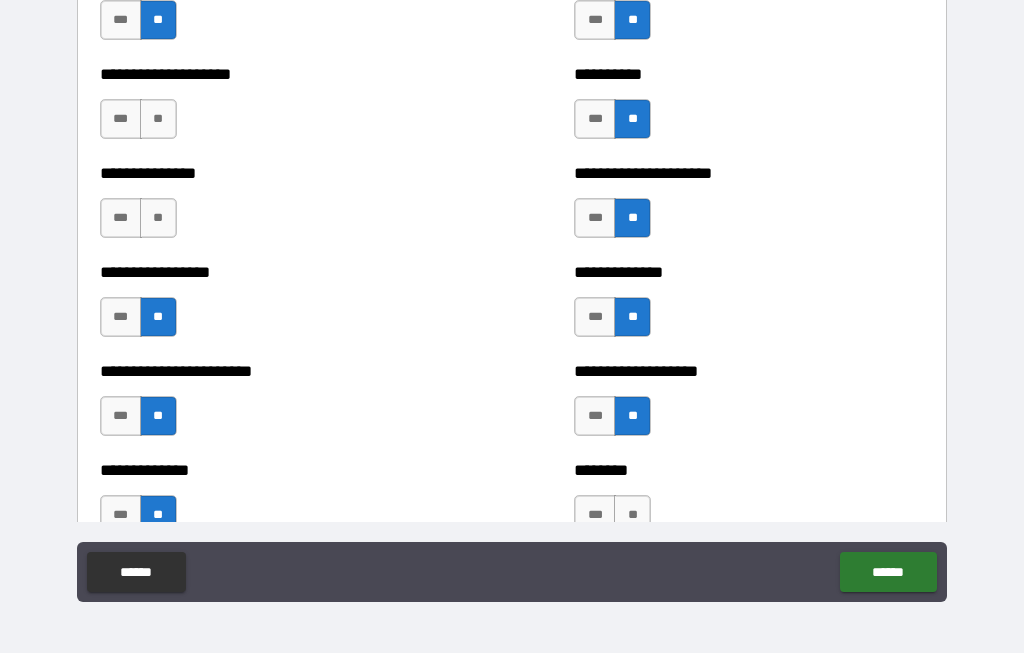 click on "**" at bounding box center [158, 219] 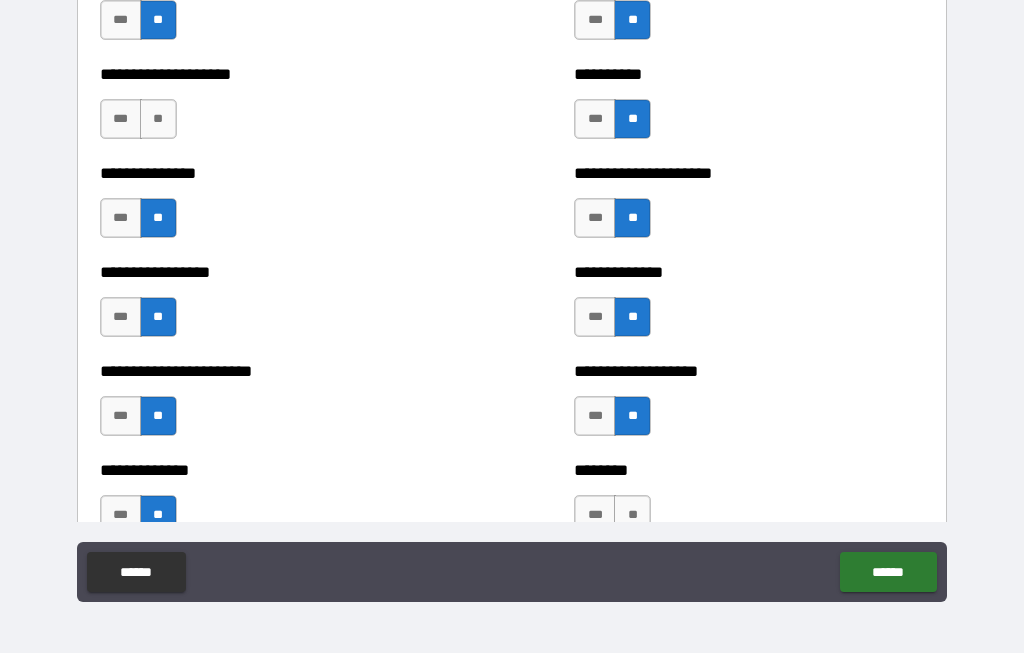 click on "**" at bounding box center [158, 120] 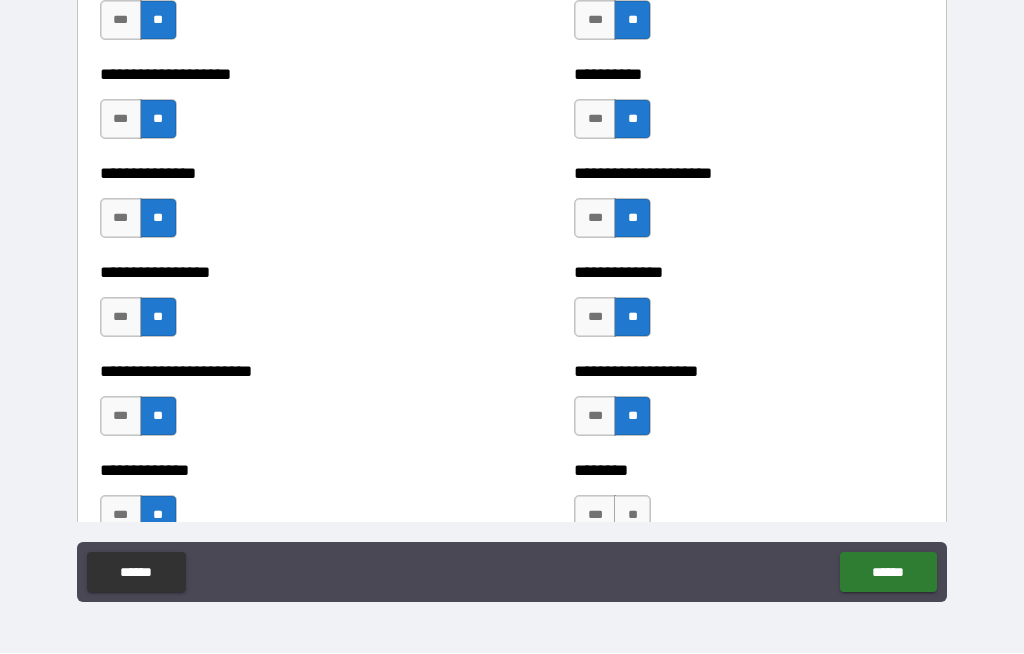 click on "**" at bounding box center [632, 516] 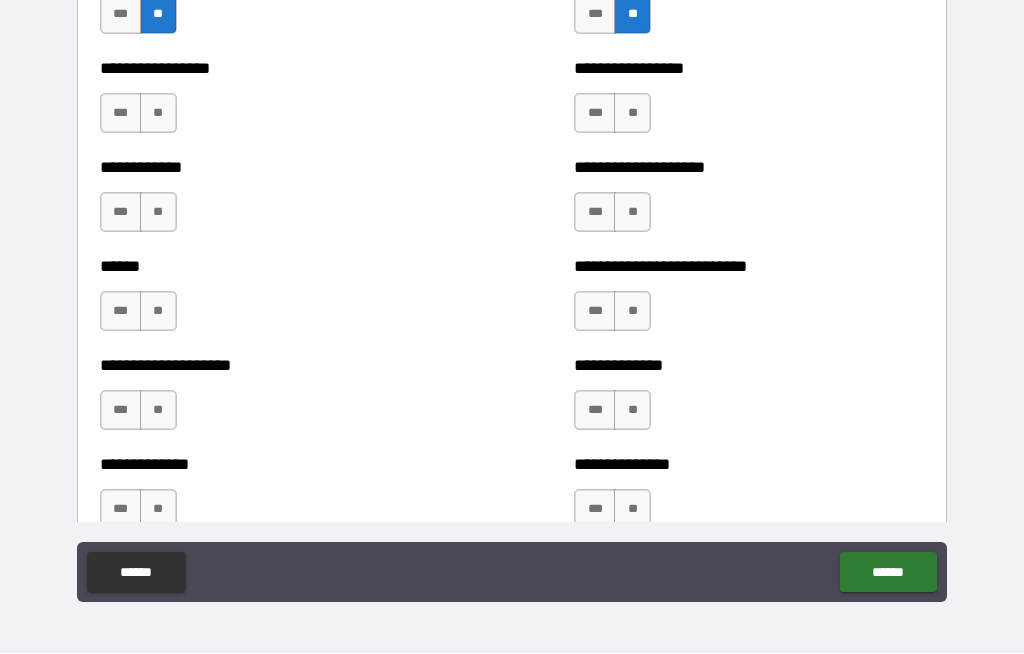 scroll, scrollTop: 3825, scrollLeft: 0, axis: vertical 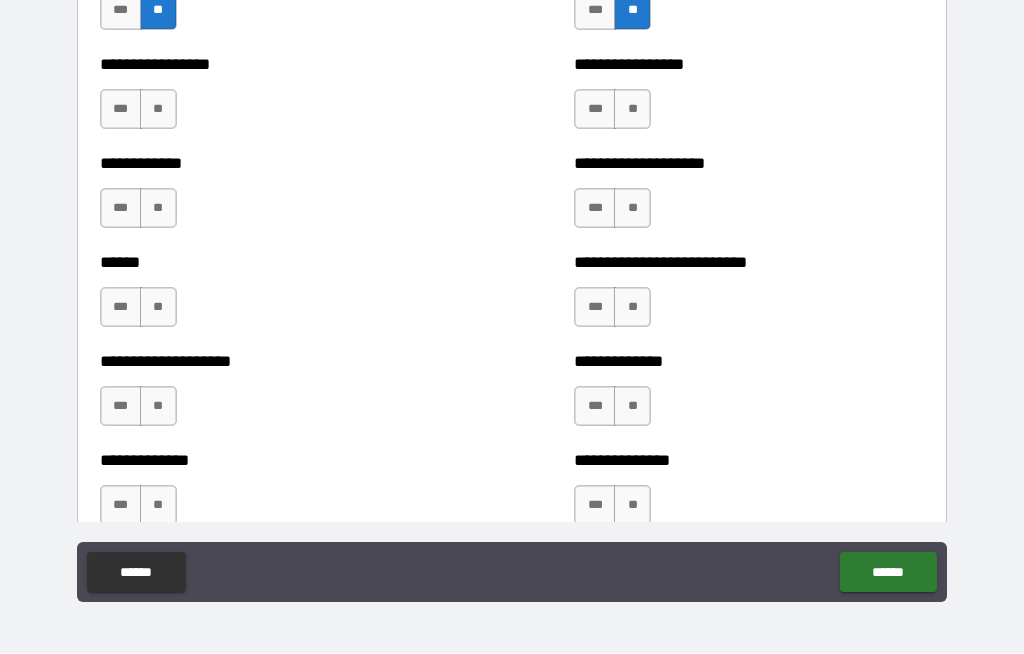 click on "**" at bounding box center [632, 110] 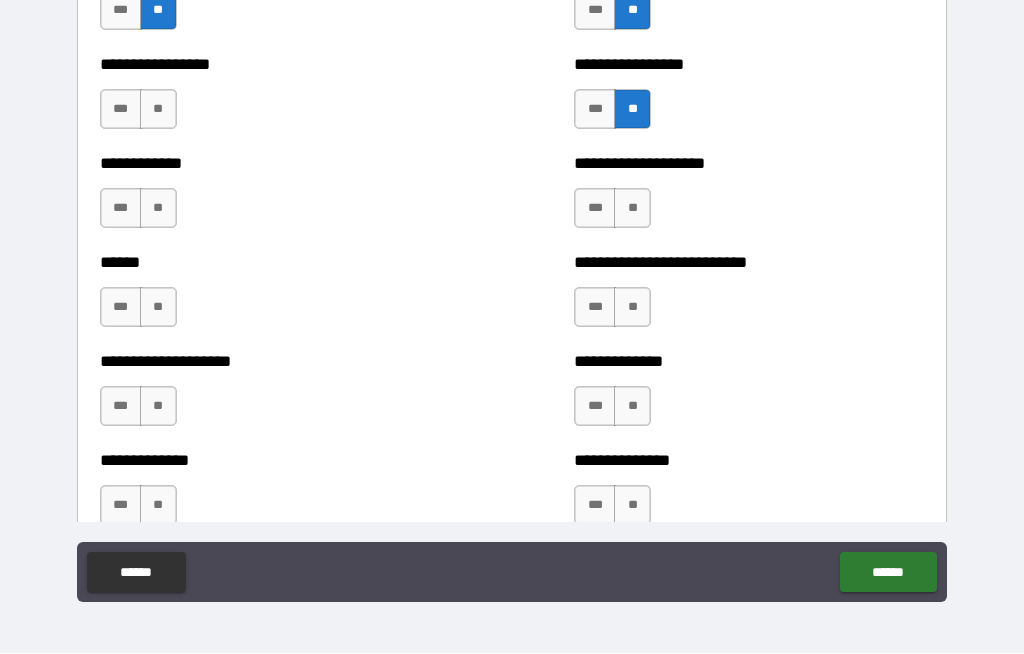 click on "**" at bounding box center [632, 209] 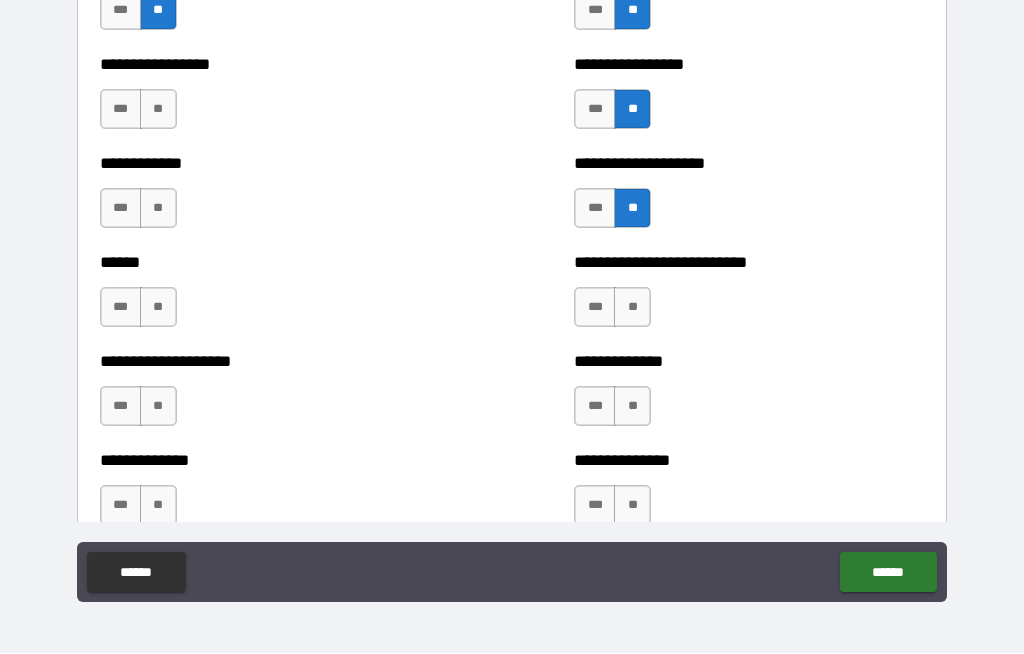 click on "**" at bounding box center [632, 308] 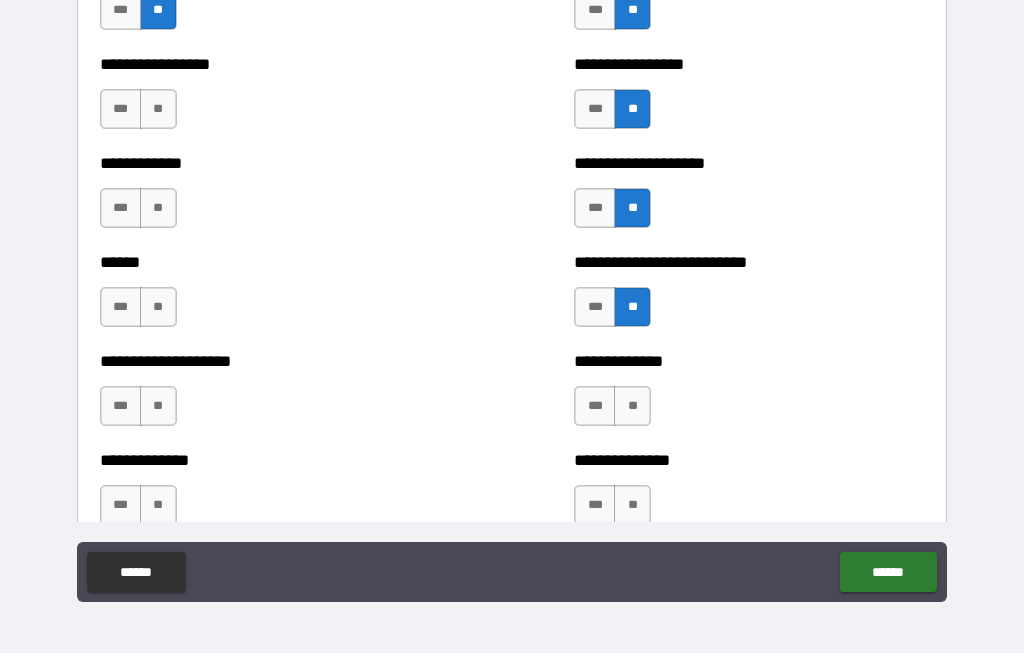 click on "**" at bounding box center (632, 407) 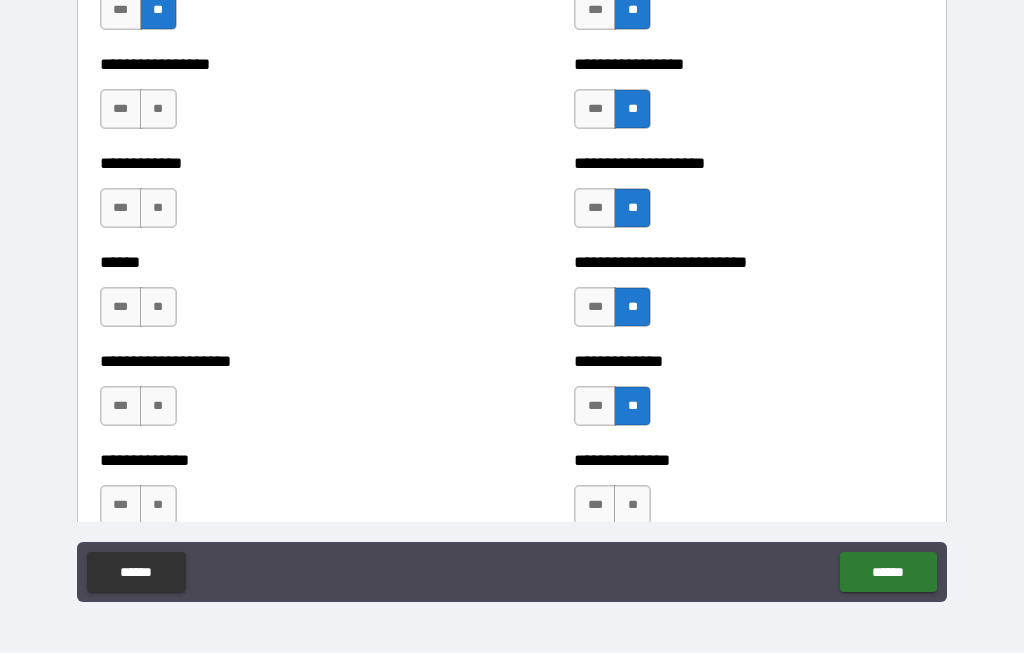 click on "**" at bounding box center [632, 506] 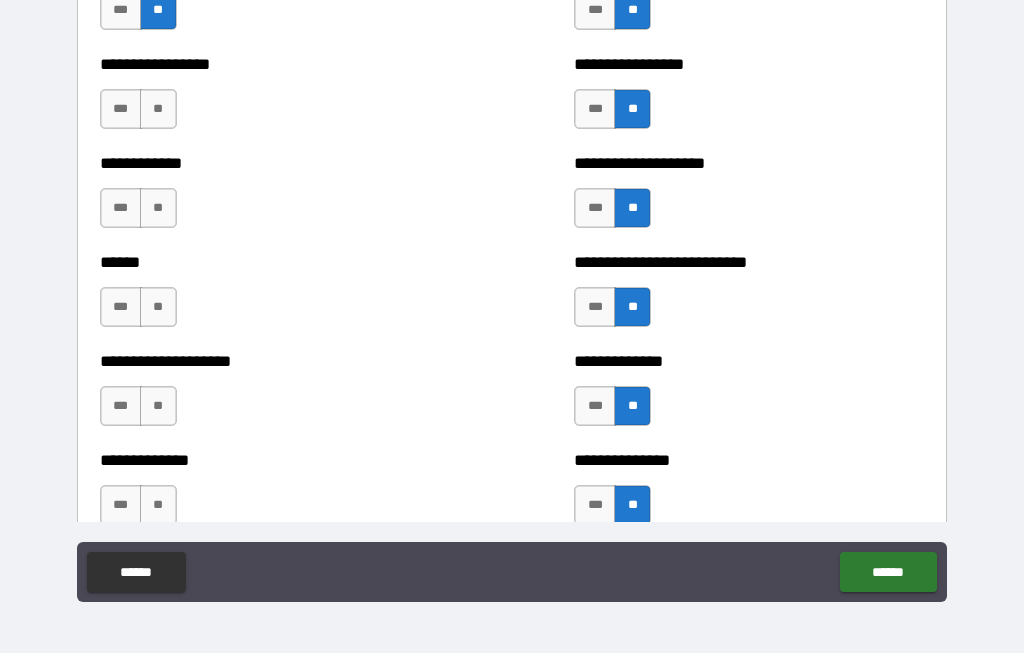 click on "**" at bounding box center [158, 506] 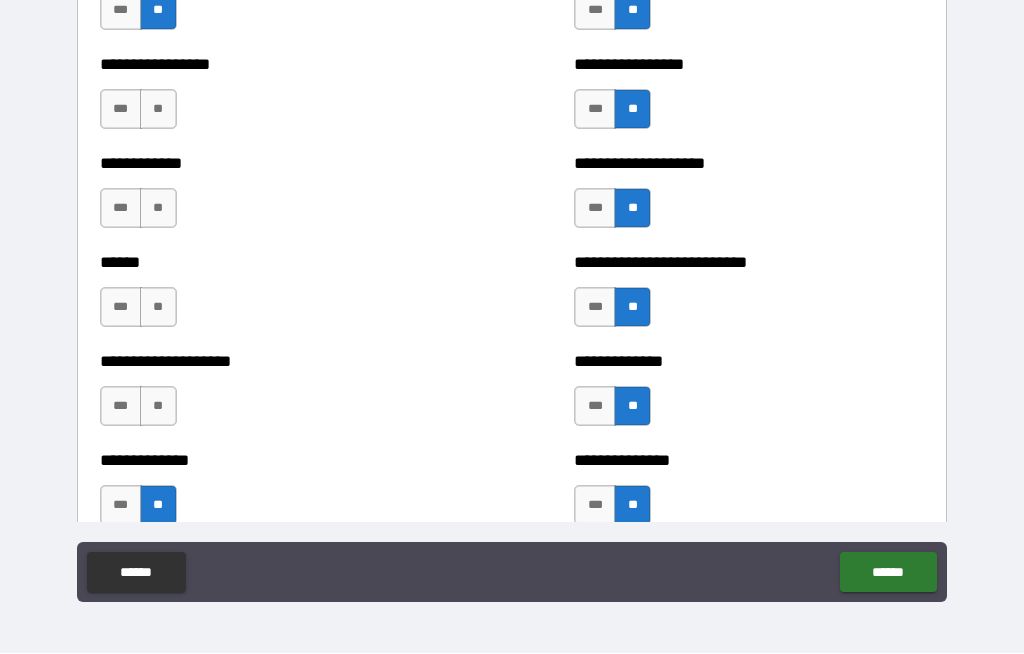 click on "**" at bounding box center [158, 407] 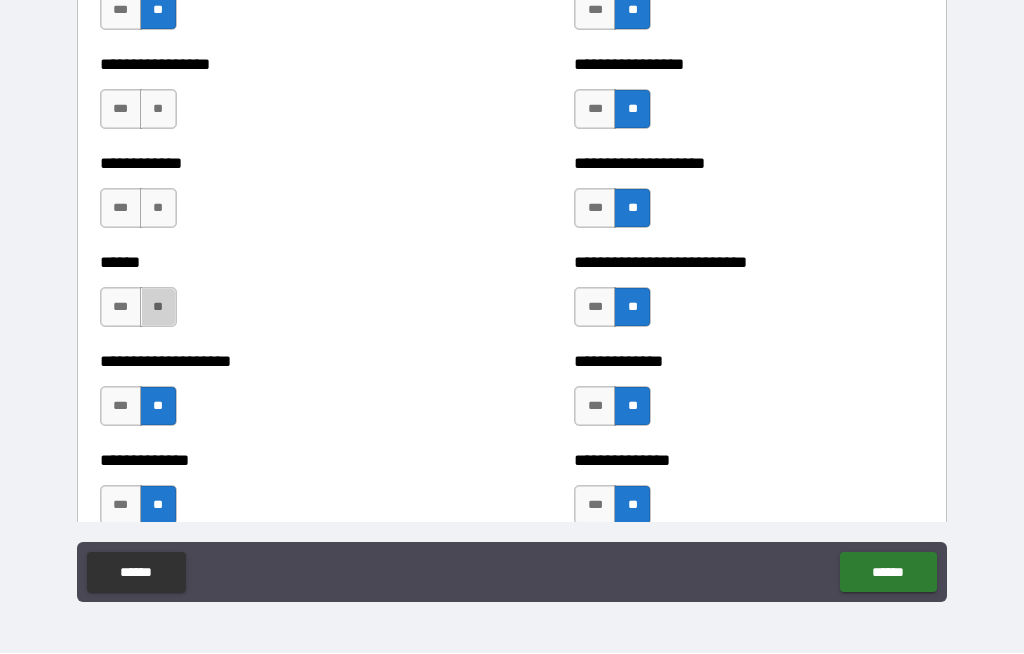 click on "**" at bounding box center (158, 308) 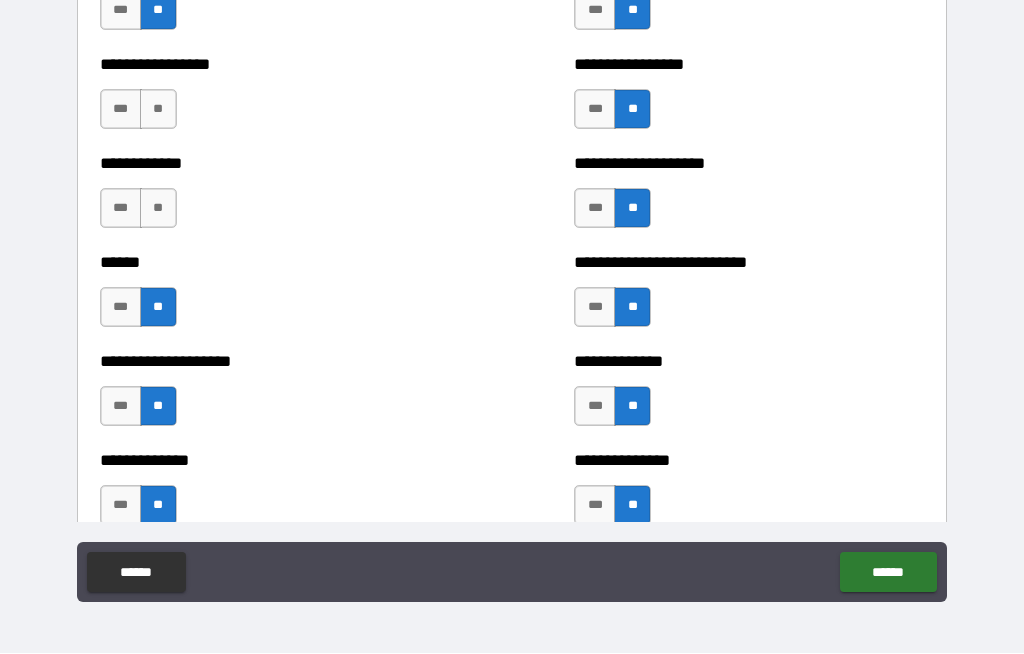 click on "**" at bounding box center (158, 209) 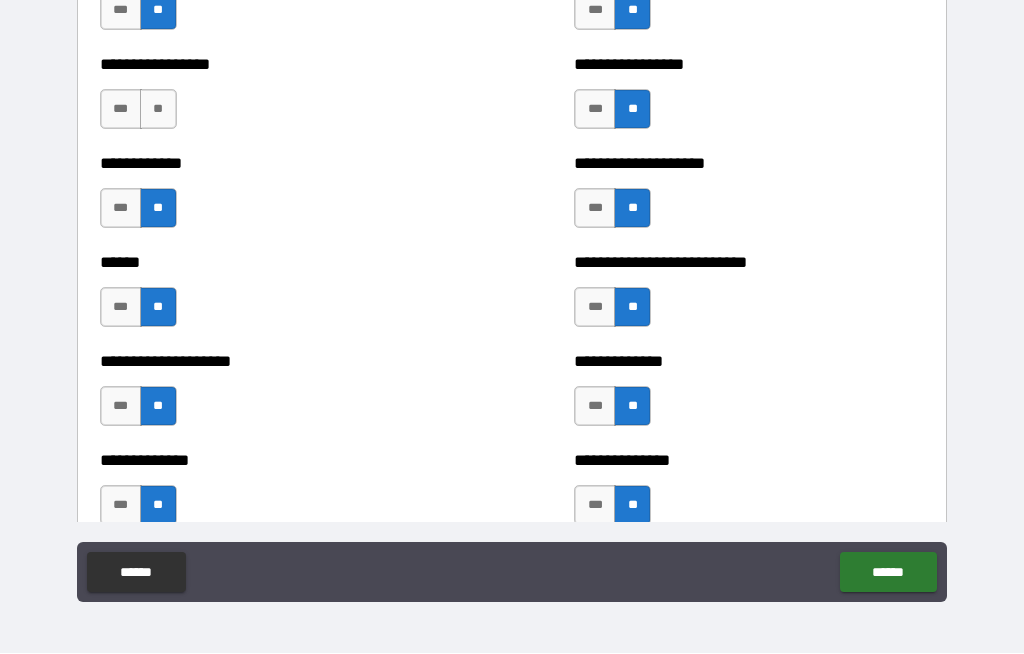 click on "**" at bounding box center (158, 110) 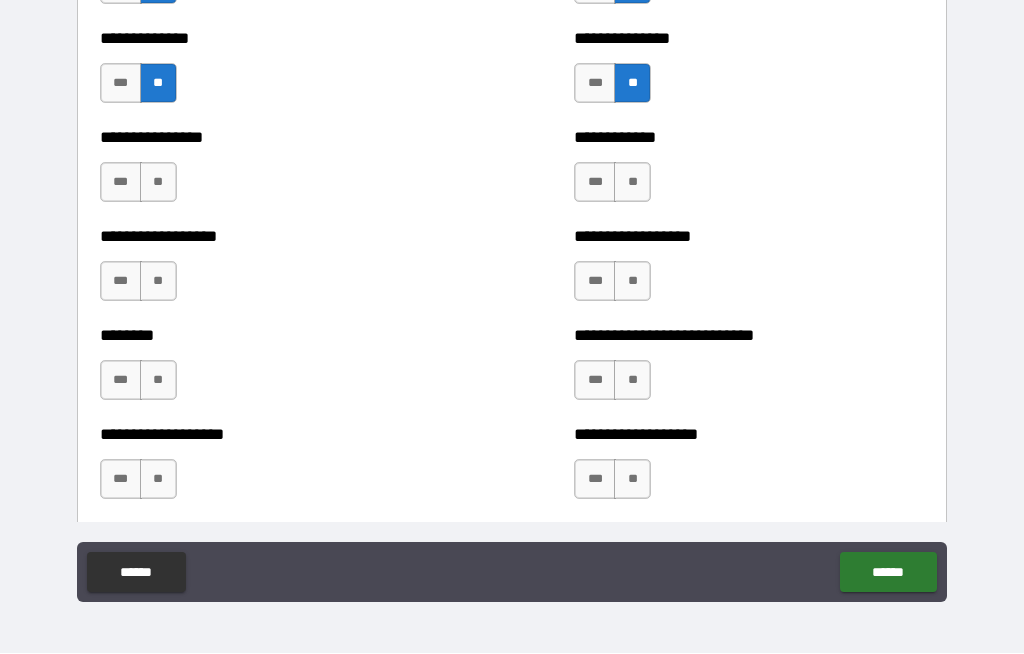 scroll, scrollTop: 4254, scrollLeft: 0, axis: vertical 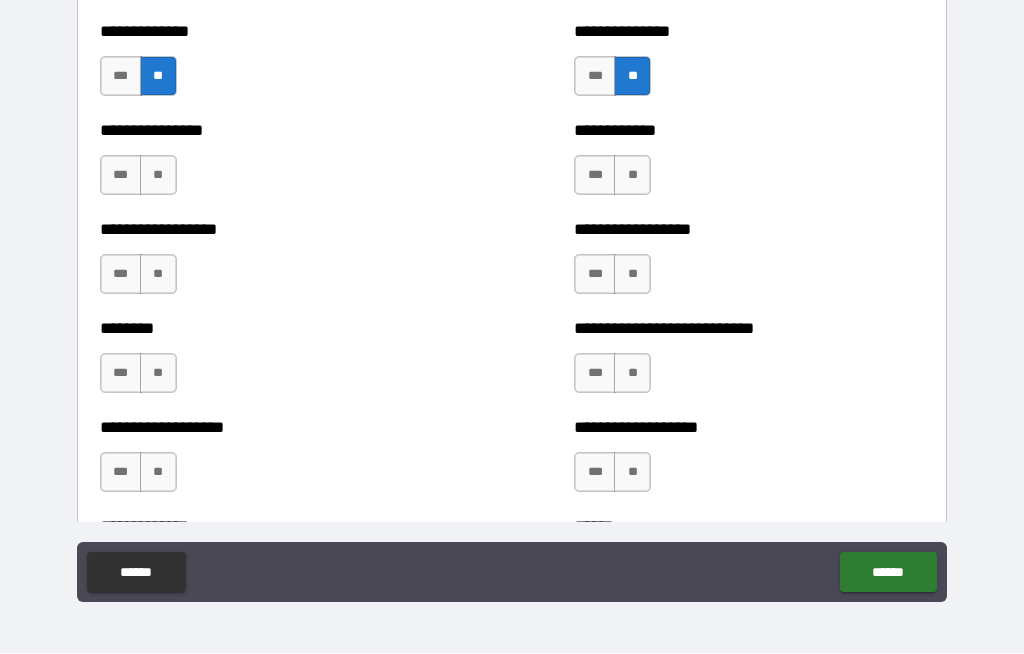 click on "**" at bounding box center [632, 176] 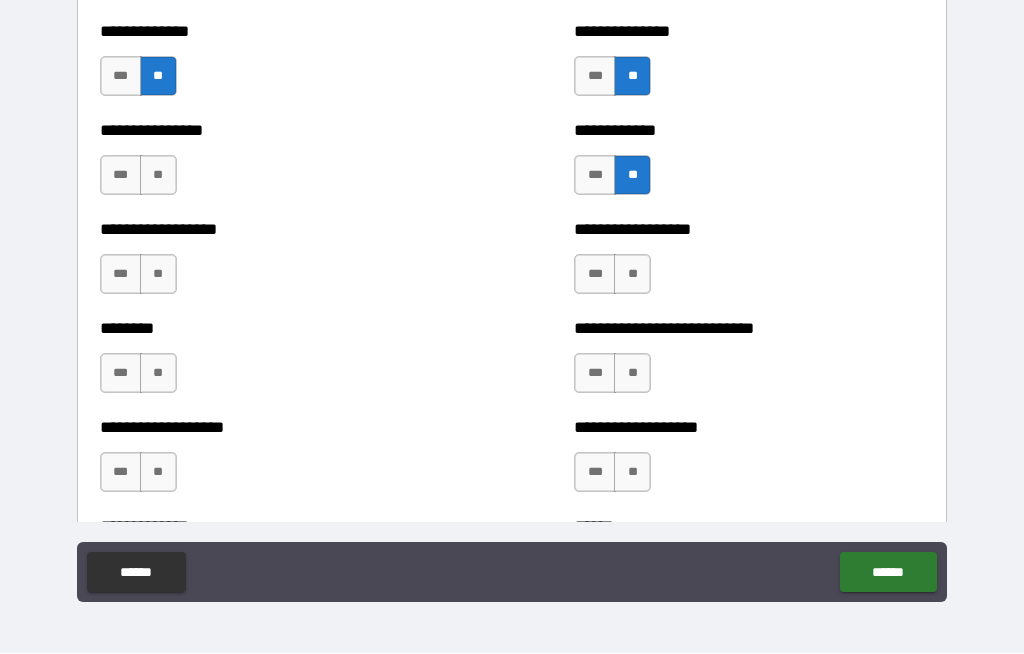 click on "**" at bounding box center (632, 275) 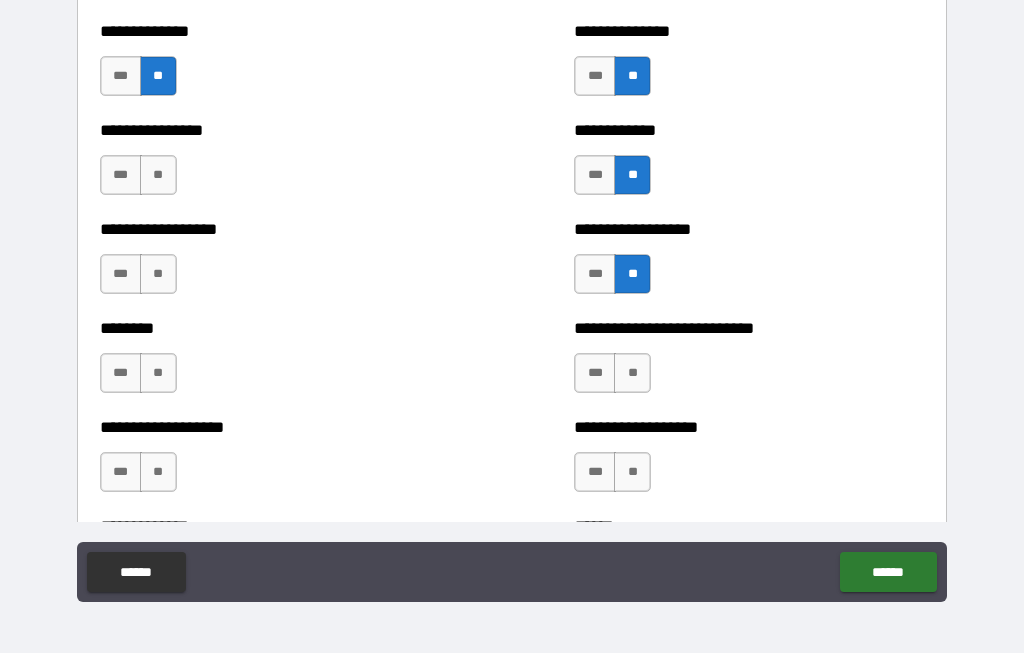 click on "**" at bounding box center (632, 374) 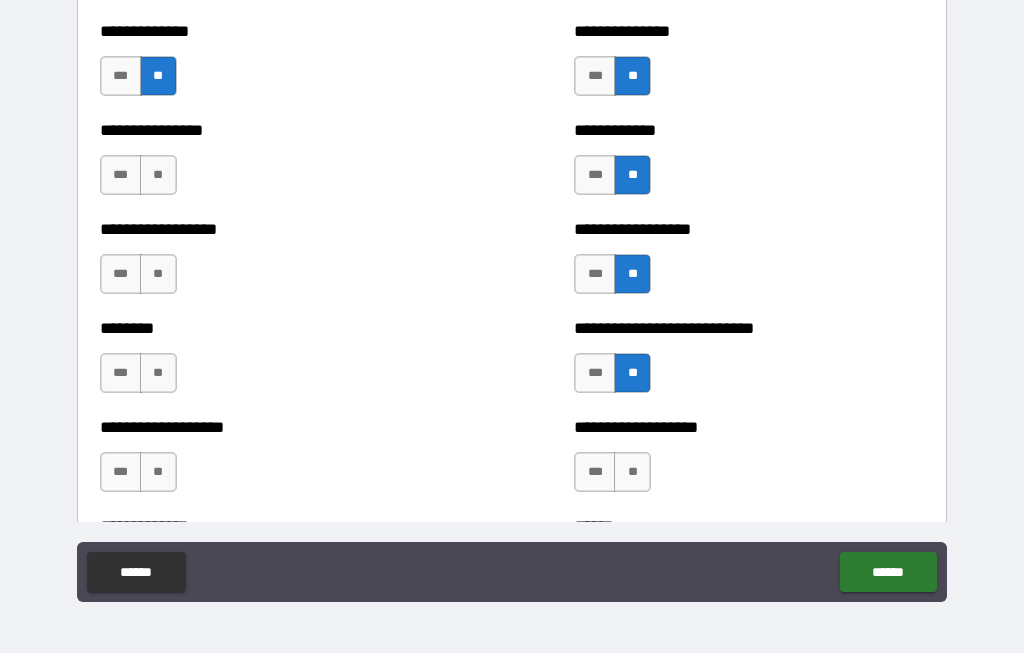 click on "**" at bounding box center [632, 473] 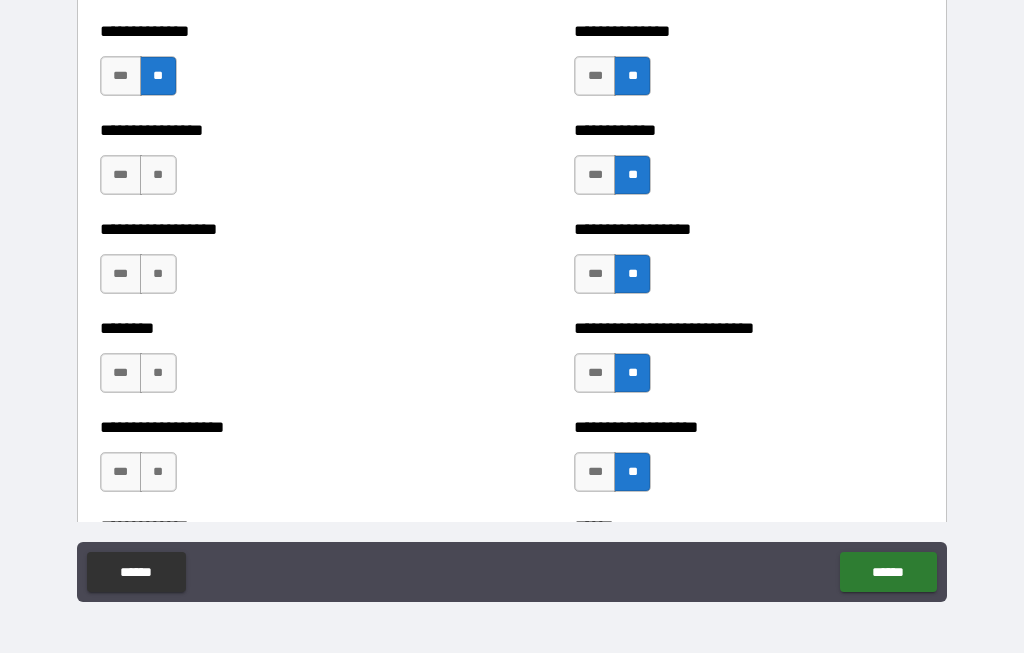 click on "**" at bounding box center (158, 473) 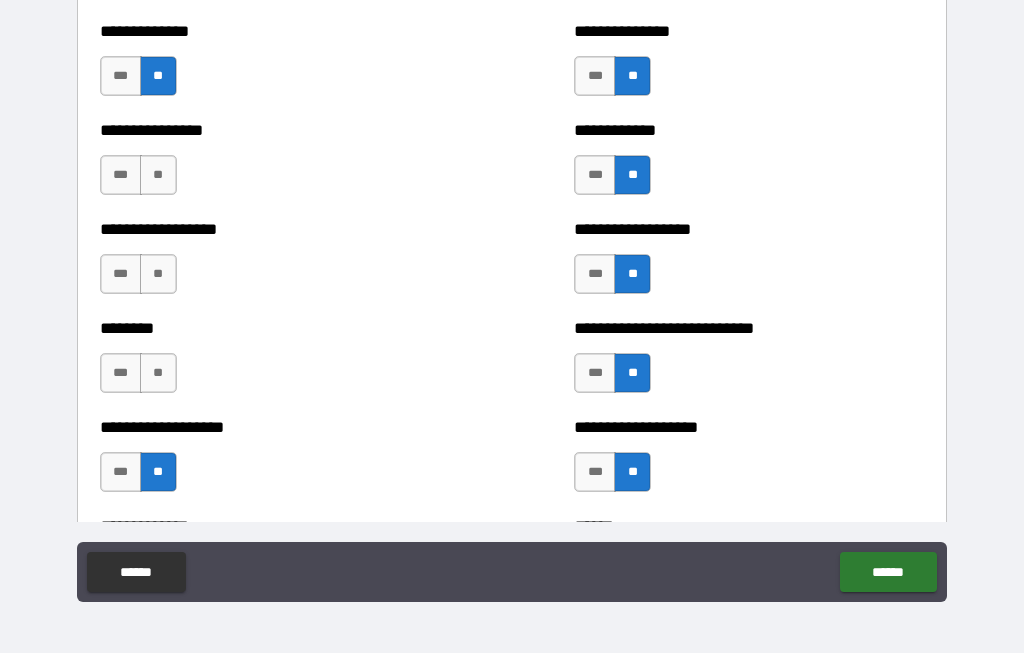 click on "**" at bounding box center (158, 374) 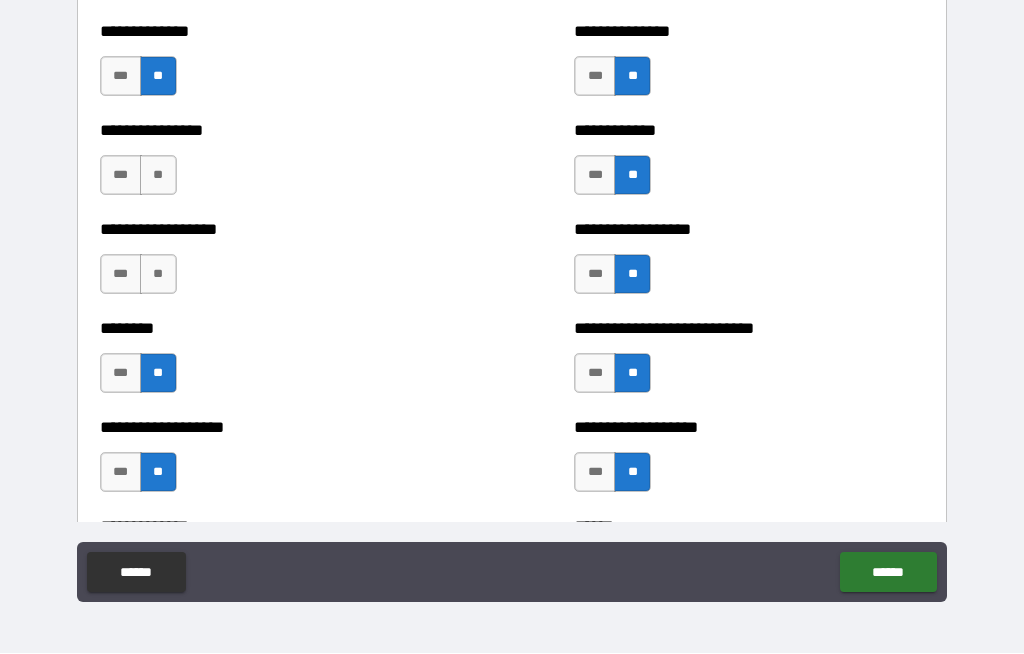 click on "**" at bounding box center (158, 275) 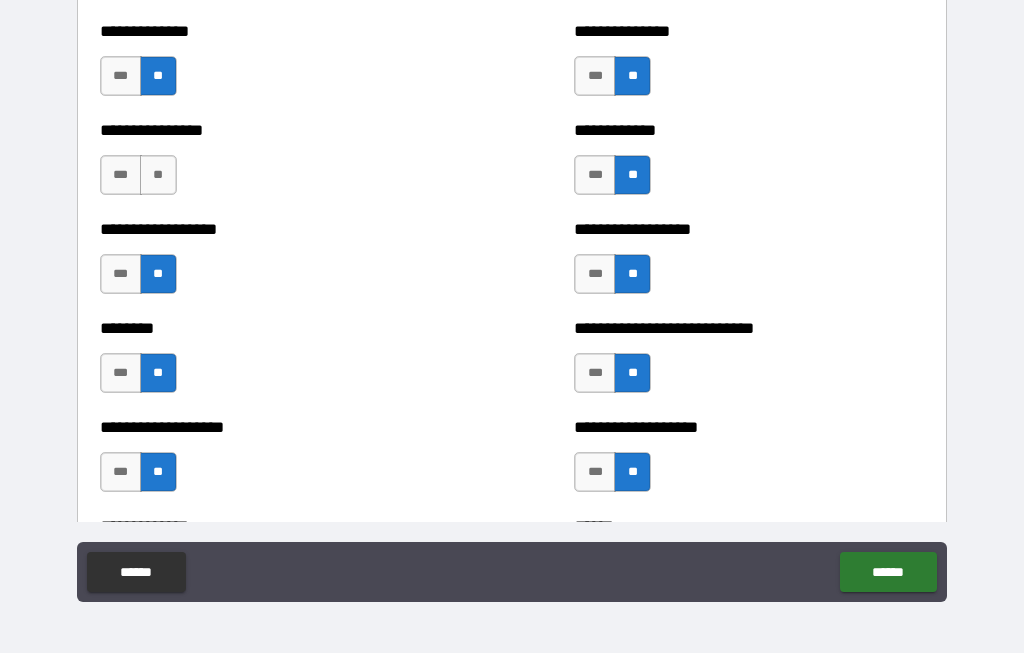 click on "**" at bounding box center (158, 176) 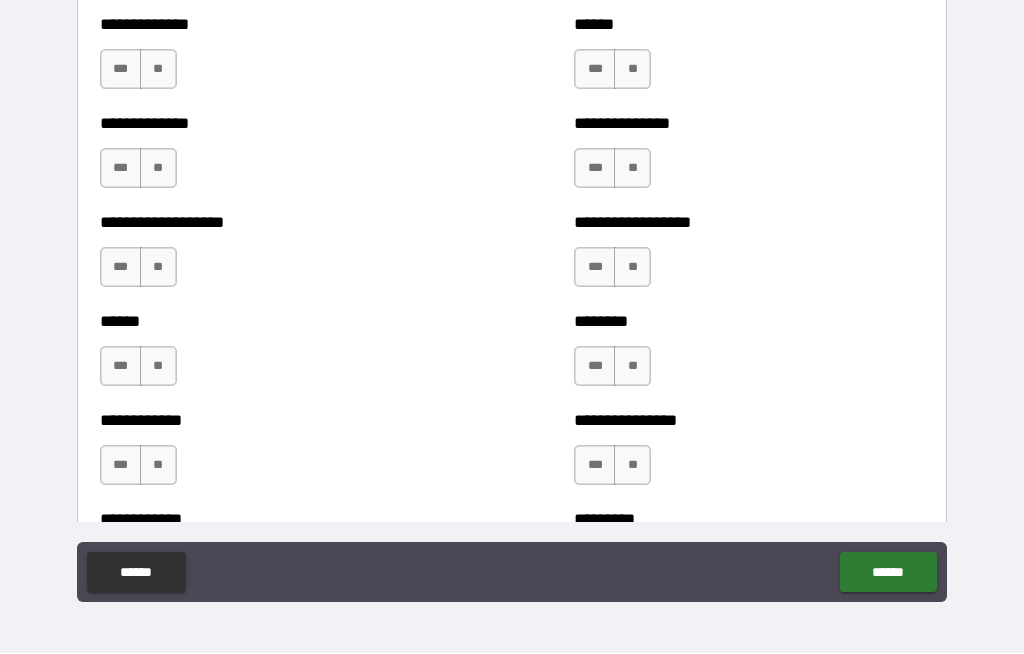 scroll, scrollTop: 4763, scrollLeft: 0, axis: vertical 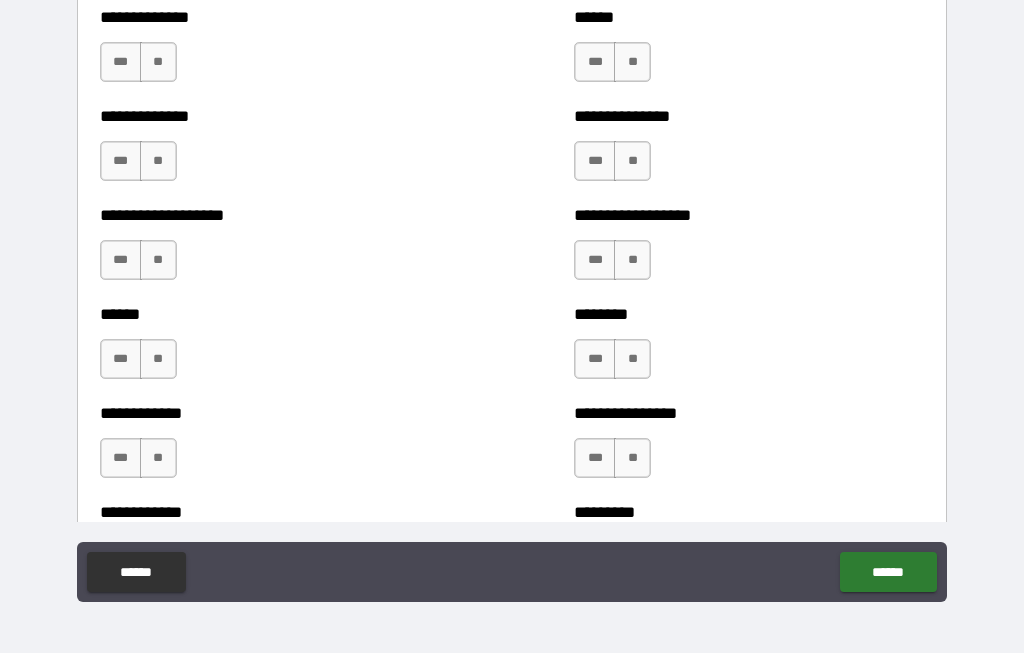 click on "**" at bounding box center [632, 63] 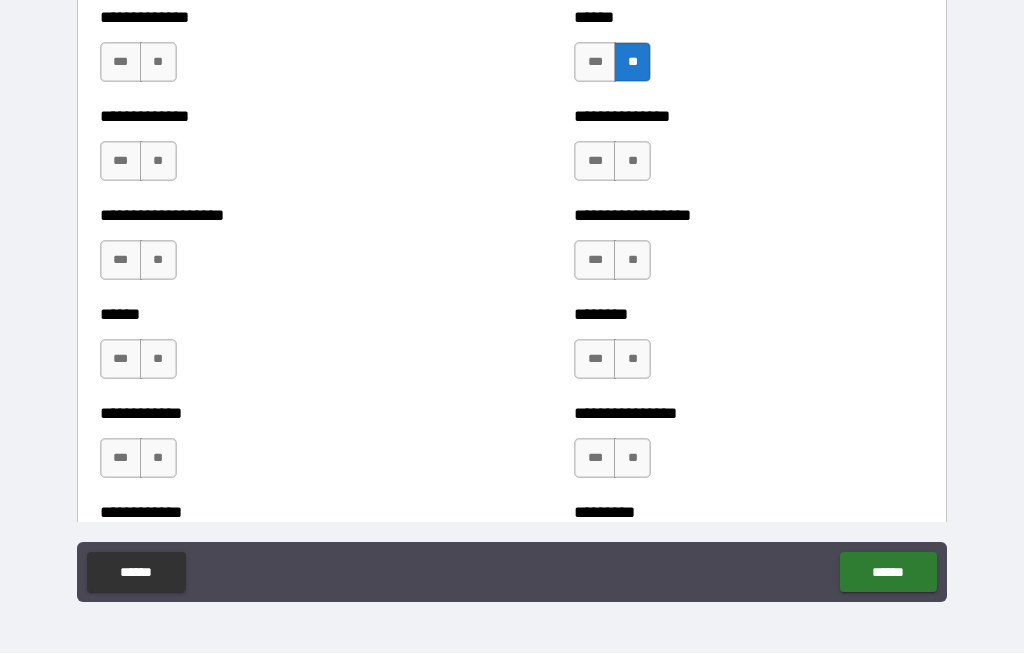 click on "**" at bounding box center (632, 162) 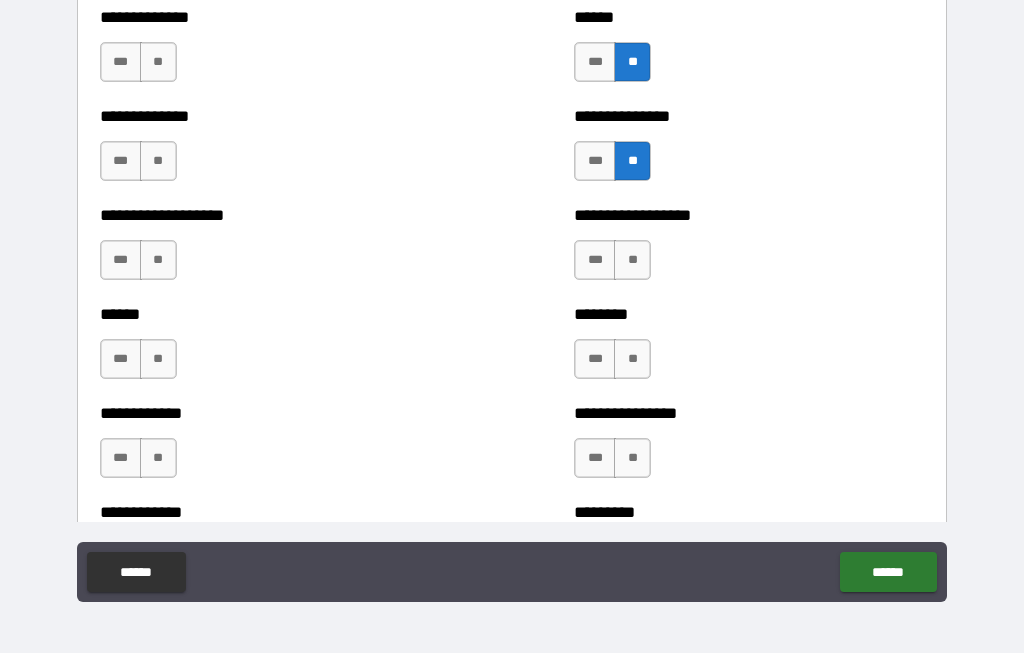 click on "**" at bounding box center (632, 261) 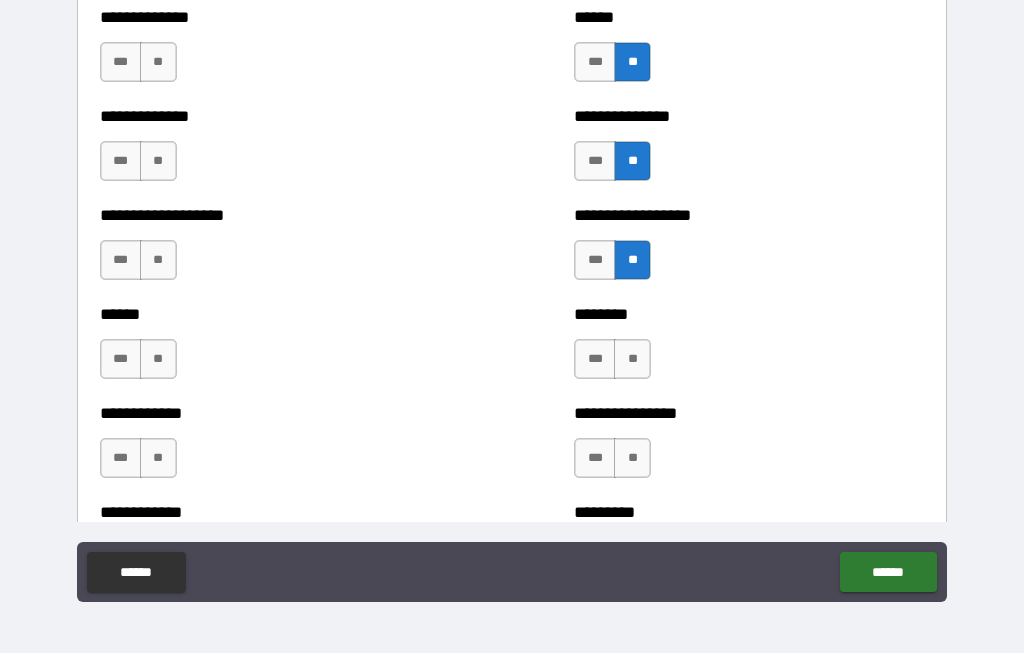 click on "**" at bounding box center (632, 360) 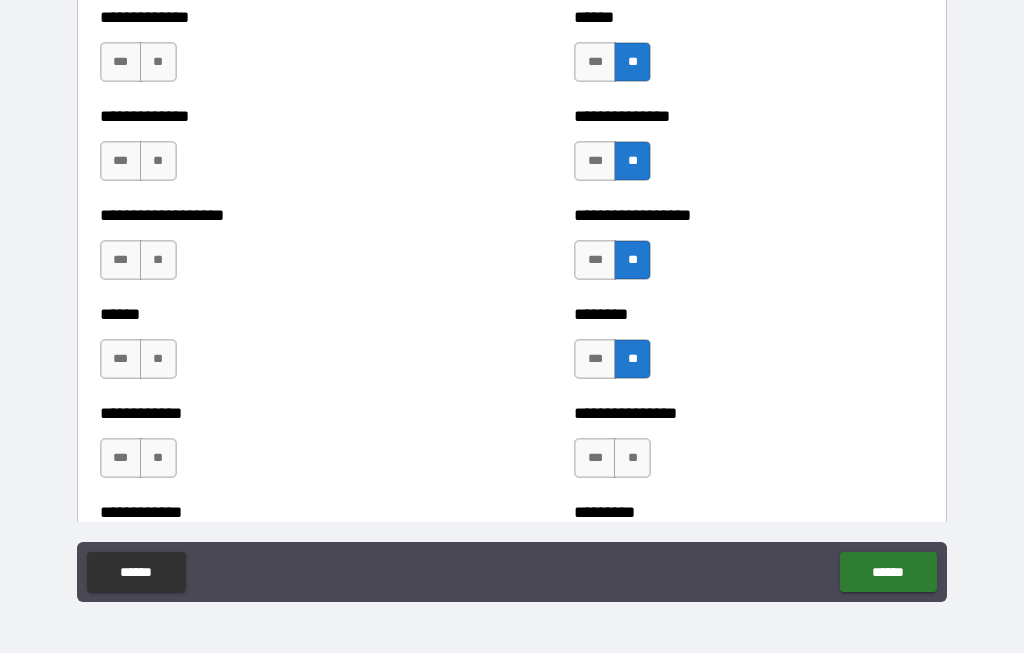 click on "**" at bounding box center [632, 459] 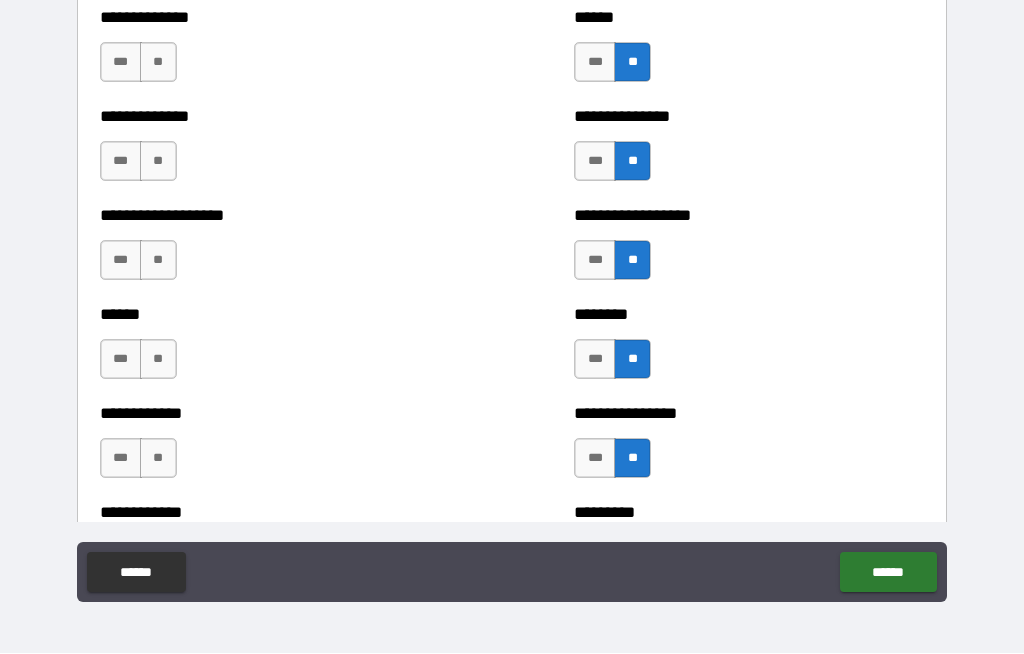 click on "**" at bounding box center (158, 459) 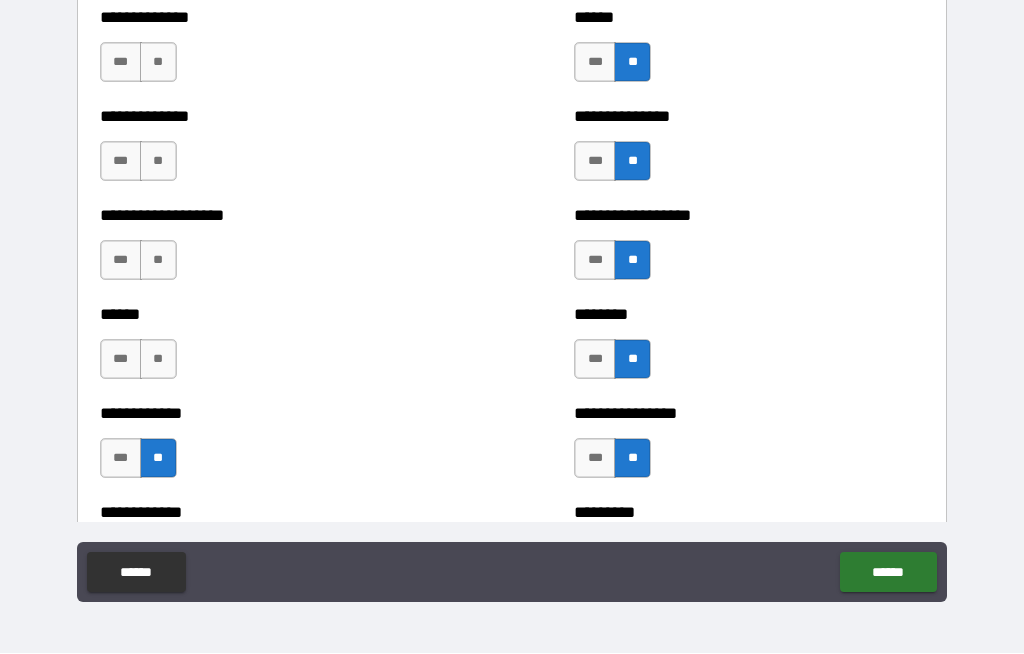 click on "**" at bounding box center (158, 360) 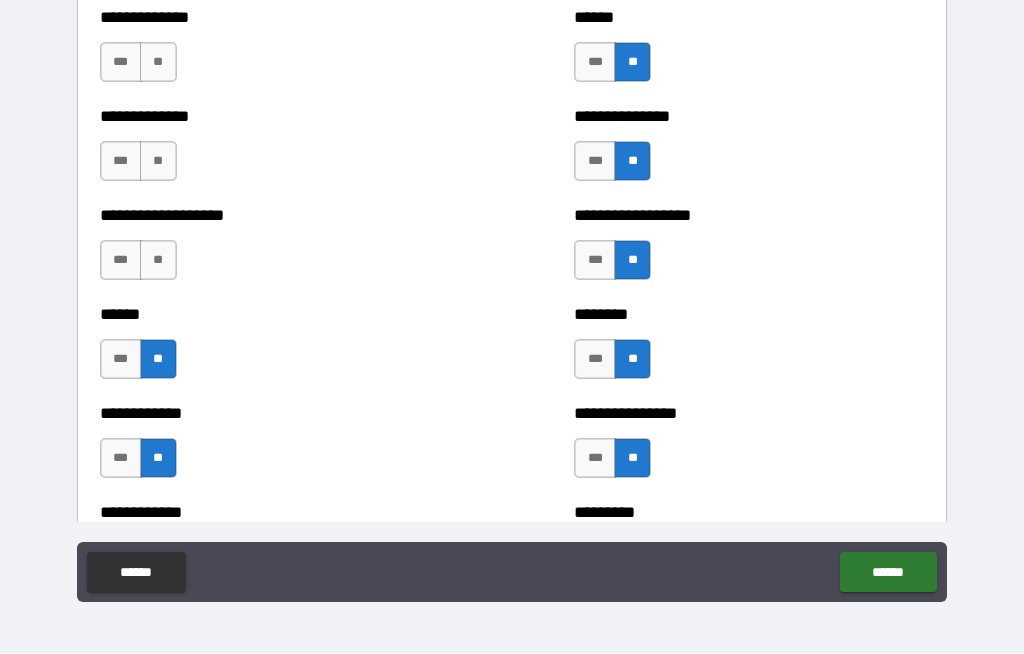 click on "**" at bounding box center (158, 261) 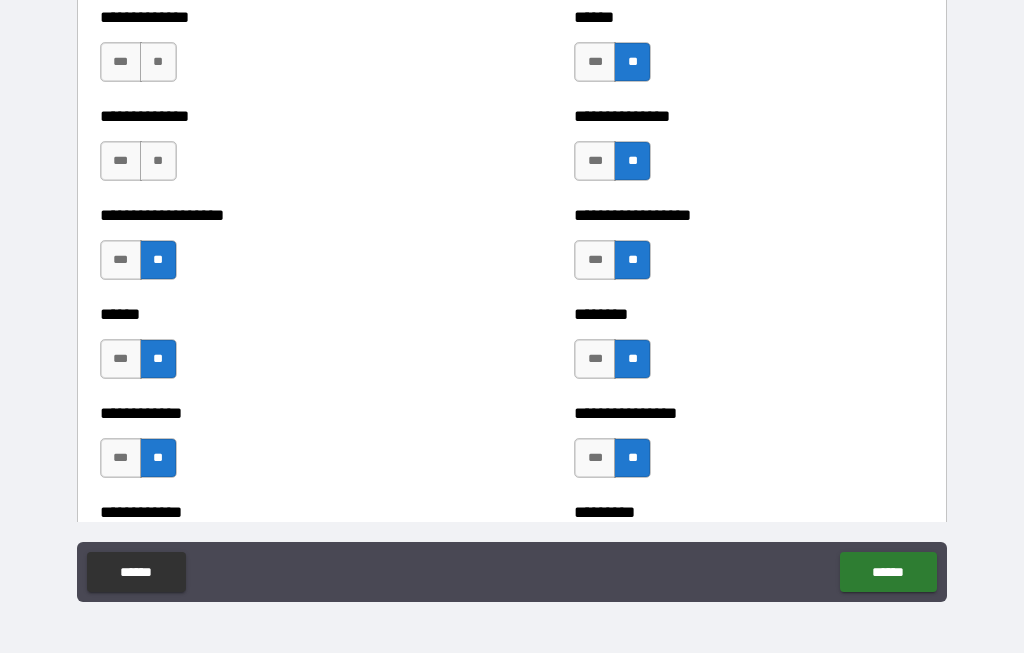 click on "**" at bounding box center (158, 162) 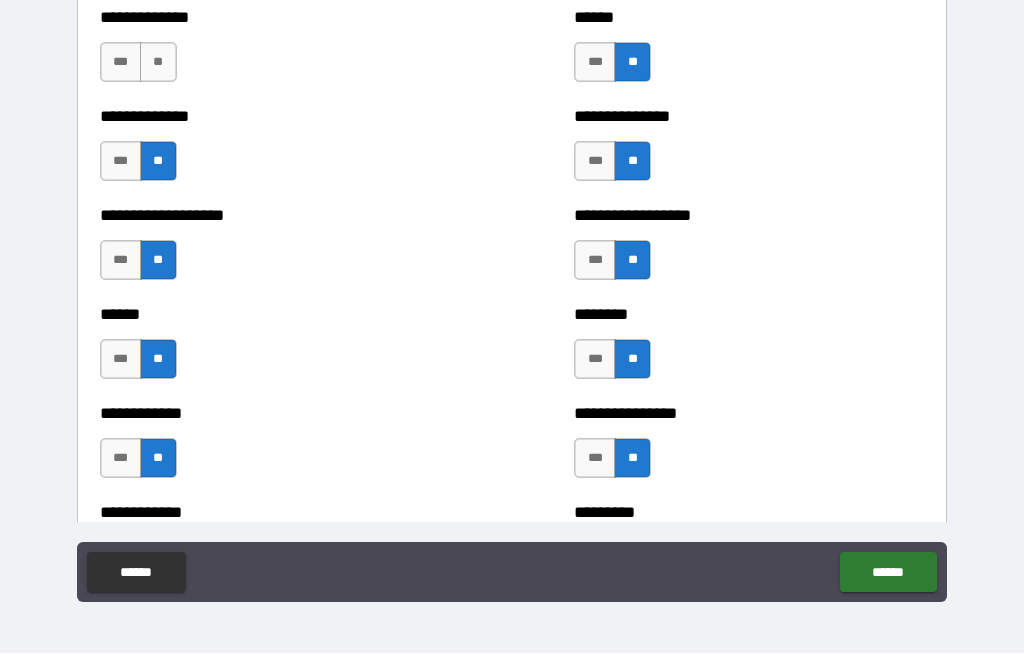 click on "**" at bounding box center [158, 63] 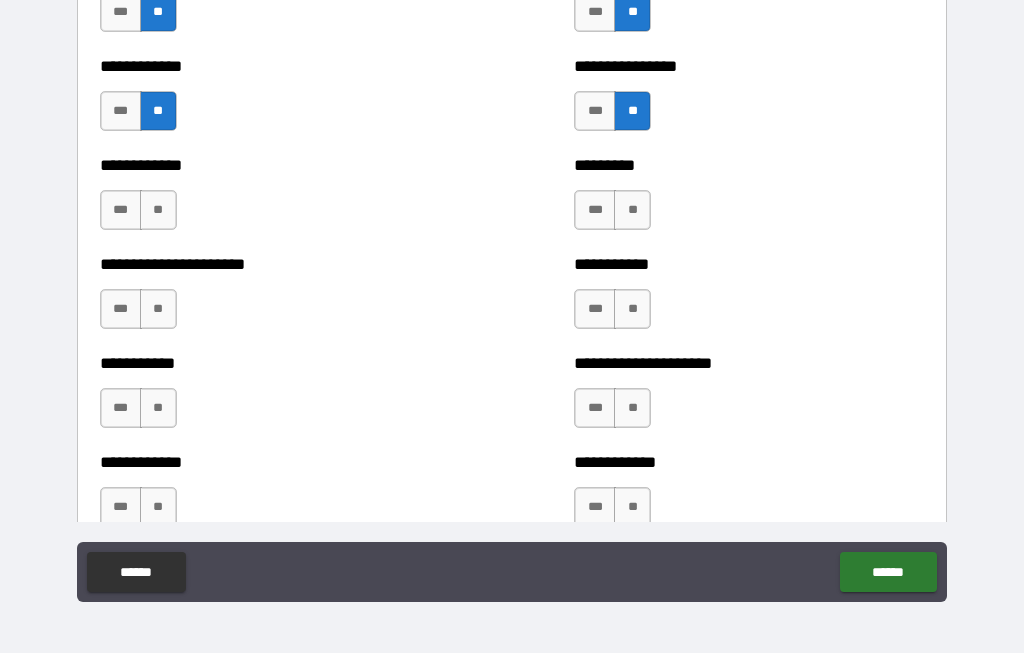 scroll, scrollTop: 5114, scrollLeft: 0, axis: vertical 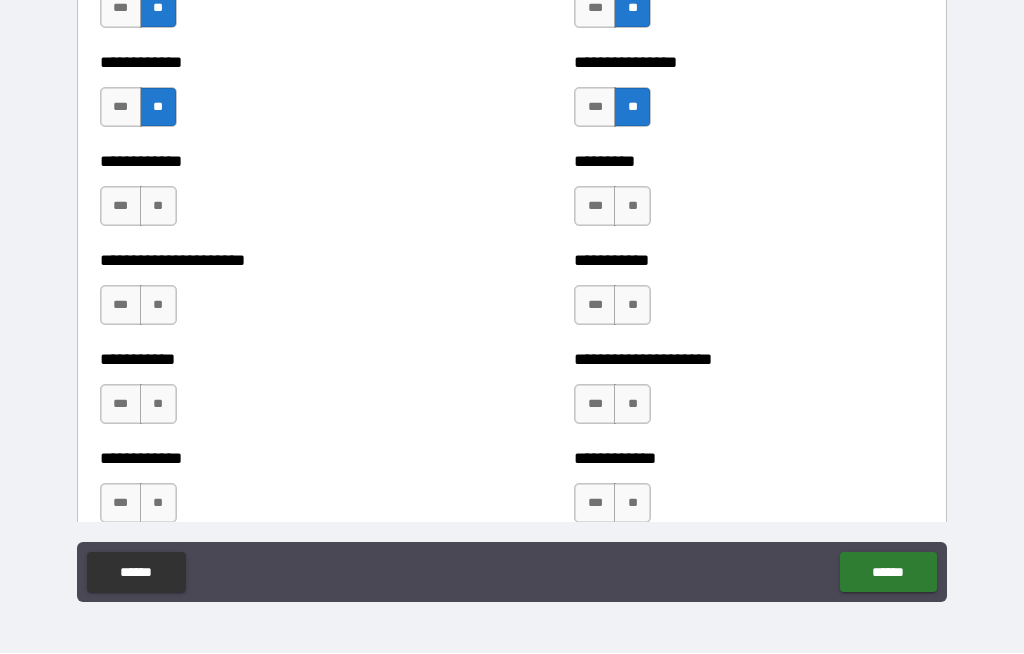 click on "**" at bounding box center [632, 207] 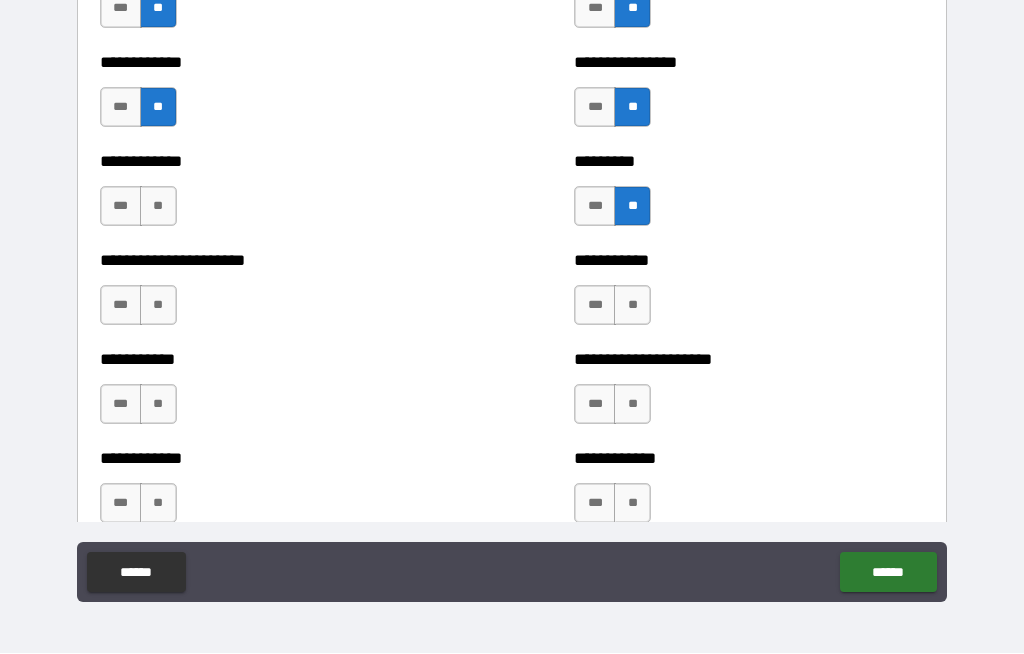 click on "**" at bounding box center [632, 306] 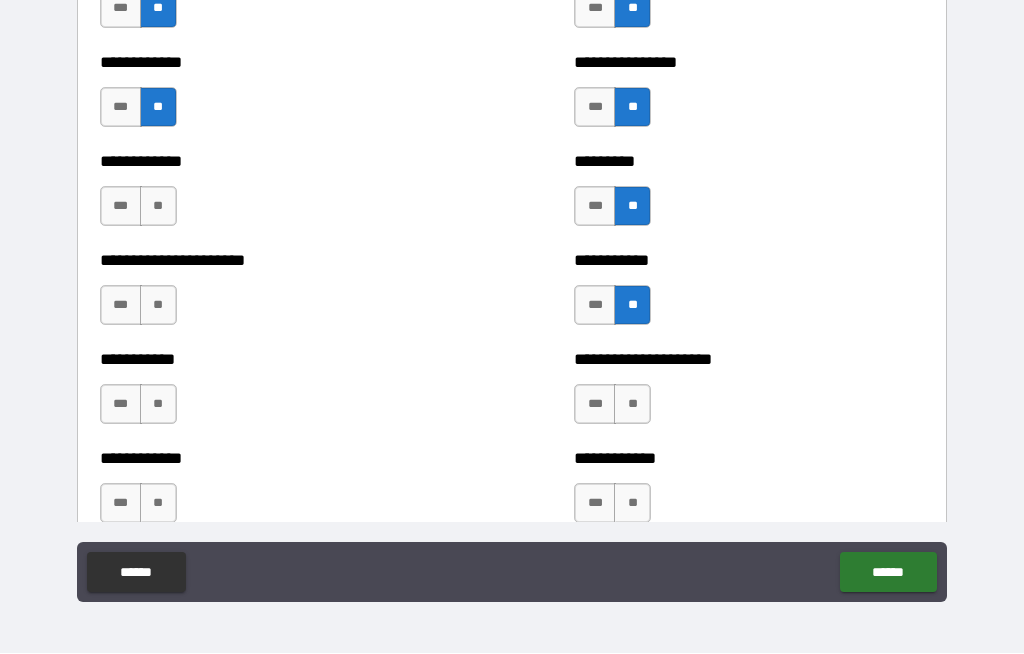 click on "**" at bounding box center (632, 405) 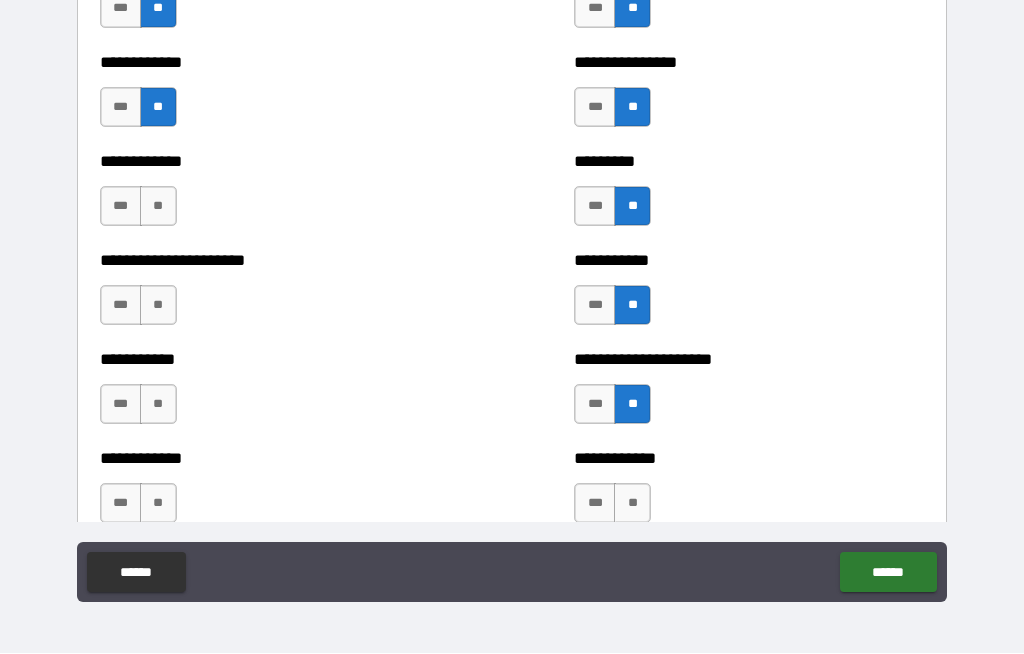 click on "**" at bounding box center [632, 504] 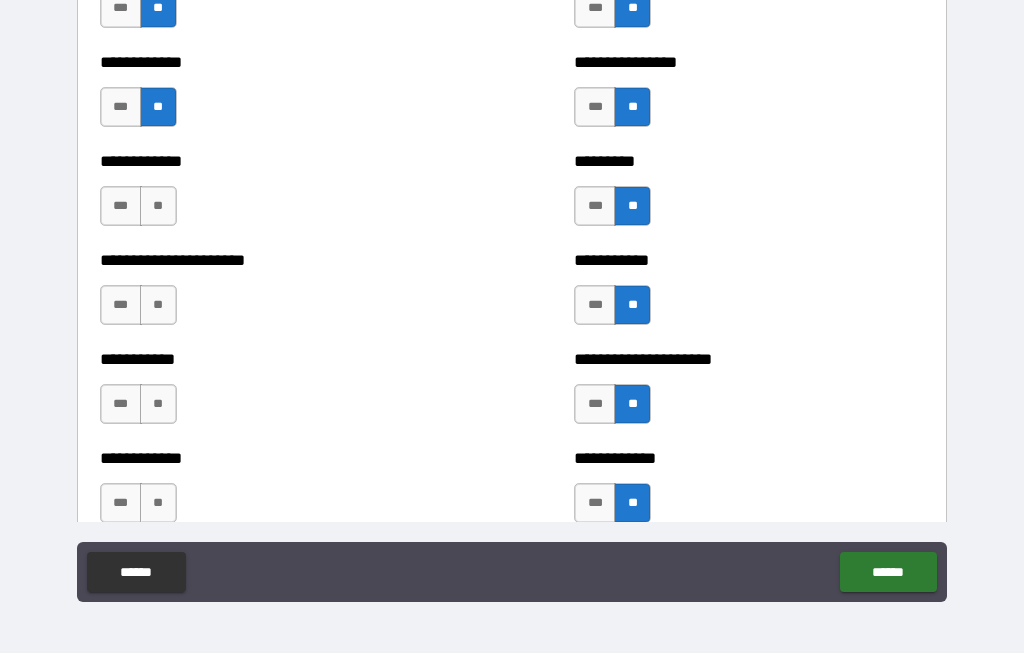 click on "**" at bounding box center [158, 504] 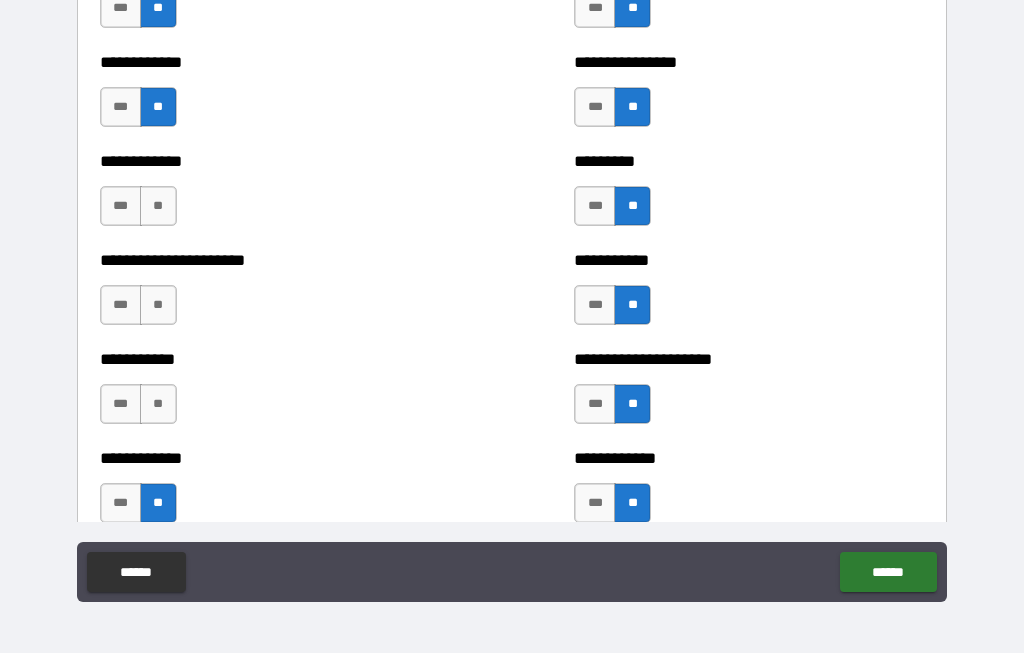 click on "**********" at bounding box center [275, 395] 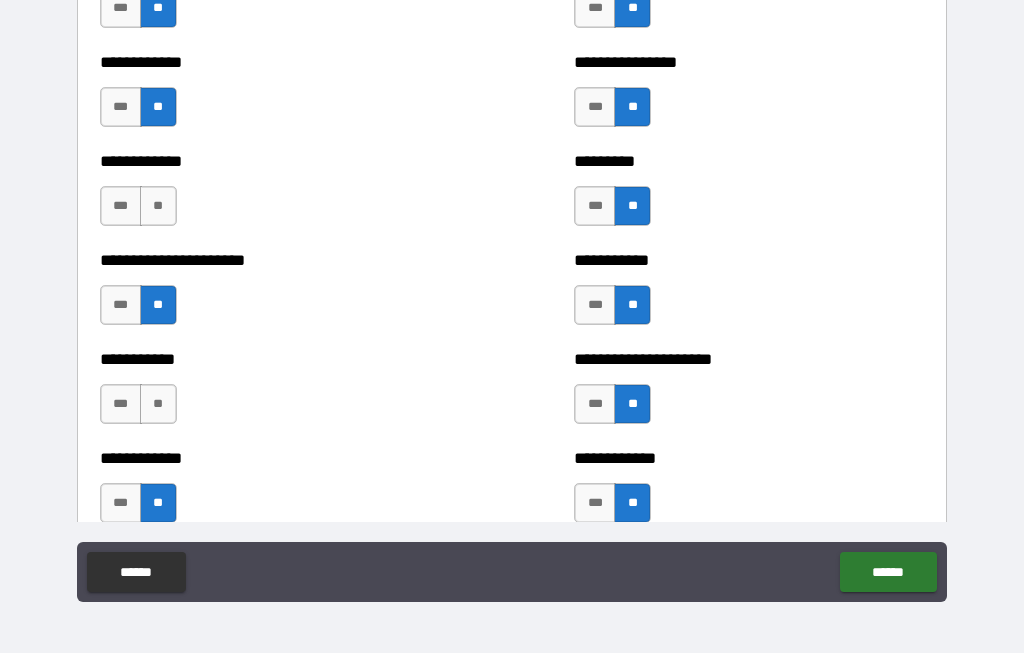 click on "**" at bounding box center (158, 207) 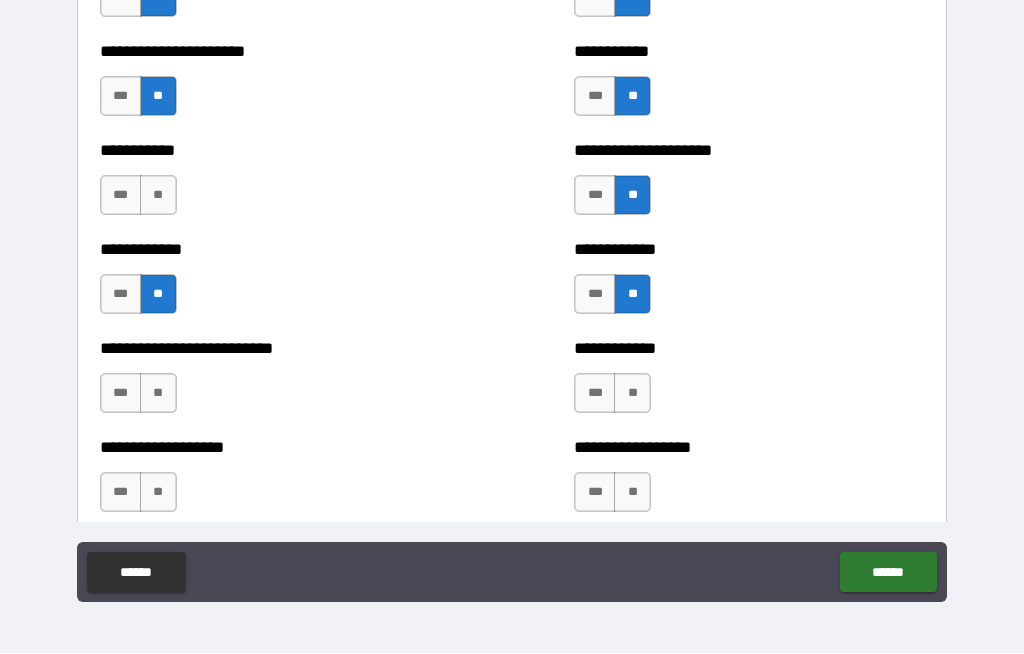 scroll, scrollTop: 5338, scrollLeft: 0, axis: vertical 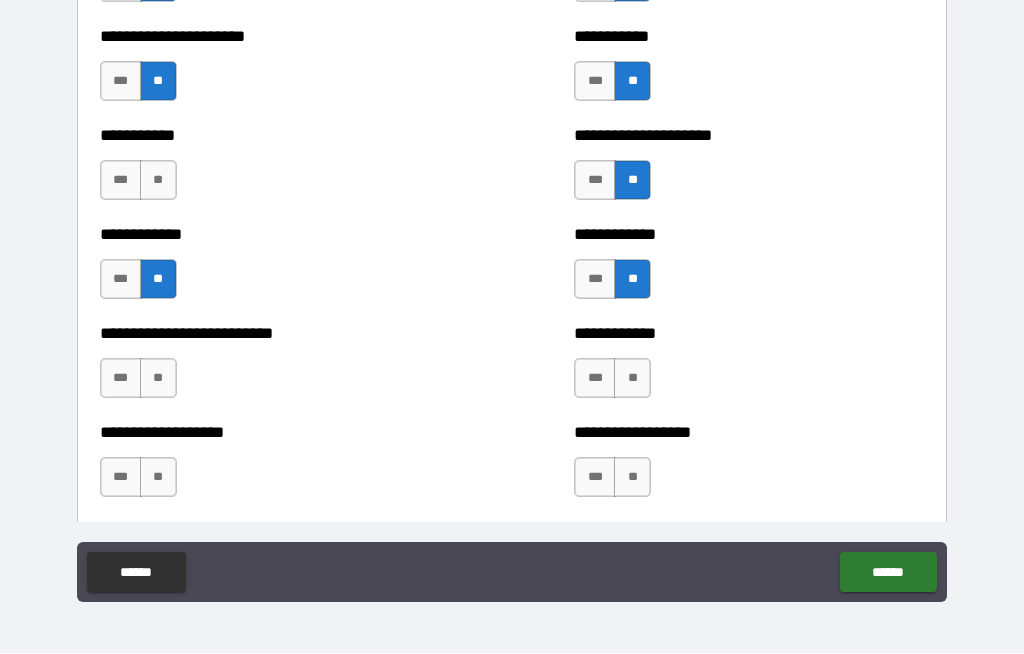 click on "**" at bounding box center (158, 181) 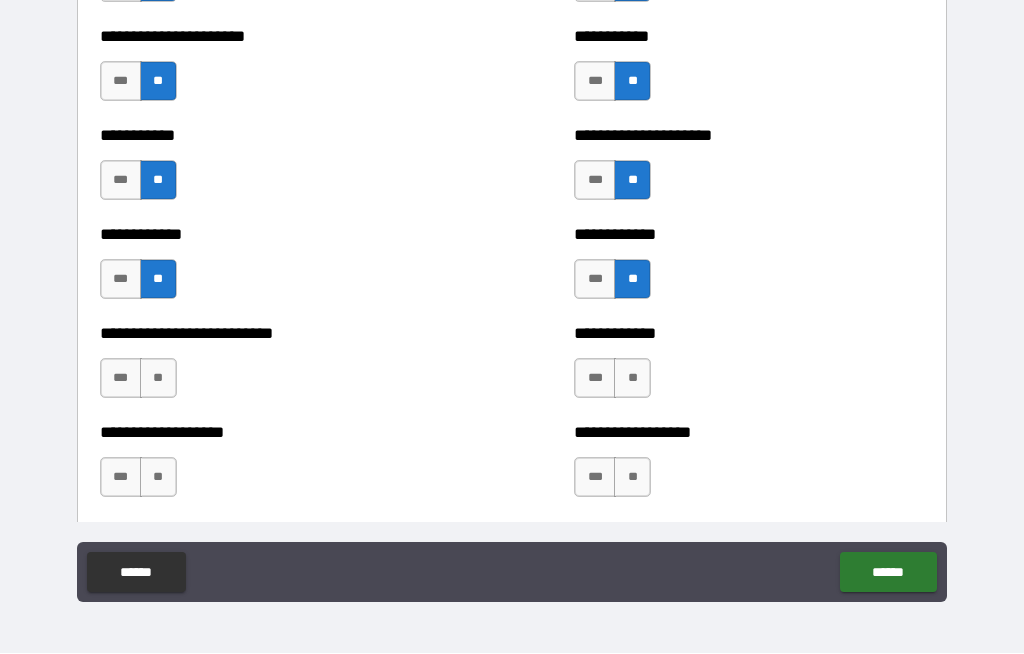 click on "**" at bounding box center (158, 379) 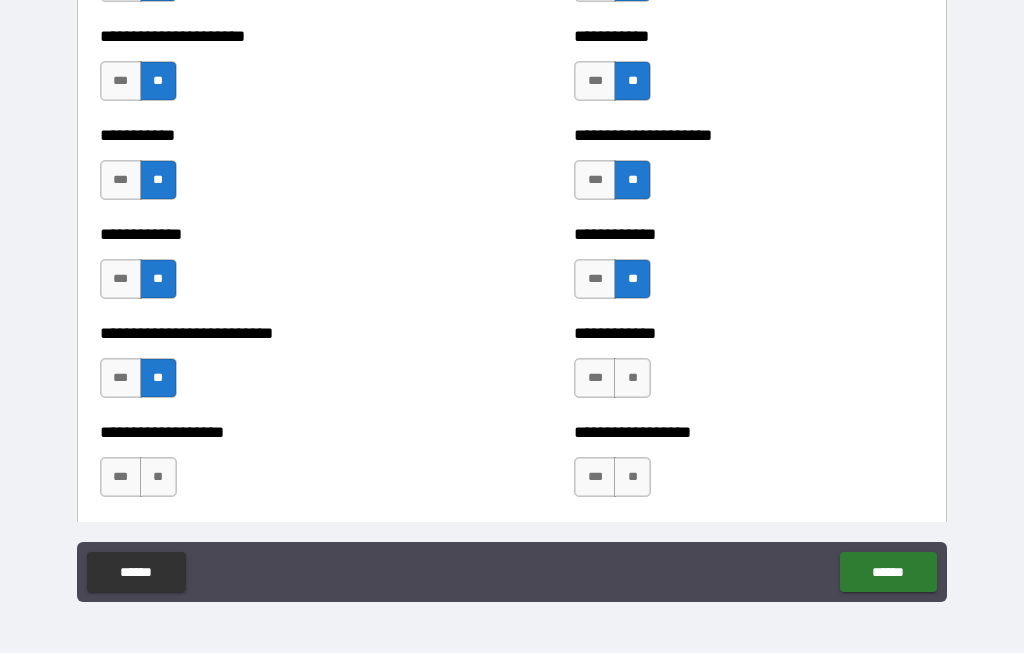 click on "**" at bounding box center [632, 379] 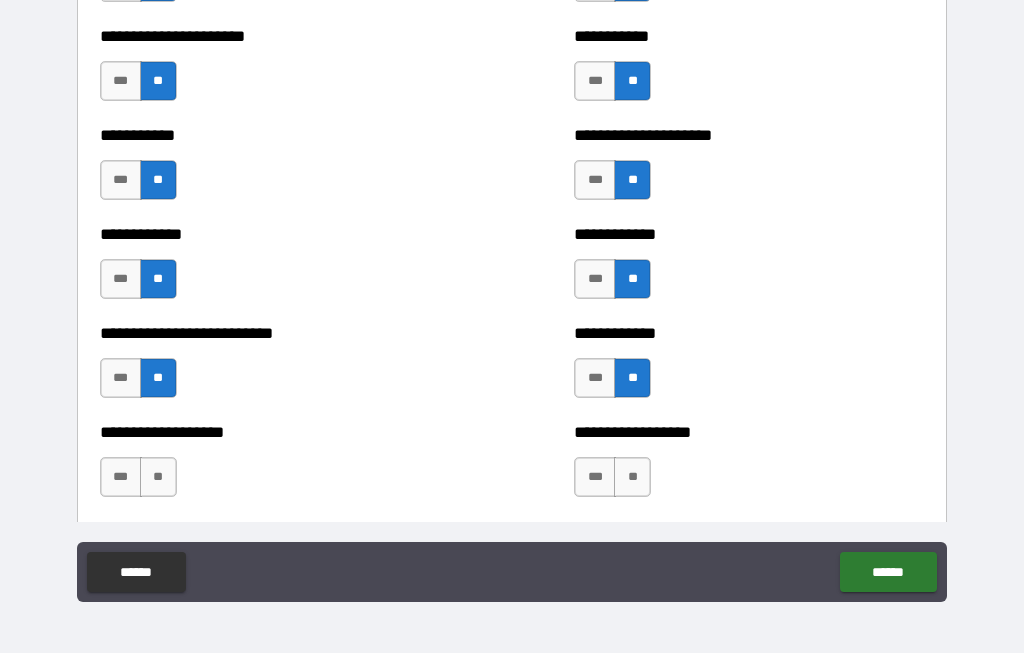 click on "**" at bounding box center [632, 478] 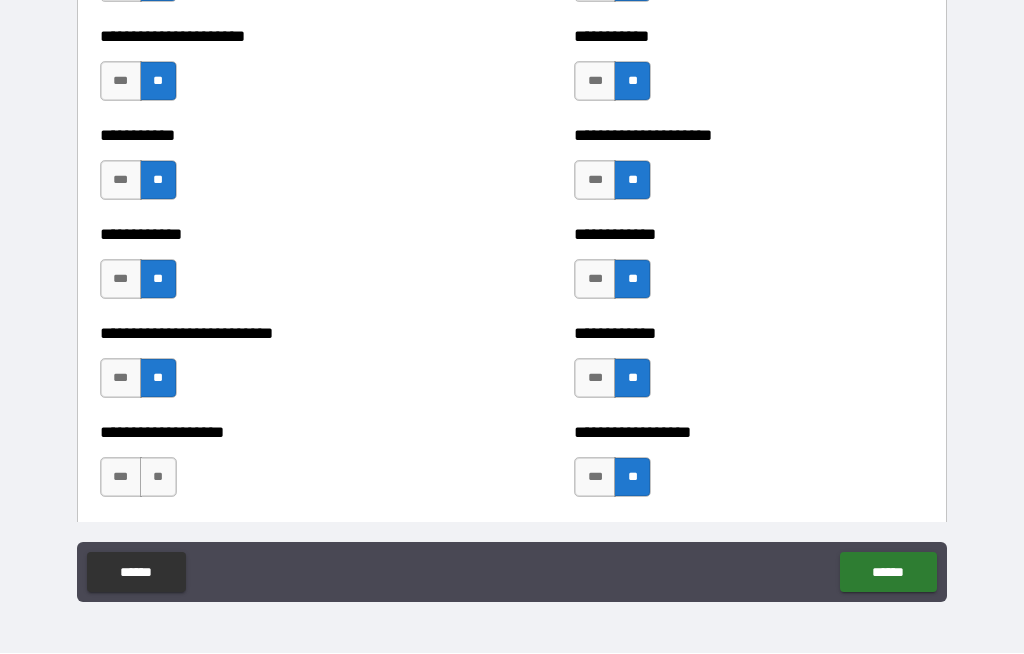 click on "**" at bounding box center [158, 478] 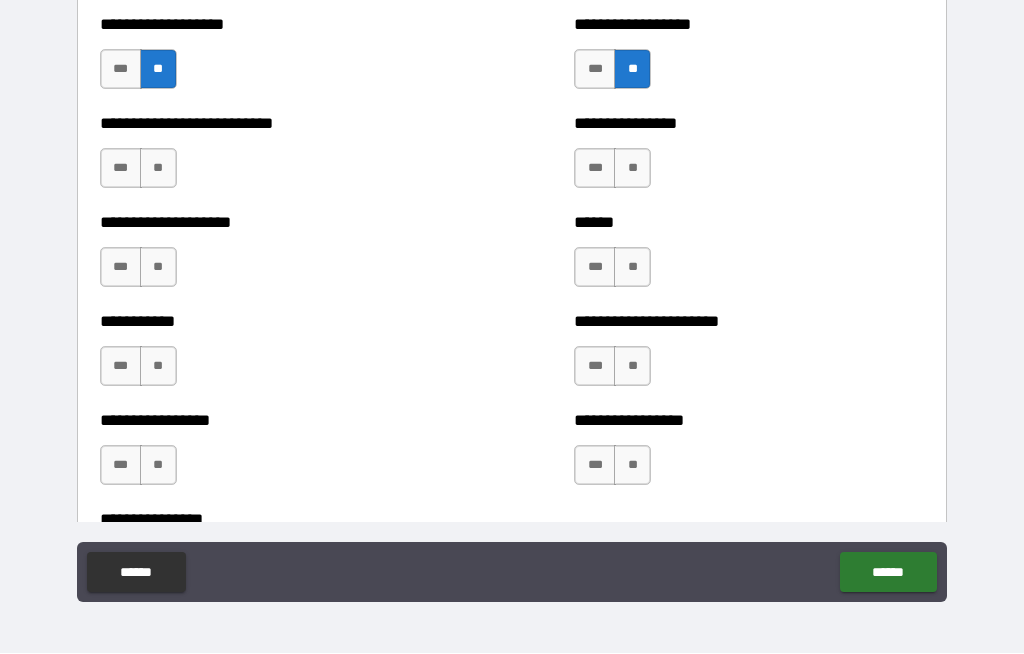 scroll, scrollTop: 5748, scrollLeft: 0, axis: vertical 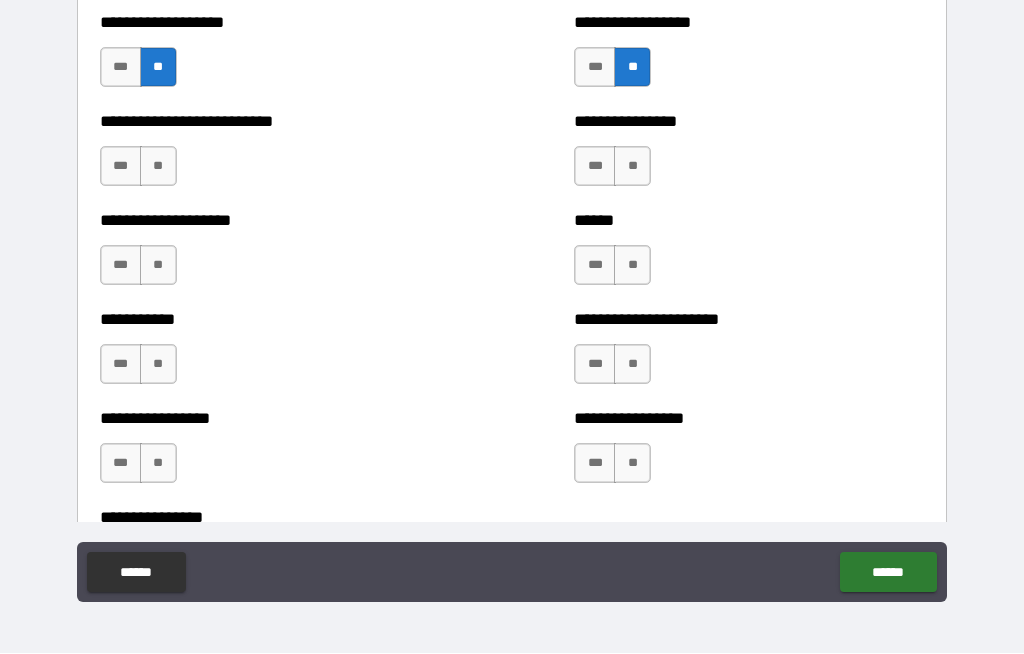 click on "**" at bounding box center [158, 167] 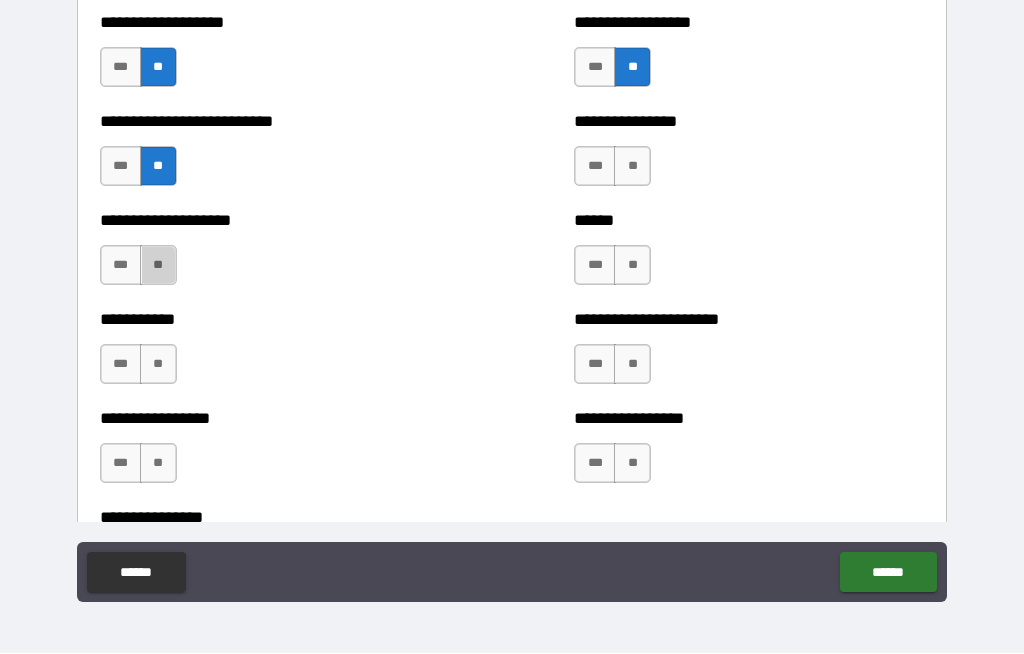 click on "**" at bounding box center (158, 266) 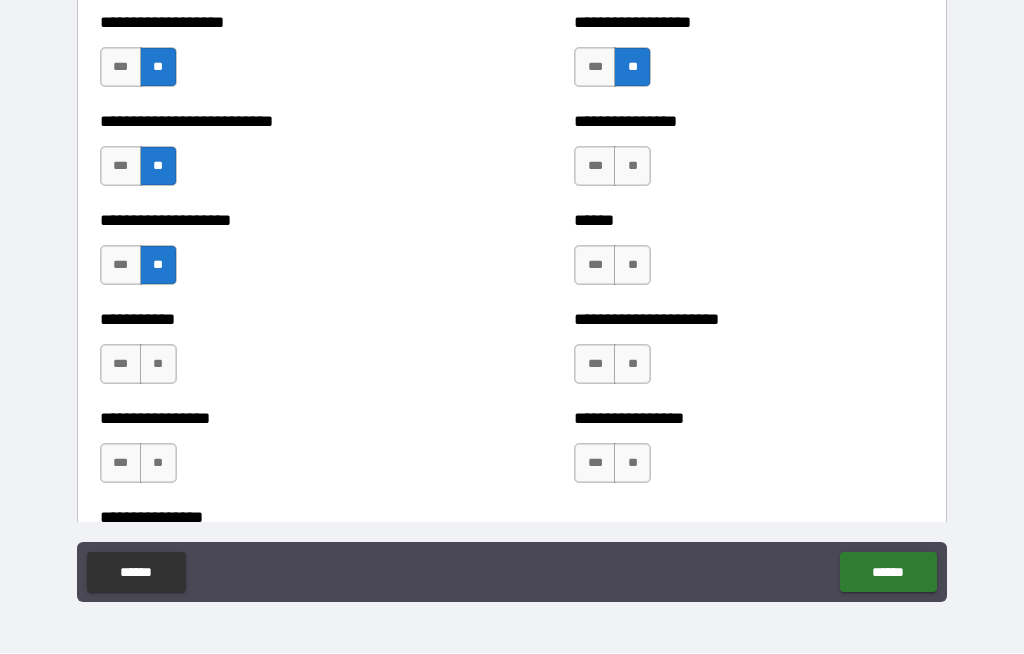 click on "**" at bounding box center [158, 365] 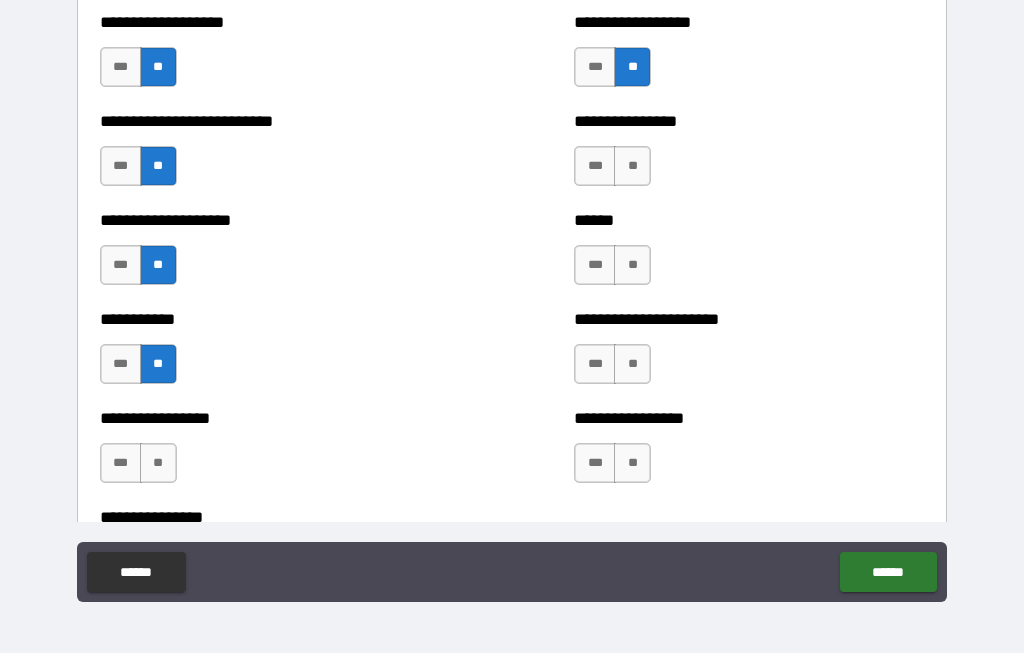 click on "**" at bounding box center [158, 464] 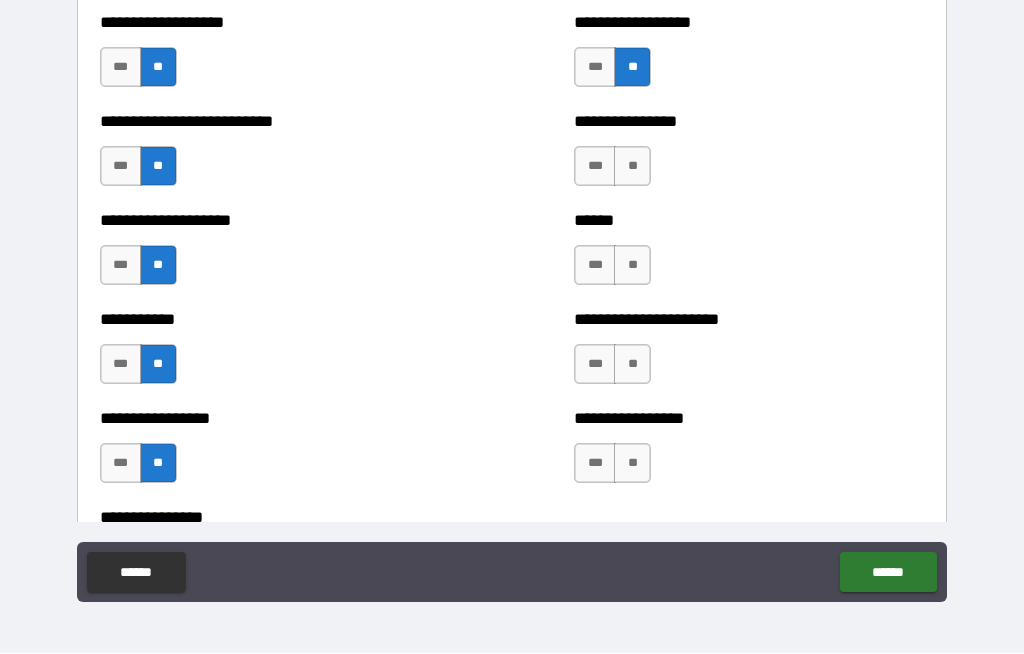 click on "**" at bounding box center (632, 167) 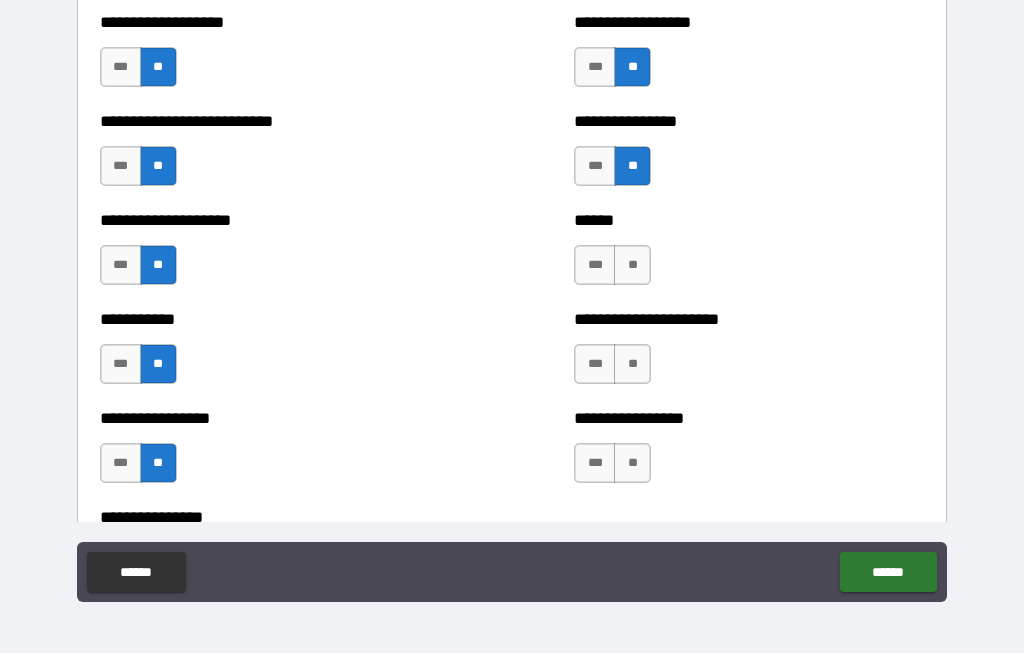 click on "**" at bounding box center [632, 266] 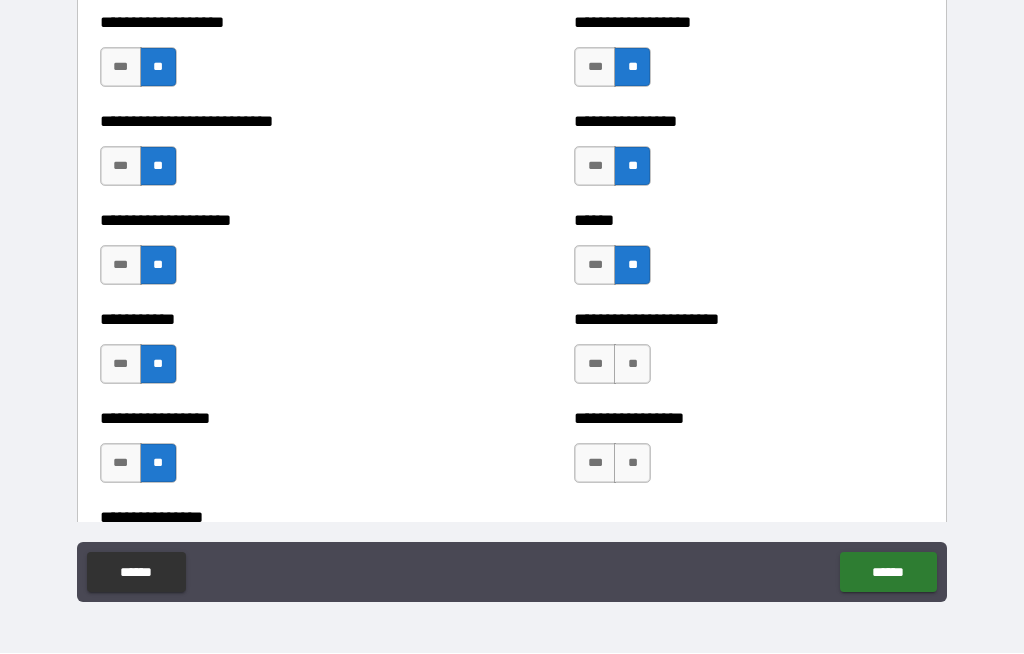 click on "**" at bounding box center [632, 365] 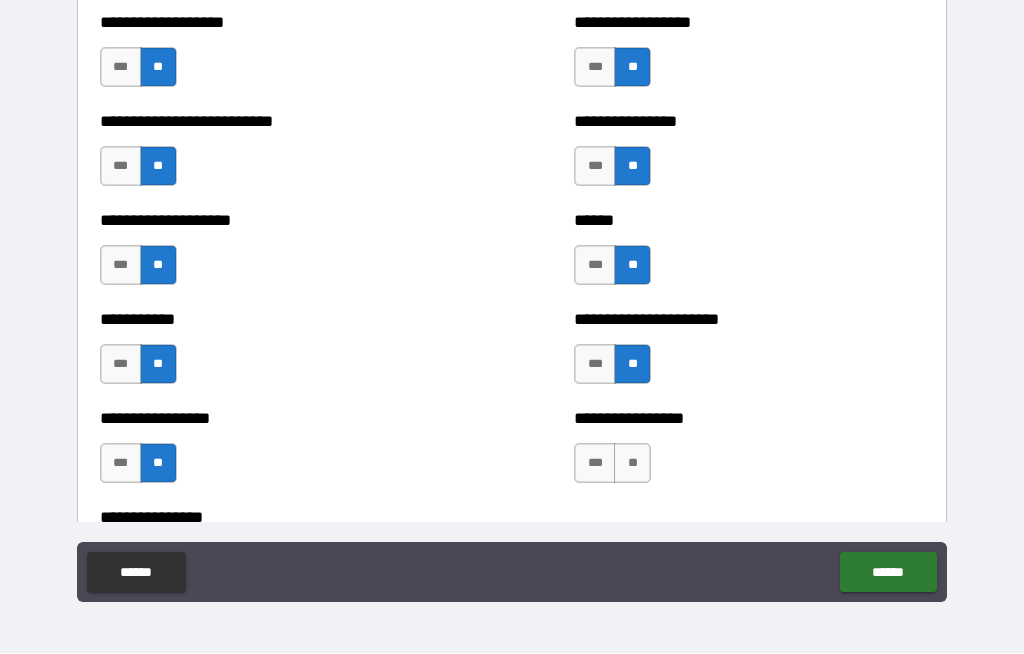 click on "**" at bounding box center [632, 464] 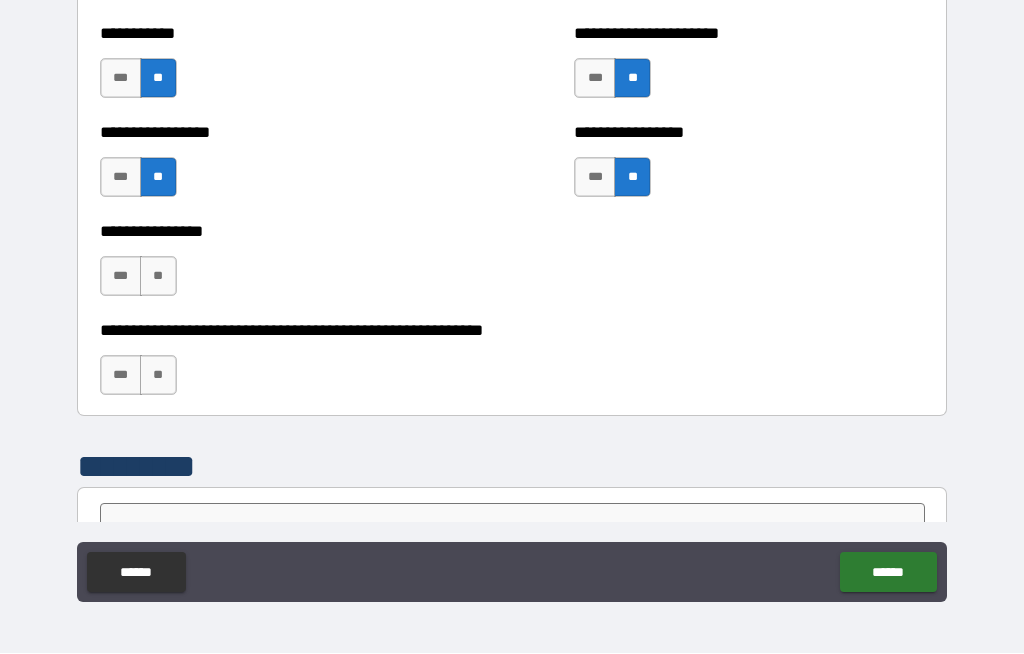 scroll, scrollTop: 6036, scrollLeft: 0, axis: vertical 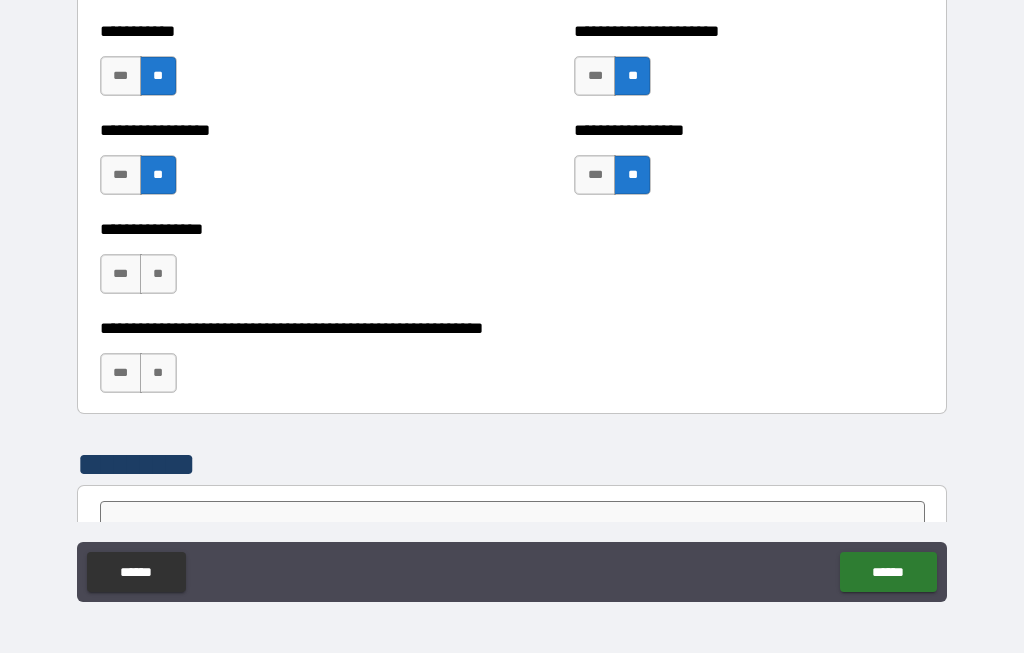 click on "**" at bounding box center (158, 275) 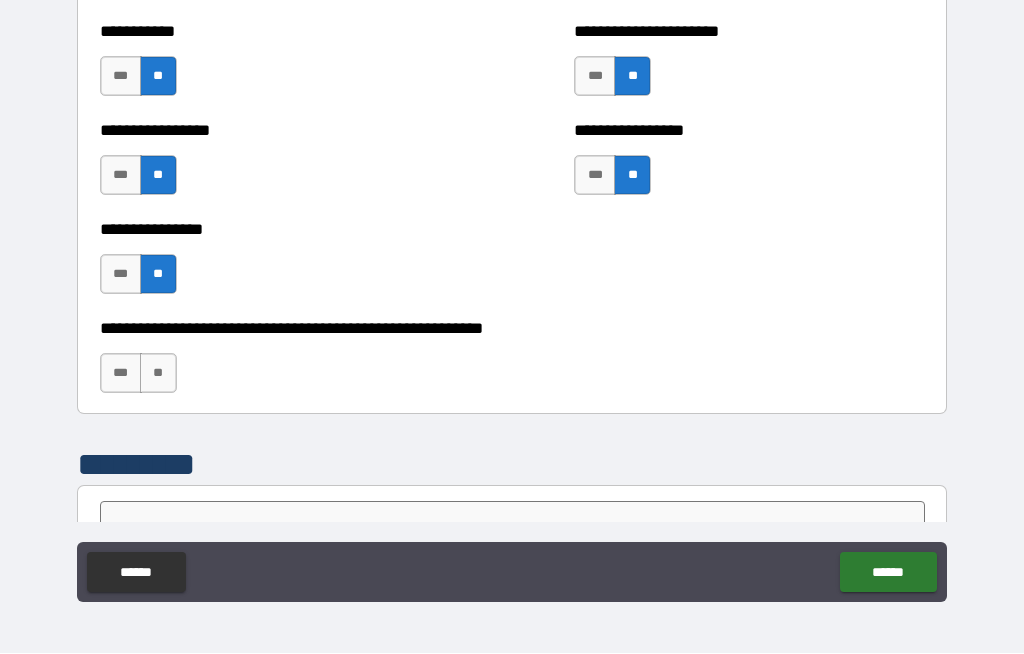 click on "**" at bounding box center (158, 374) 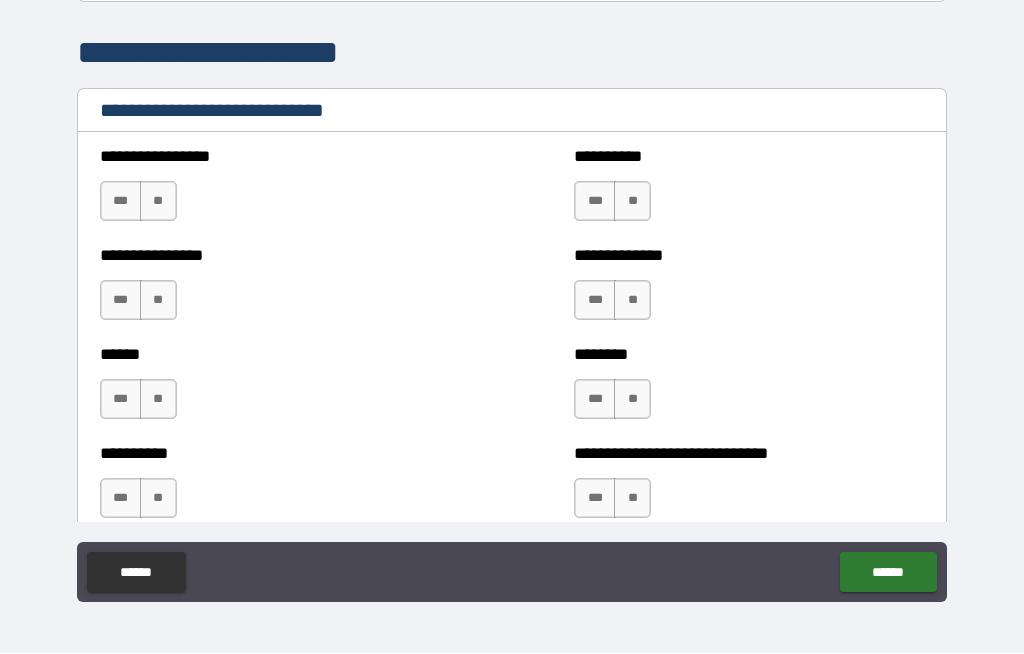 scroll, scrollTop: 6649, scrollLeft: 0, axis: vertical 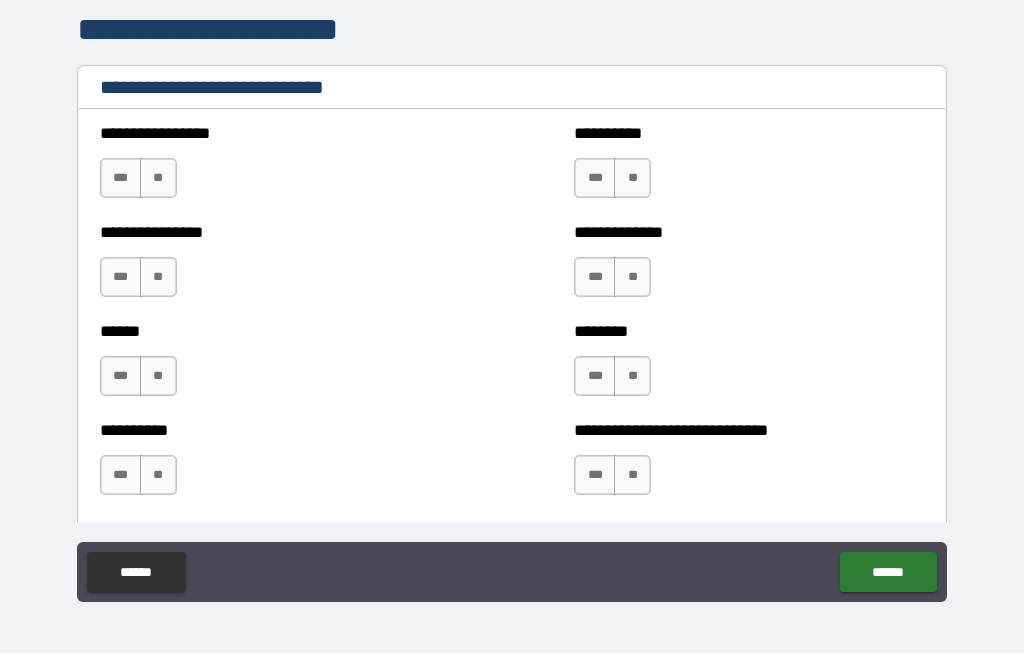 click on "**" at bounding box center [158, 179] 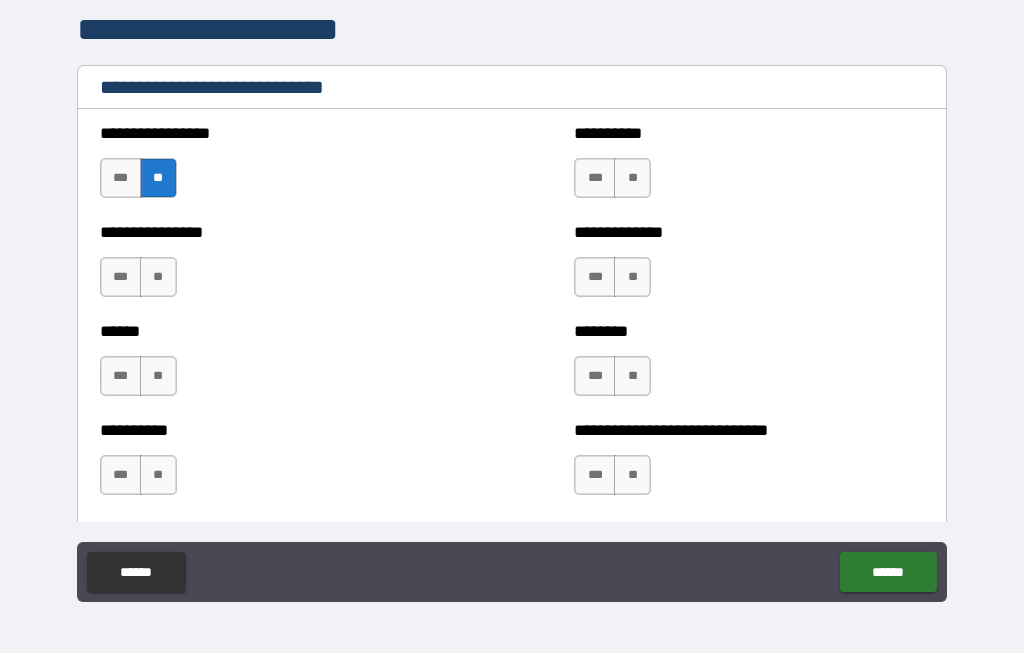 click on "**" at bounding box center [158, 278] 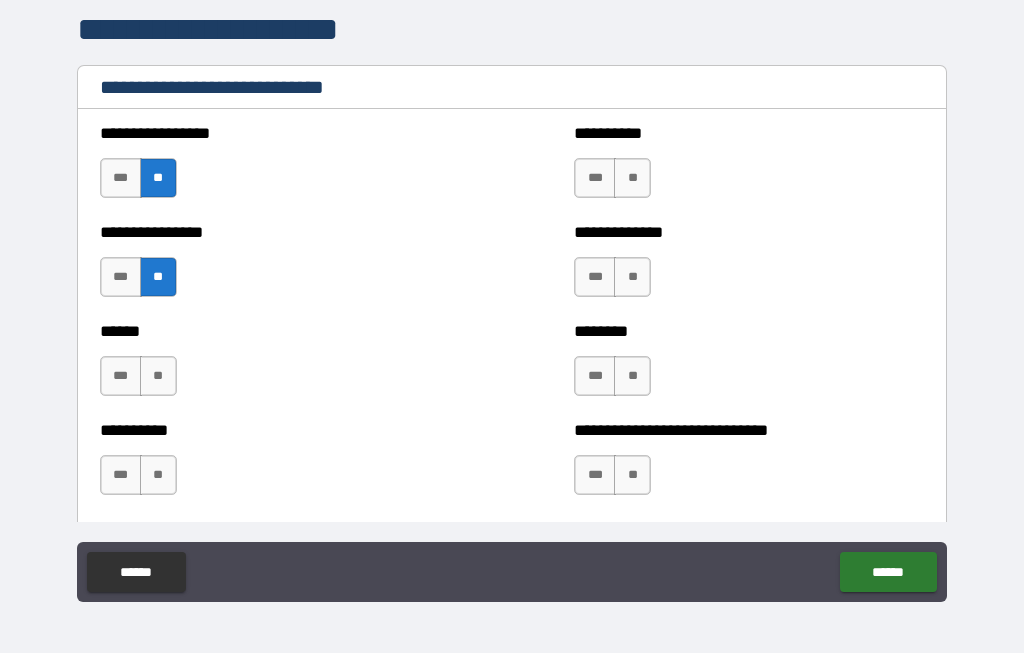 click on "**" at bounding box center [158, 377] 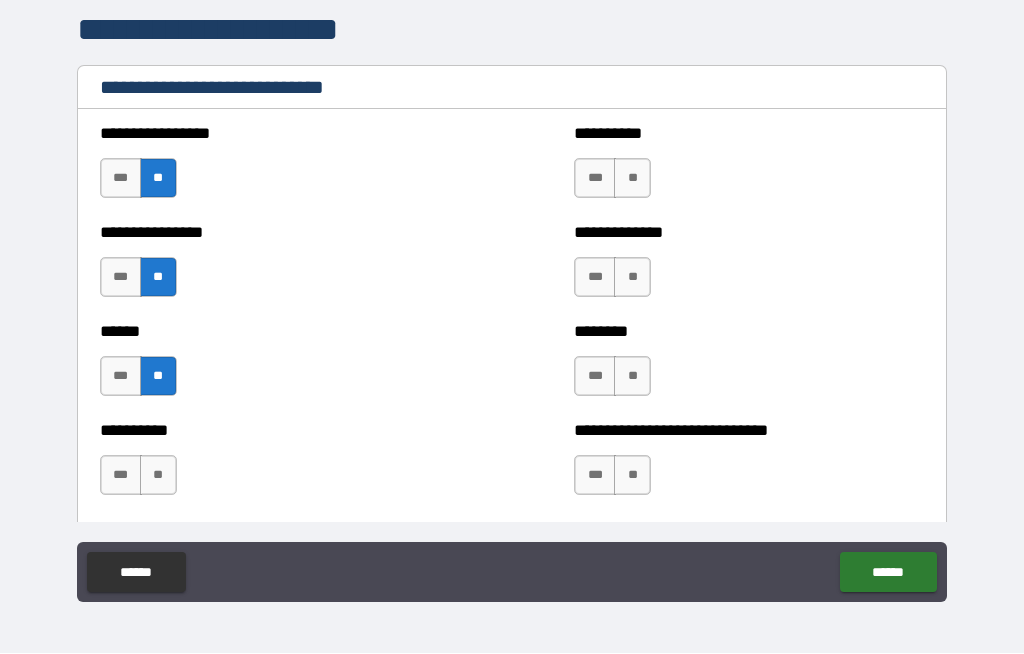 click on "**" at bounding box center (158, 476) 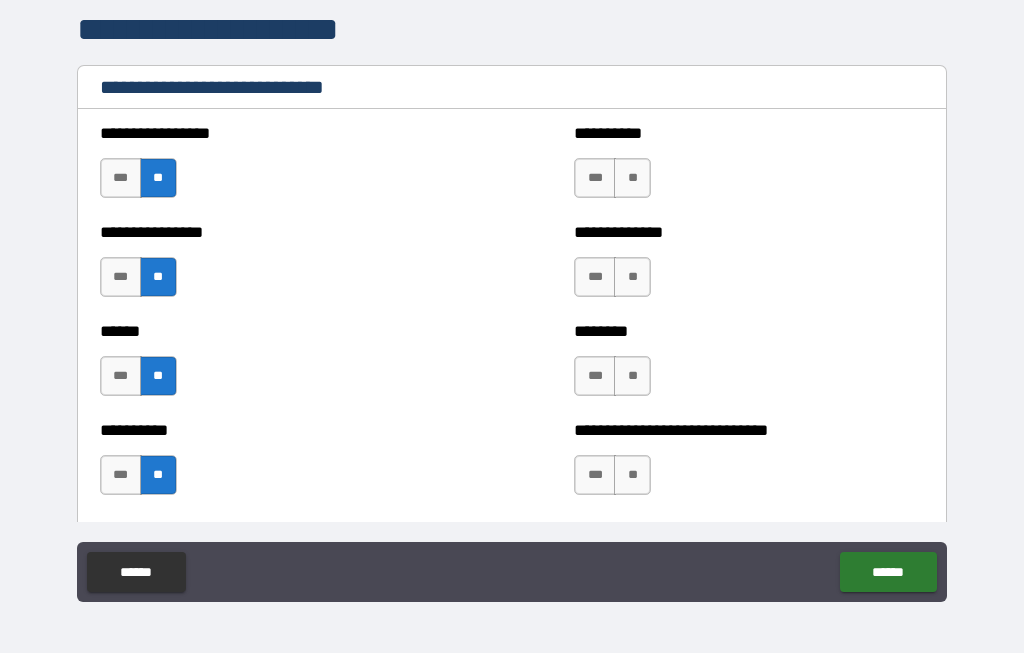 click on "**" at bounding box center (632, 179) 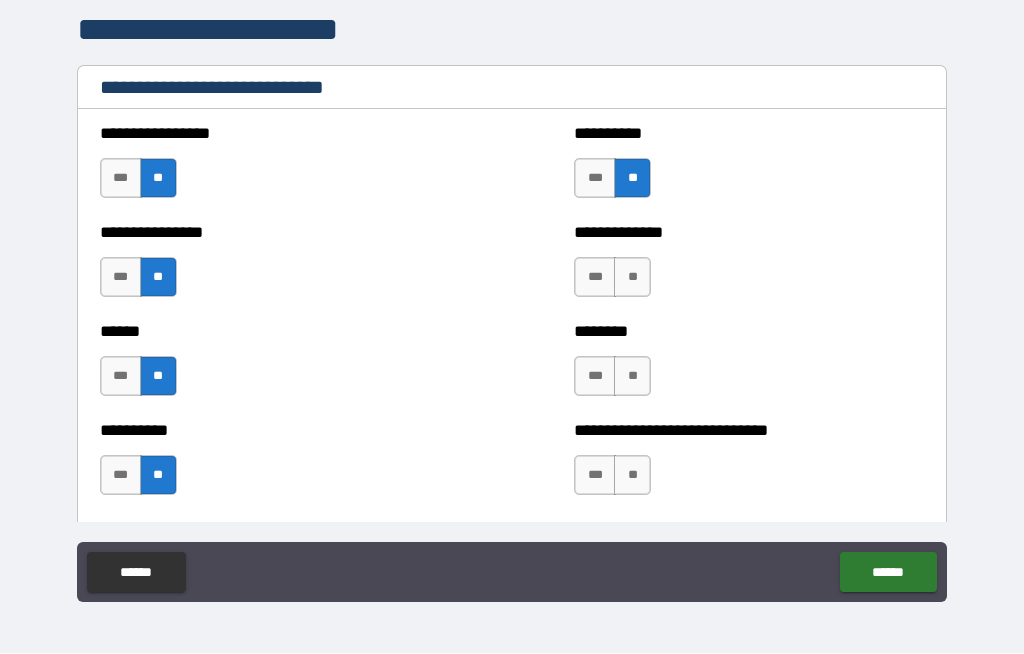 click on "**" at bounding box center [632, 278] 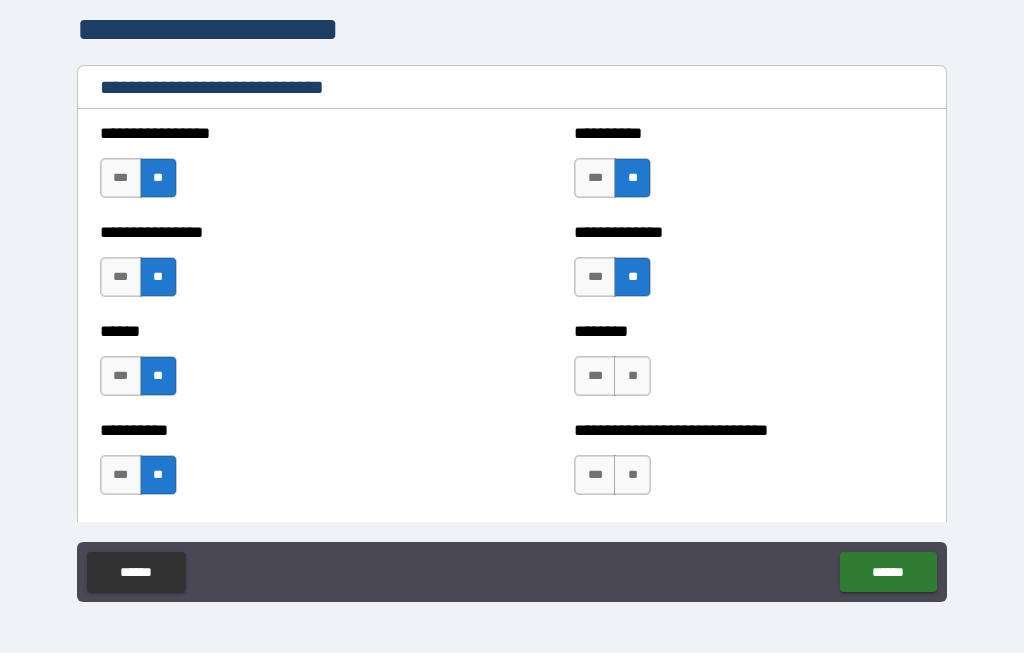 click on "**" at bounding box center (632, 377) 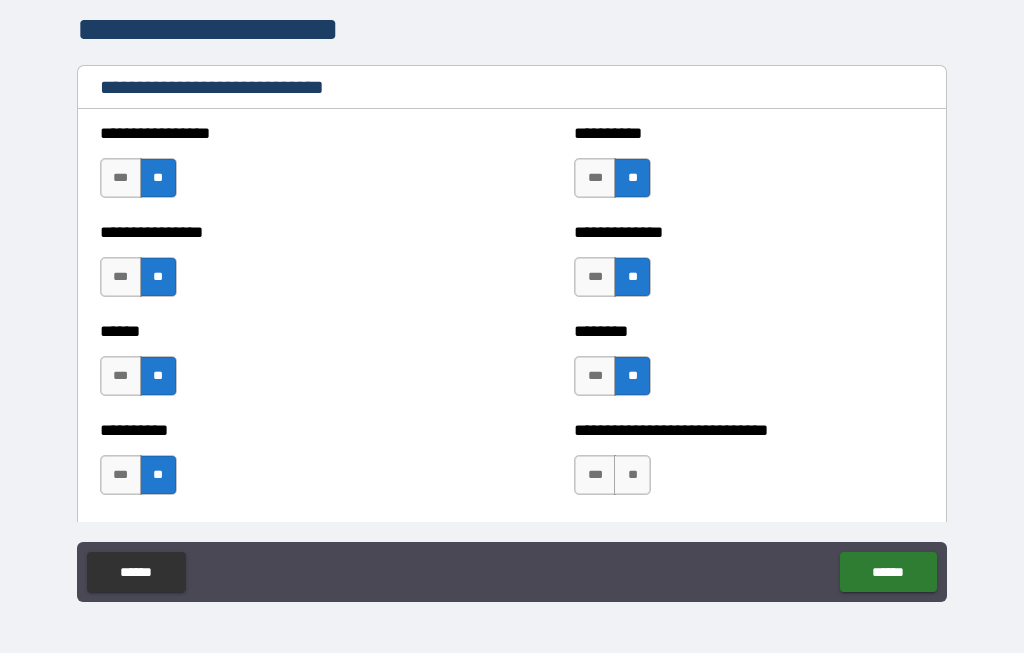 click on "**" at bounding box center (632, 476) 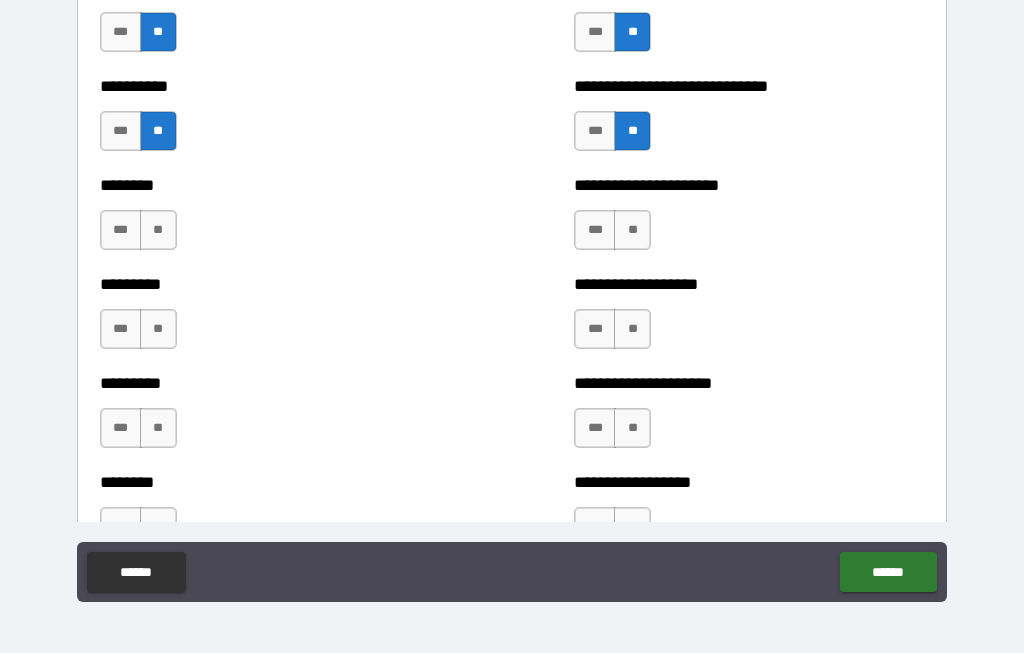 scroll, scrollTop: 7011, scrollLeft: 0, axis: vertical 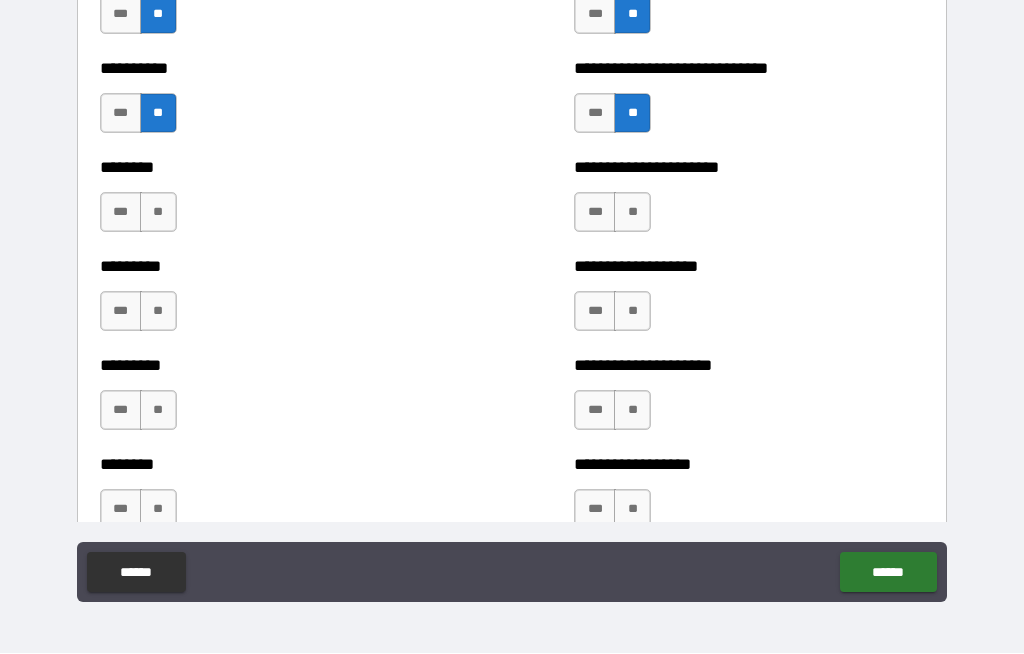 click on "**" at bounding box center (632, 213) 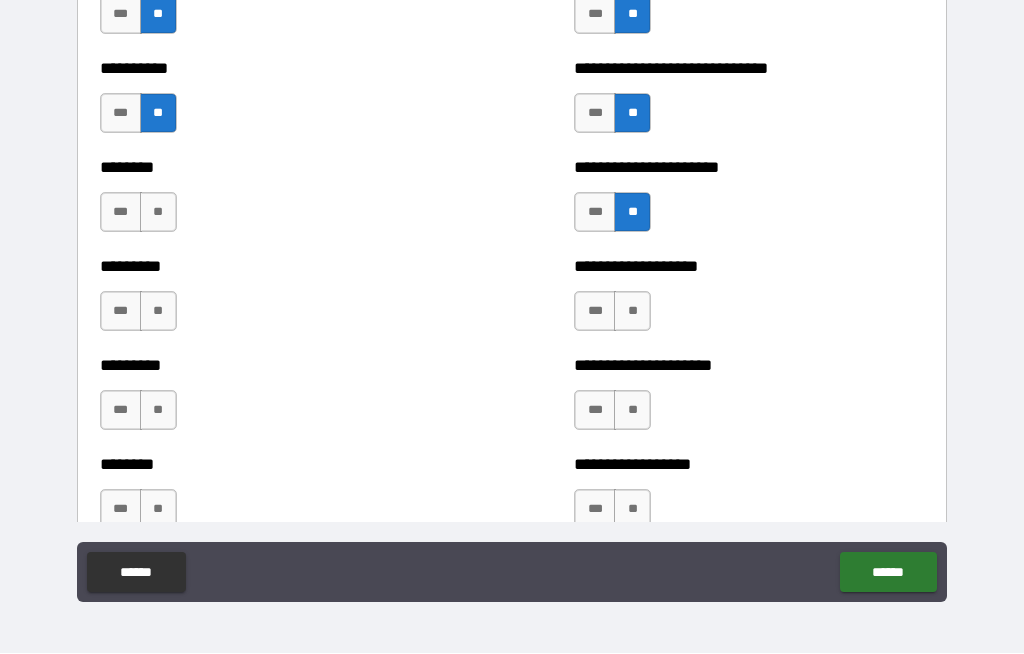 click on "**" at bounding box center [632, 312] 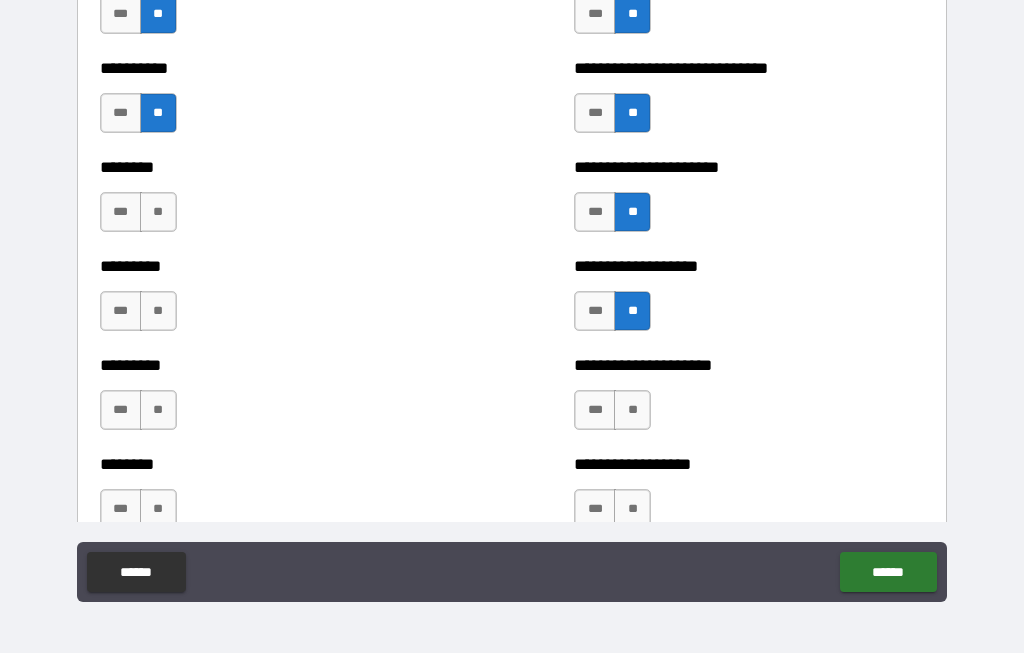 click on "**" at bounding box center (632, 411) 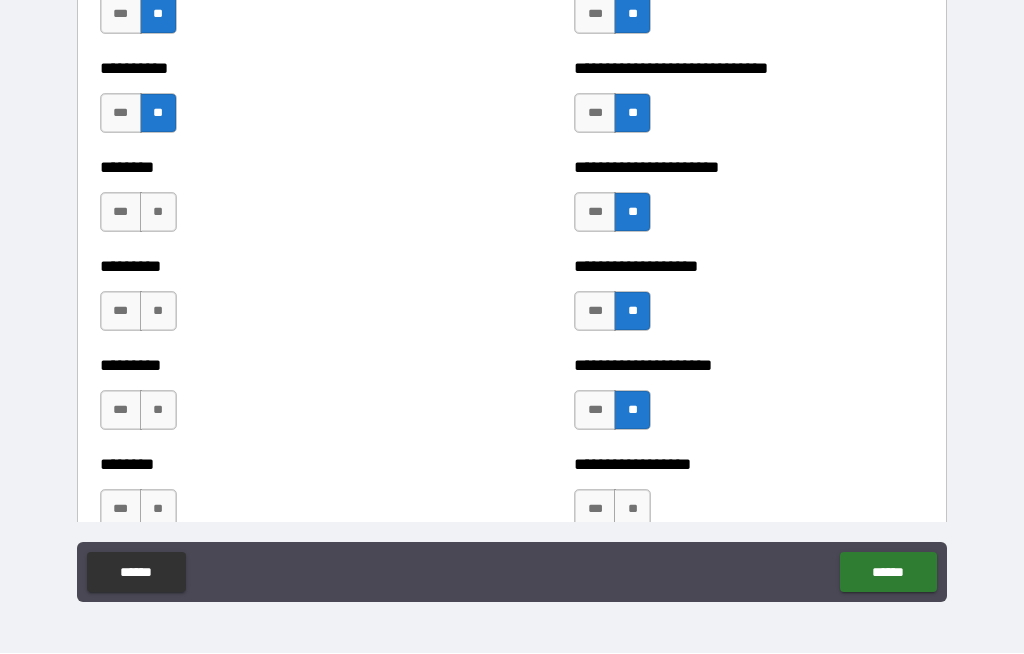 click on "**" at bounding box center (632, 510) 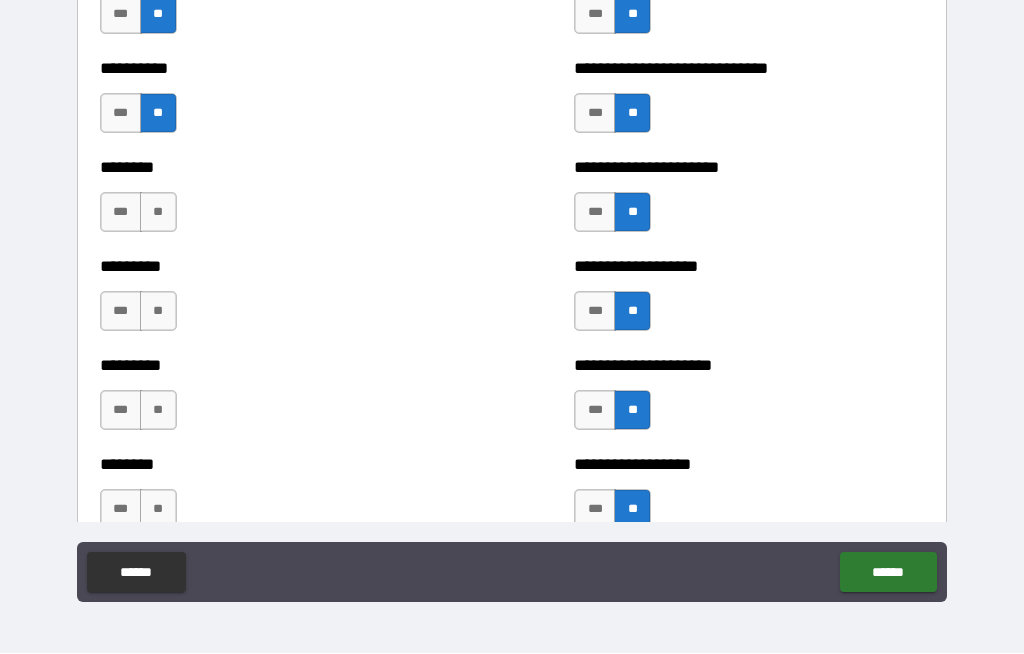 click on "**" at bounding box center (158, 510) 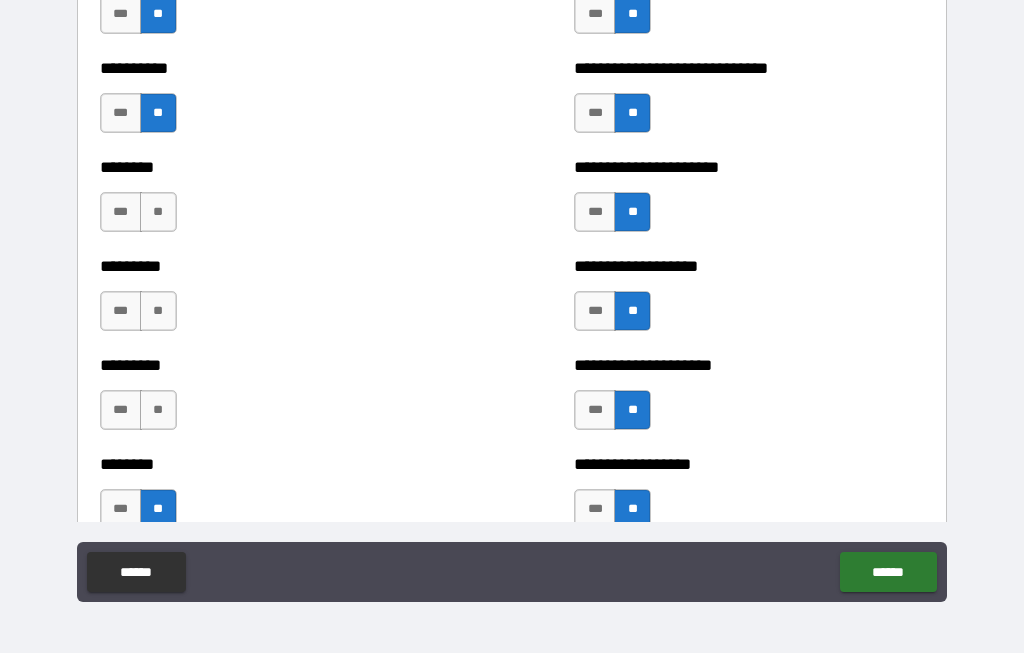 click on "**" at bounding box center (158, 411) 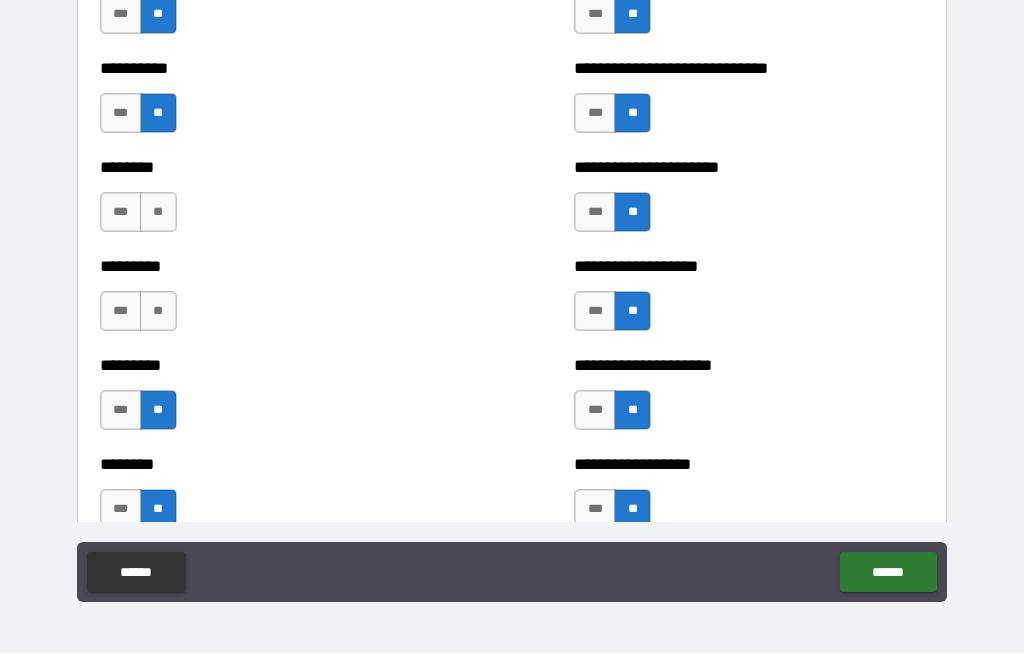 click on "**" at bounding box center [158, 312] 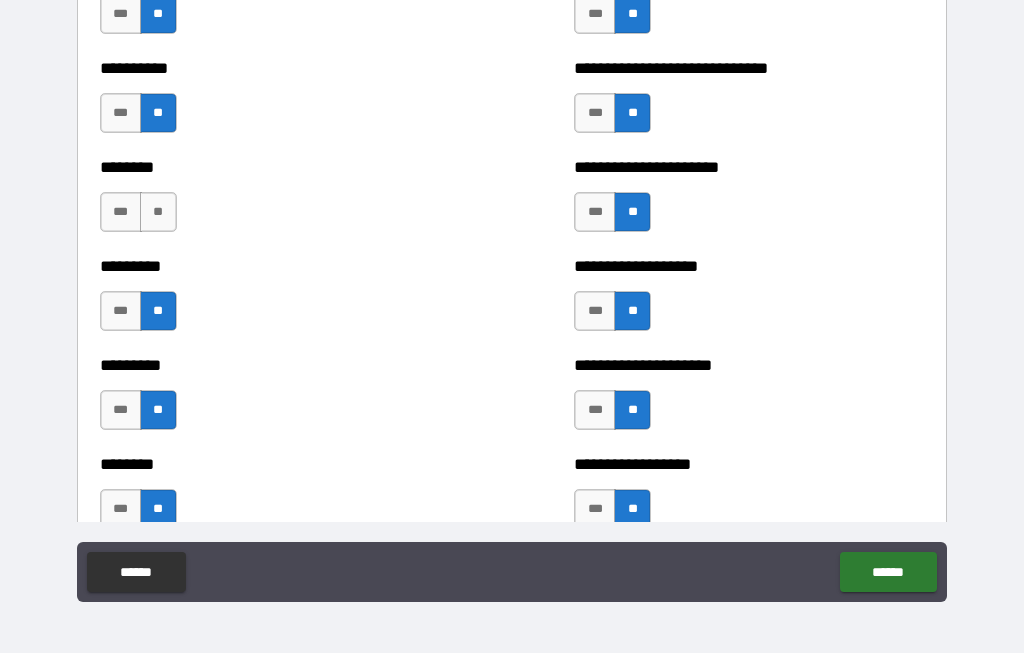 click on "**" at bounding box center [158, 213] 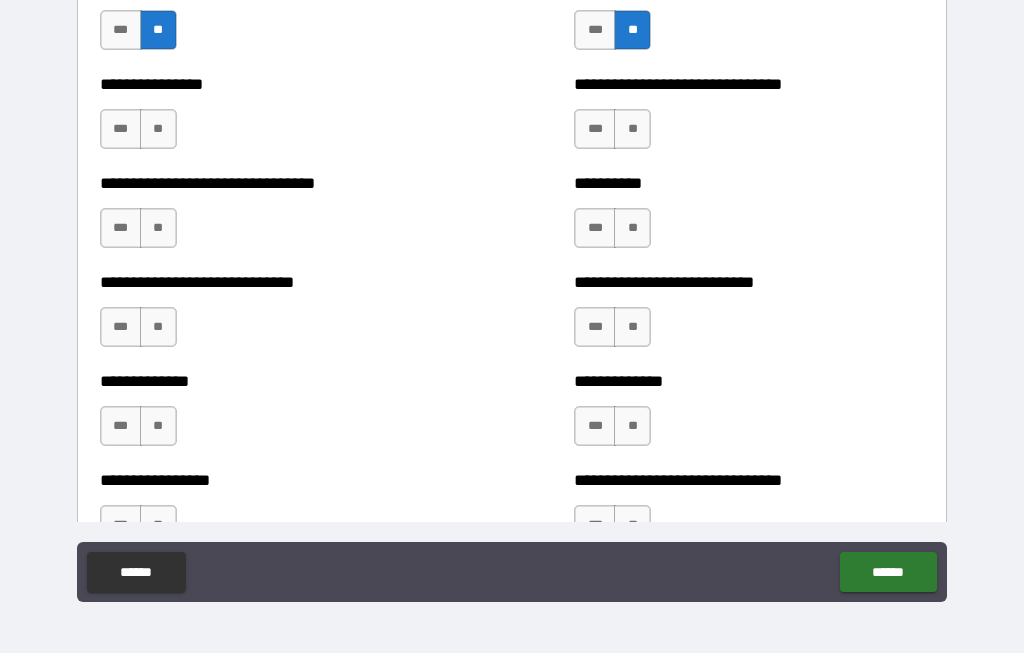 scroll, scrollTop: 7492, scrollLeft: 0, axis: vertical 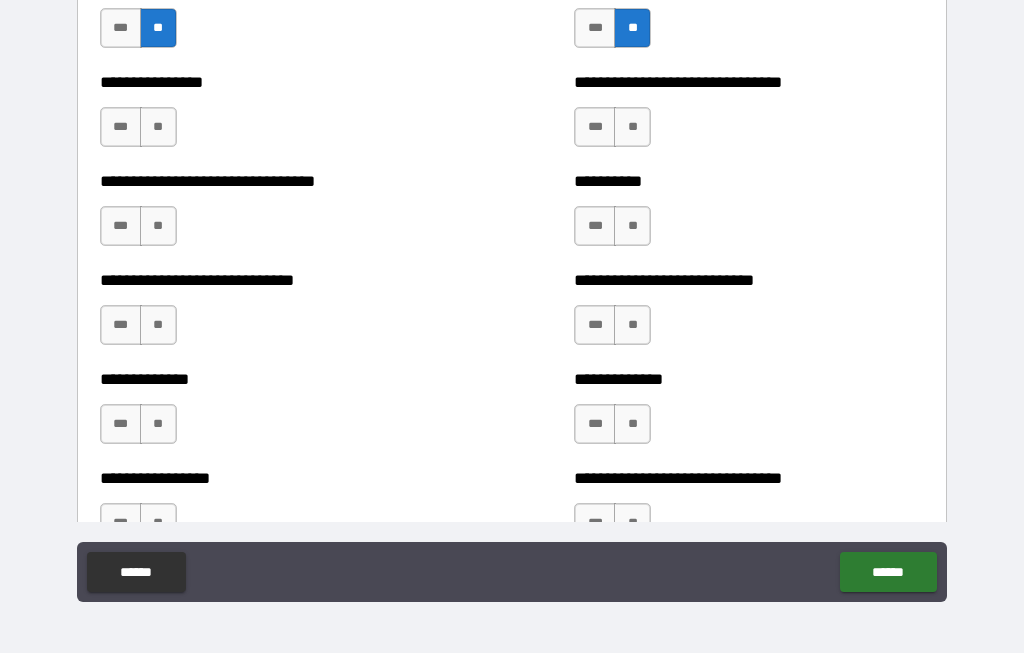 click on "**" at bounding box center [158, 128] 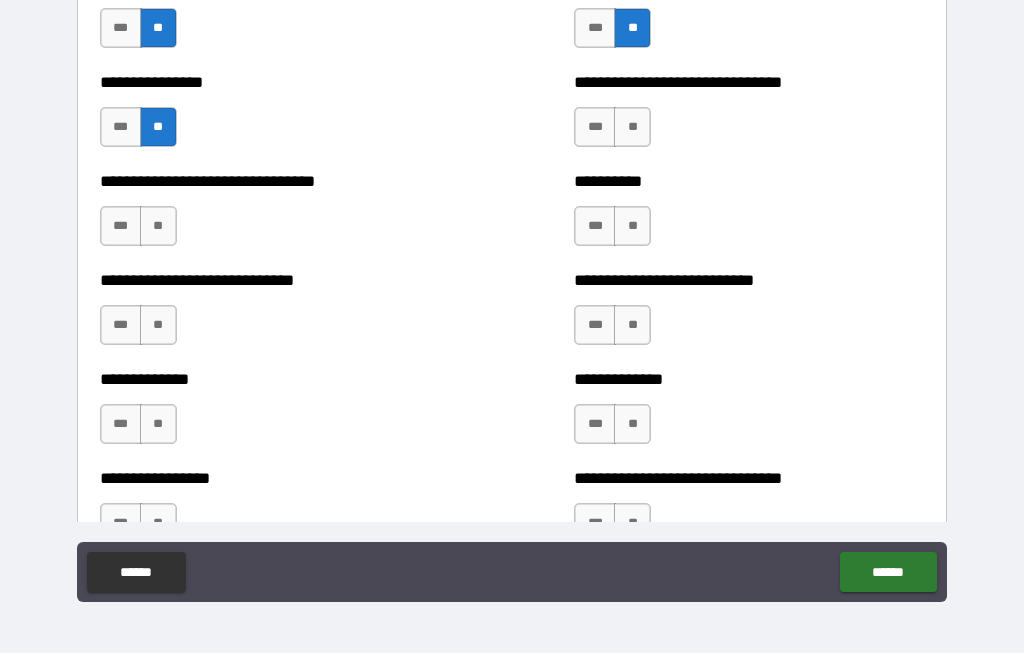 click on "**" at bounding box center [158, 227] 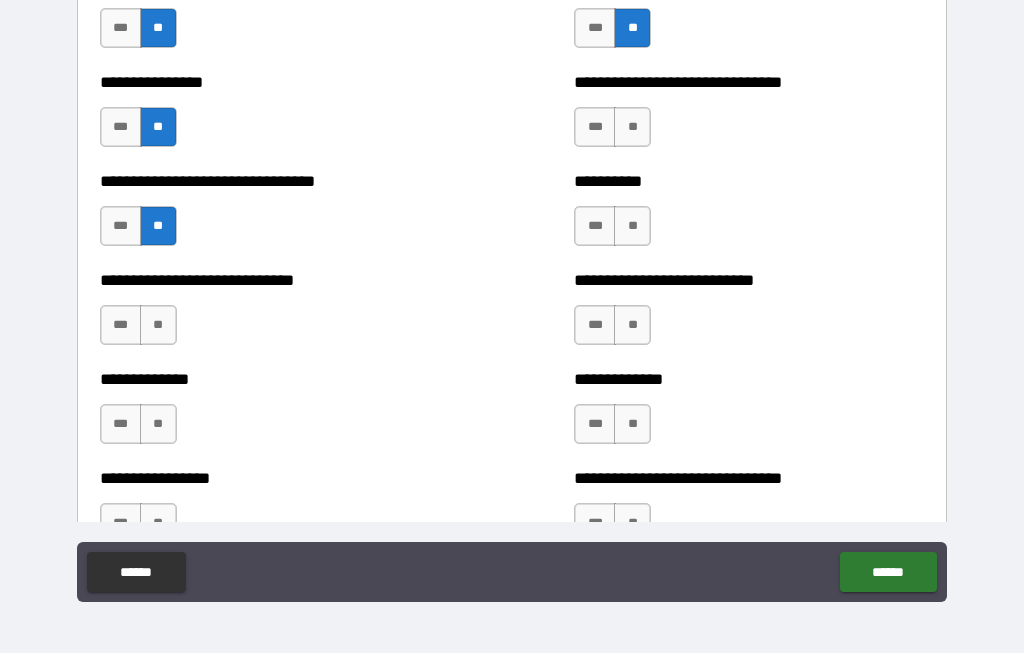 click on "**" at bounding box center [158, 326] 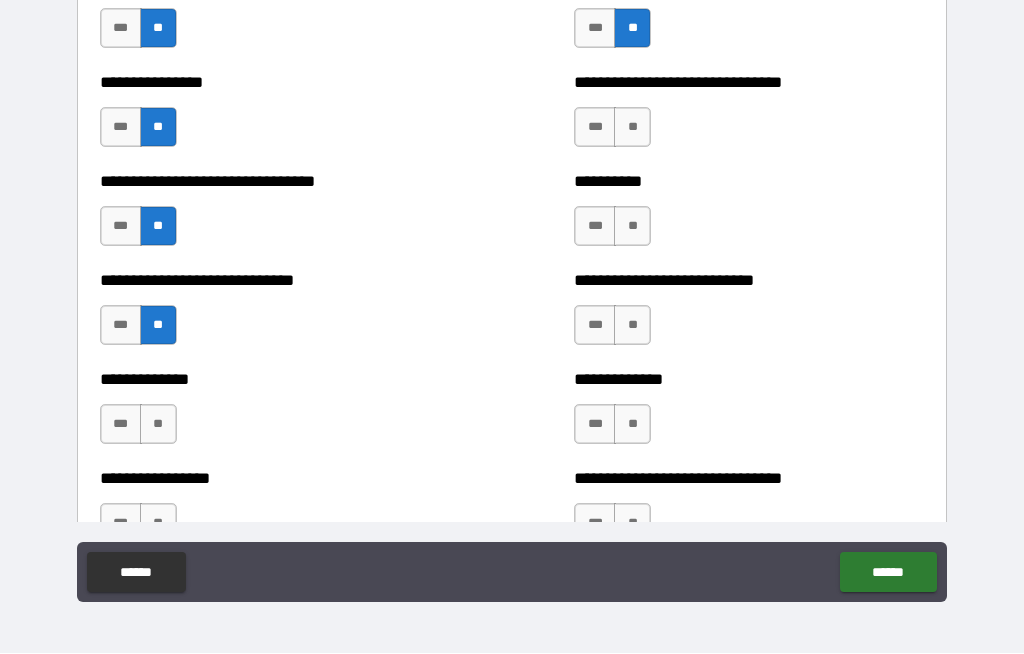 click on "**" at bounding box center [158, 425] 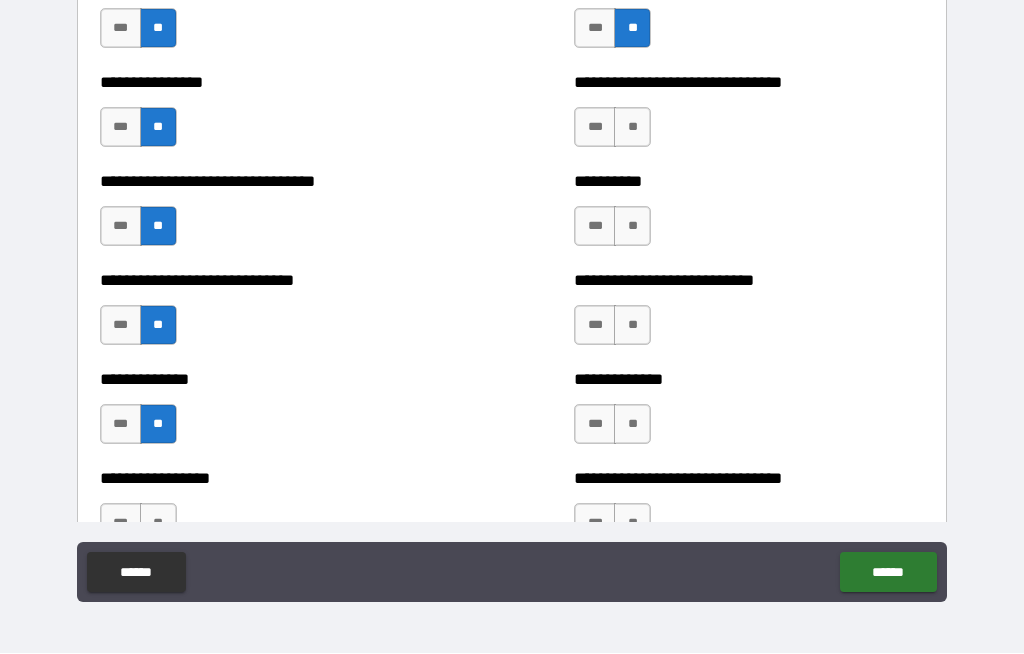 click on "**" at bounding box center (632, 128) 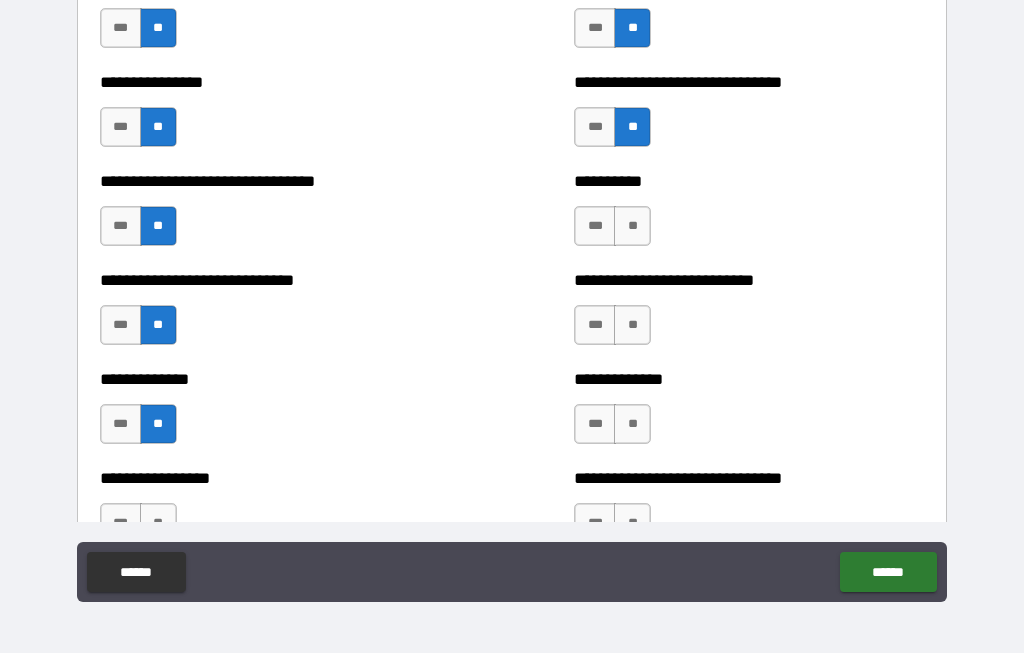 click on "**" at bounding box center (632, 227) 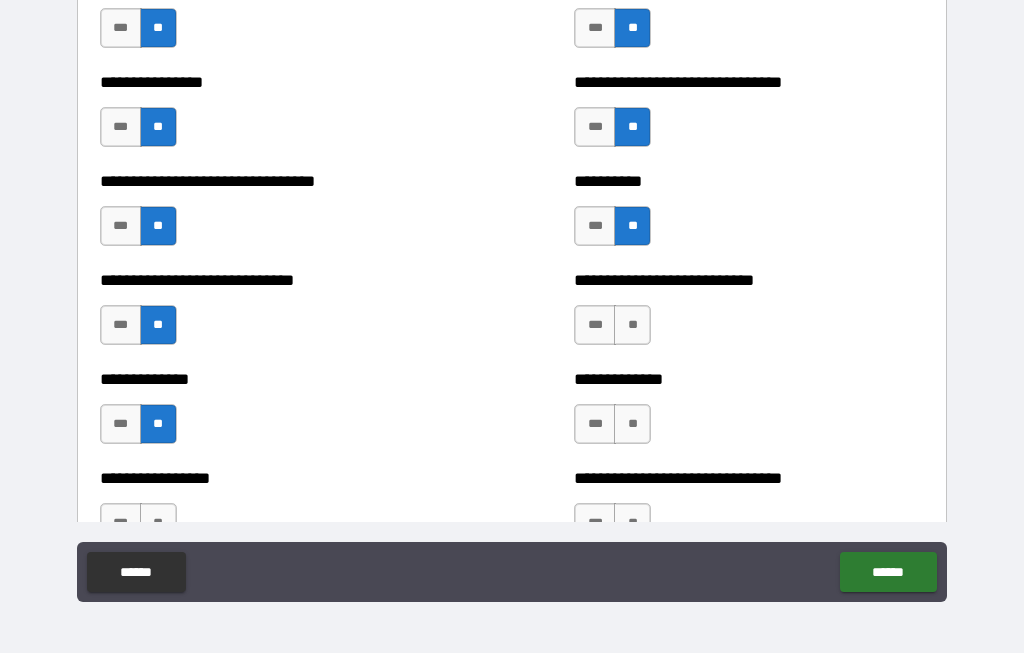 click on "**" at bounding box center [632, 326] 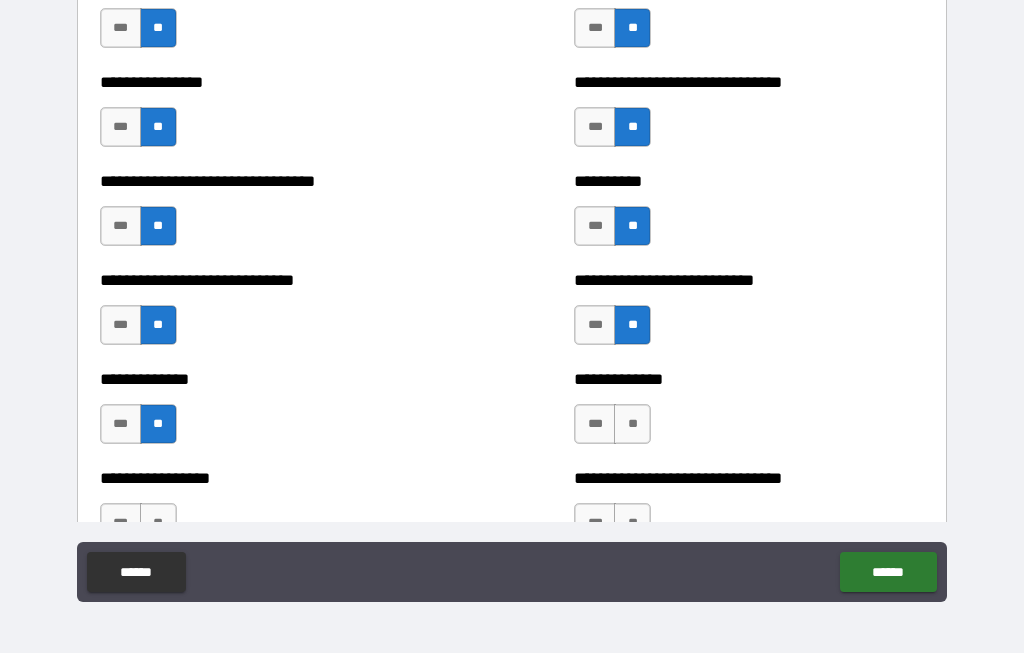 click on "**" at bounding box center (632, 425) 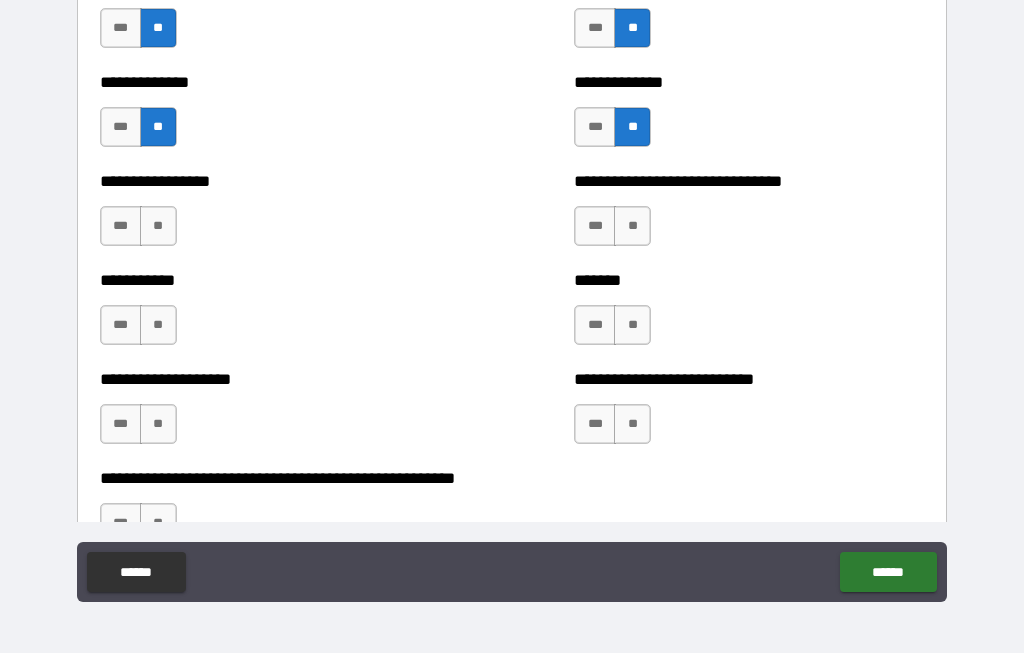scroll, scrollTop: 7793, scrollLeft: 0, axis: vertical 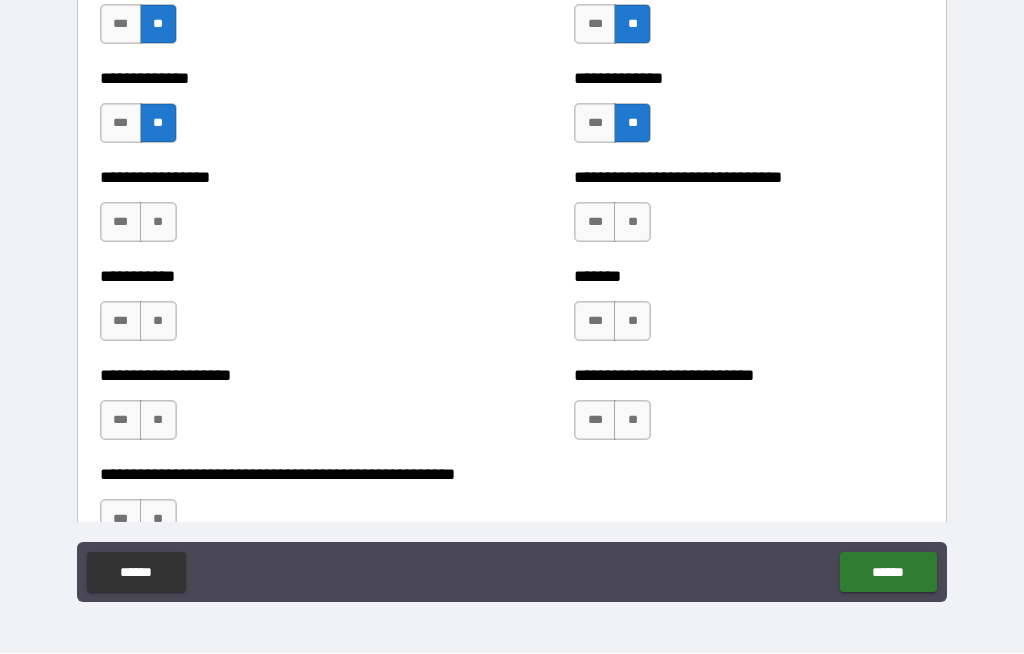 click on "**" at bounding box center (632, 223) 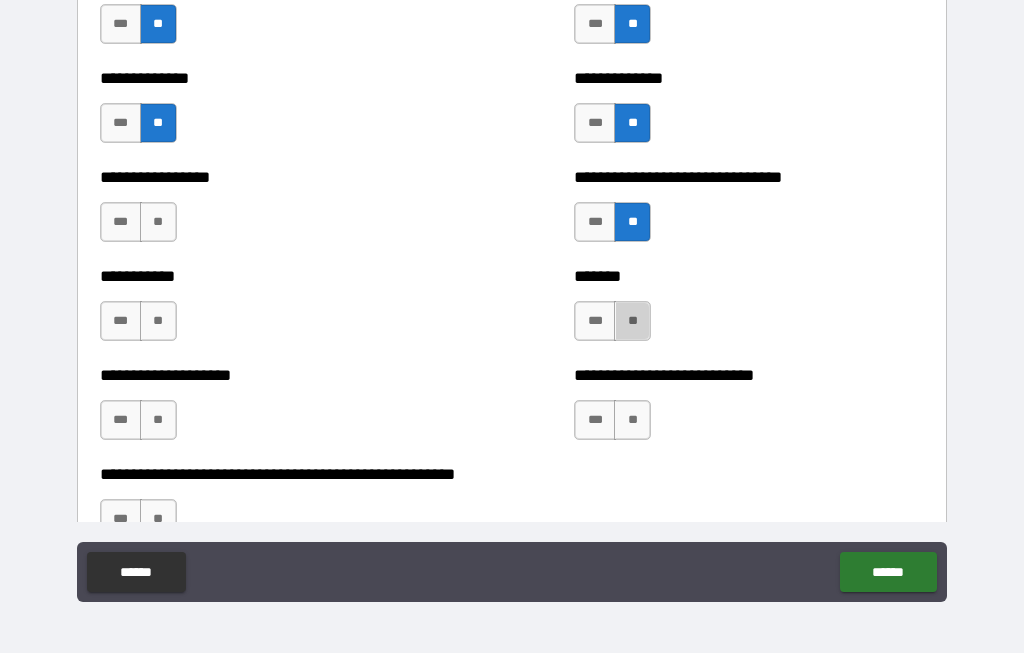 click on "**" at bounding box center [632, 322] 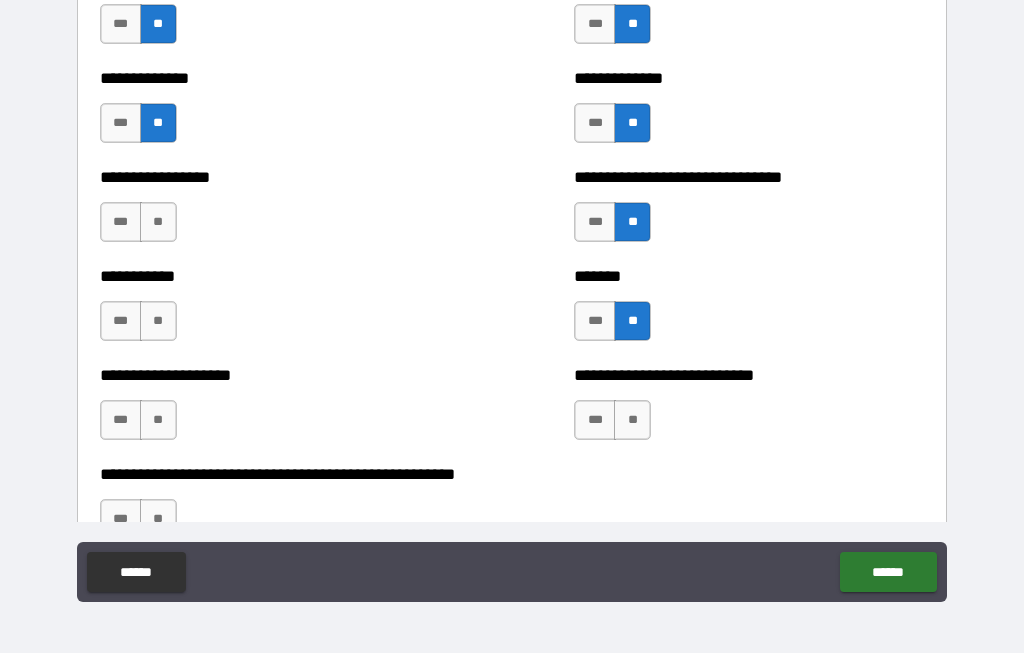 click on "**" at bounding box center (632, 421) 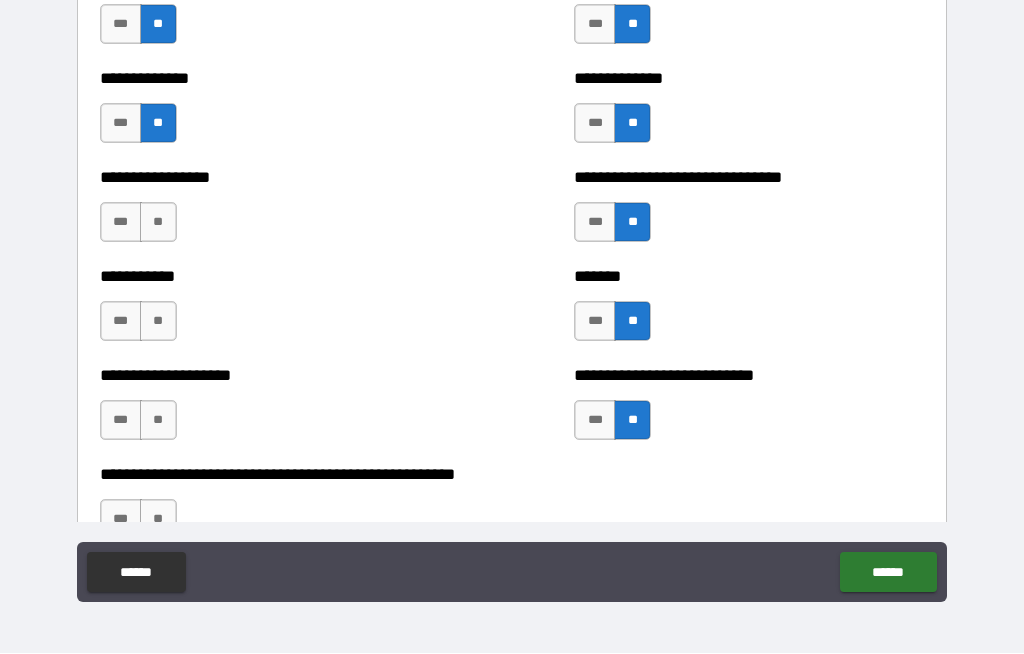 click on "**" at bounding box center (158, 421) 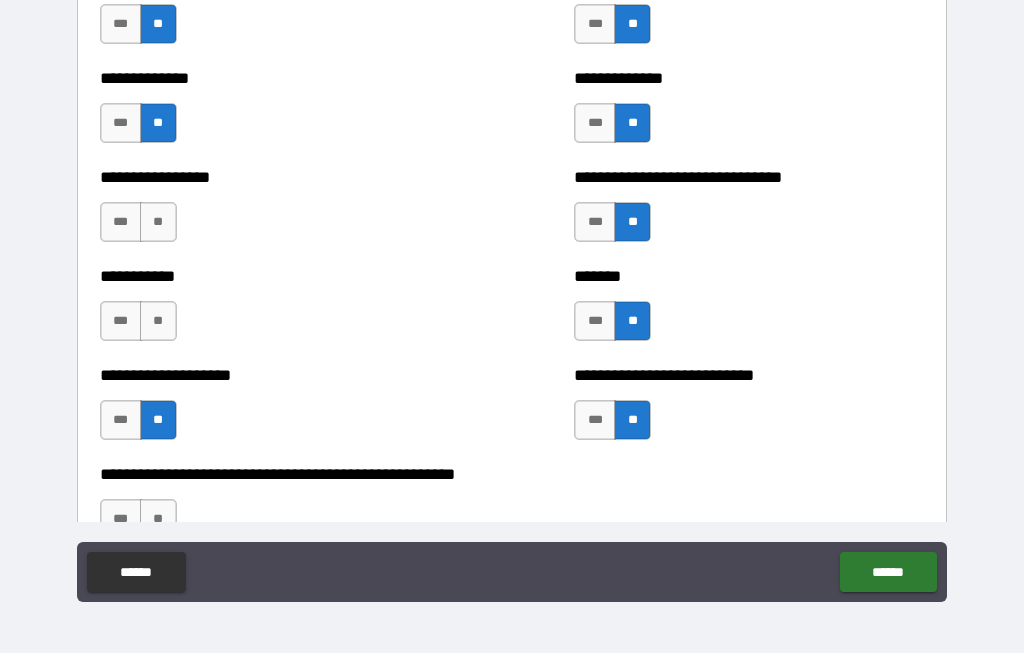 click on "**" at bounding box center (158, 322) 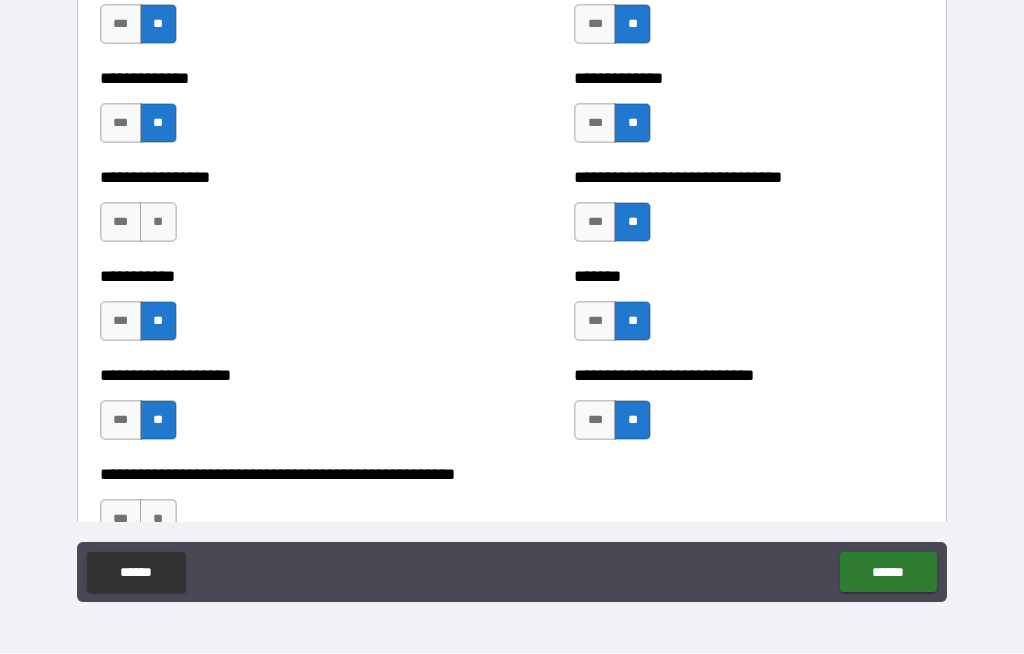 click on "**" at bounding box center [158, 223] 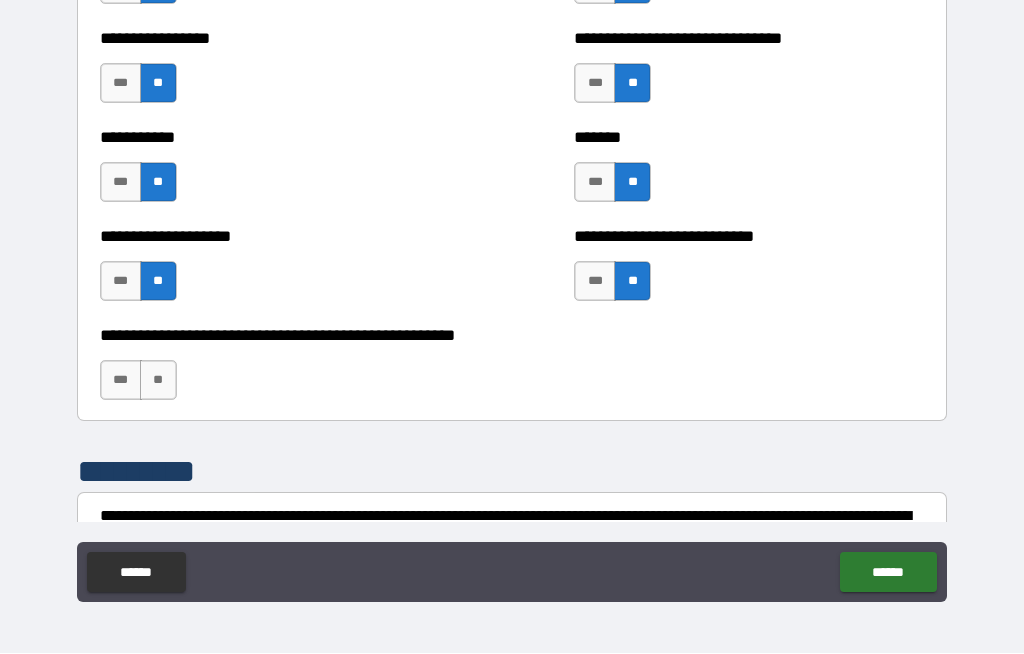scroll, scrollTop: 7939, scrollLeft: 0, axis: vertical 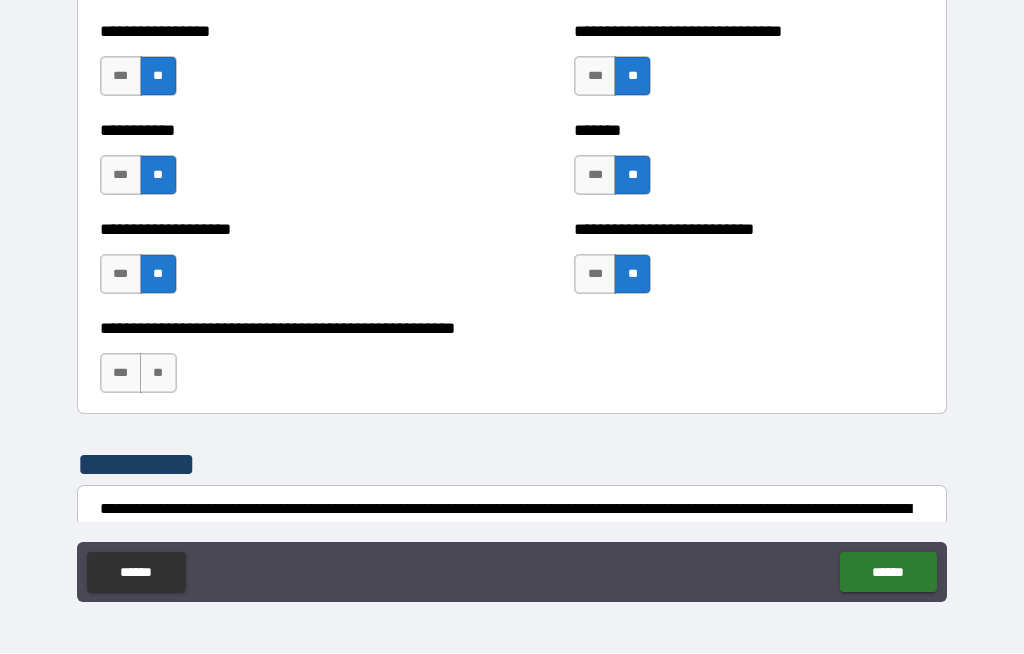 click on "**" at bounding box center (158, 374) 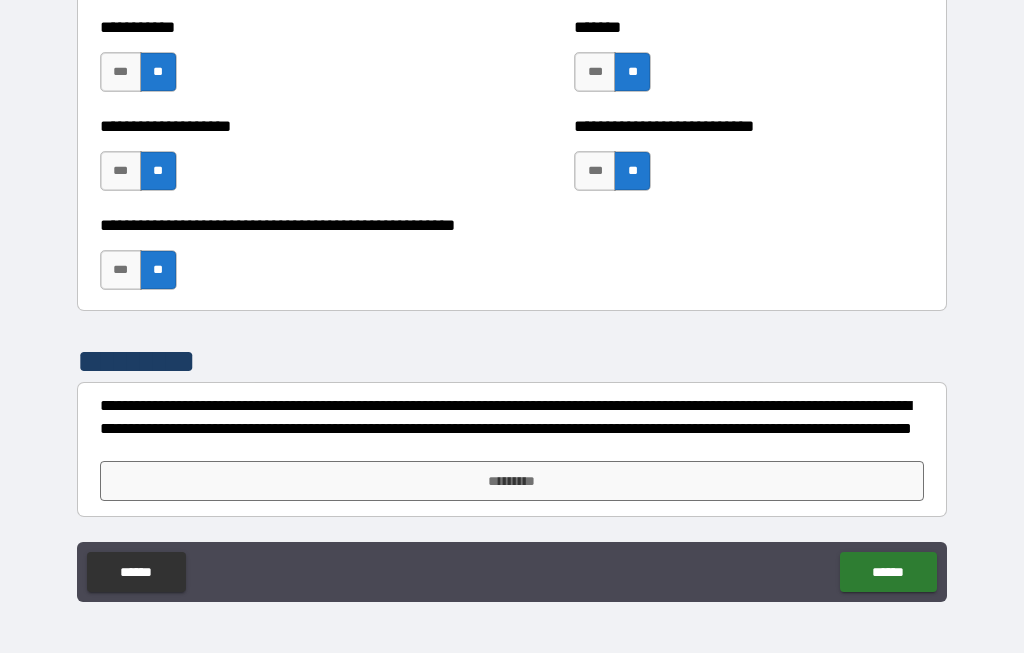 scroll, scrollTop: 8042, scrollLeft: 0, axis: vertical 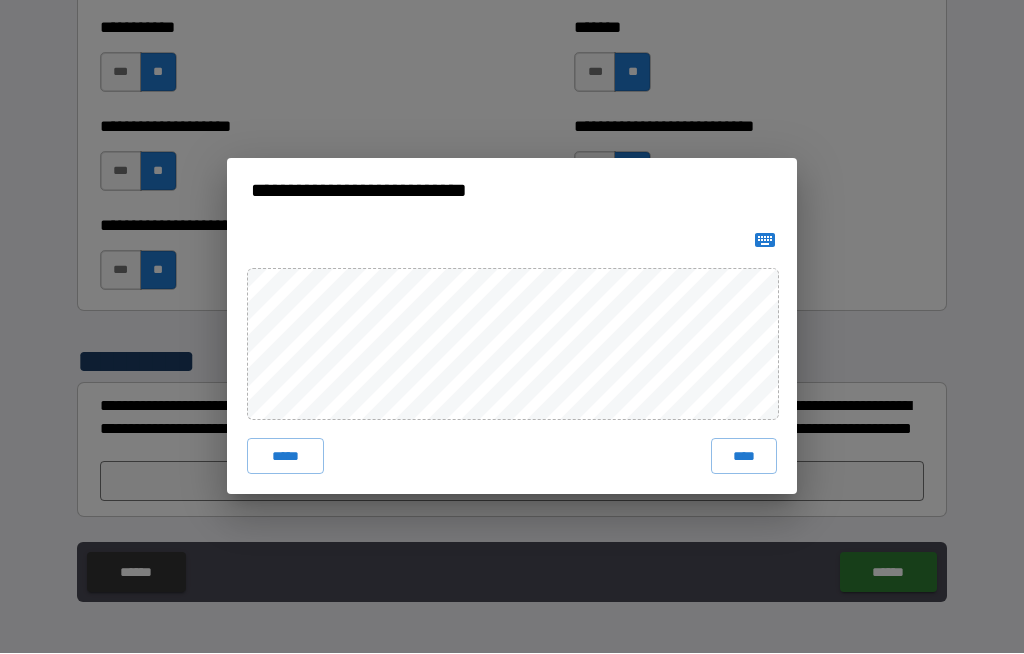 click on "****" at bounding box center (744, 457) 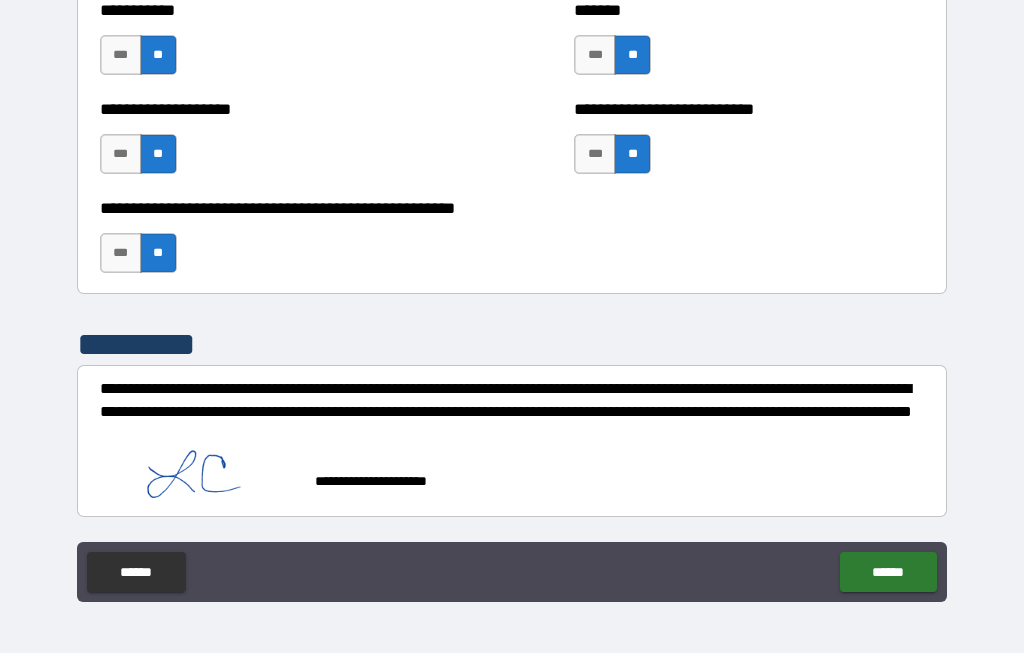scroll, scrollTop: 8059, scrollLeft: 0, axis: vertical 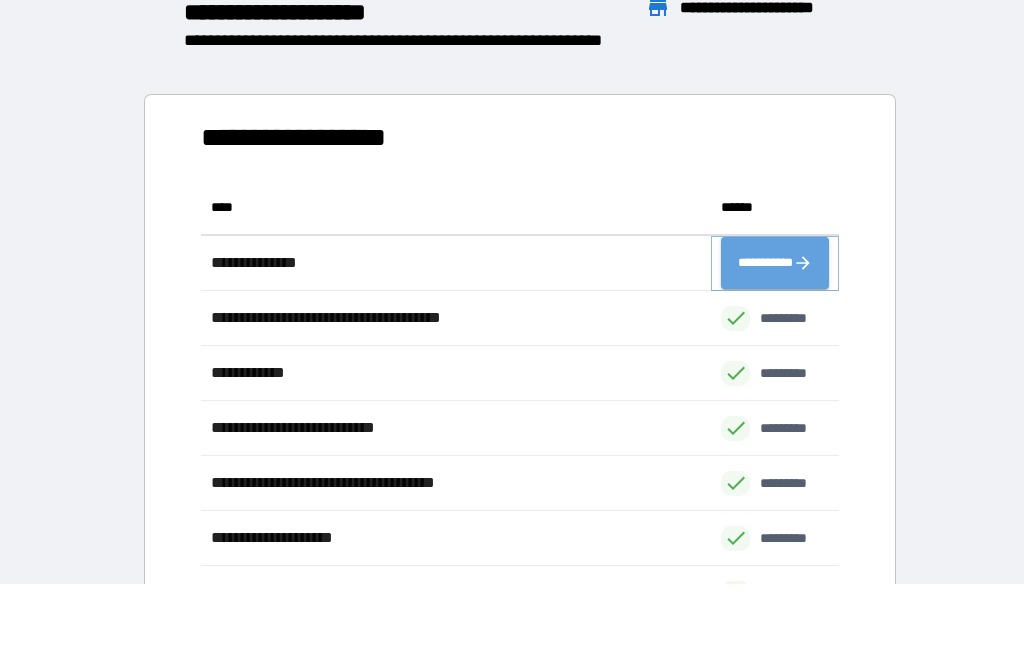 click on "**********" at bounding box center [775, 264] 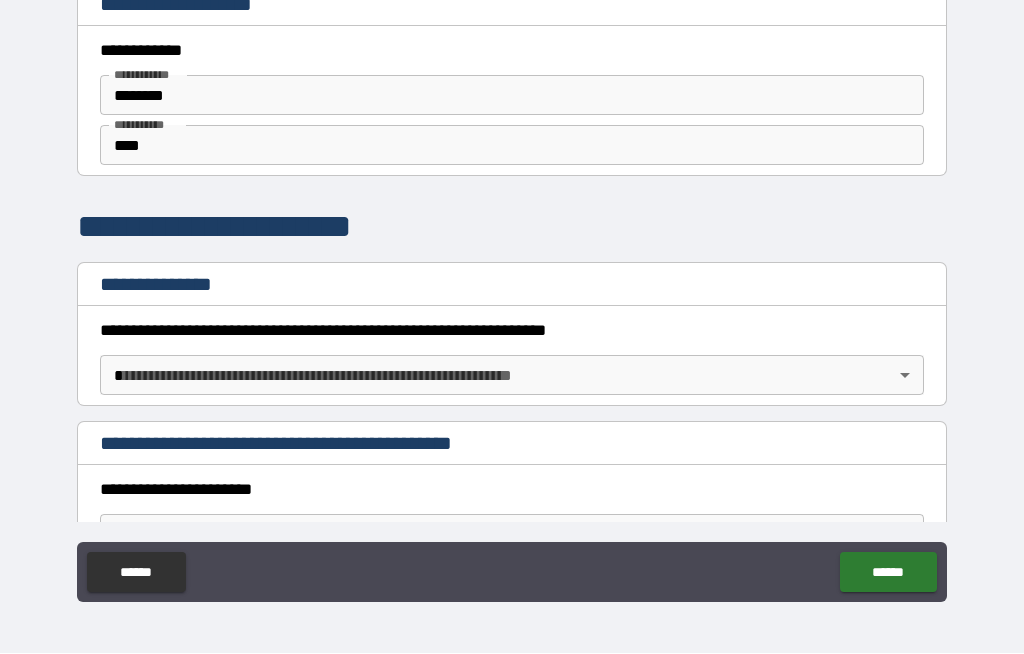click on "**********" at bounding box center (512, 292) 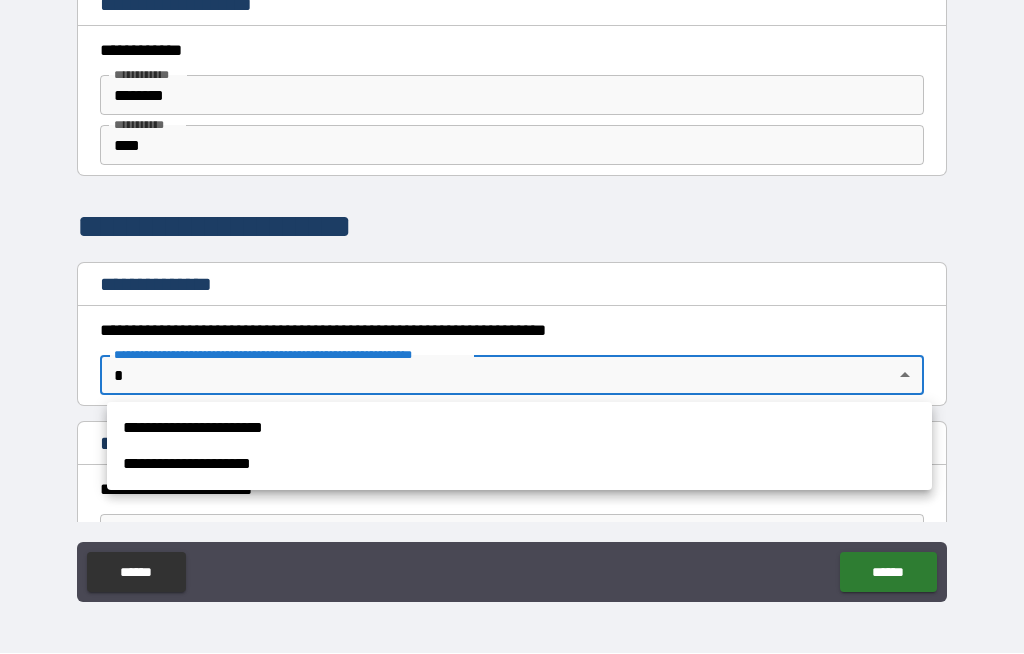 click on "**********" at bounding box center [519, 429] 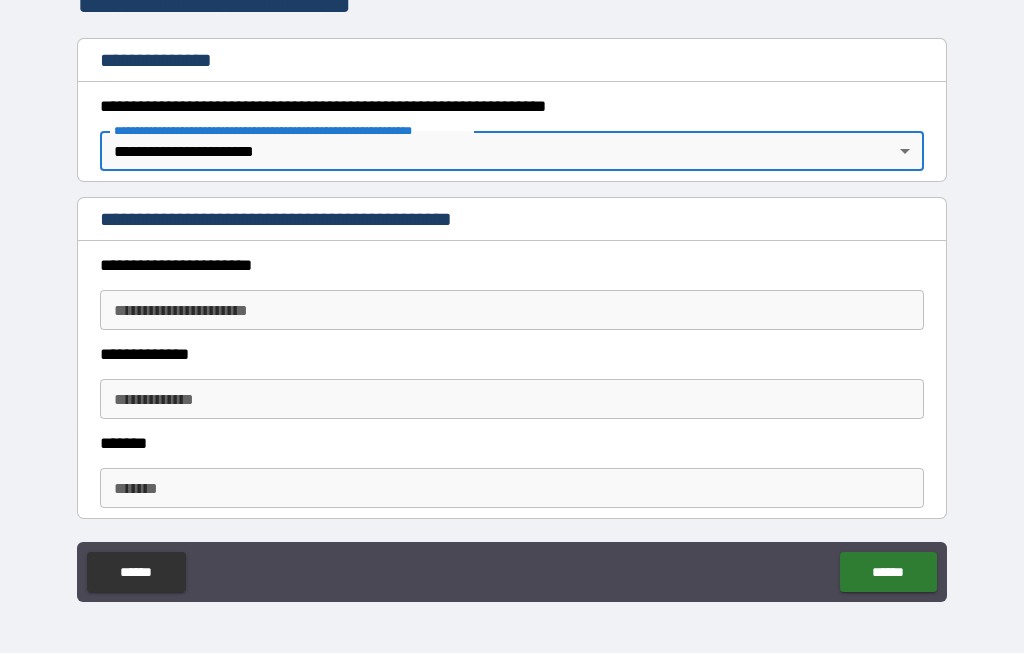 scroll, scrollTop: 227, scrollLeft: 0, axis: vertical 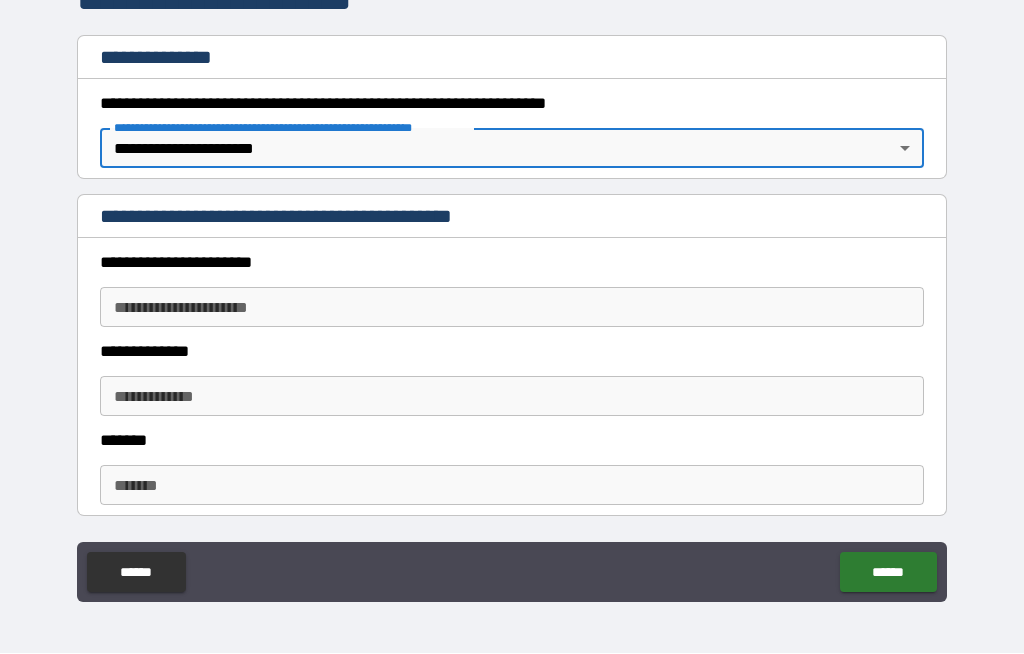 click on "**********" at bounding box center [512, 308] 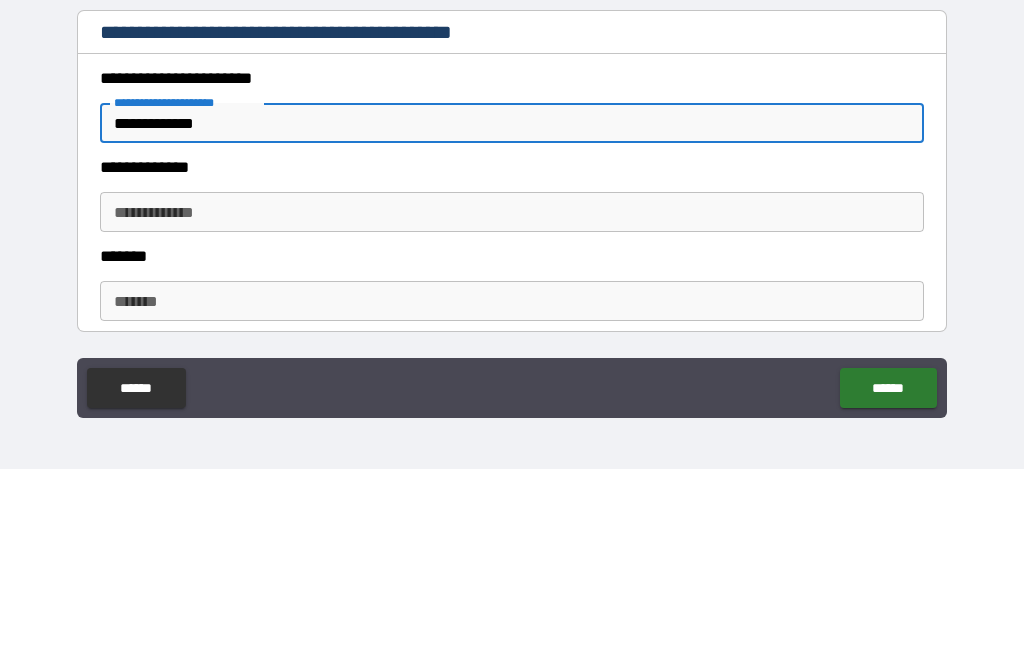 click on "**********" at bounding box center (512, 397) 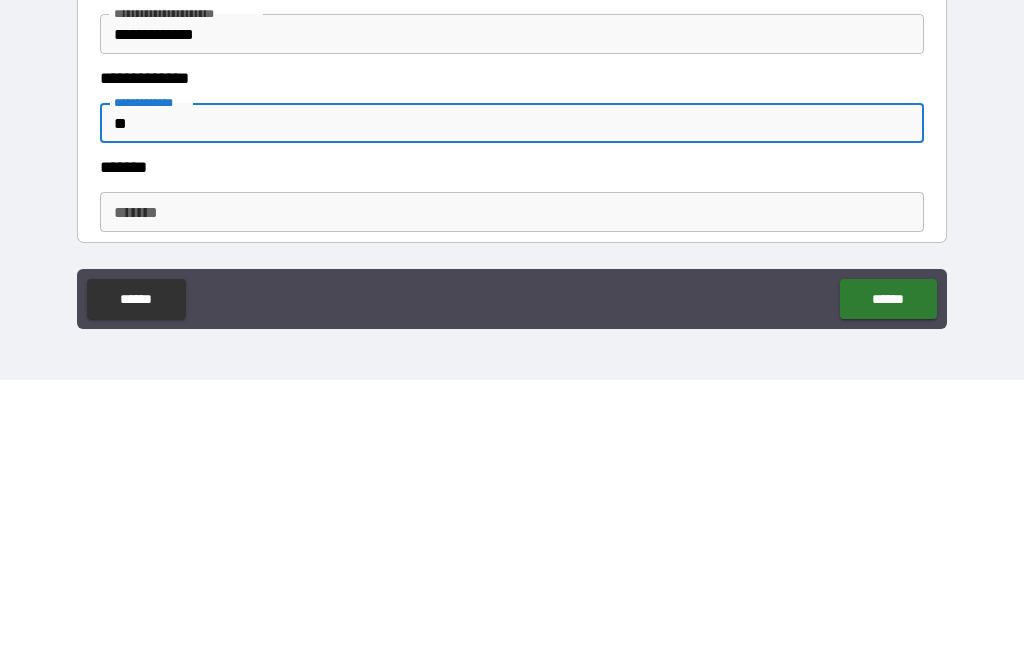 click on "*******" at bounding box center (512, 486) 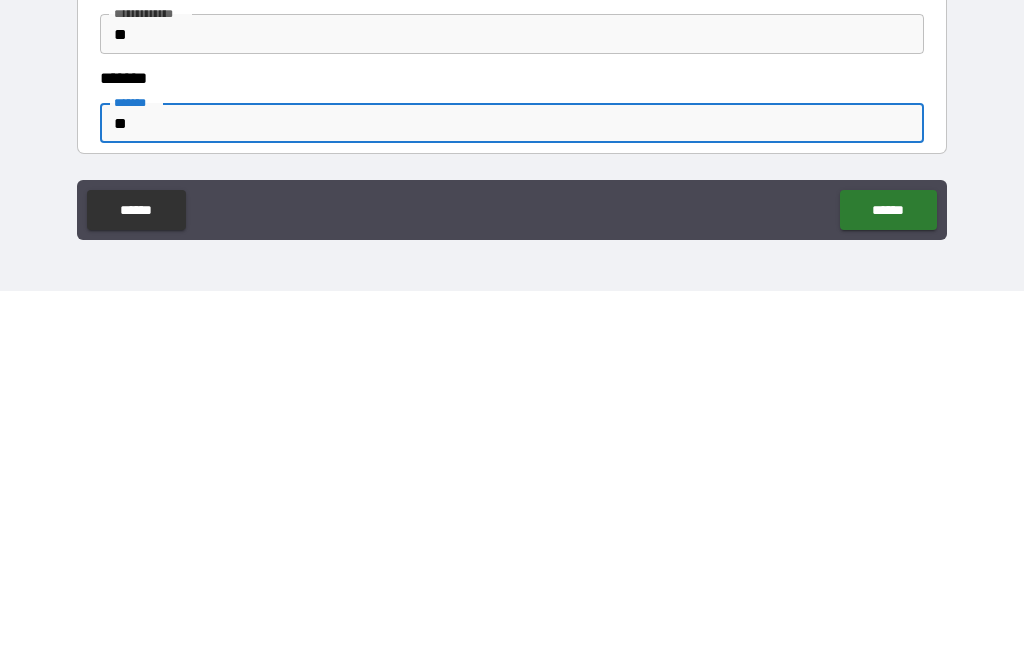click on "******" at bounding box center (888, 573) 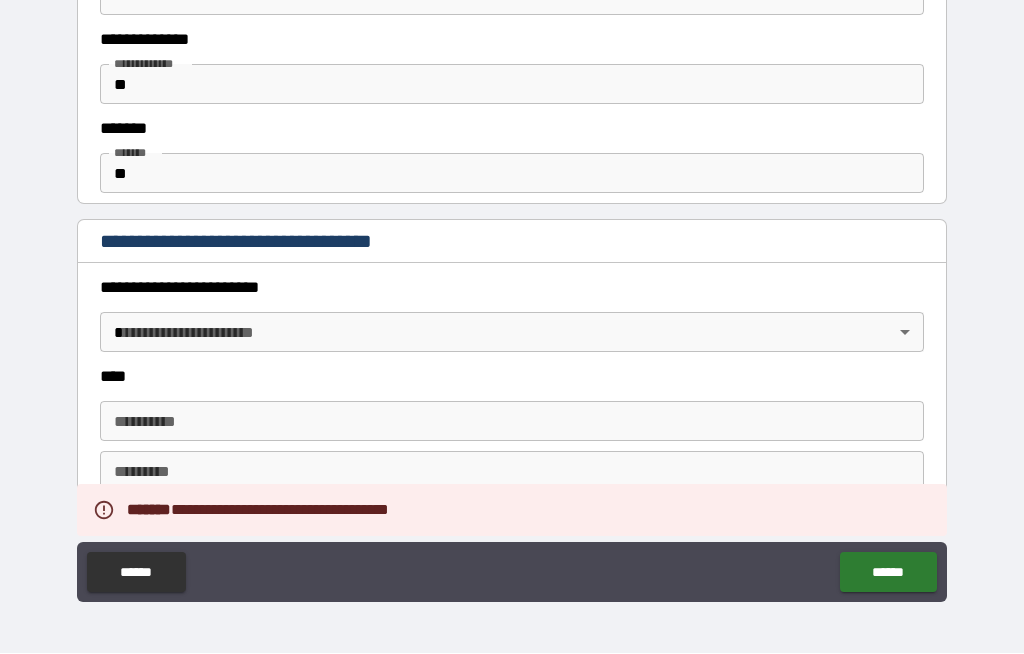 scroll, scrollTop: 553, scrollLeft: 0, axis: vertical 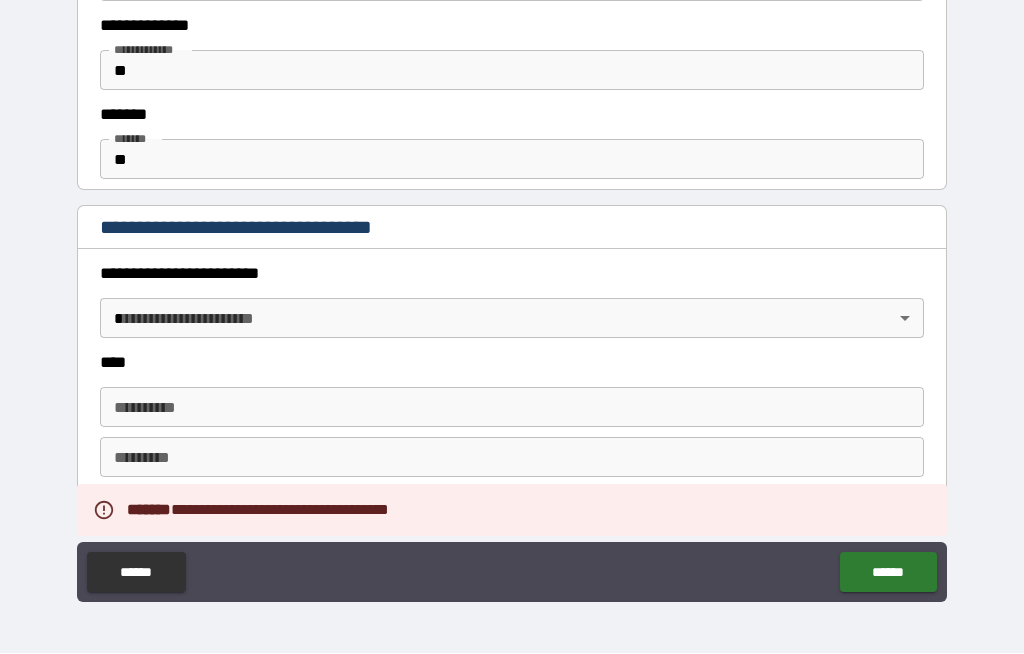 click on "**********" at bounding box center (512, 292) 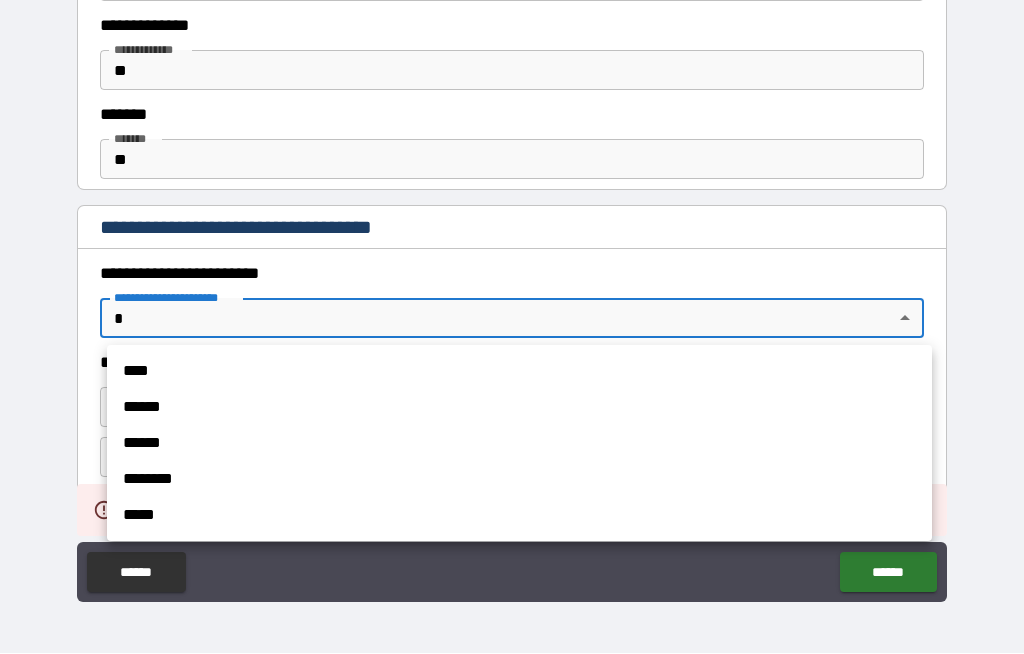 click on "******" at bounding box center [519, 408] 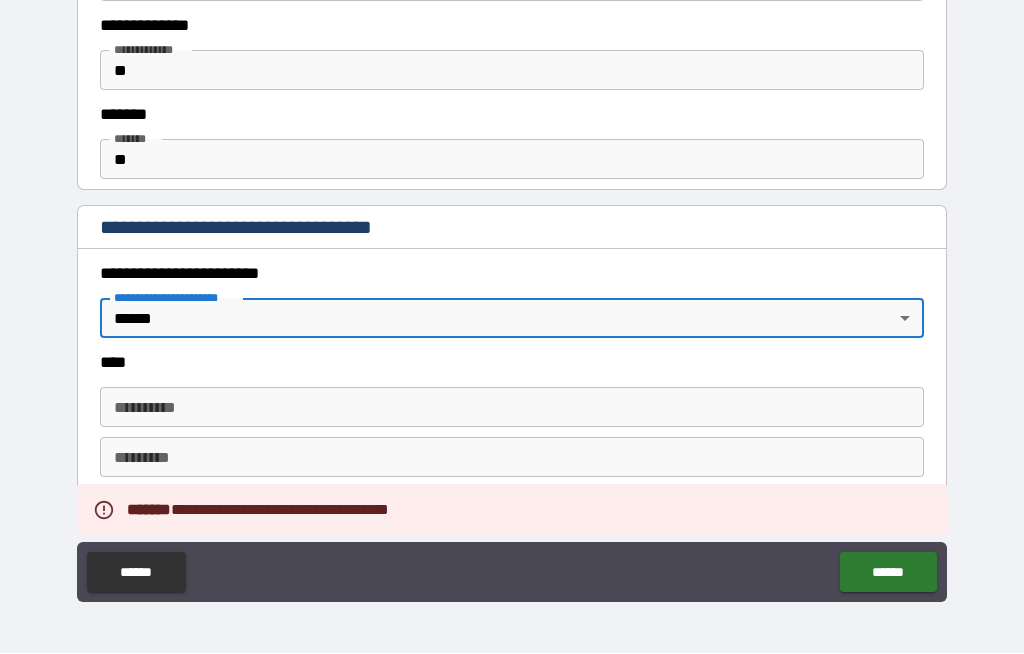click on "**********" at bounding box center [512, 408] 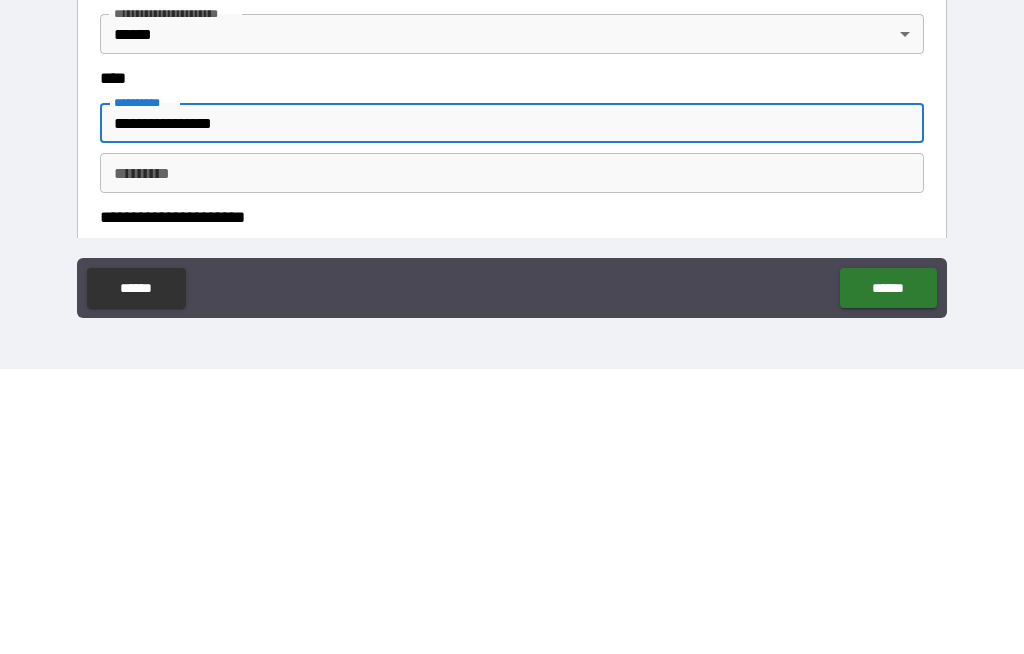 click on "*********" at bounding box center [512, 458] 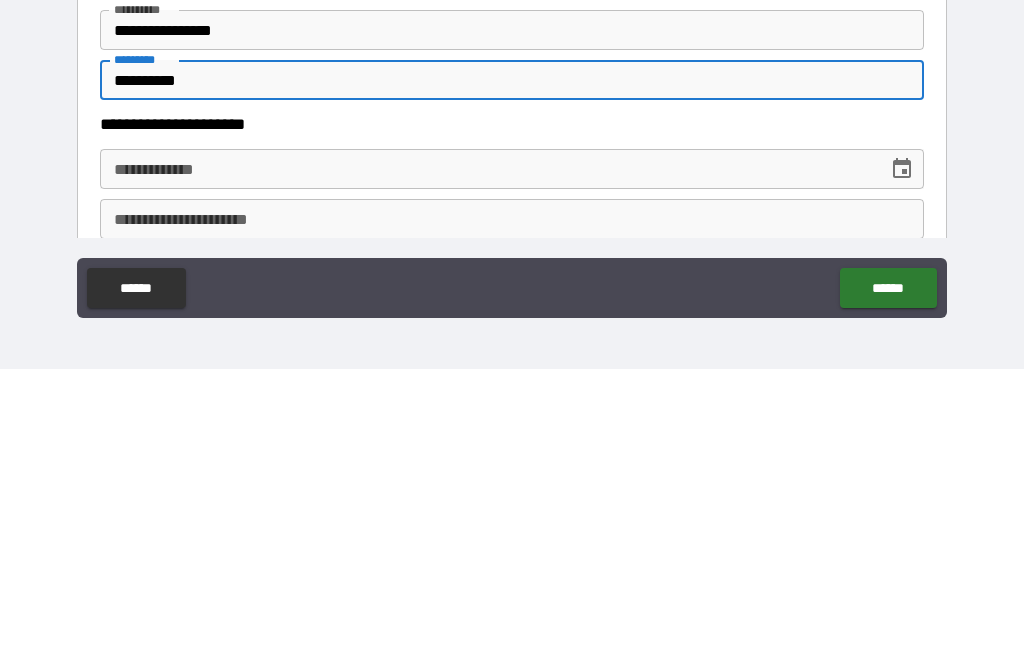 scroll, scrollTop: 643, scrollLeft: 0, axis: vertical 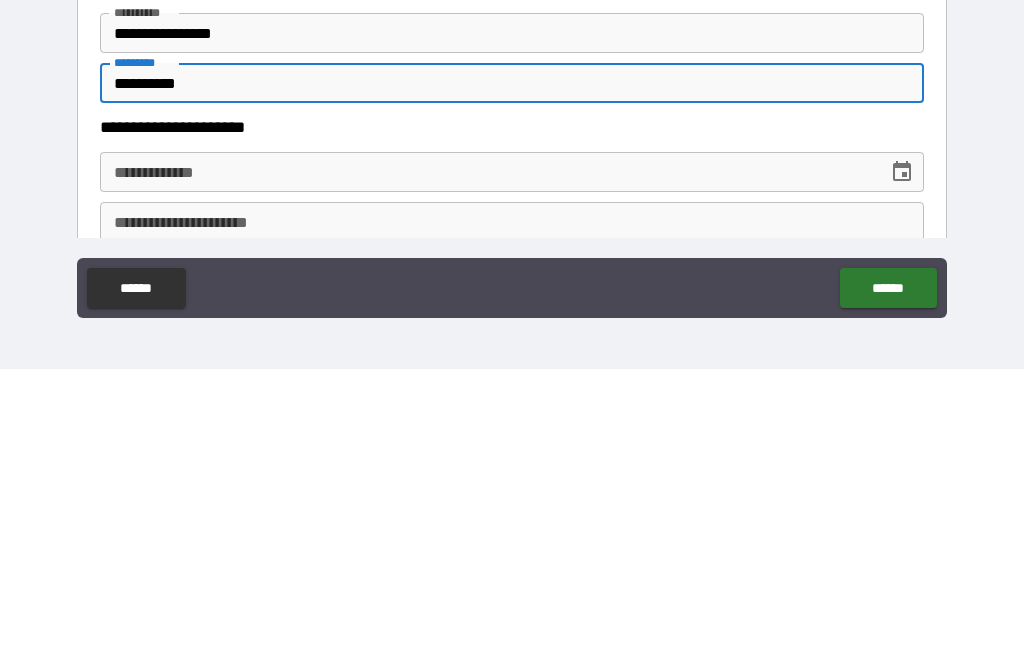 click on "**********" at bounding box center [487, 457] 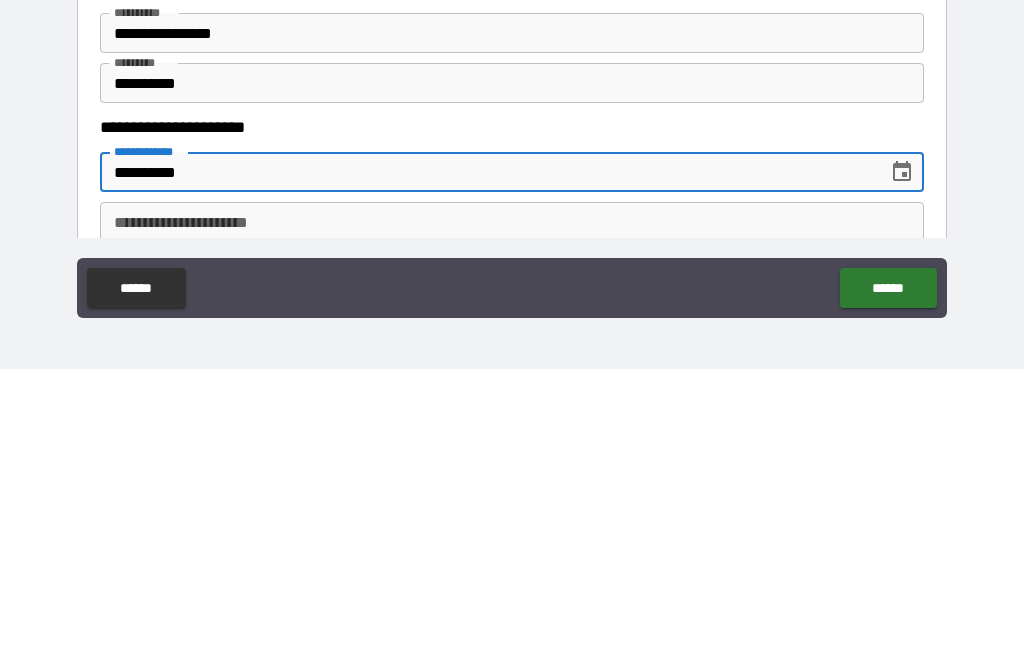 click on "**********" at bounding box center (512, 507) 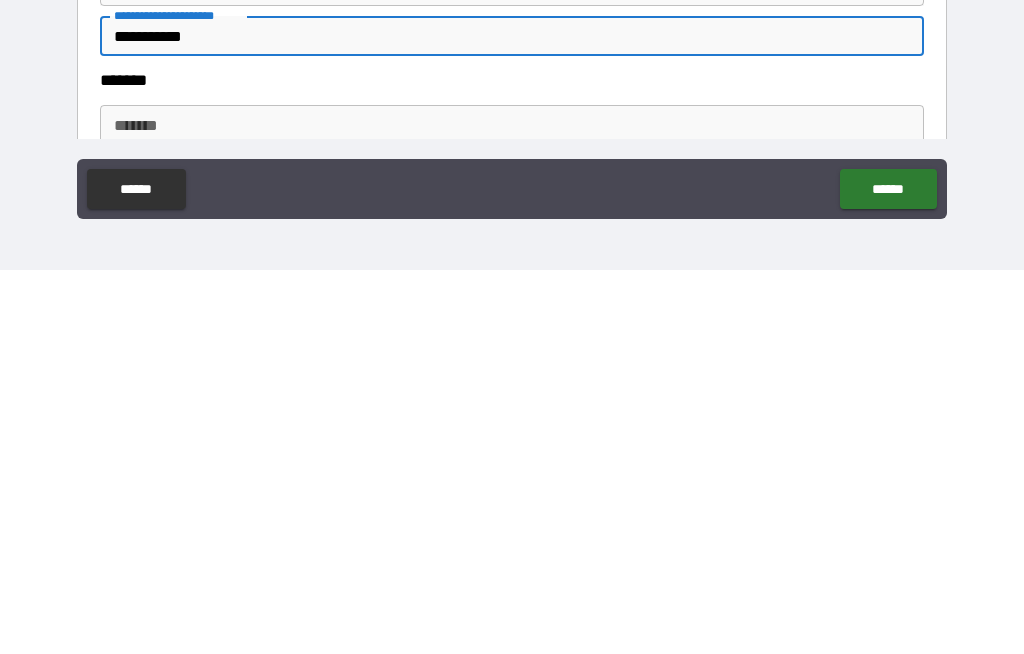 scroll, scrollTop: 731, scrollLeft: 0, axis: vertical 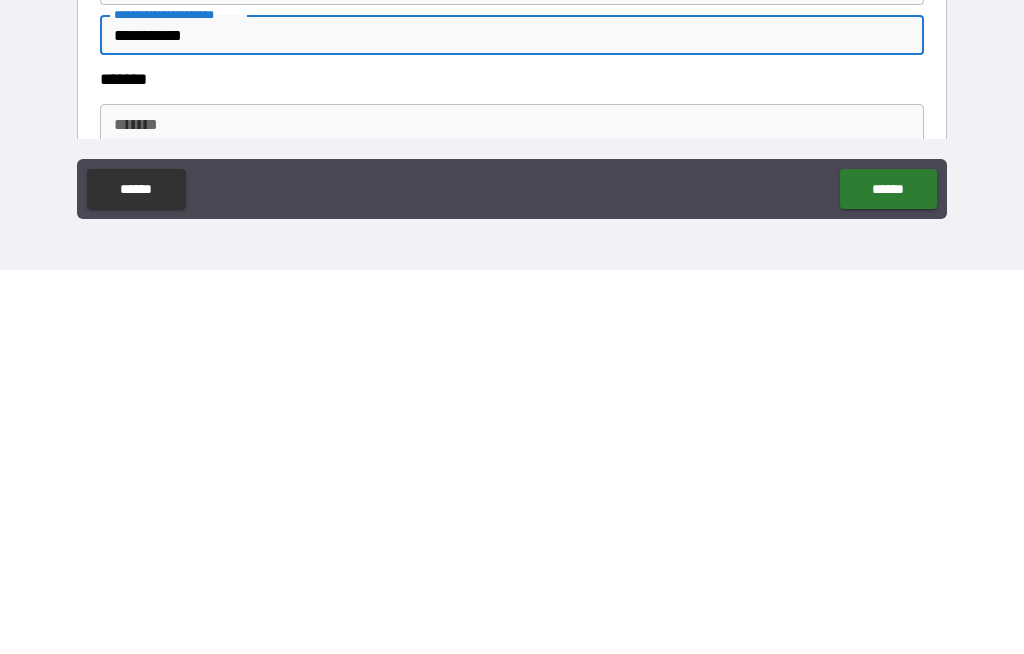 click on "*******" at bounding box center [512, 508] 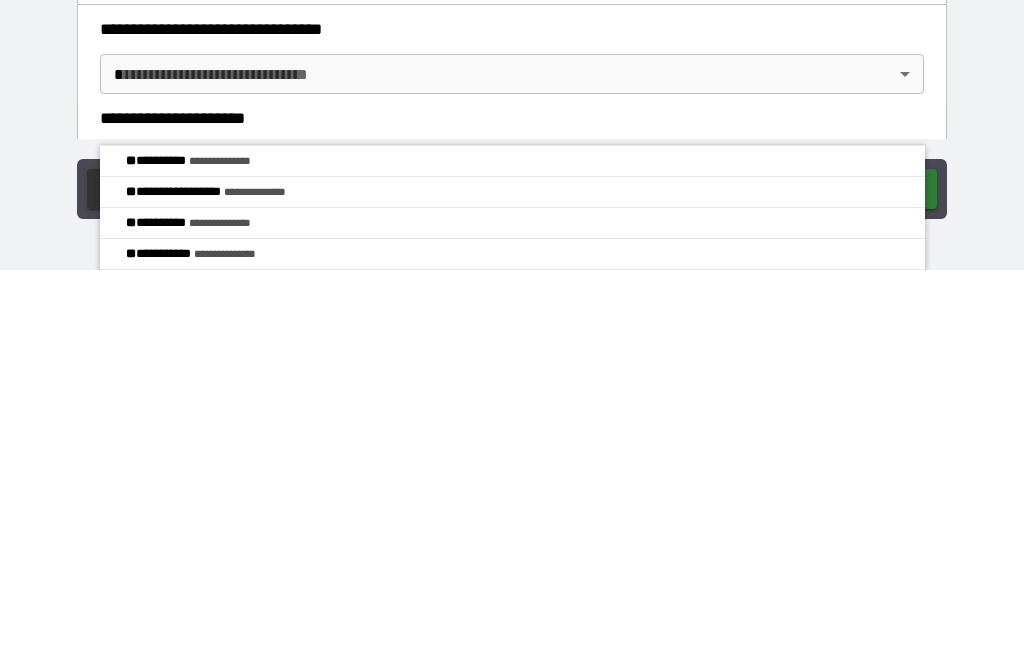 scroll, scrollTop: 1143, scrollLeft: 0, axis: vertical 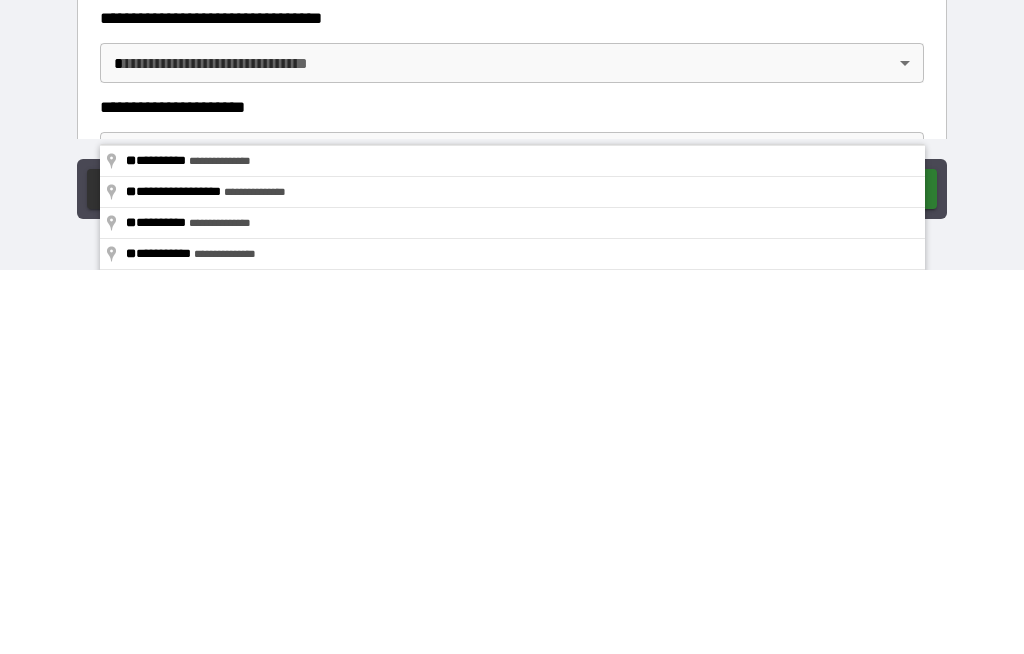 click on "**********" at bounding box center (512, 292) 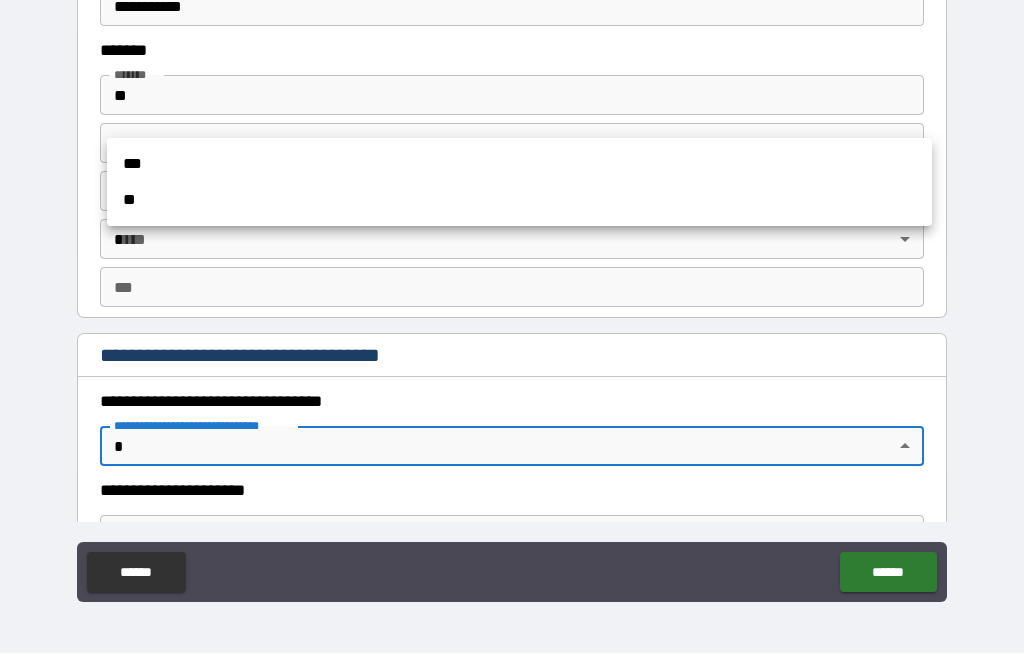 click on "***" at bounding box center (519, 165) 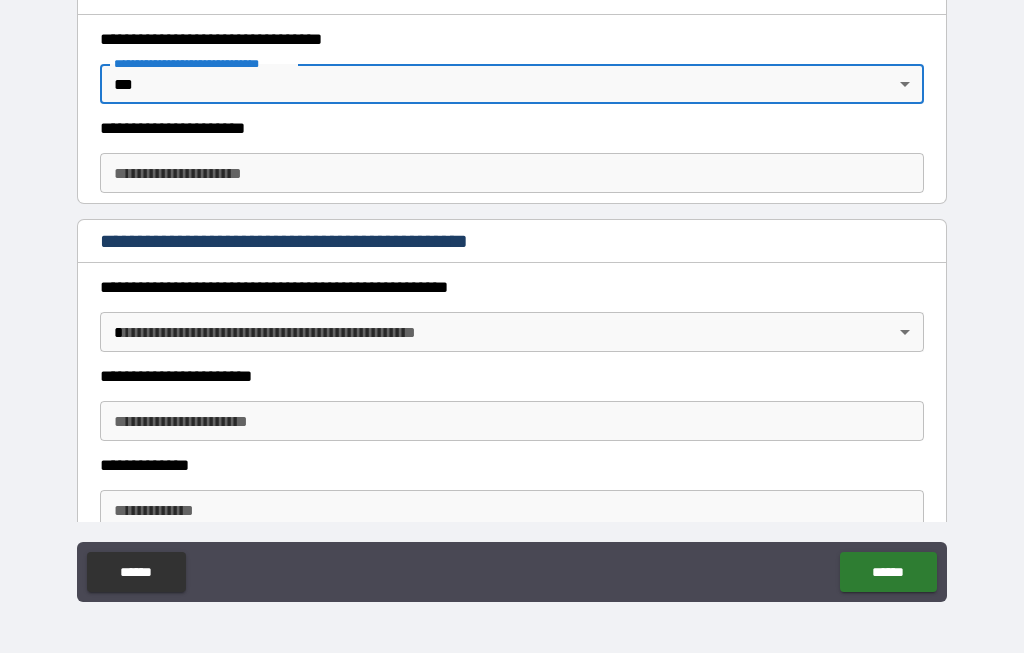 scroll, scrollTop: 1508, scrollLeft: 0, axis: vertical 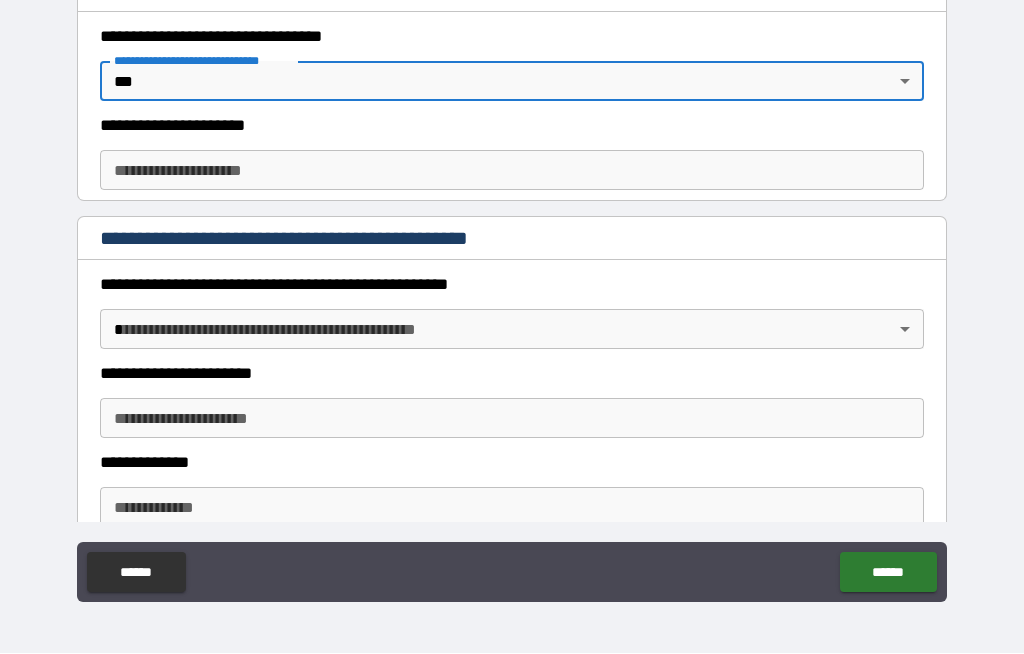 click on "**********" at bounding box center [512, 171] 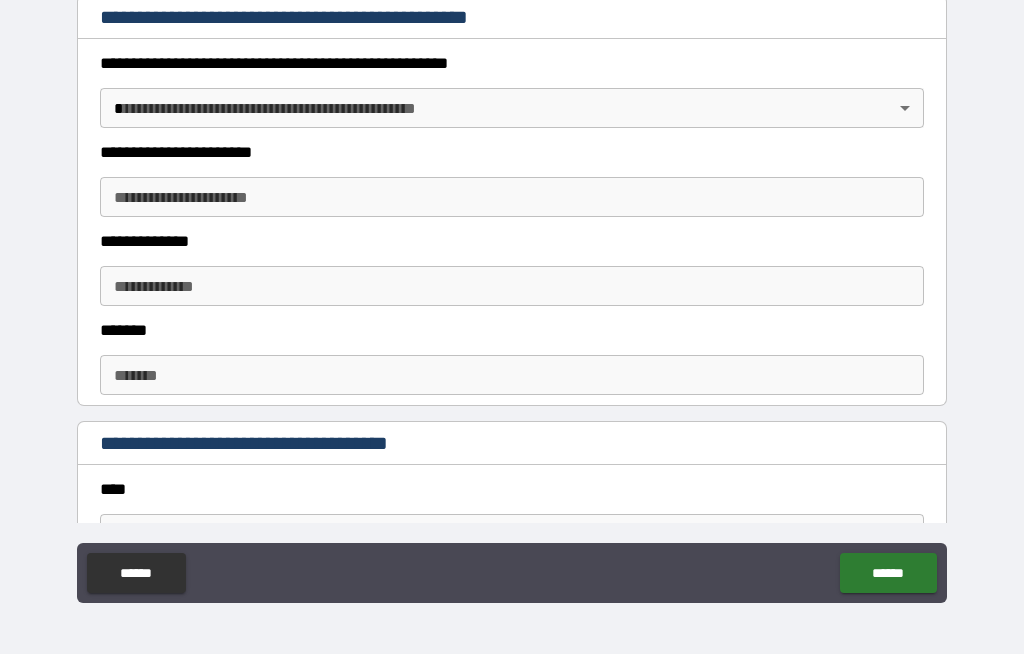 scroll, scrollTop: 1730, scrollLeft: 0, axis: vertical 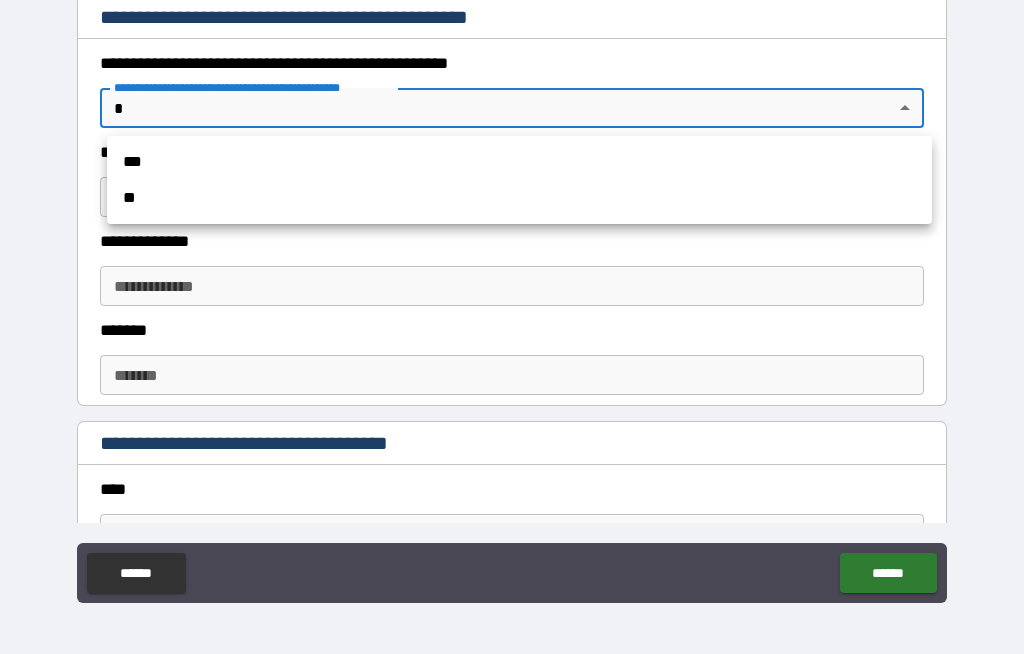 click on "***" at bounding box center (519, 162) 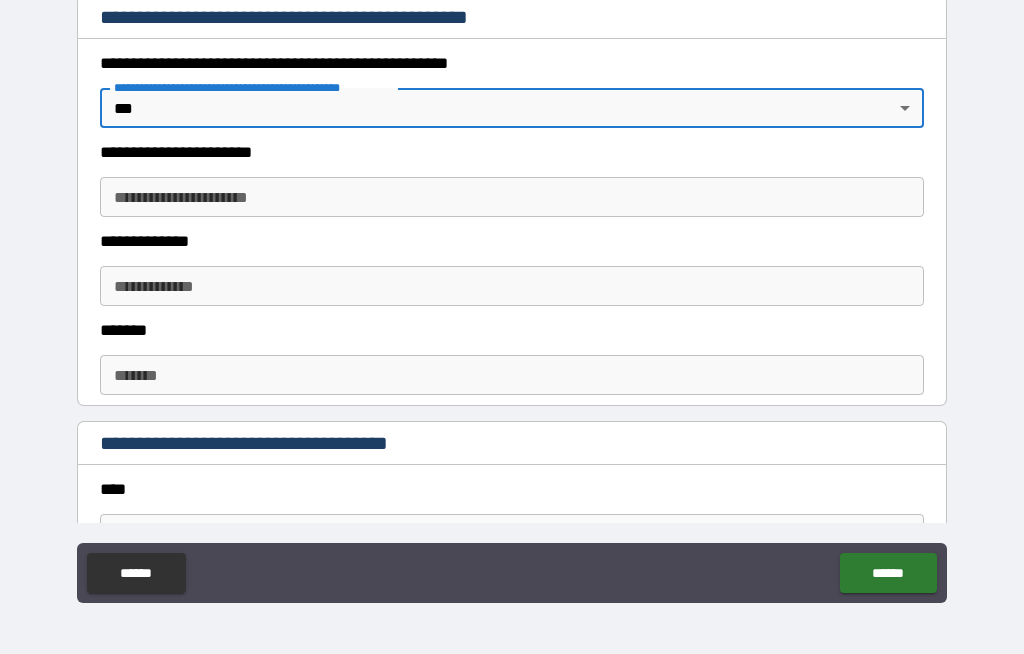 click on "**********" at bounding box center [512, 197] 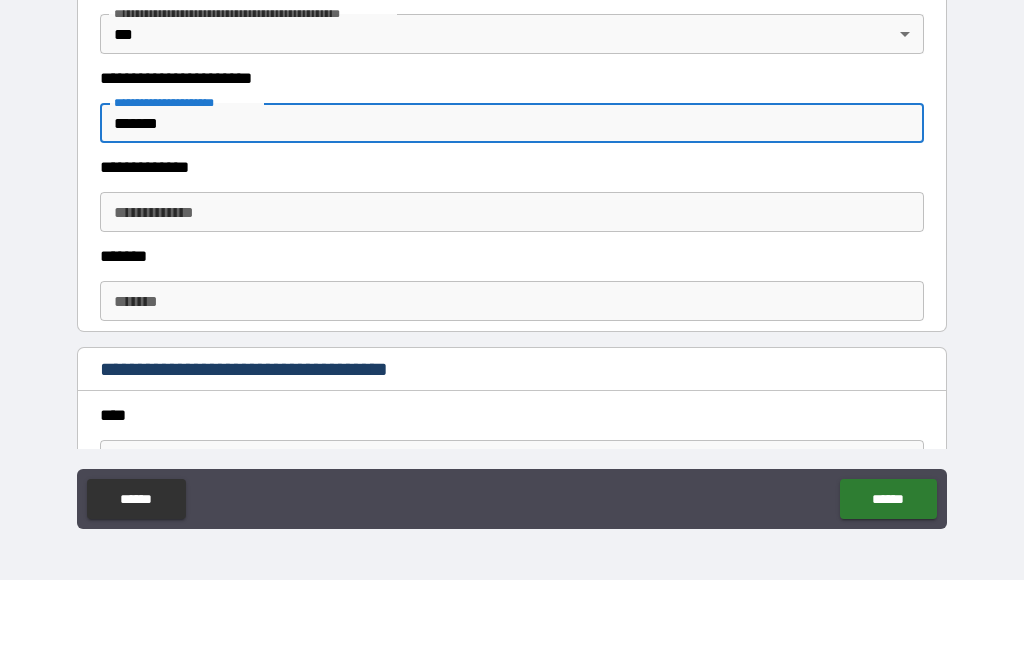 click on "**********" at bounding box center [512, 286] 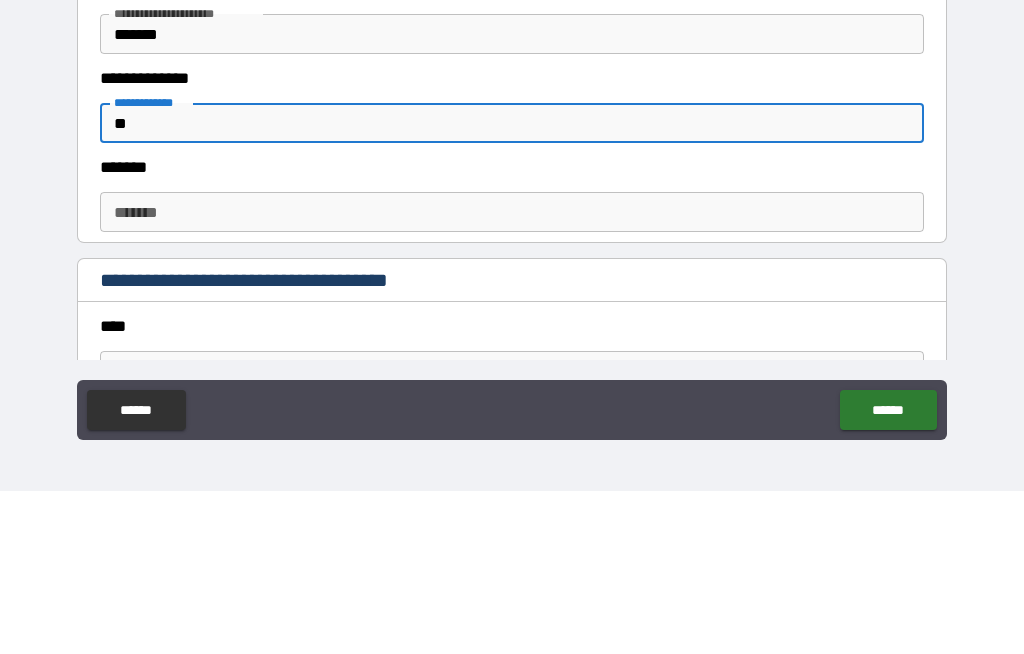 click on "*******" at bounding box center (512, 375) 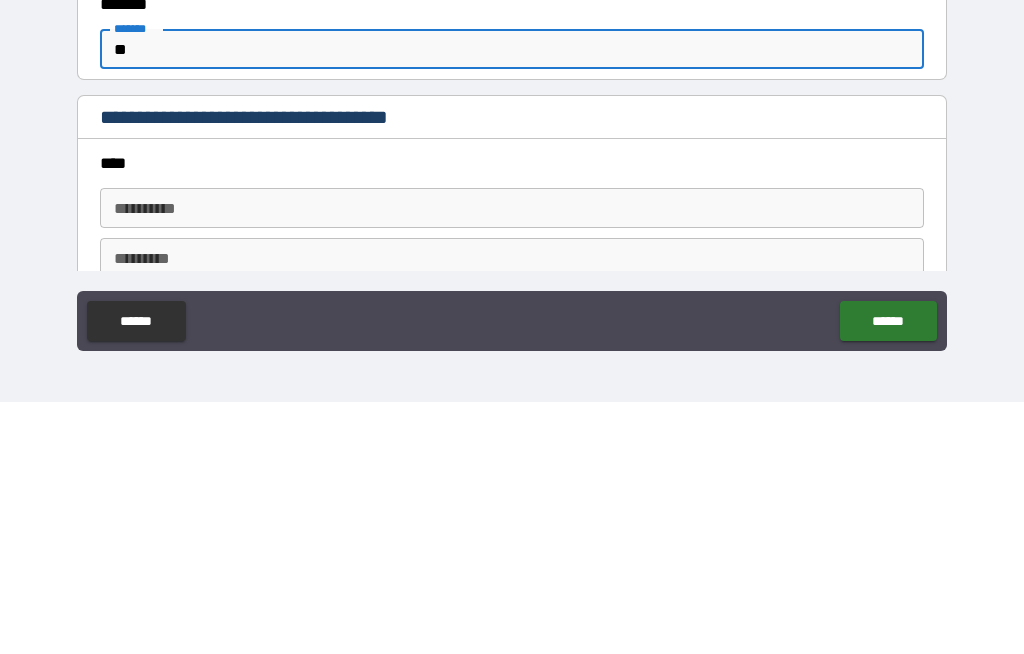 scroll, scrollTop: 1821, scrollLeft: 0, axis: vertical 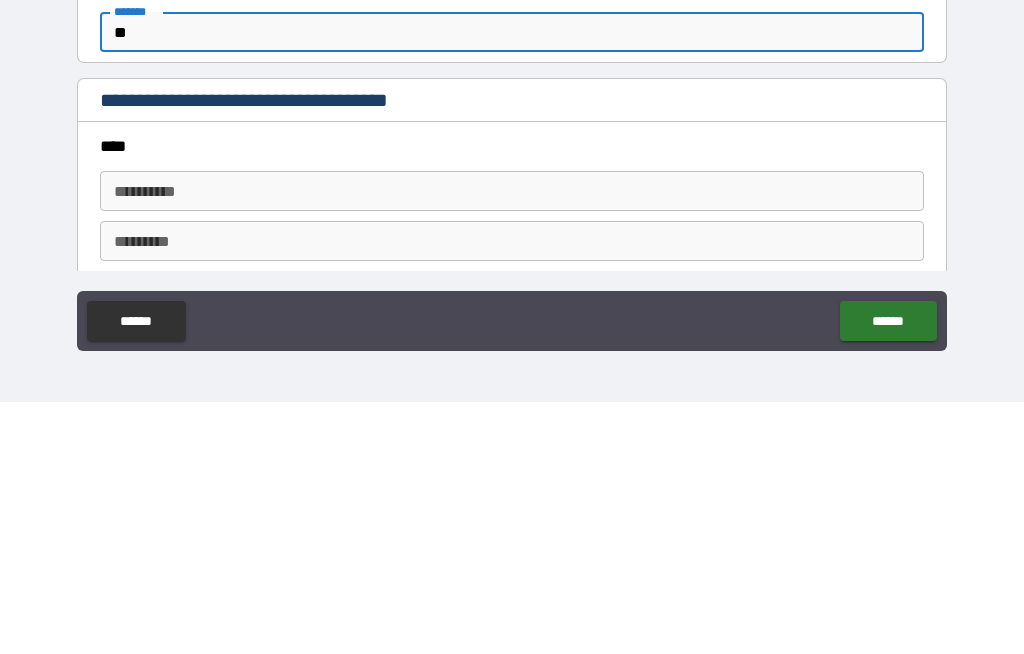 click on "**********" at bounding box center (512, 443) 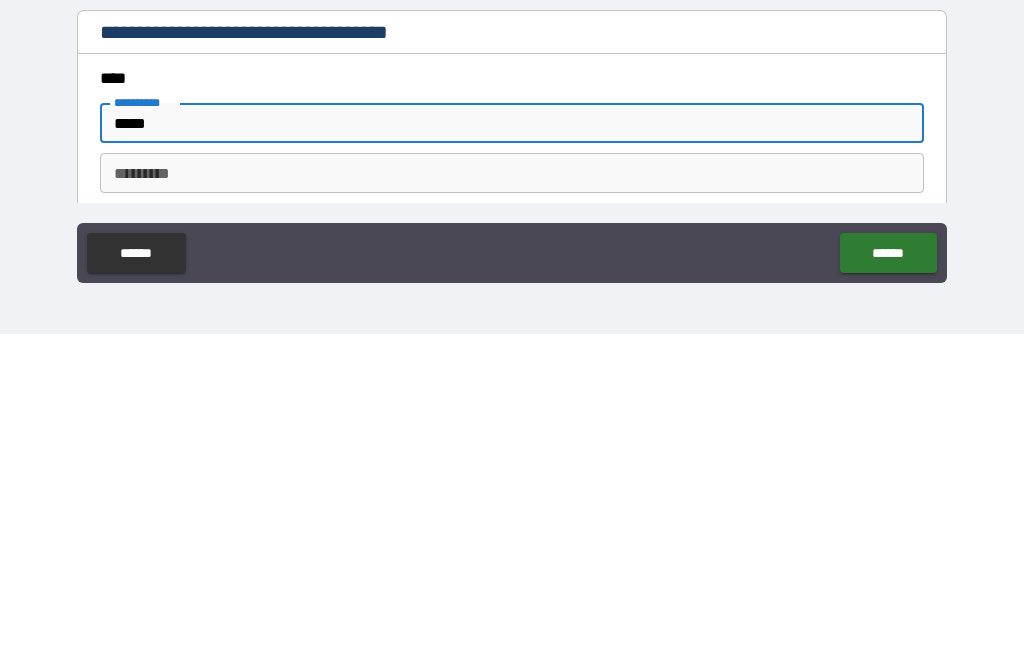 click on "*********" at bounding box center [512, 493] 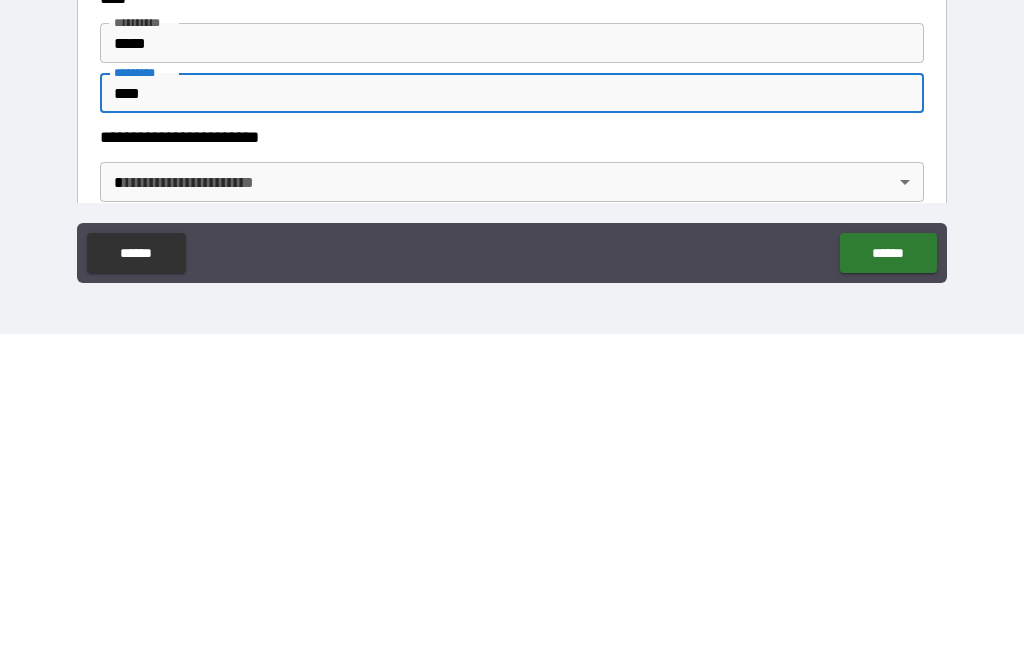 scroll, scrollTop: 1906, scrollLeft: 0, axis: vertical 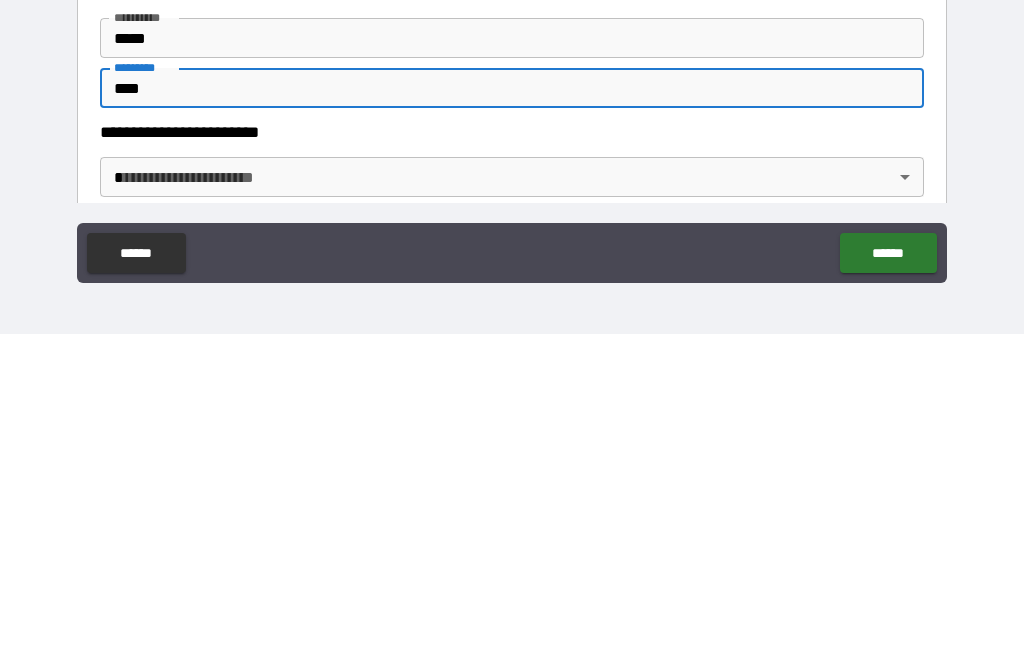 click on "**********" at bounding box center [512, 292] 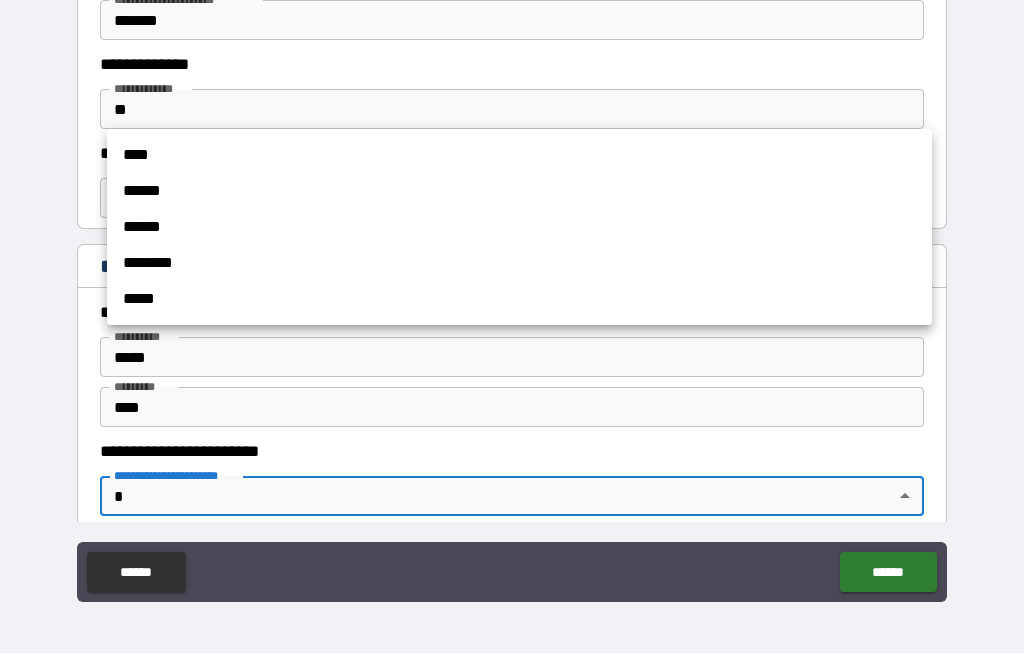 click on "******" at bounding box center (519, 192) 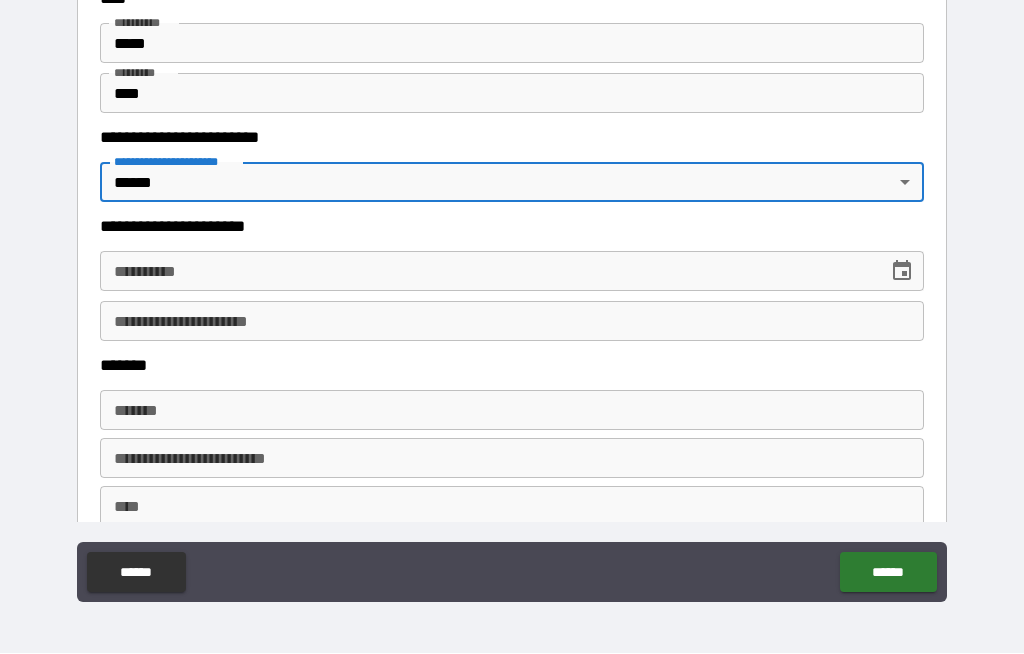 scroll, scrollTop: 2222, scrollLeft: 0, axis: vertical 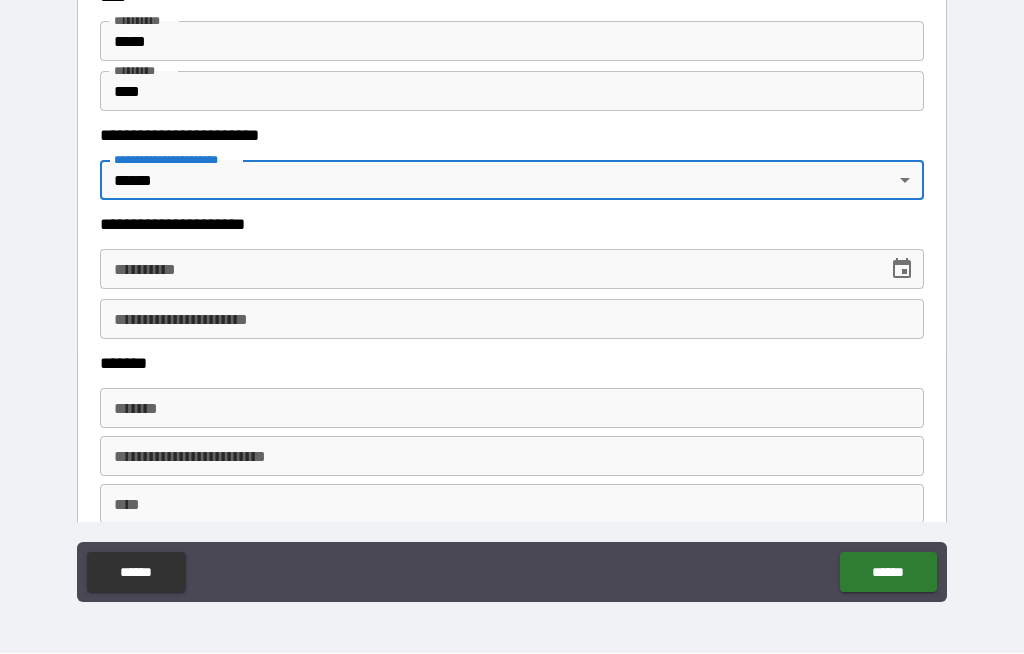 click on "**********" at bounding box center (487, 270) 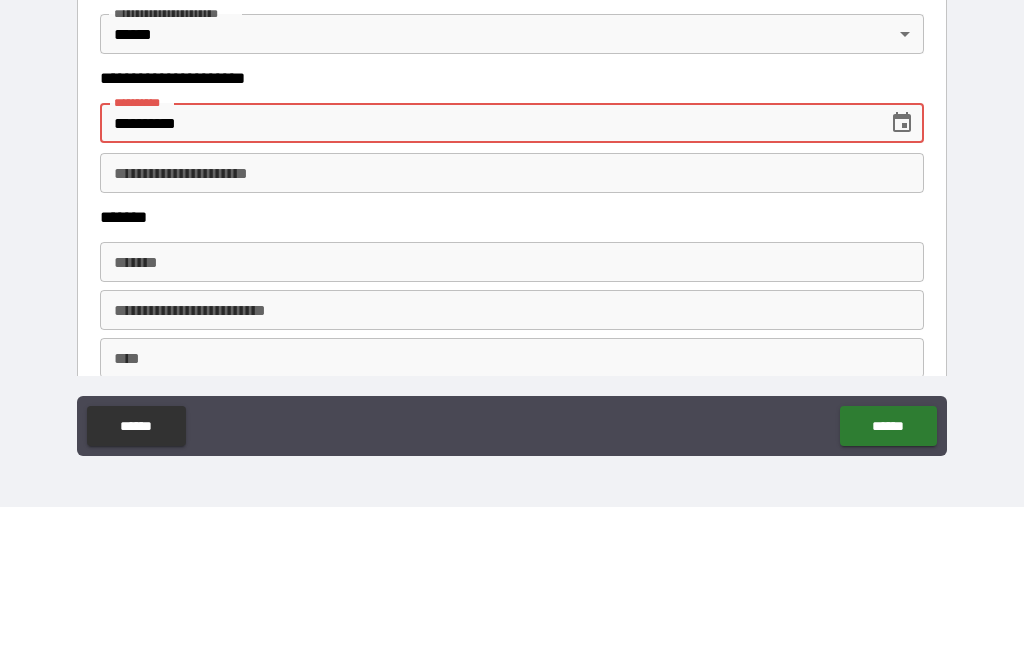 click on "**********" at bounding box center [512, 320] 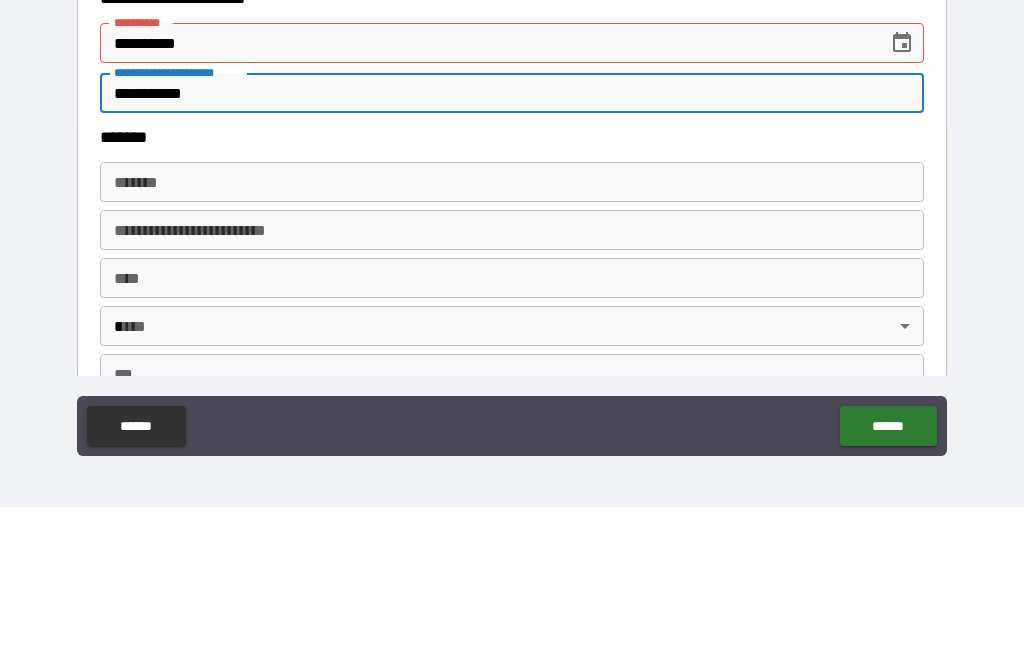 scroll, scrollTop: 2303, scrollLeft: 0, axis: vertical 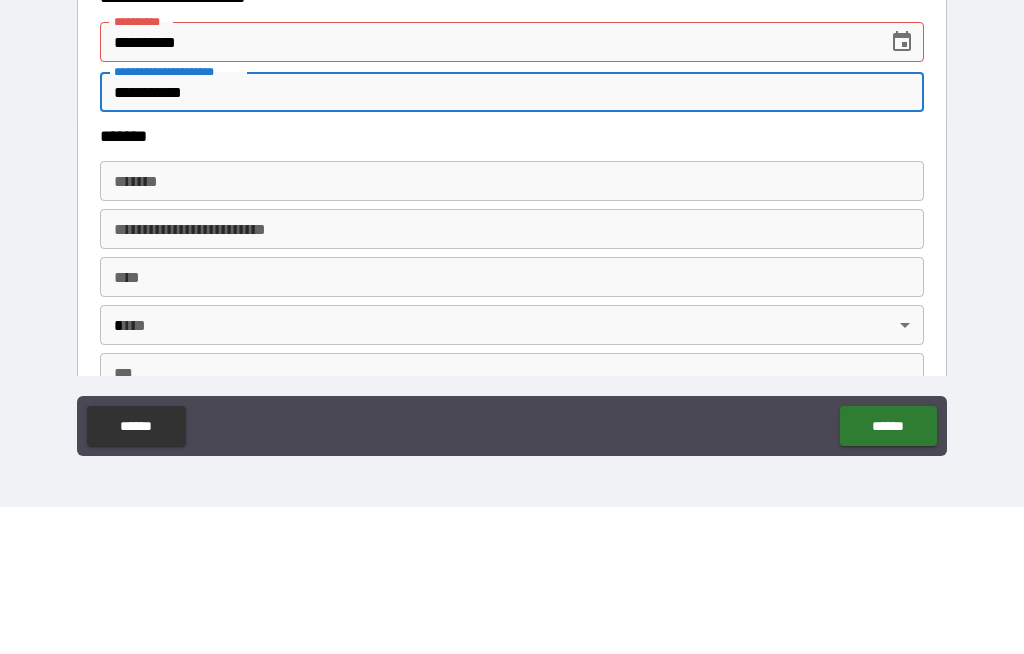 click on "*******" at bounding box center [512, 328] 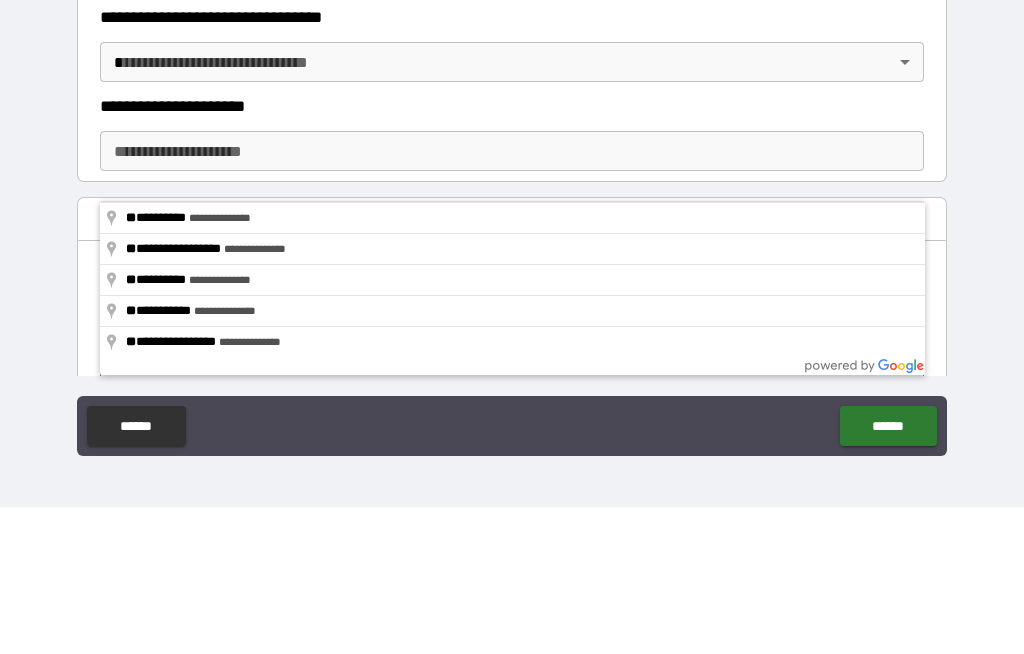 scroll, scrollTop: 2742, scrollLeft: 0, axis: vertical 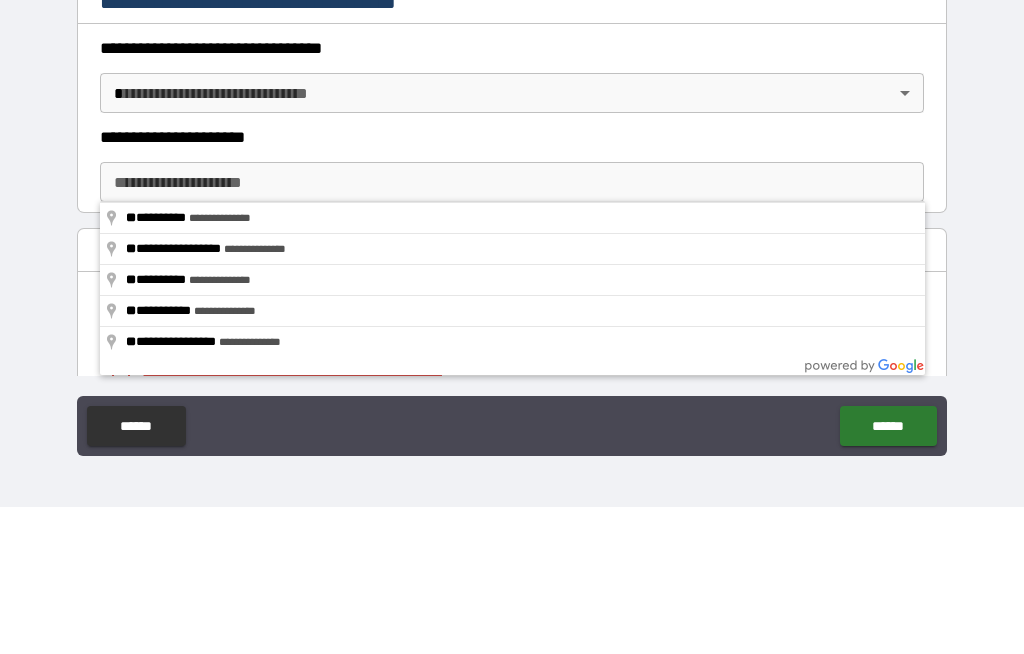 click on "**********" at bounding box center [512, 292] 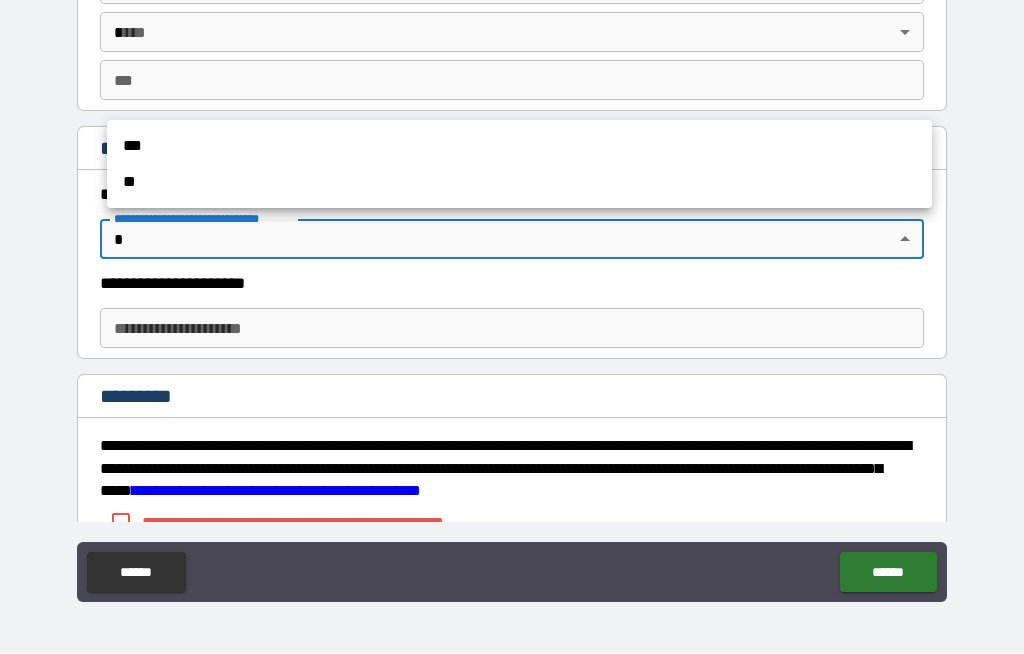 click on "**" at bounding box center [519, 183] 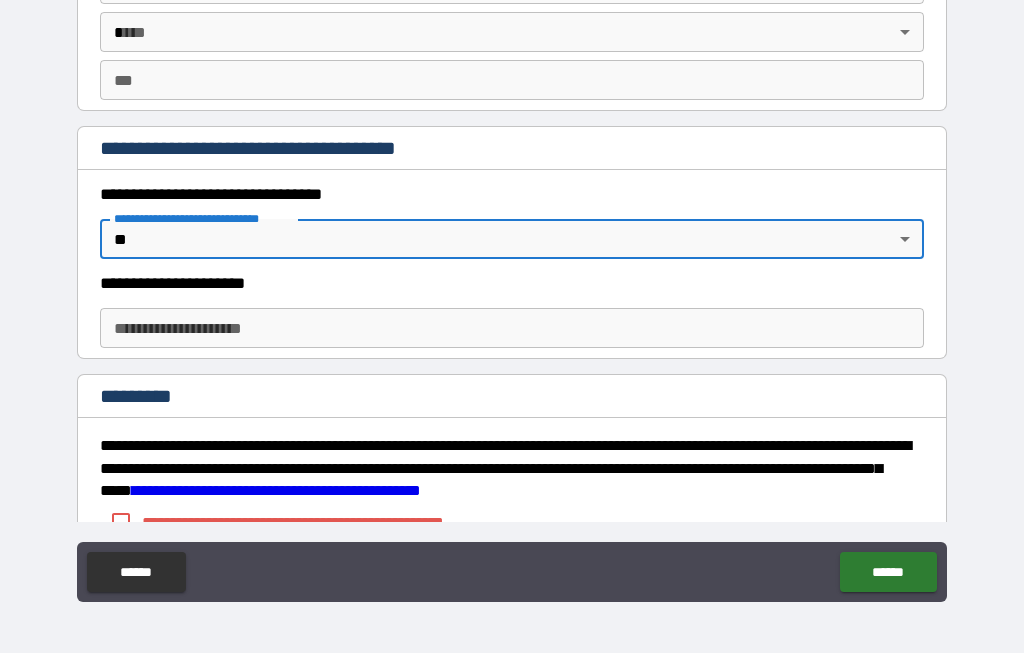 click on "**********" at bounding box center [512, 329] 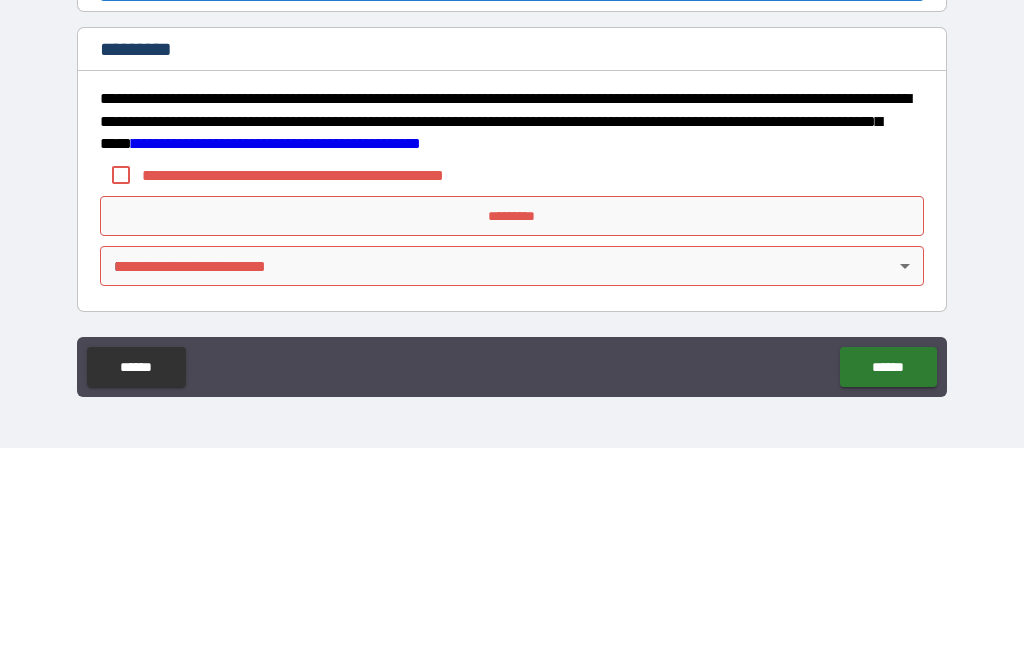 scroll, scrollTop: 2884, scrollLeft: 0, axis: vertical 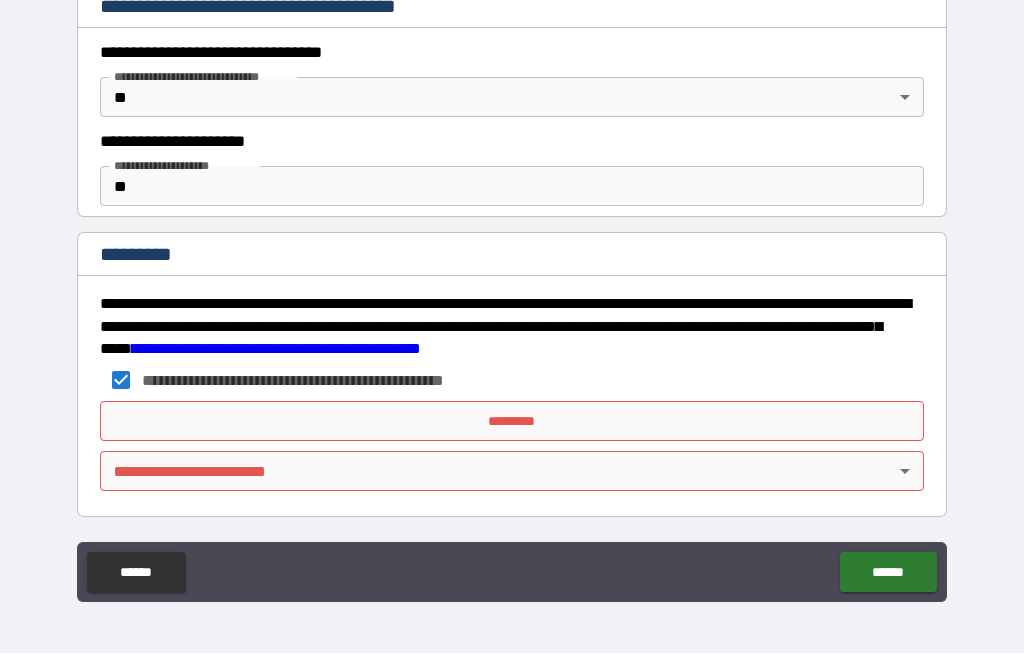 click on "*********" at bounding box center [512, 422] 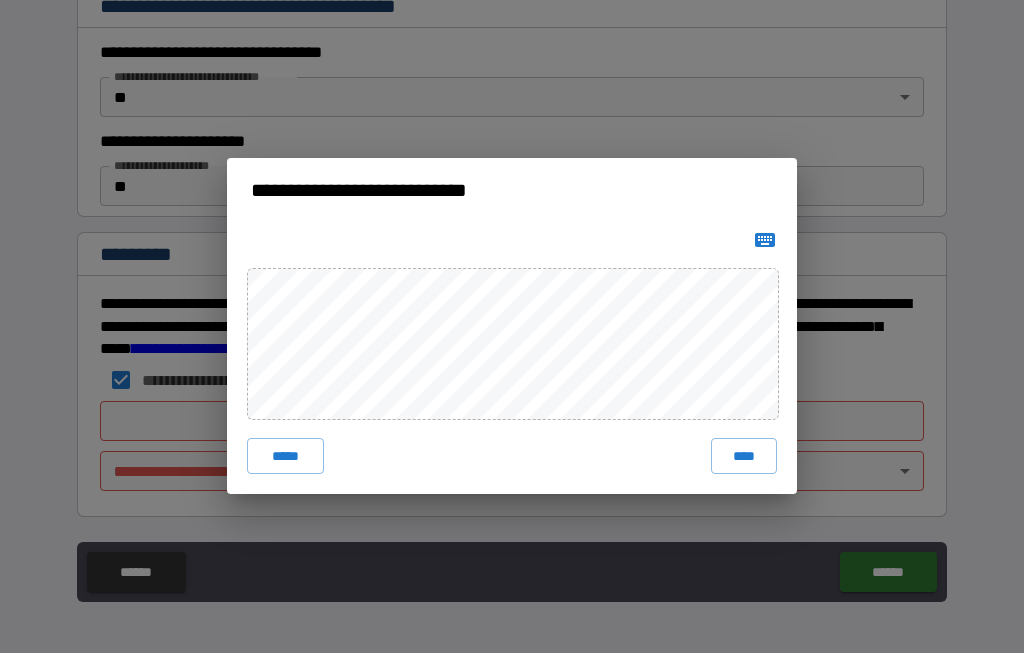 click on "****" at bounding box center [744, 457] 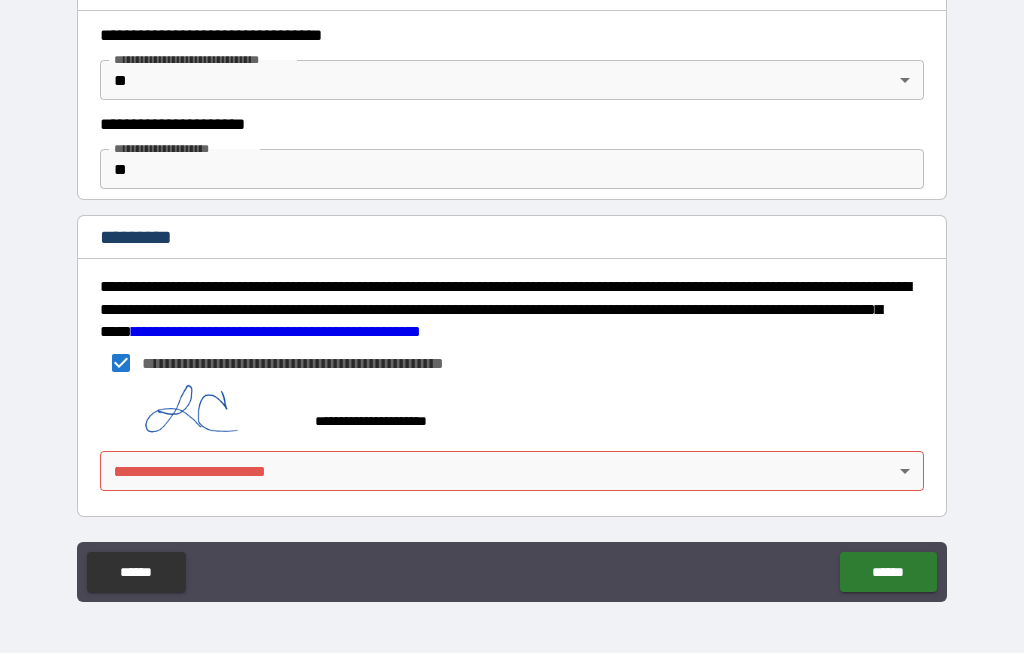 scroll, scrollTop: 2901, scrollLeft: 0, axis: vertical 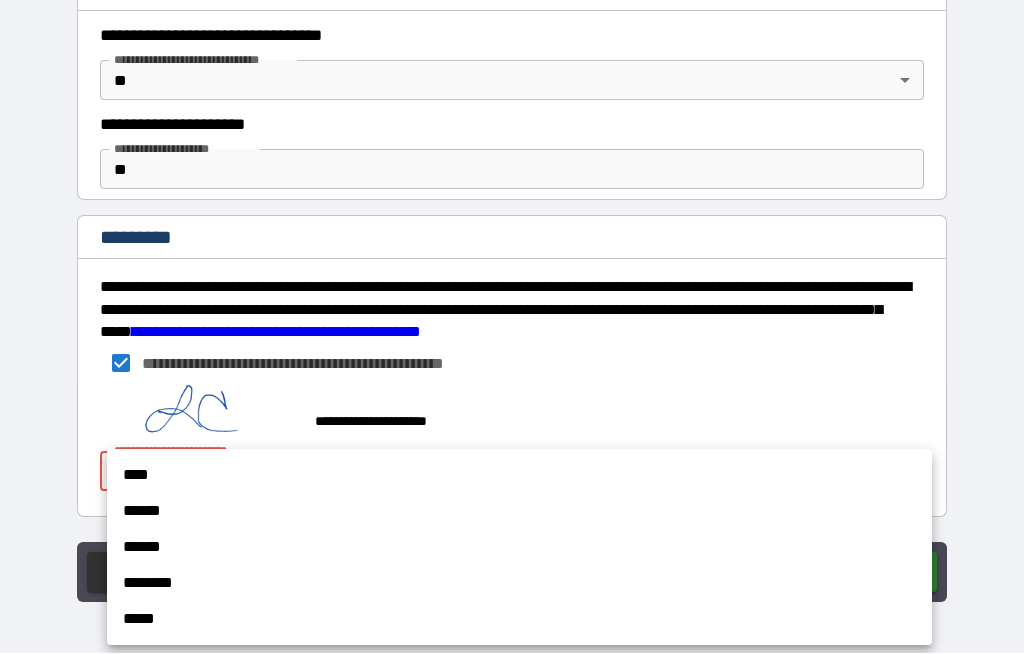 click on "******" at bounding box center [519, 512] 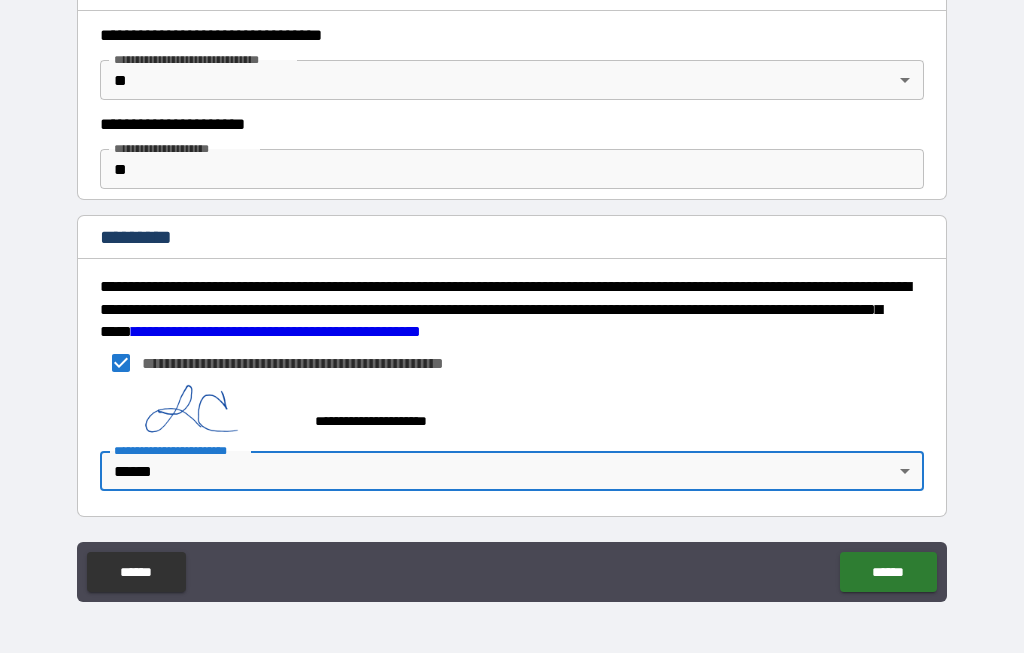 click on "******" at bounding box center (888, 573) 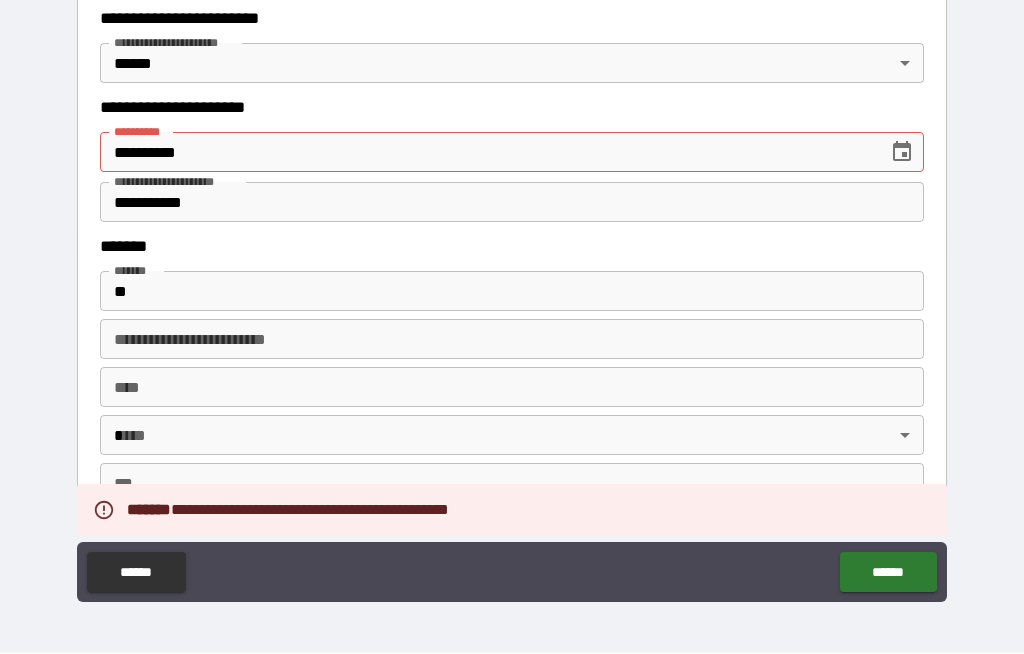 scroll, scrollTop: 2332, scrollLeft: 0, axis: vertical 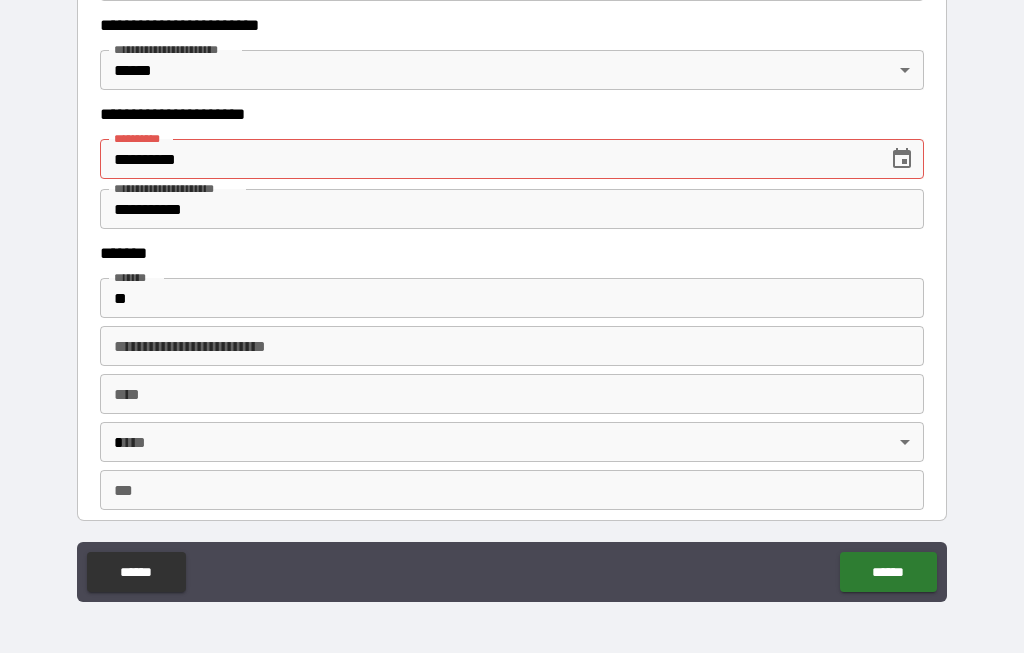 click on "**********" at bounding box center (487, 160) 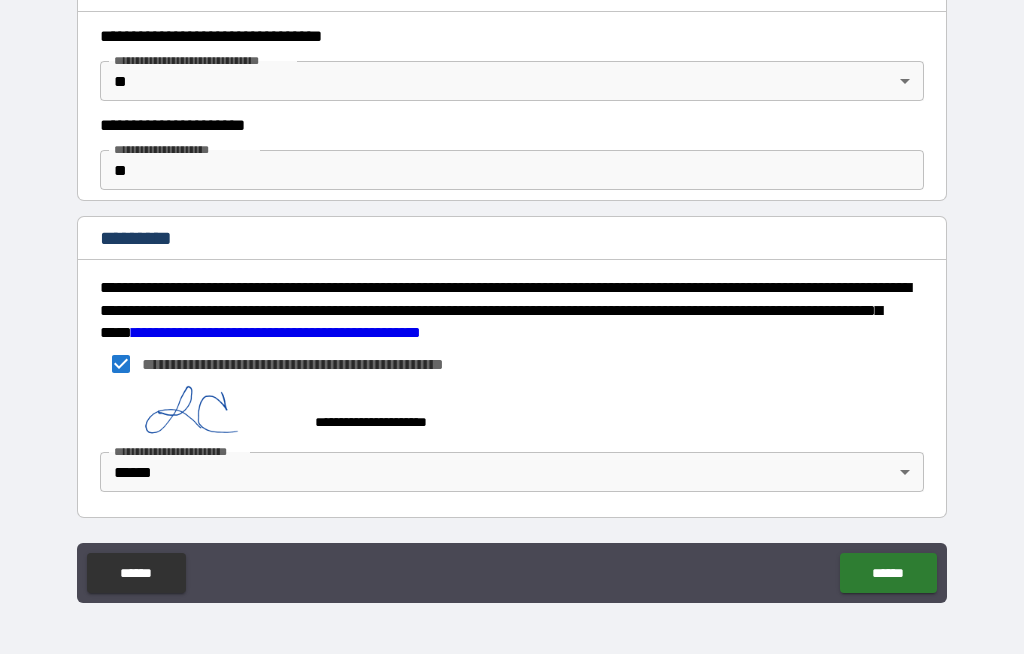 scroll, scrollTop: 2901, scrollLeft: 0, axis: vertical 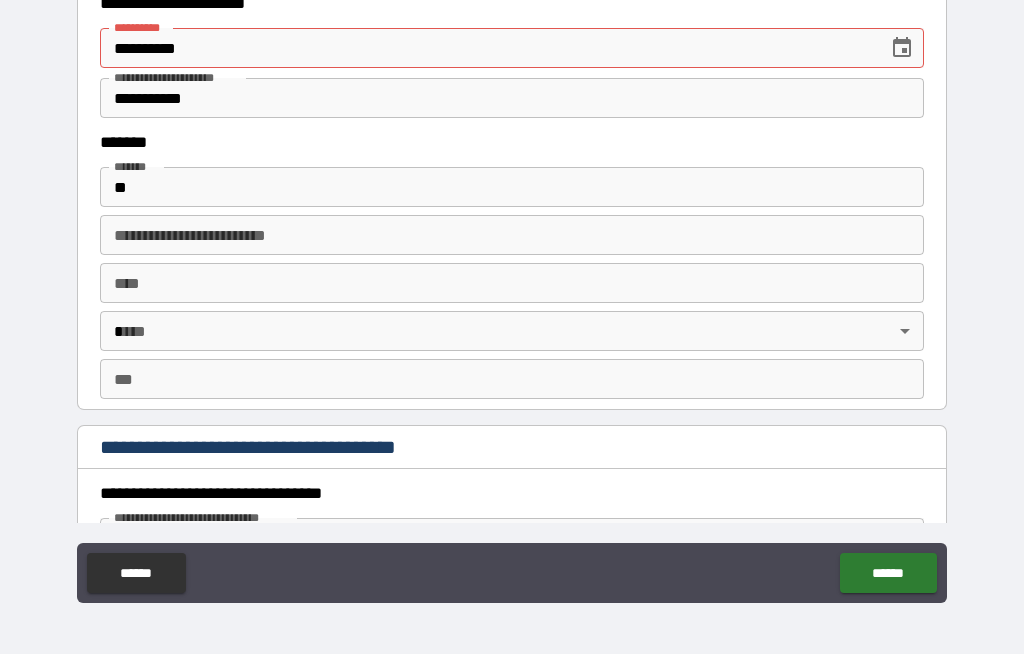 click on "**********" at bounding box center (512, 98) 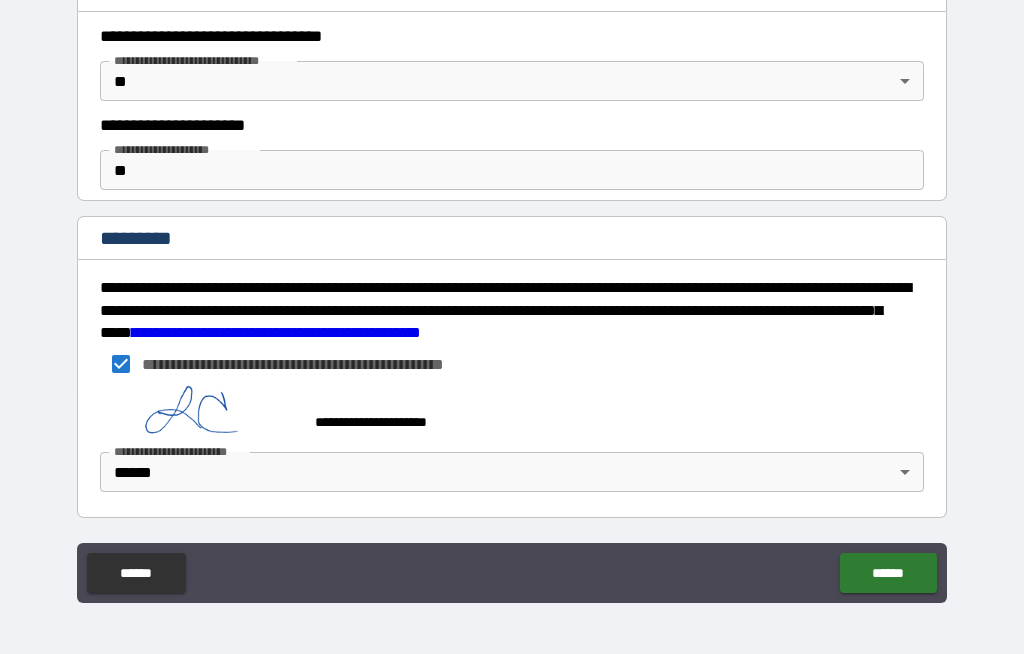 scroll, scrollTop: 2901, scrollLeft: 0, axis: vertical 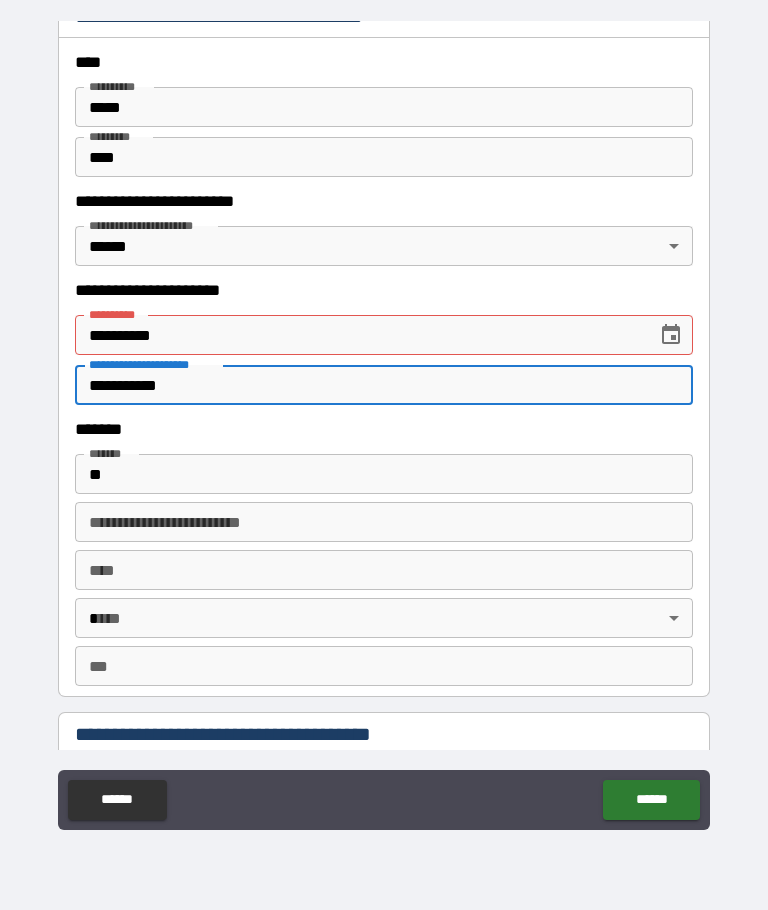 click on "**********" at bounding box center [359, 335] 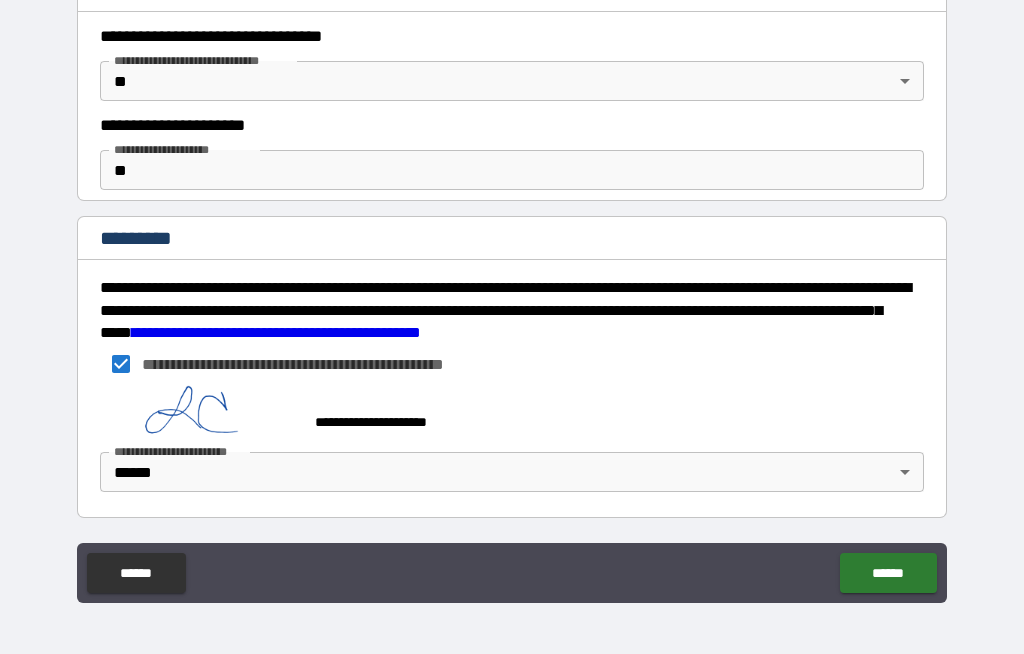 scroll, scrollTop: 2901, scrollLeft: 0, axis: vertical 